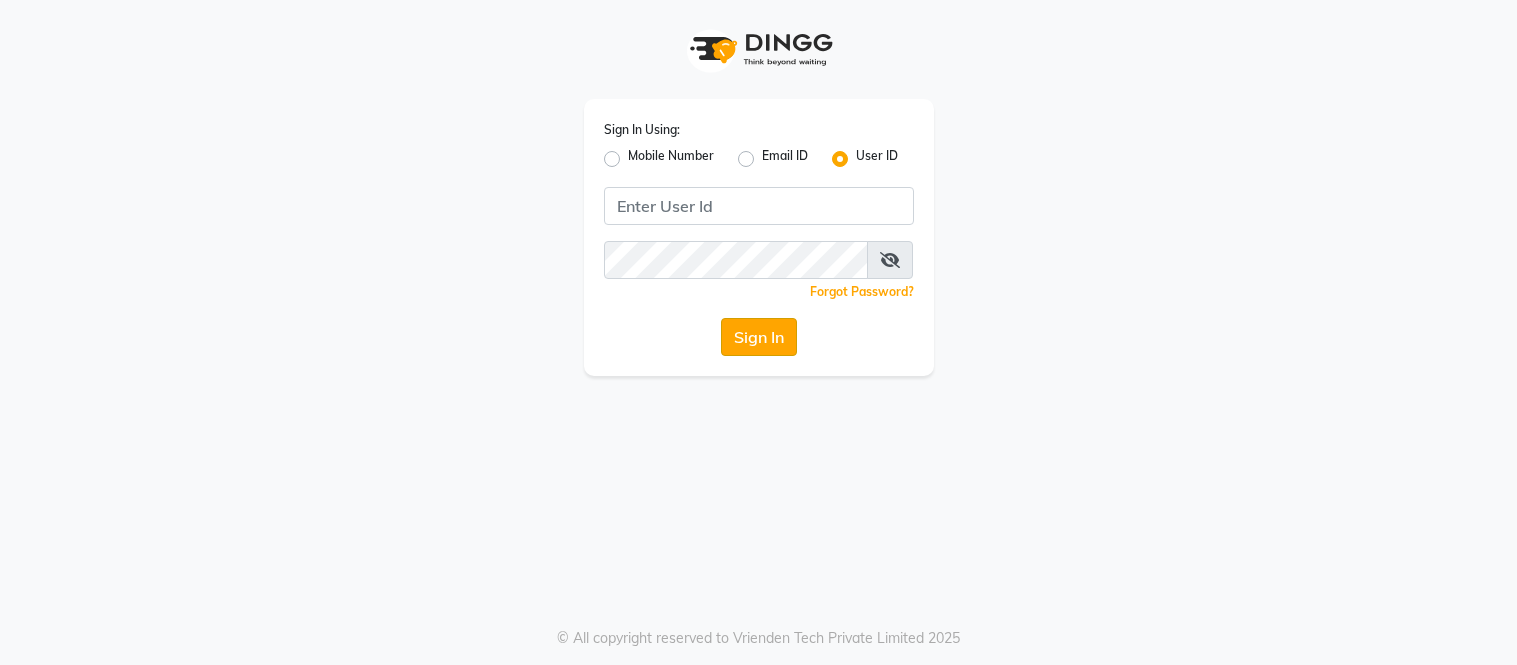scroll, scrollTop: 0, scrollLeft: 0, axis: both 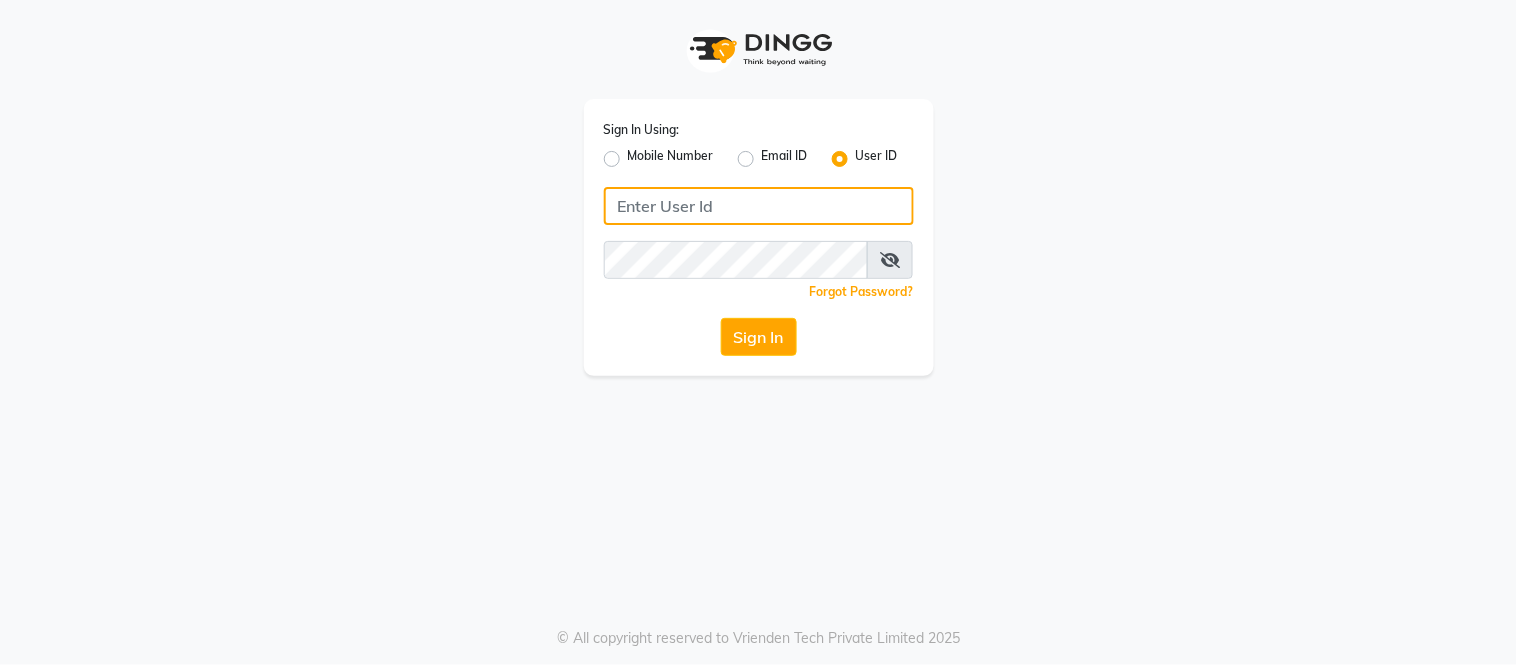type on "[BRAND]@[PASSWORD]" 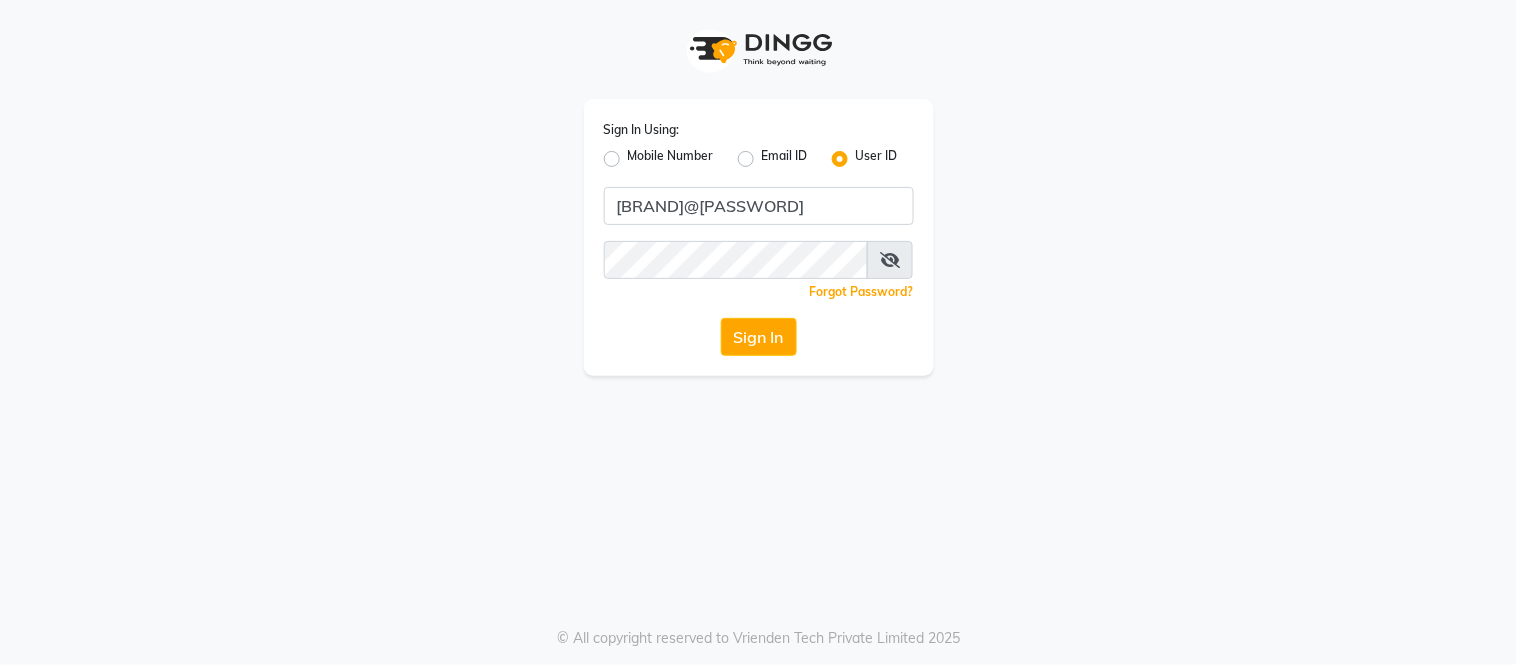 click at bounding box center (890, 260) 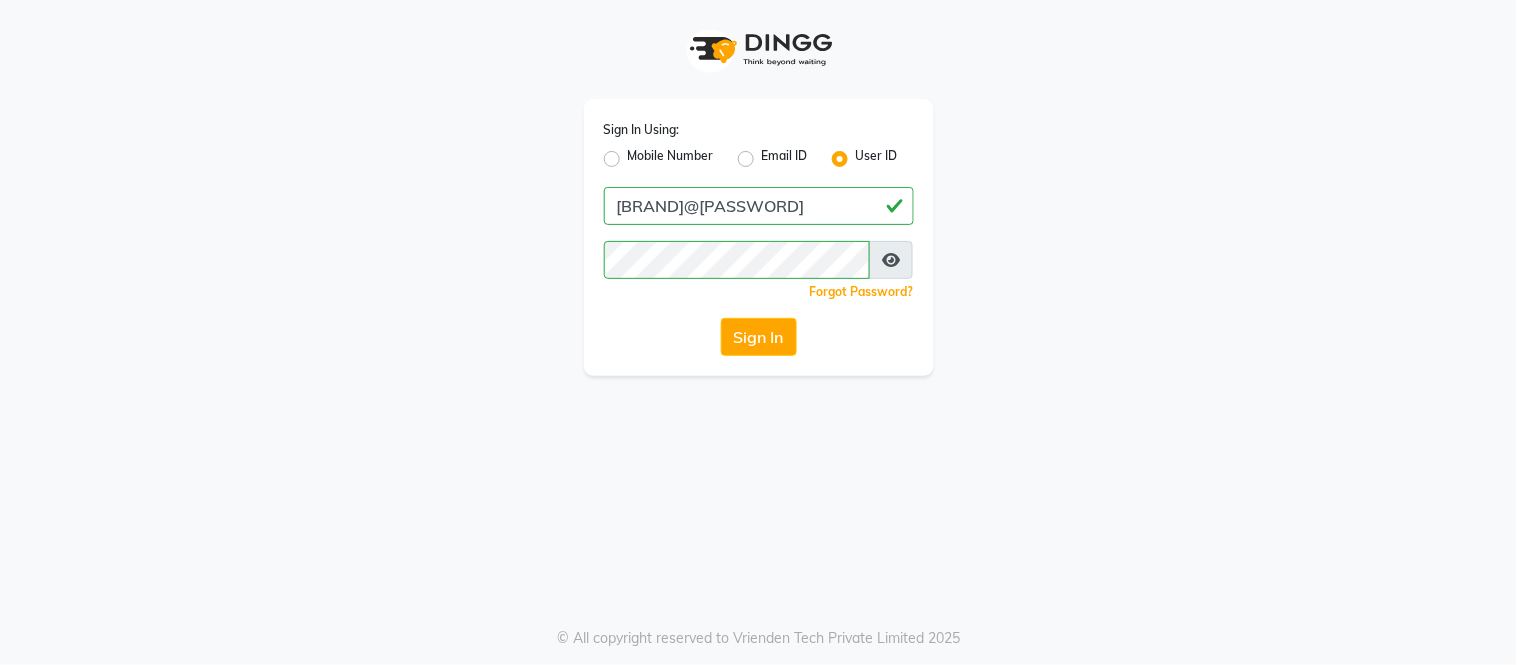 click on "Sign In" 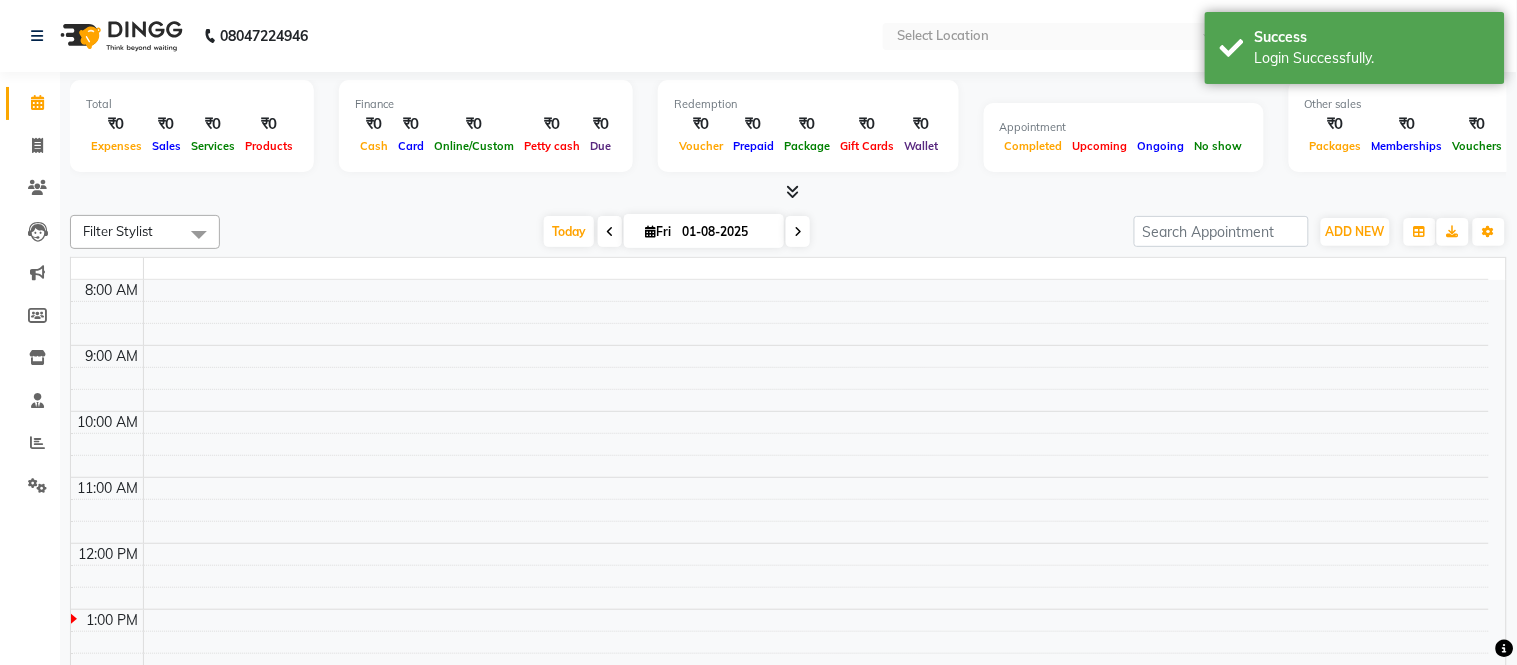 select on "en" 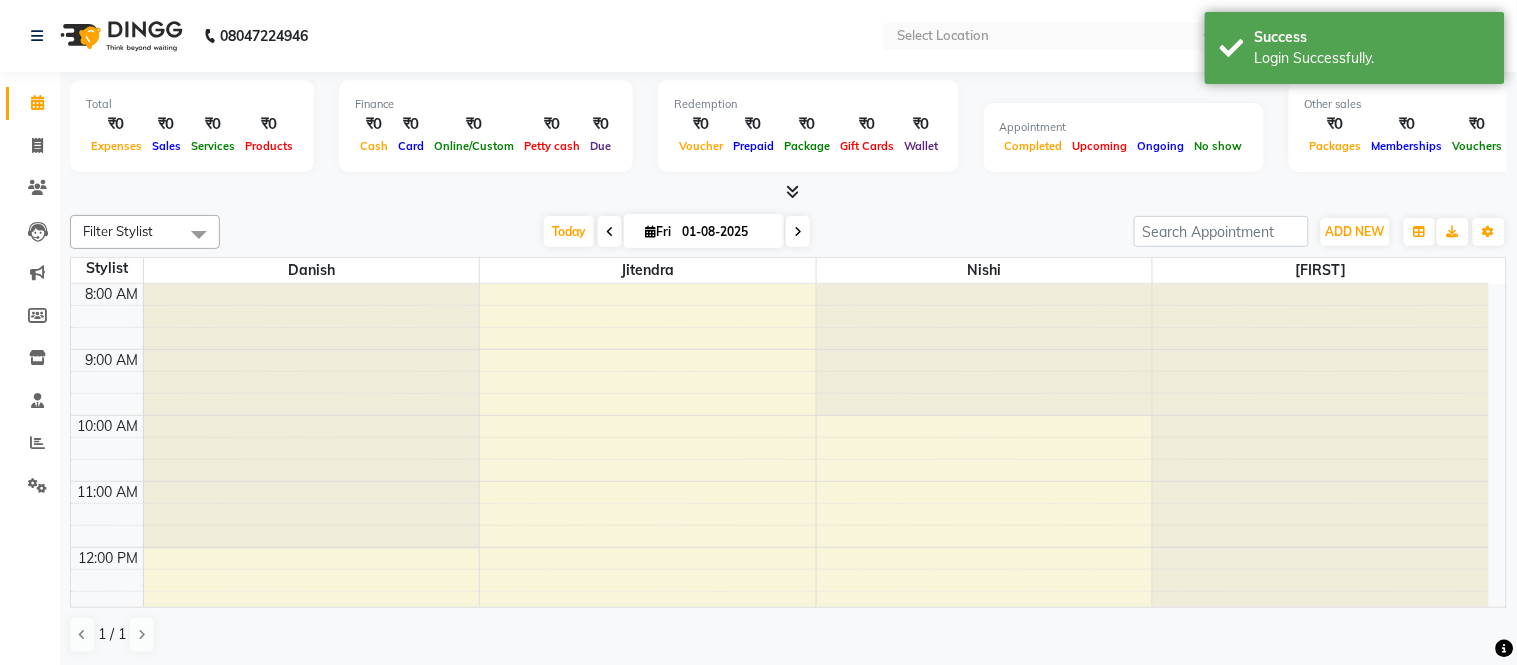 scroll, scrollTop: 0, scrollLeft: 0, axis: both 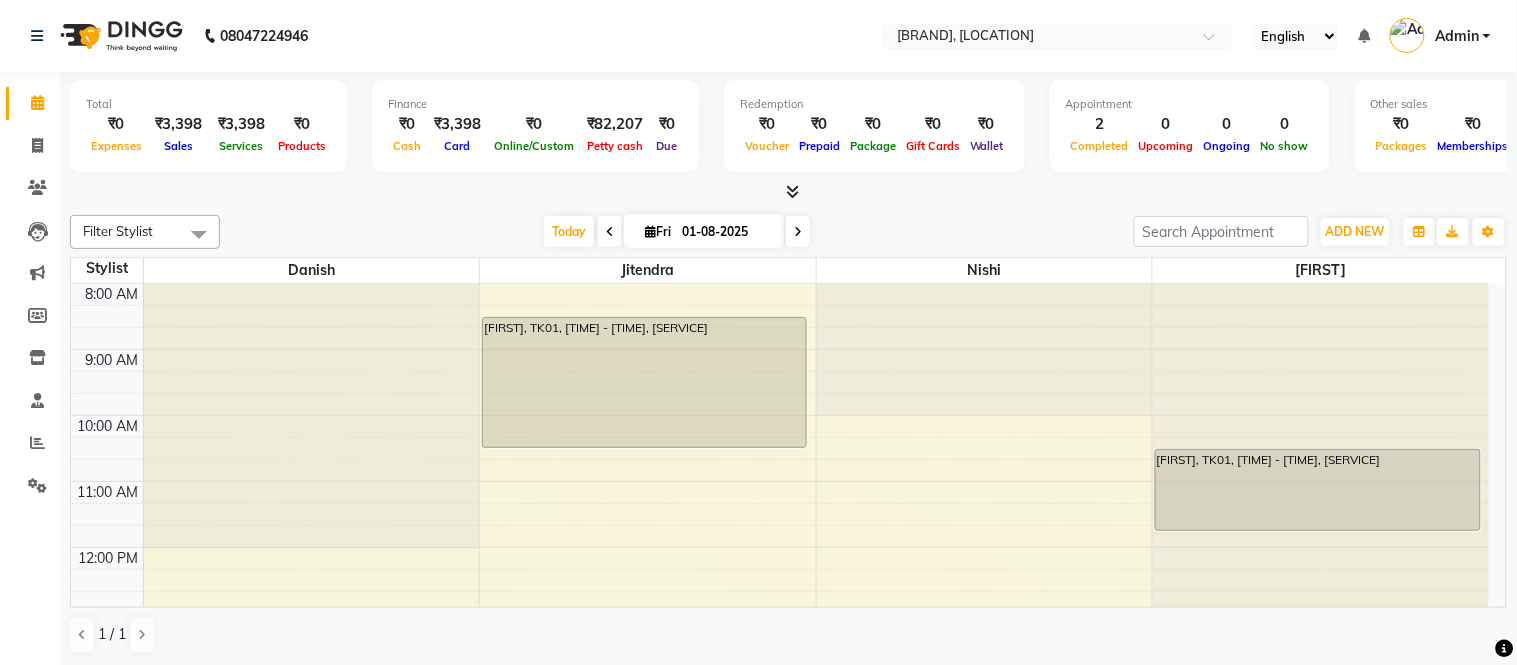 click on "[FIRST], TK01, [TIME] - [TIME], [SERVICE]" at bounding box center (644, 382) 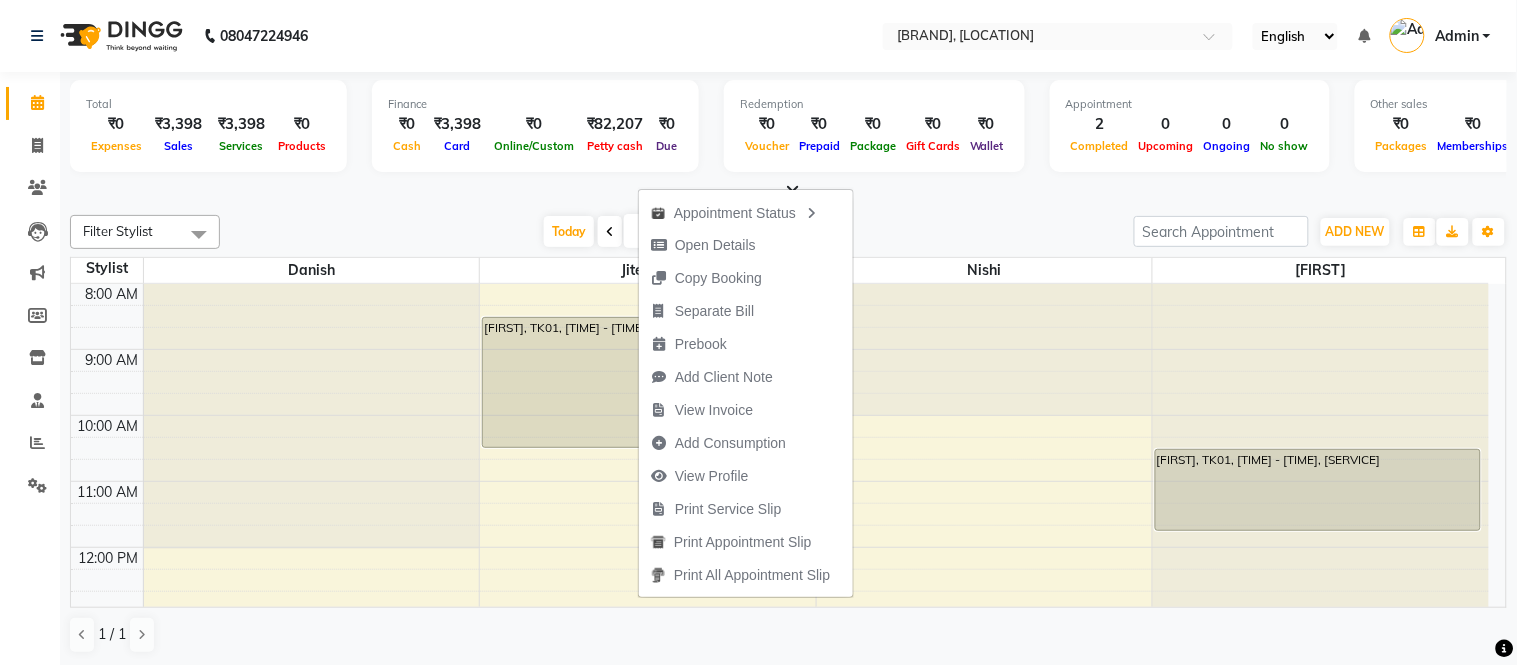 click on "[FIRST], TK01, [TIME] - [TIME], [SERVICE]" at bounding box center (644, 382) 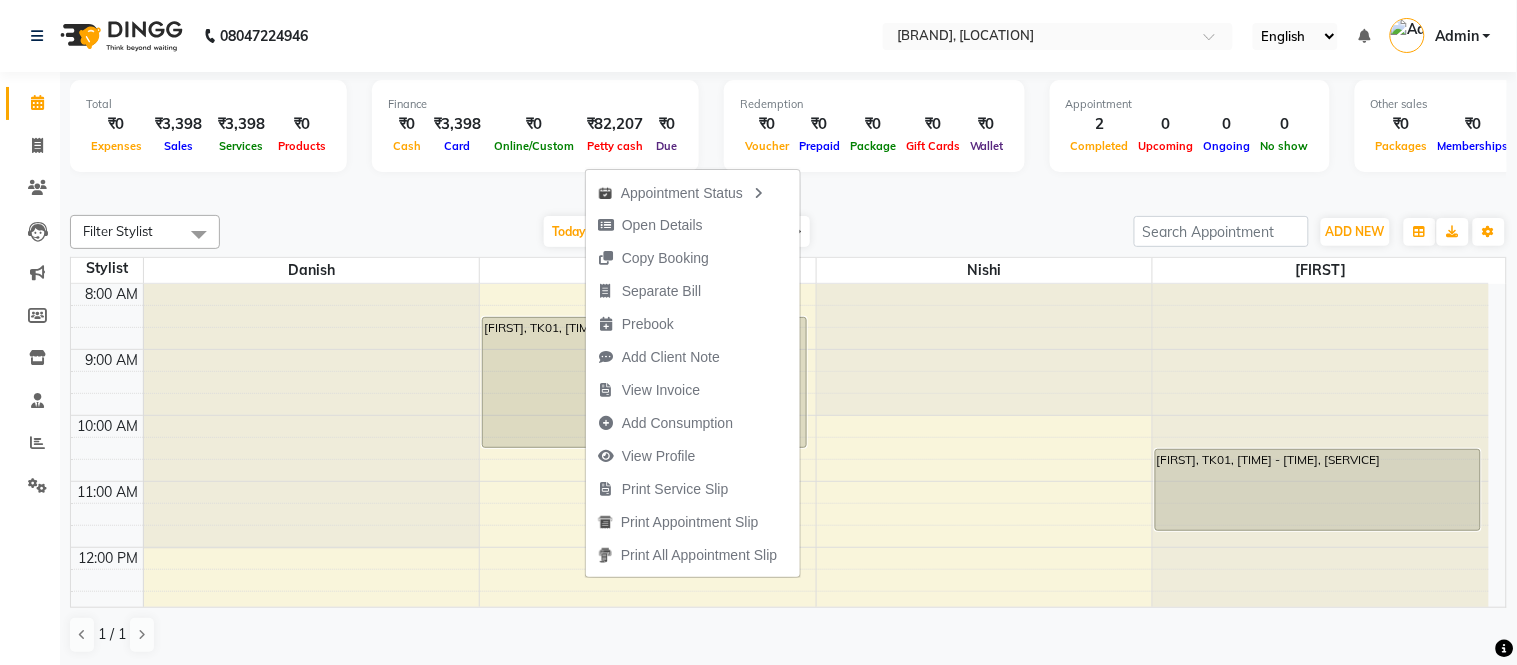 click on "[FIRST], TK01, [TIME] - [TIME], [SERVICE]" at bounding box center (644, 382) 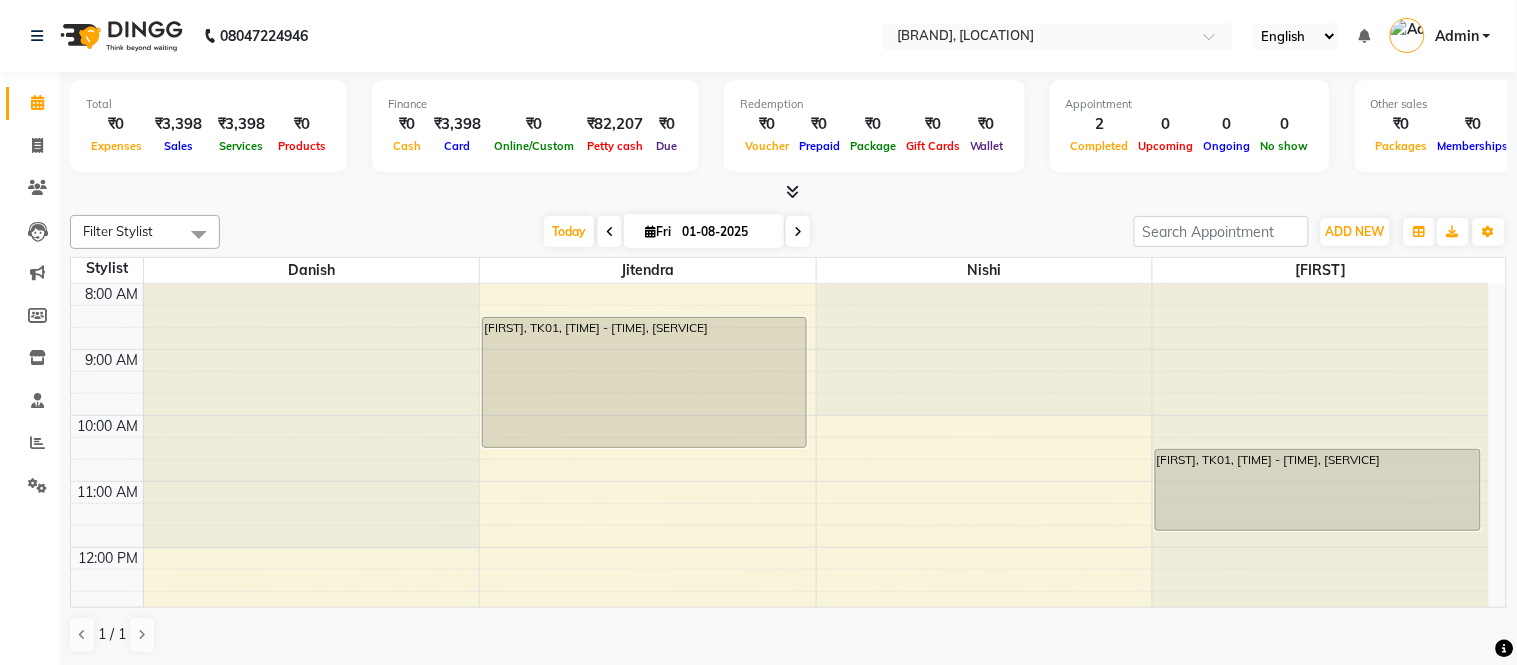 drag, startPoint x: 782, startPoint y: 394, endPoint x: 678, endPoint y: 386, distance: 104.307236 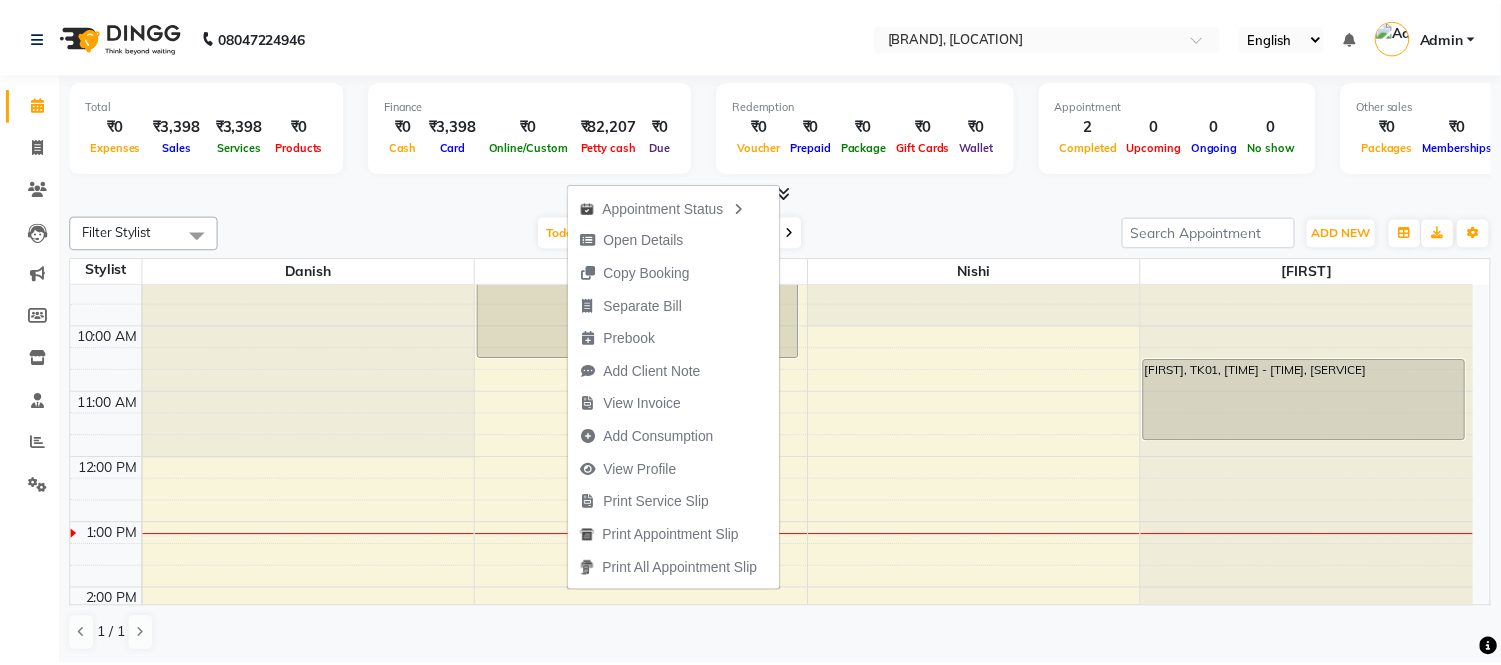scroll, scrollTop: 0, scrollLeft: 0, axis: both 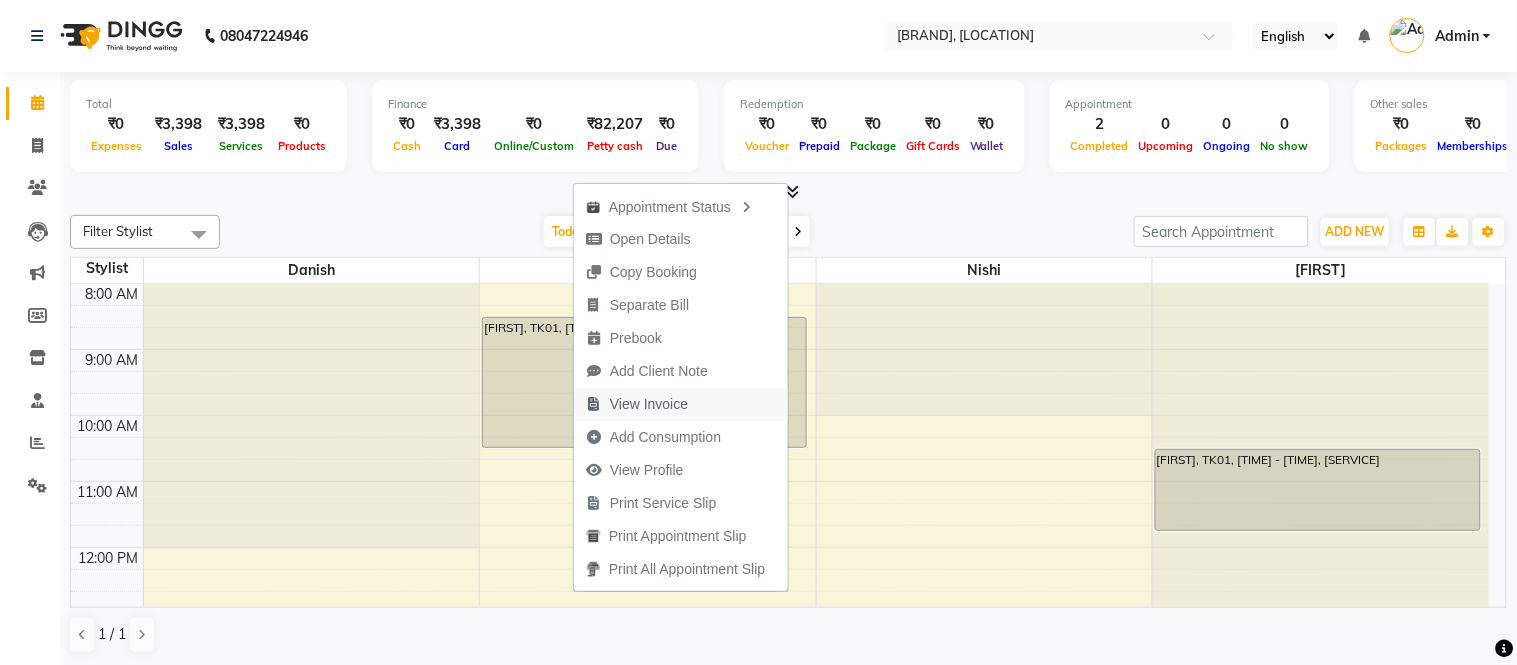 click on "View Invoice" at bounding box center (649, 404) 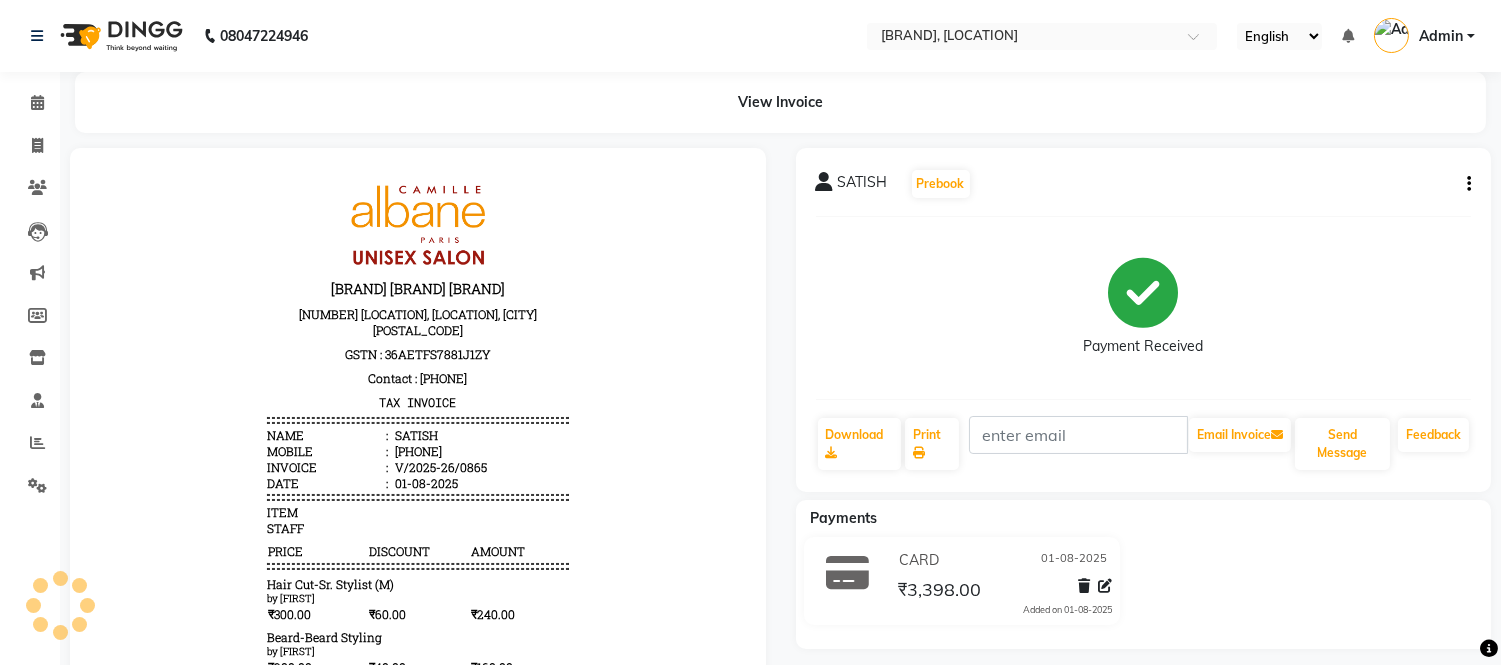 scroll, scrollTop: 0, scrollLeft: 0, axis: both 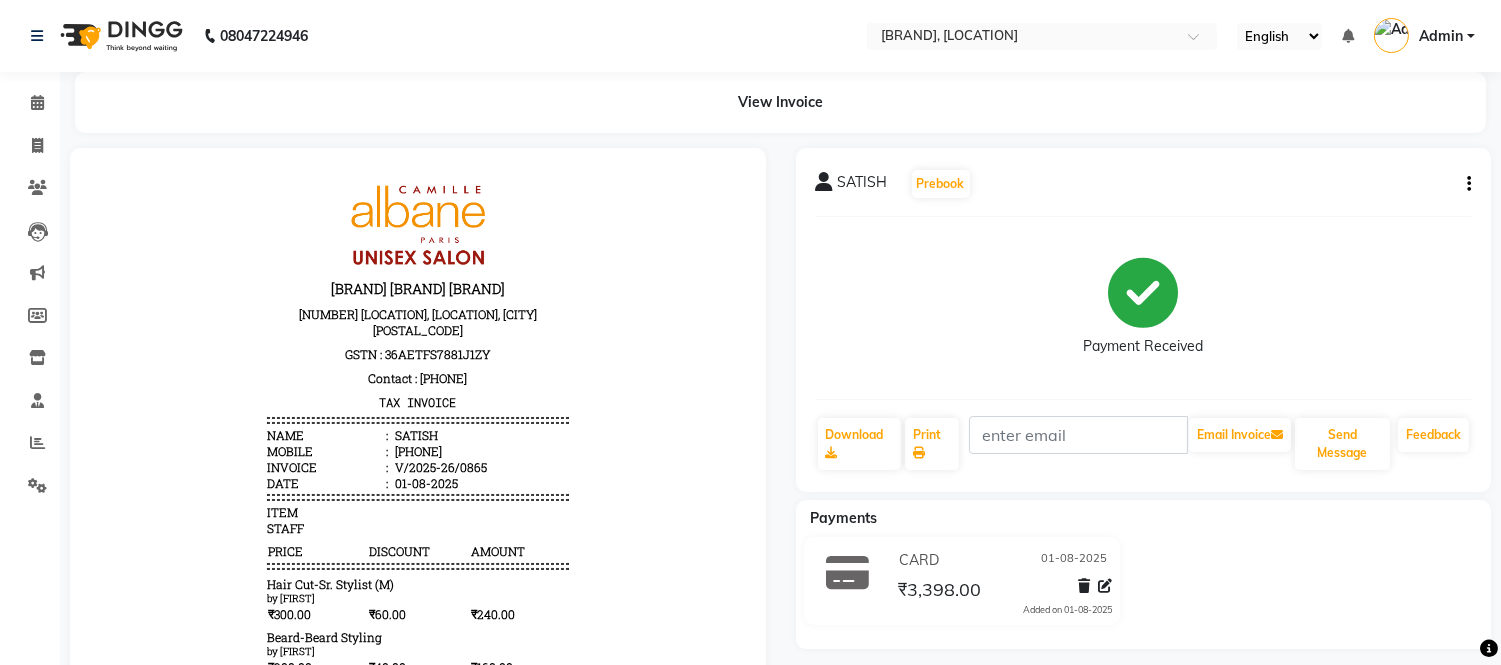 click 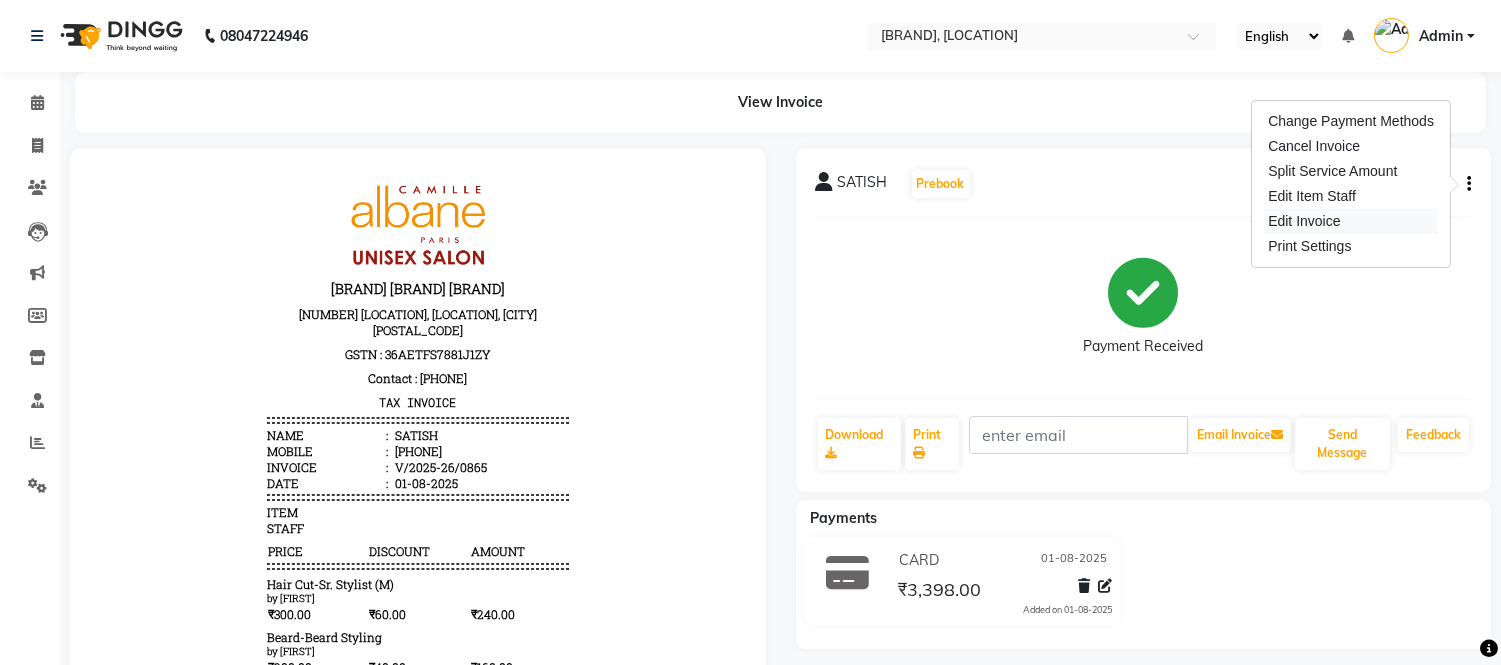 click on "Edit Invoice" at bounding box center [1351, 221] 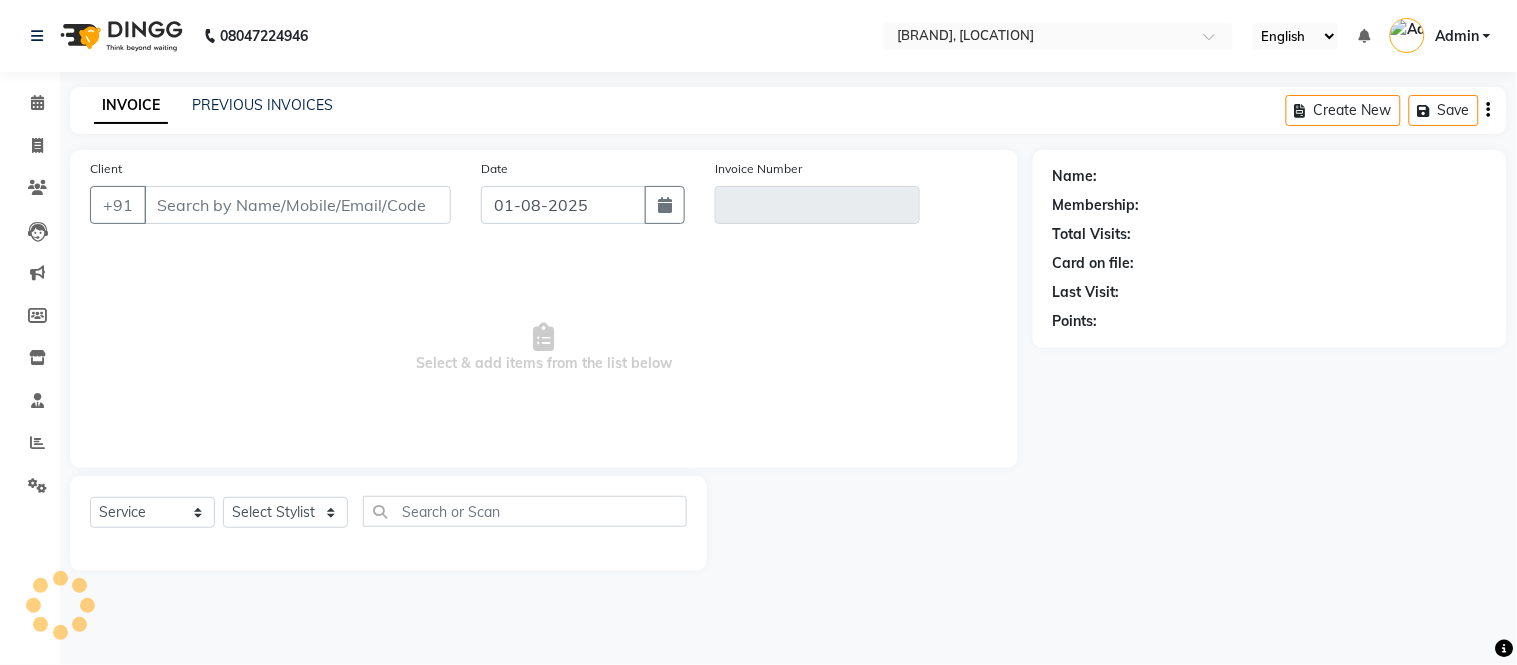 type on "[PHONE]" 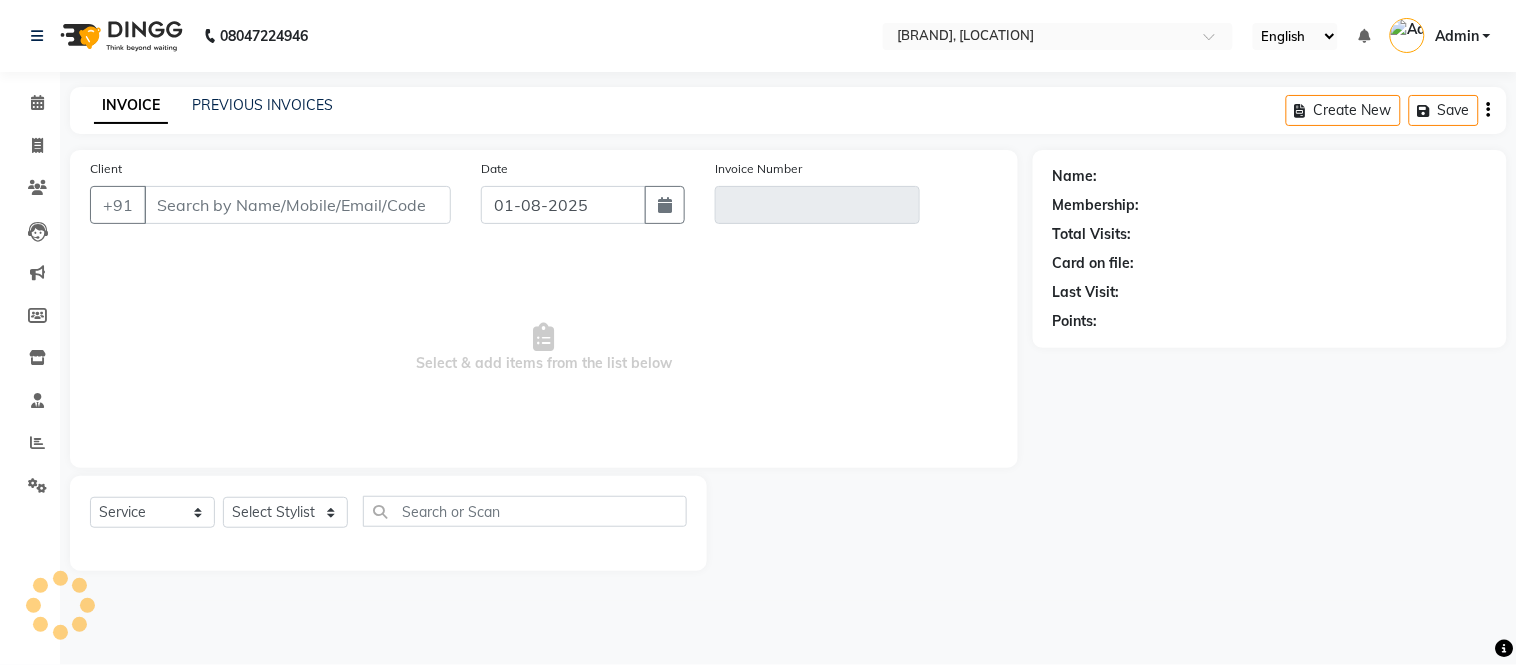 type on "V/2025-26/0865" 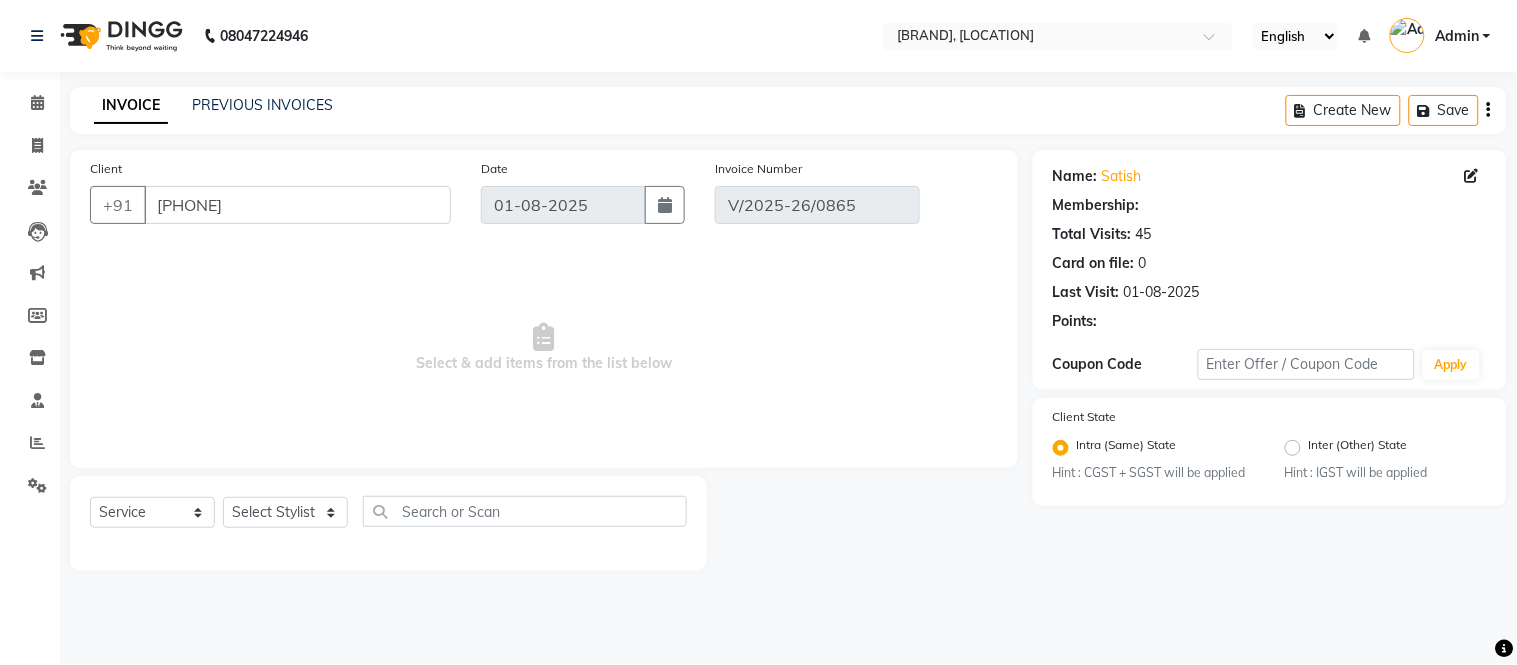 select on "select" 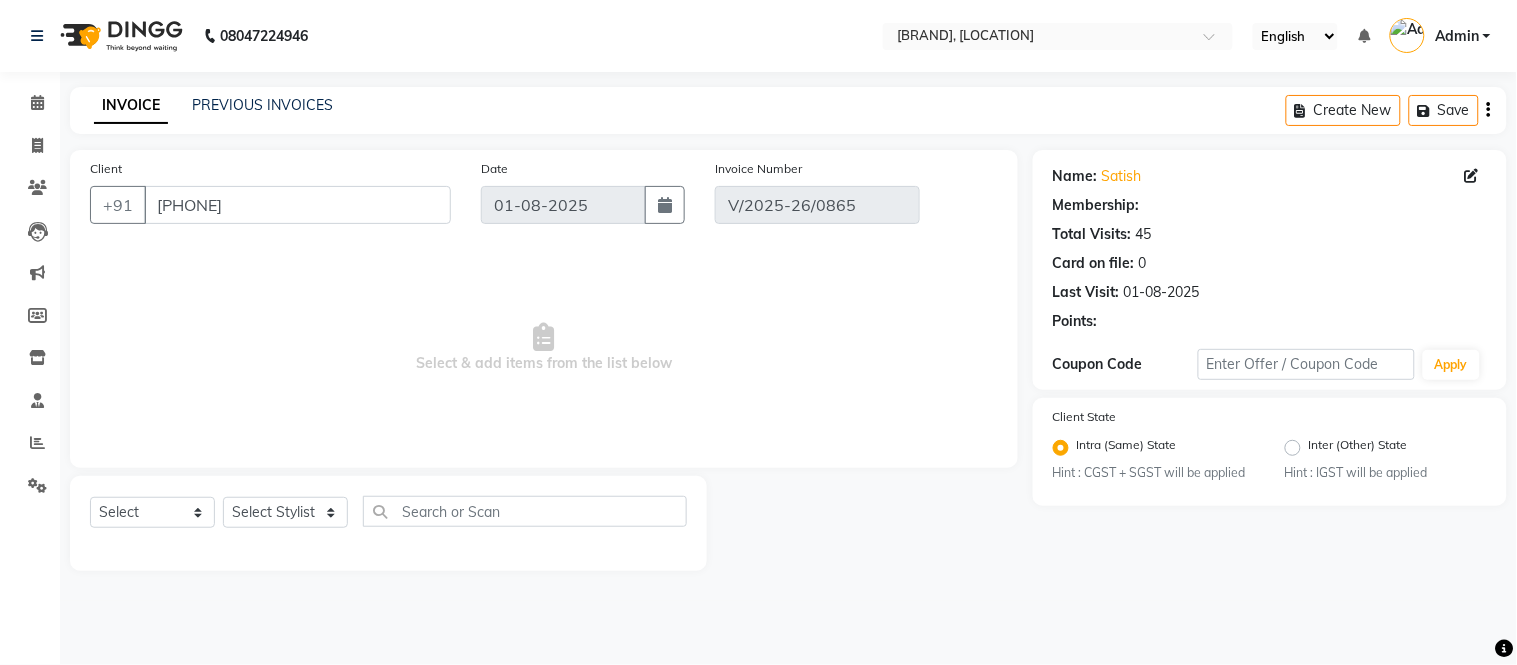 select on "2: Object" 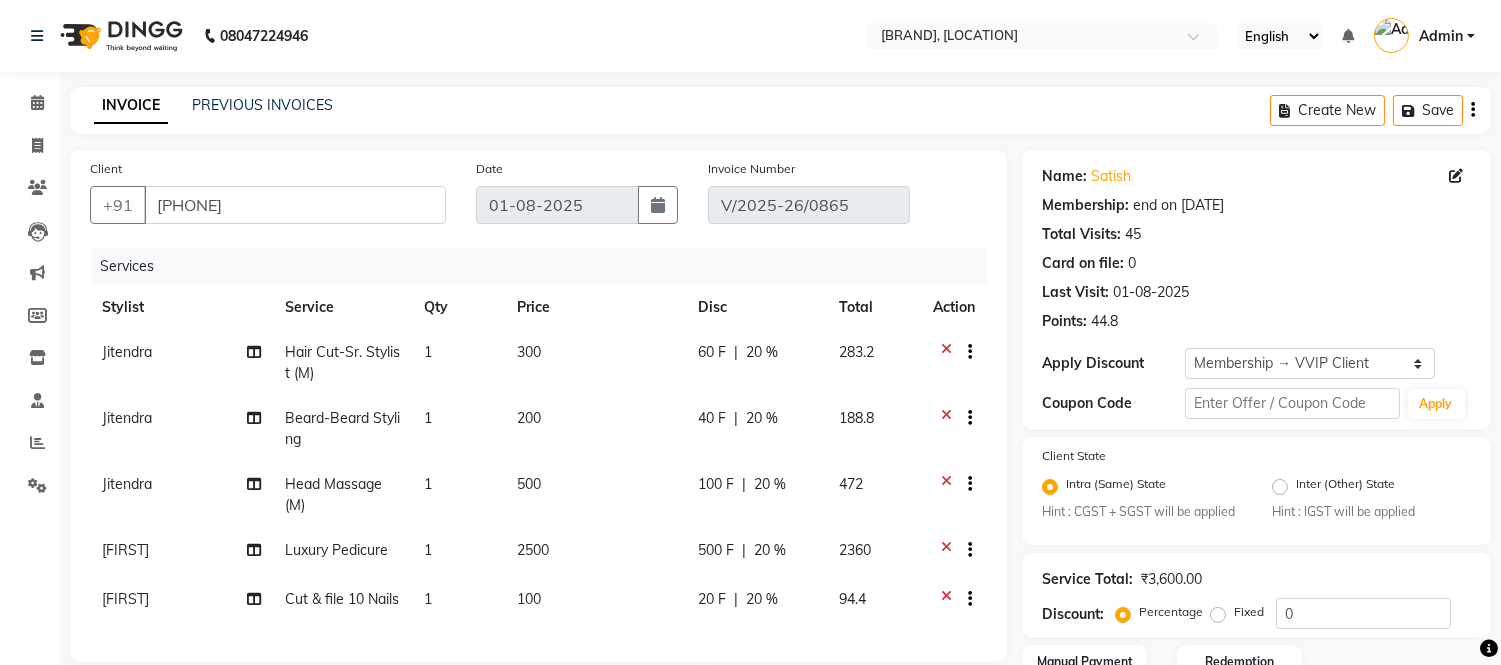 type on "20" 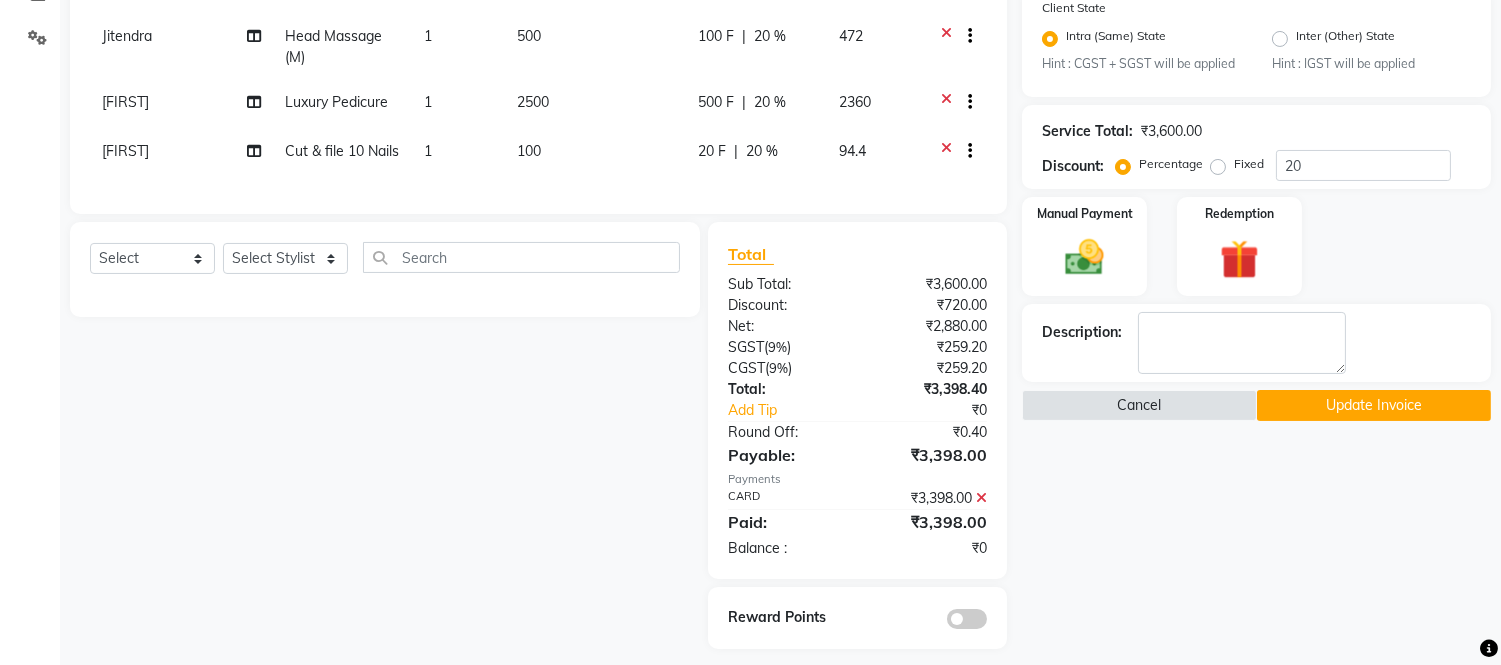 scroll, scrollTop: 477, scrollLeft: 0, axis: vertical 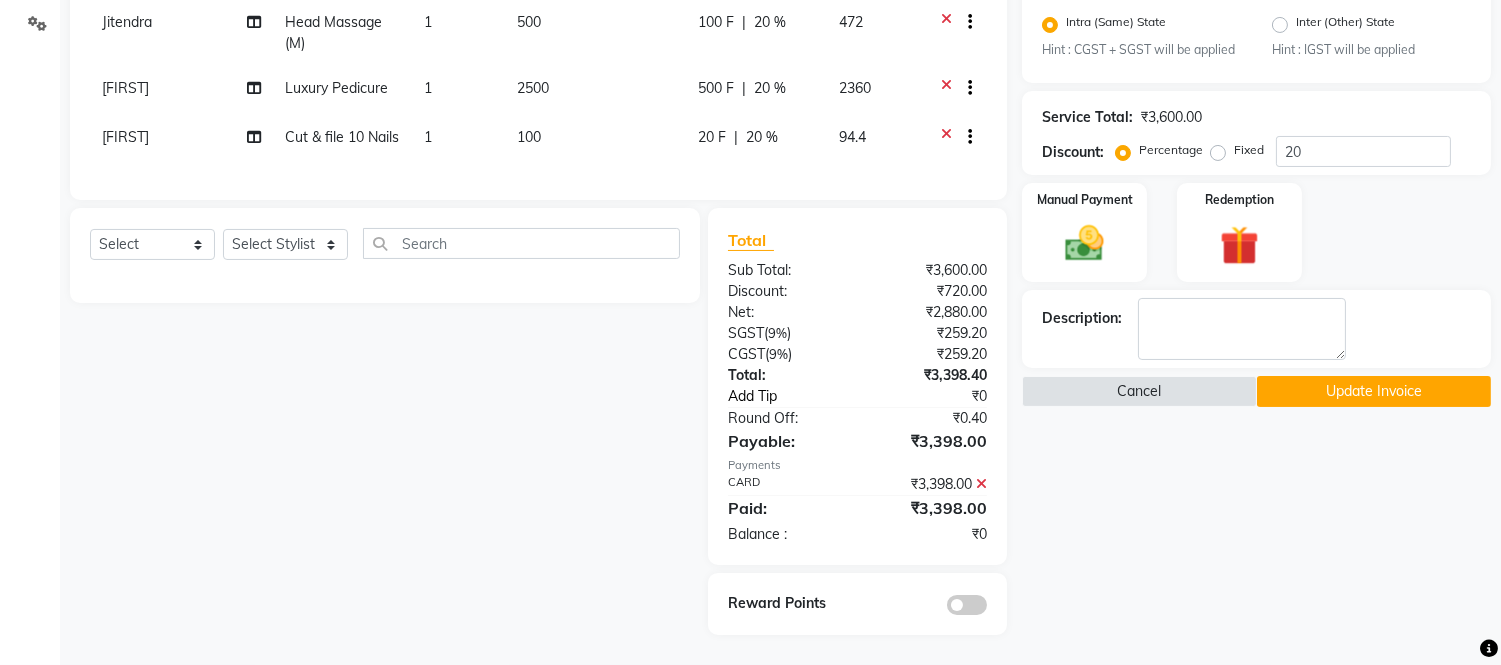 click on "Add Tip" 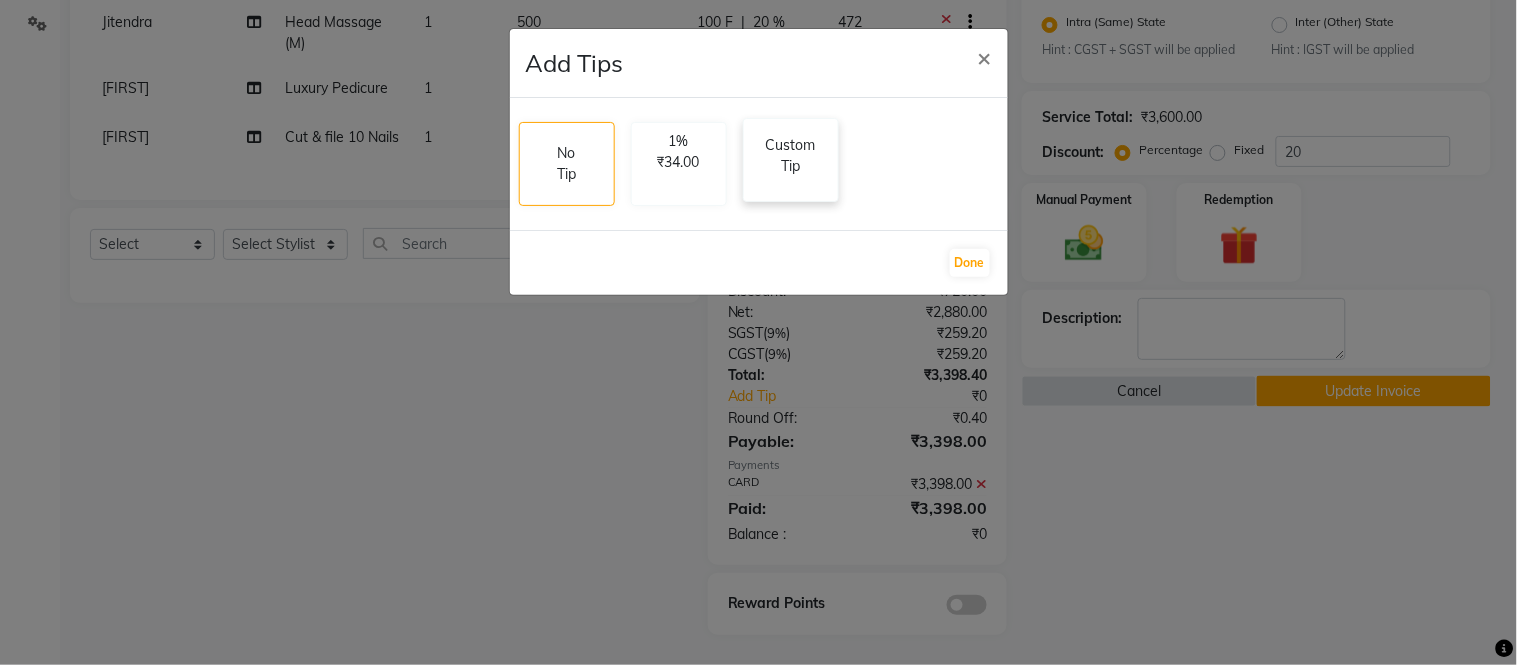 click on "Custom Tip" 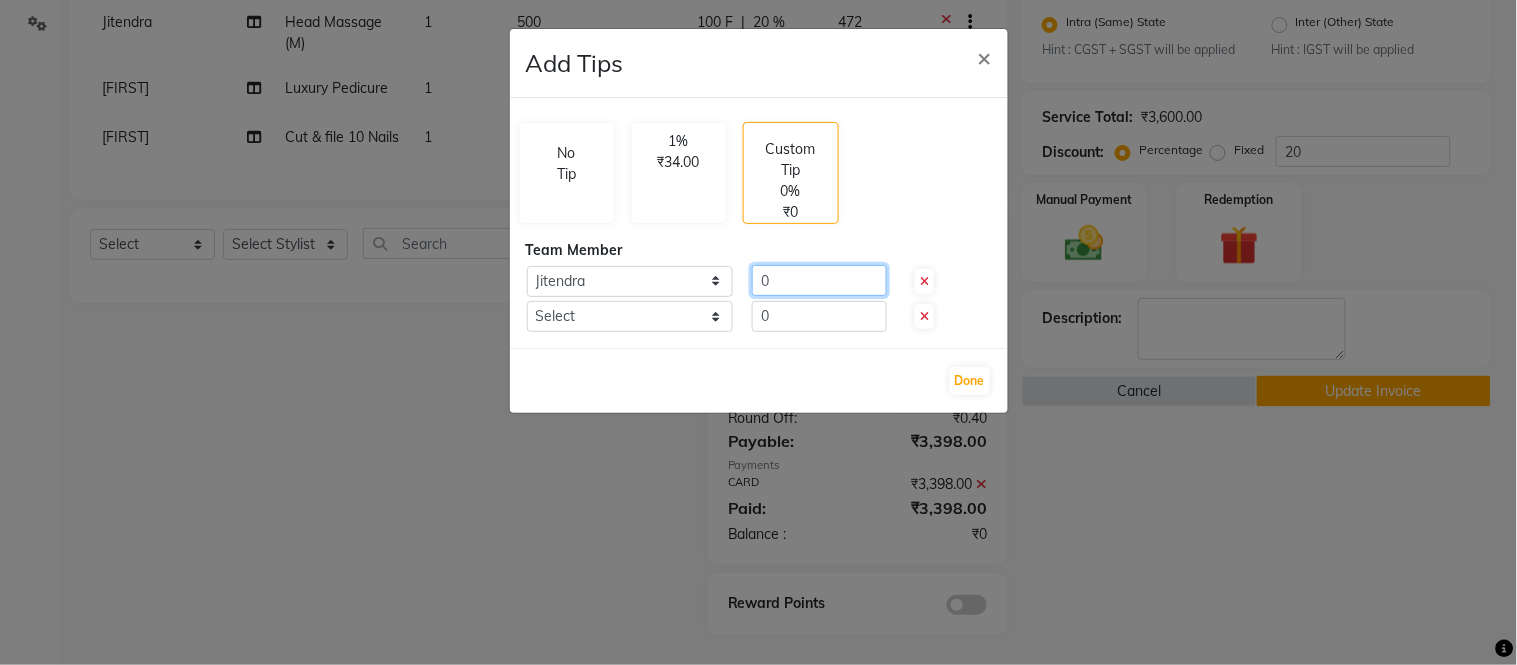 click on "0" 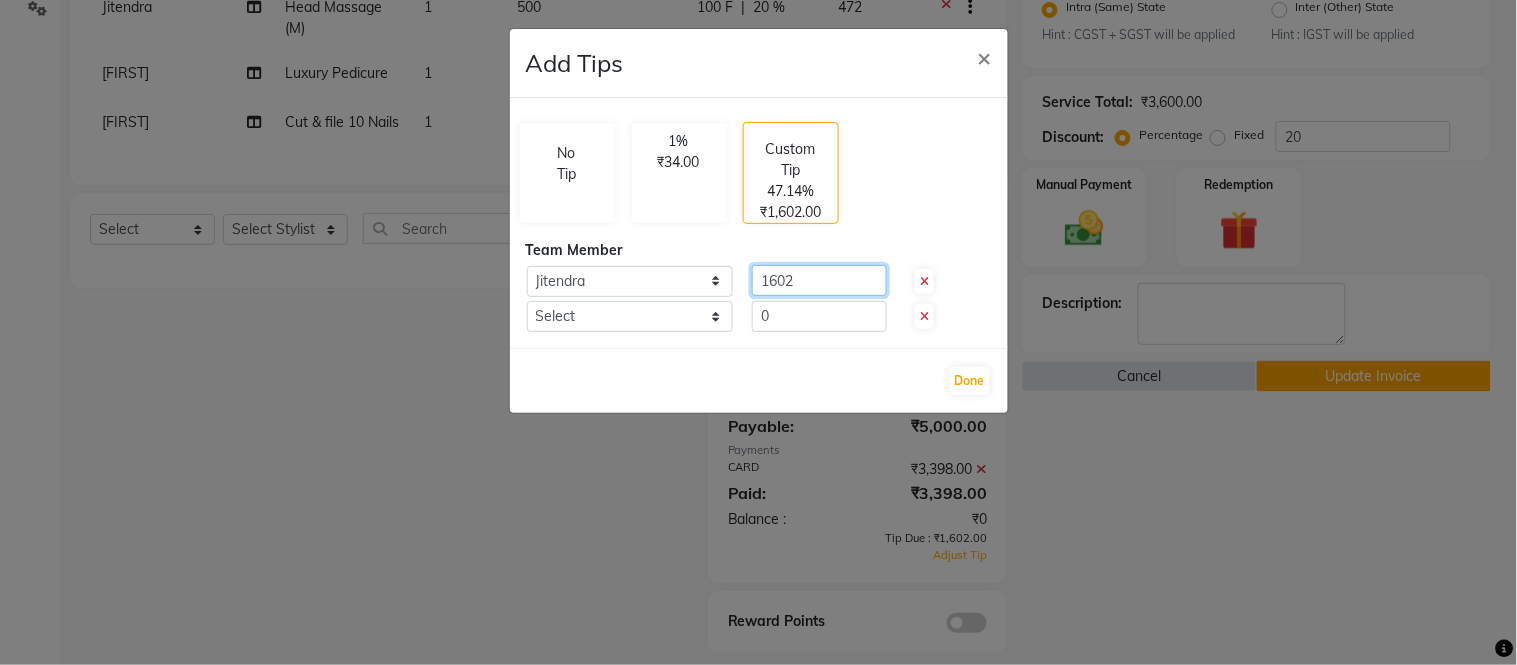type on "1602" 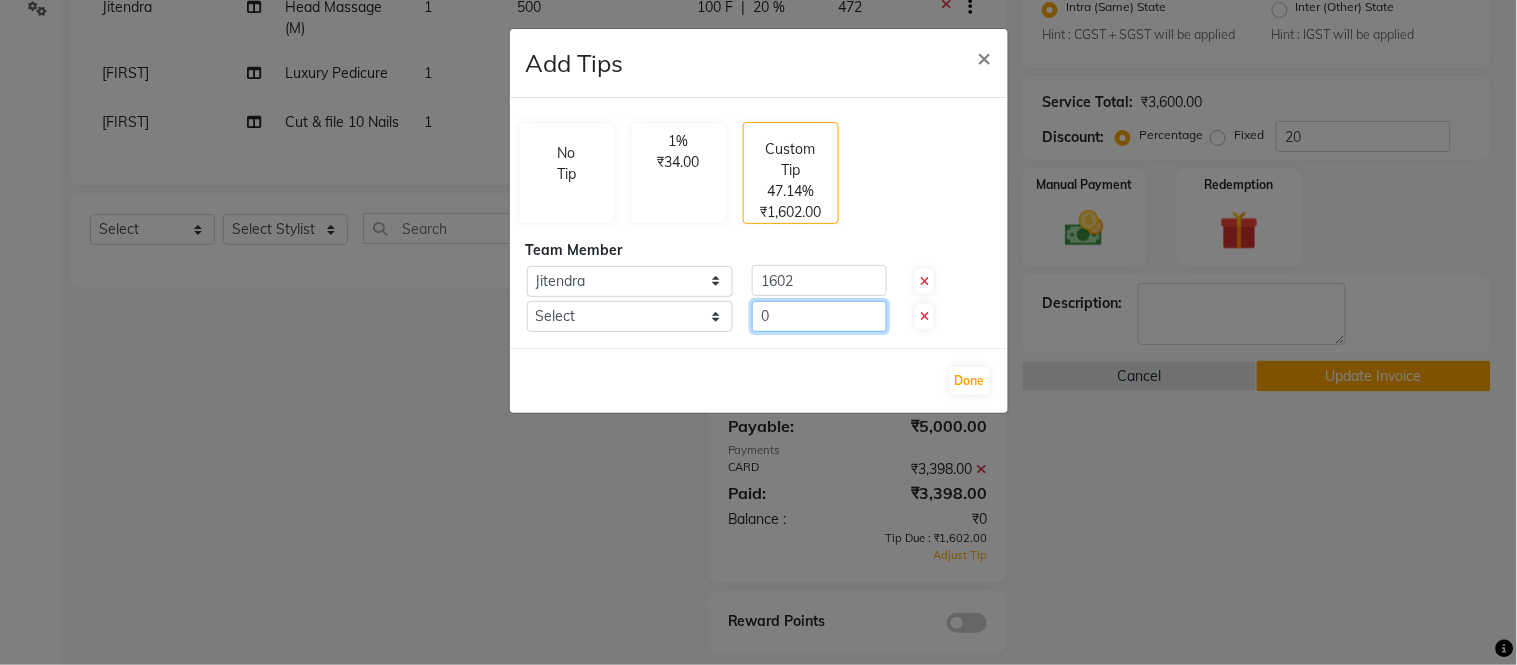 click on "0" 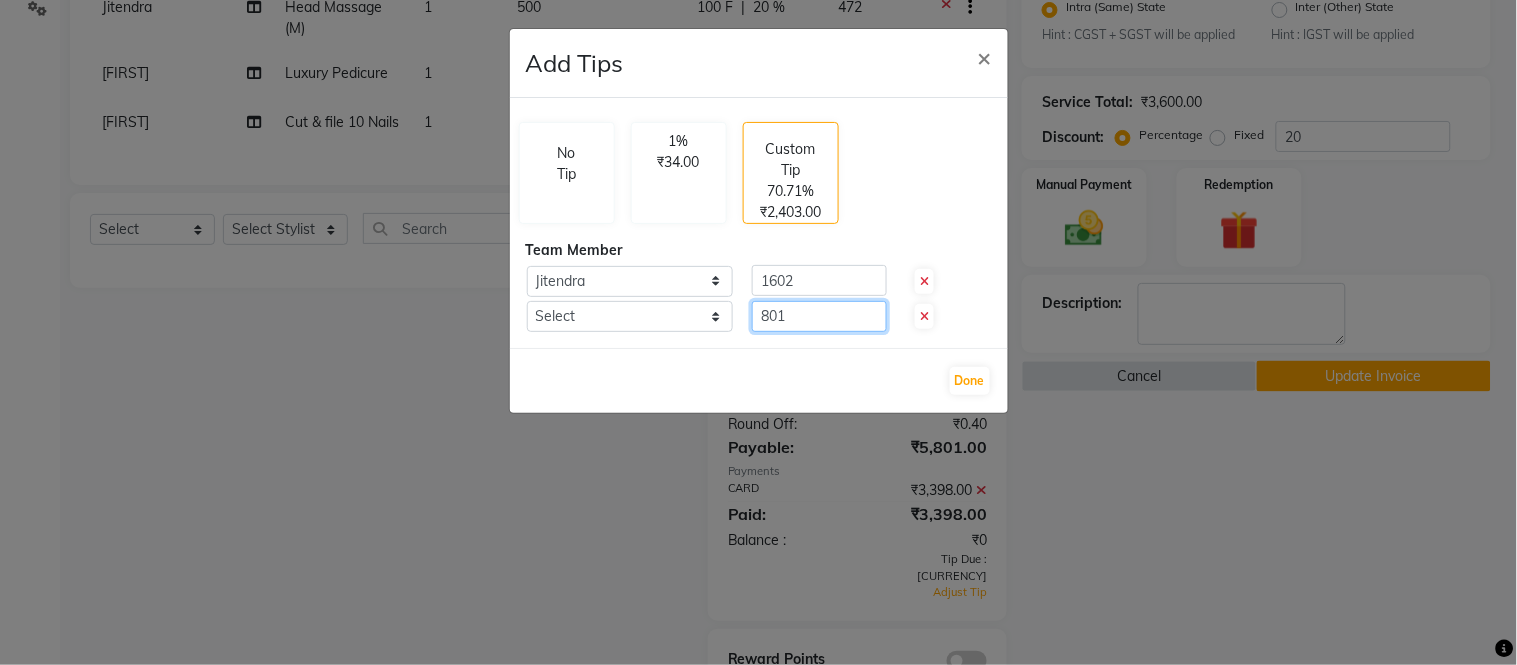 type on "801" 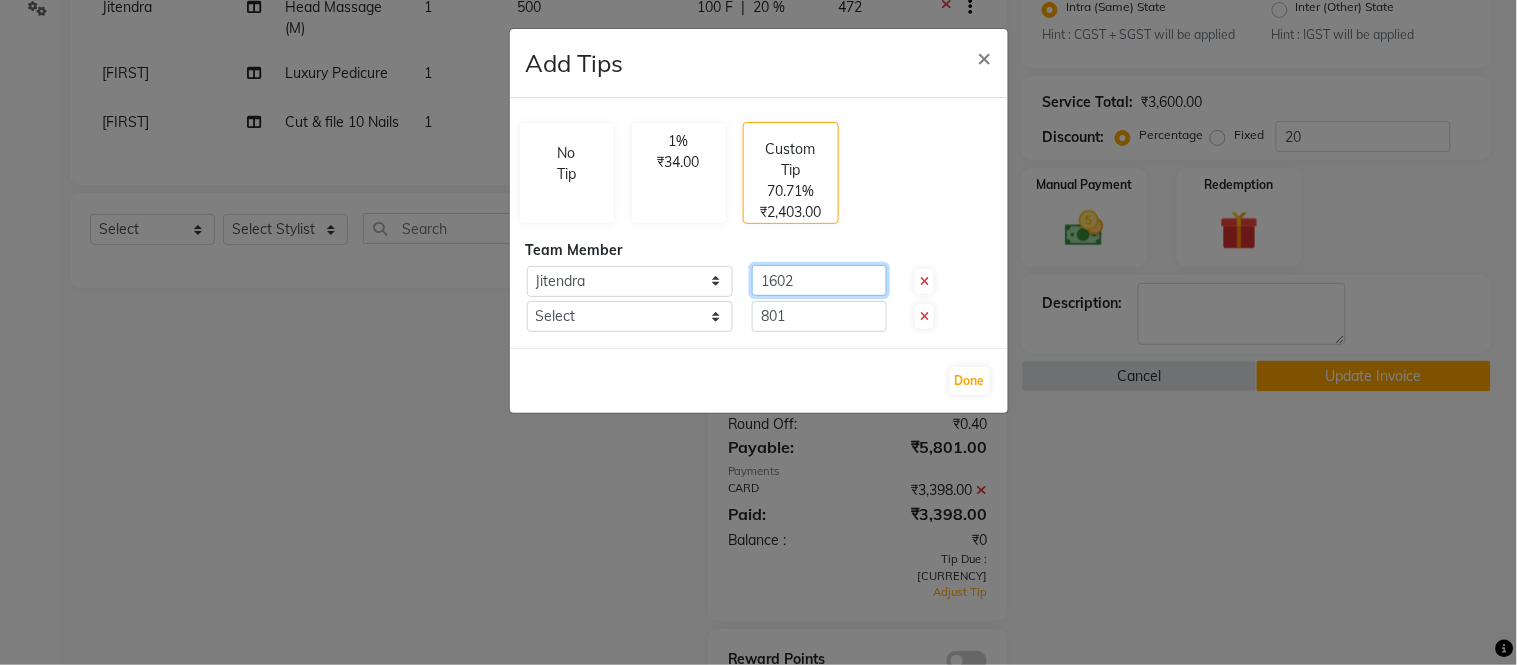 click on "1602" 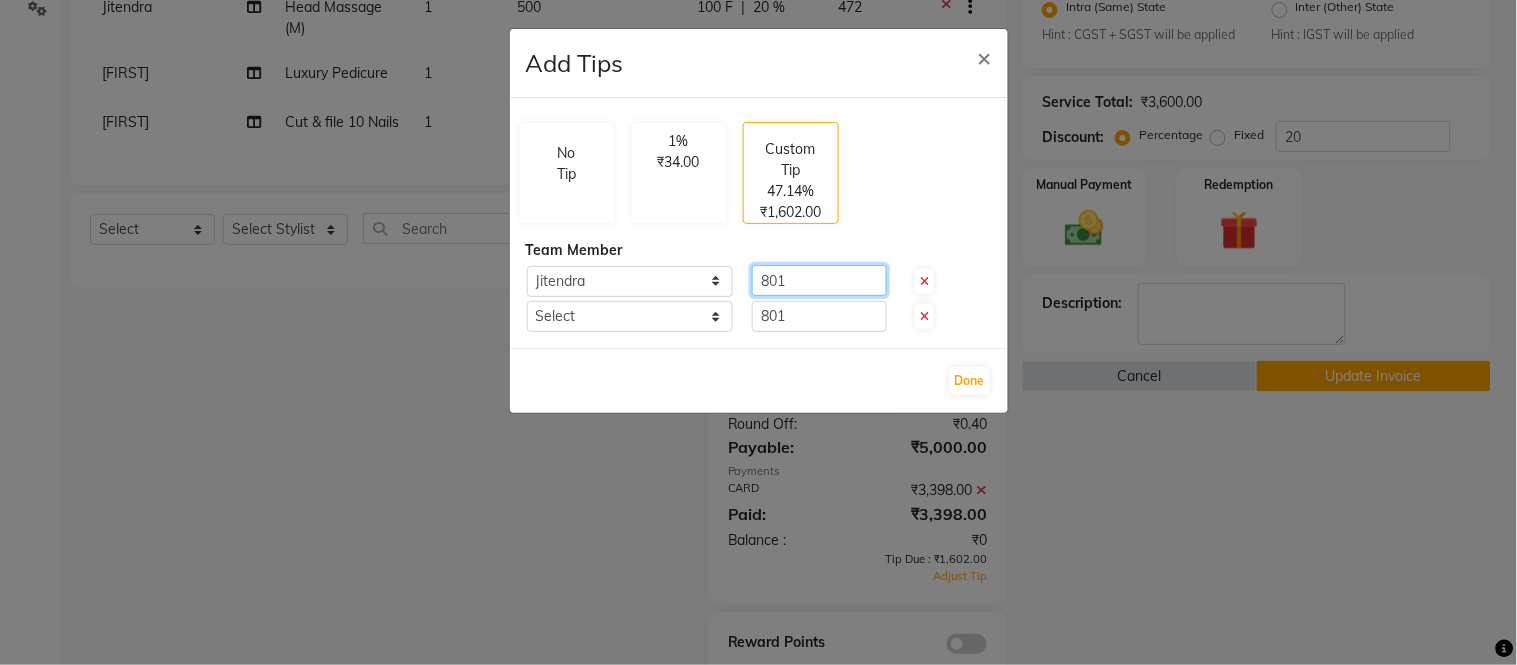 type on "801" 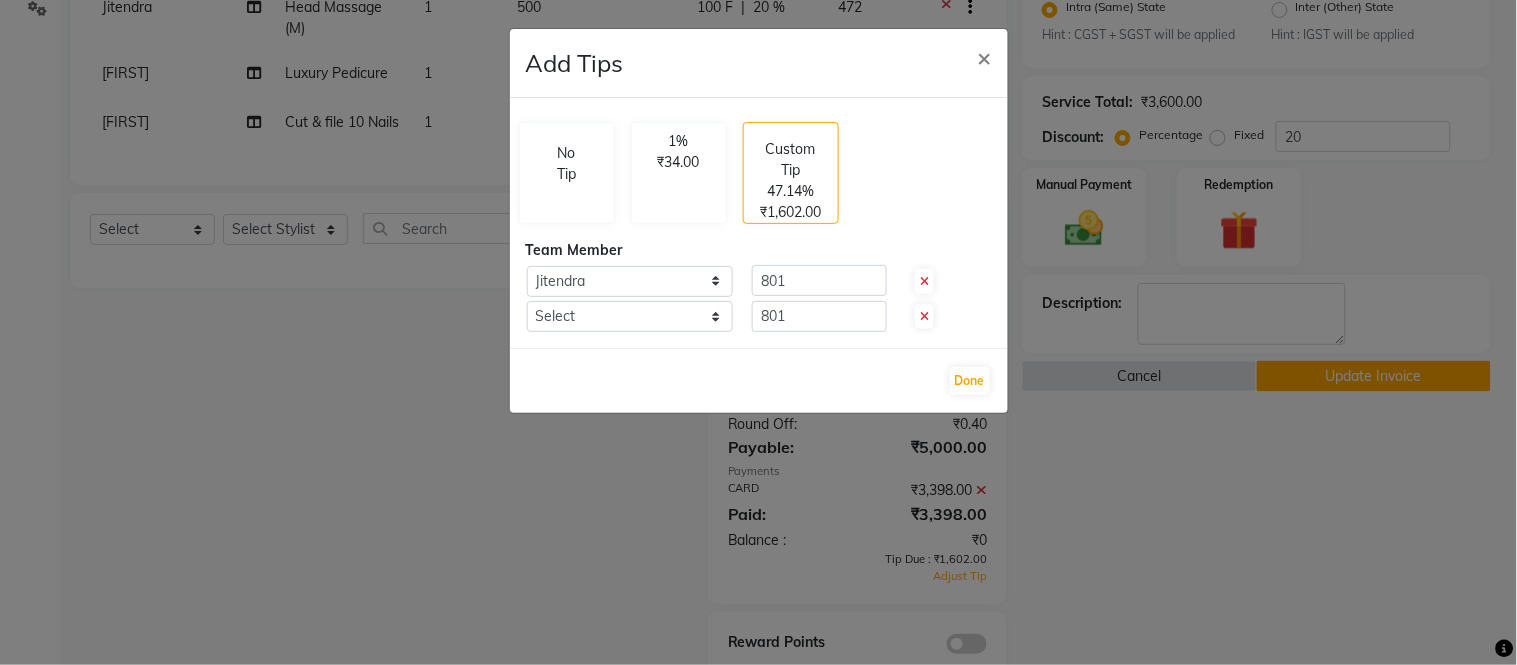 click on "Done" 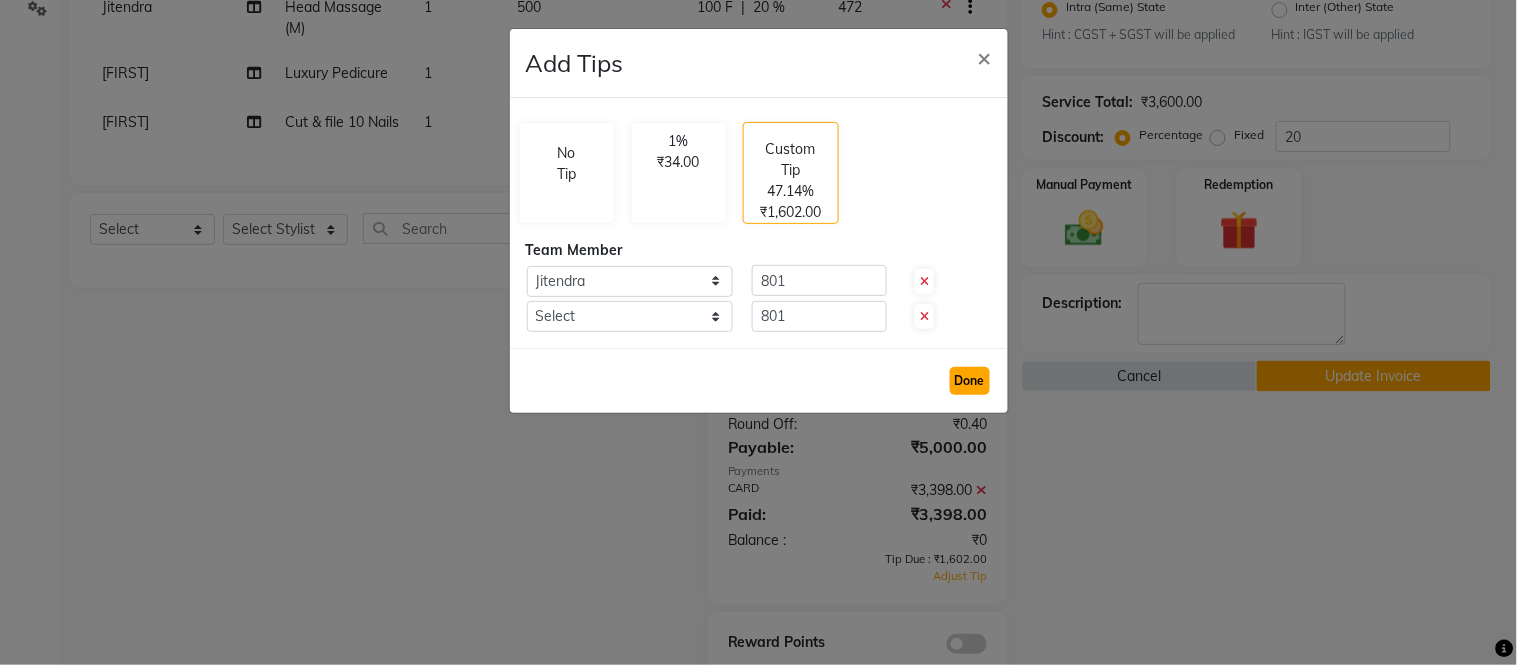 click on "Done" 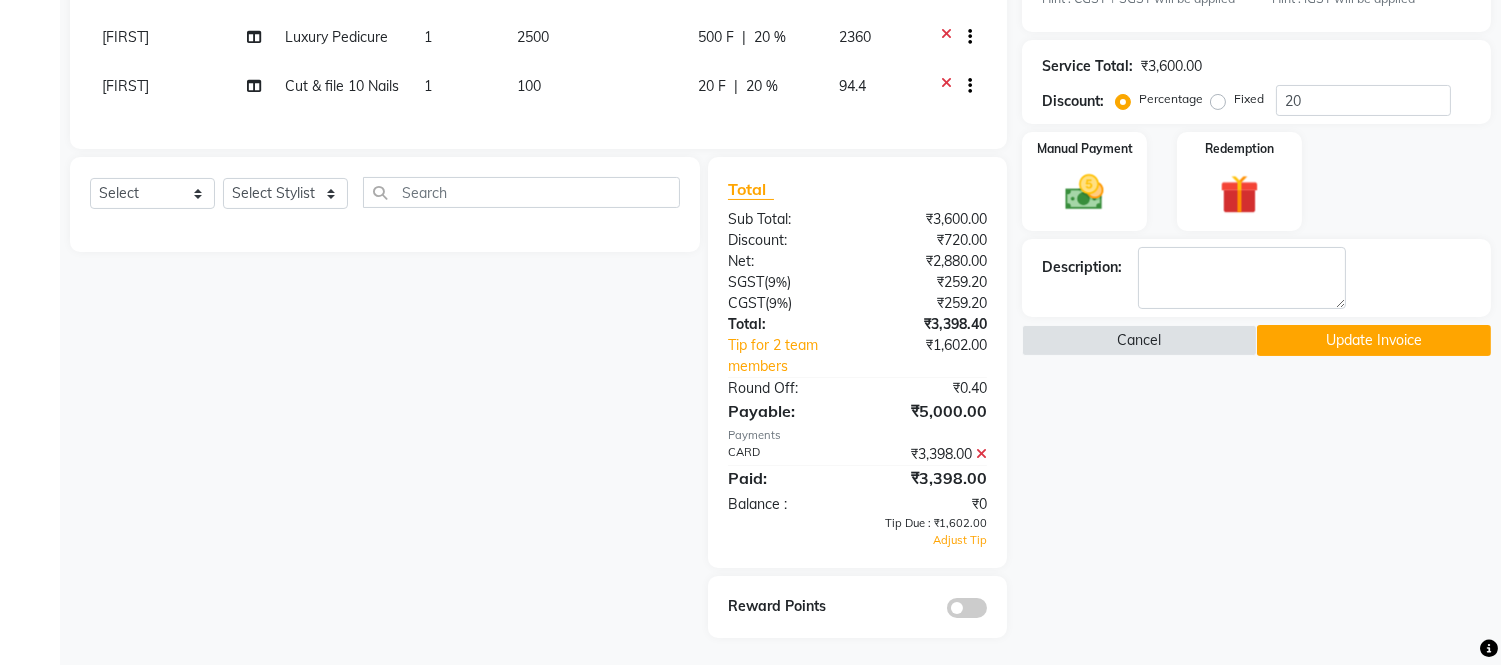 scroll, scrollTop: 533, scrollLeft: 0, axis: vertical 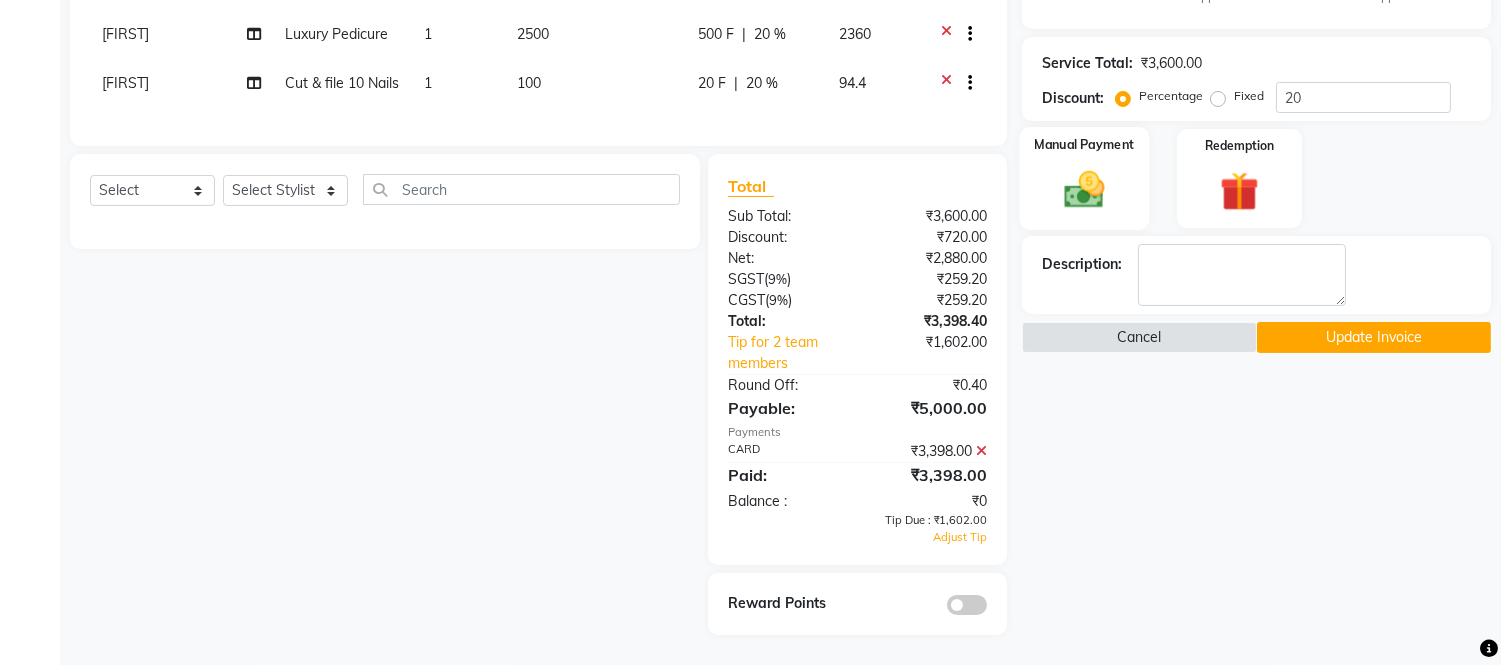 click 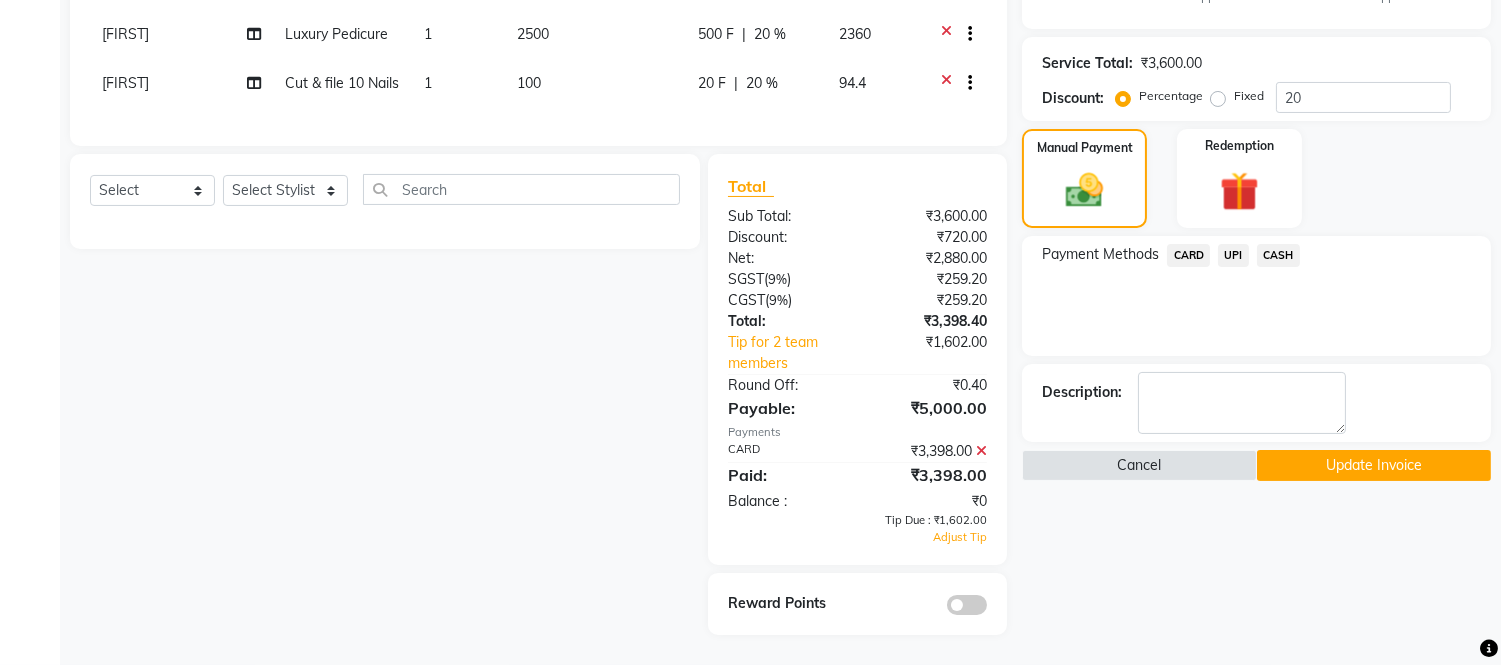 click on "CARD" 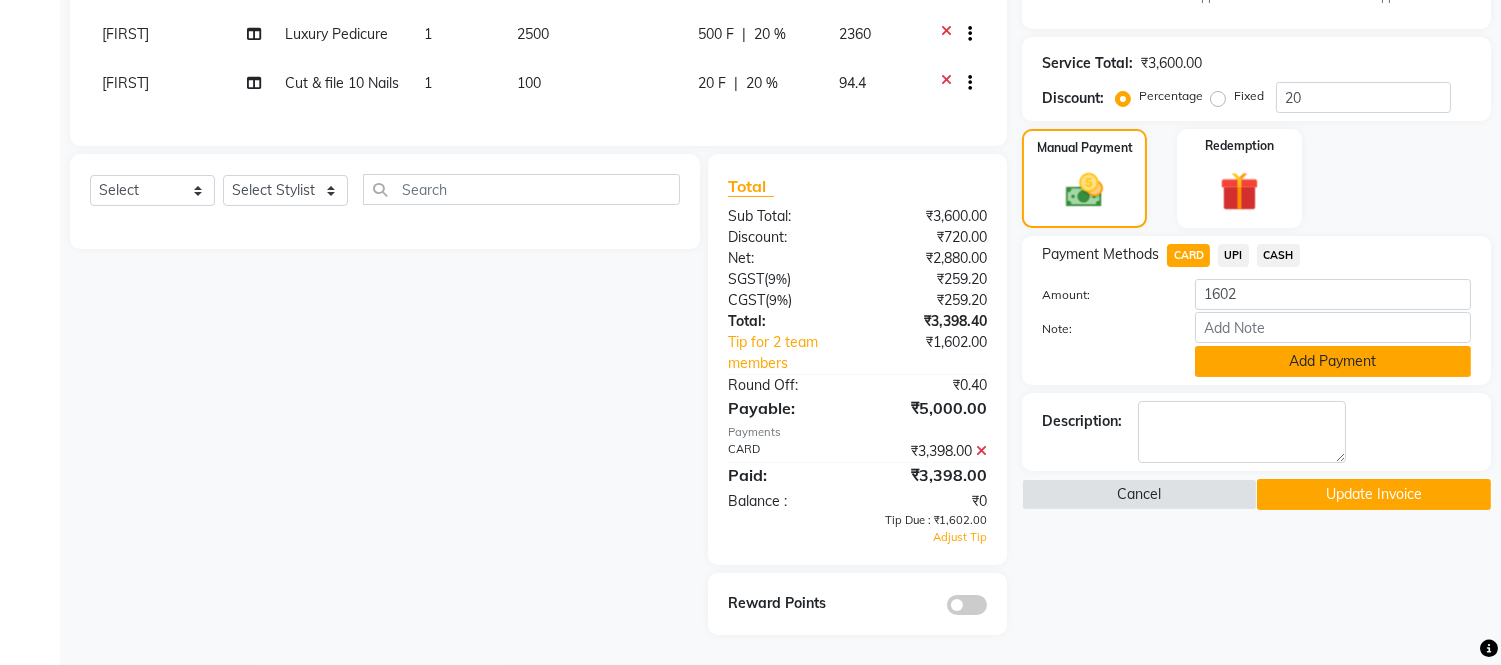 click on "Add Payment" 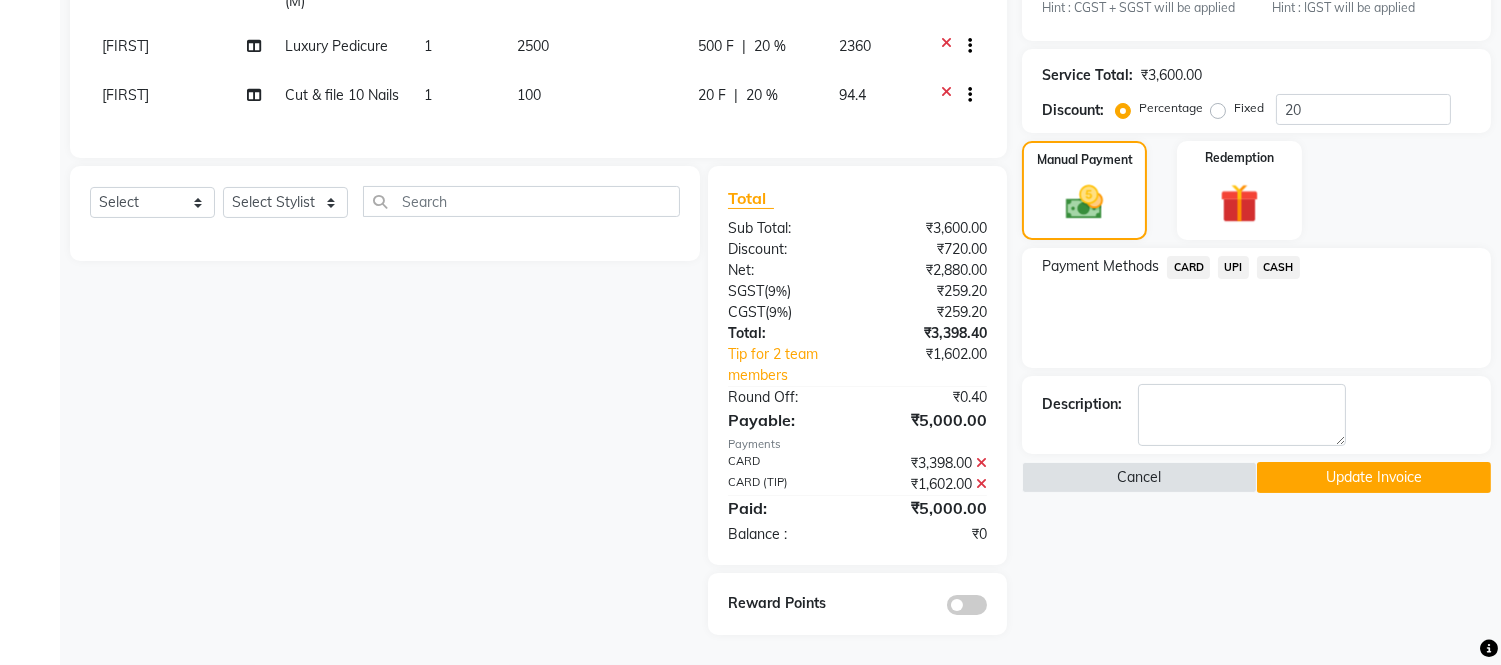 scroll, scrollTop: 520, scrollLeft: 0, axis: vertical 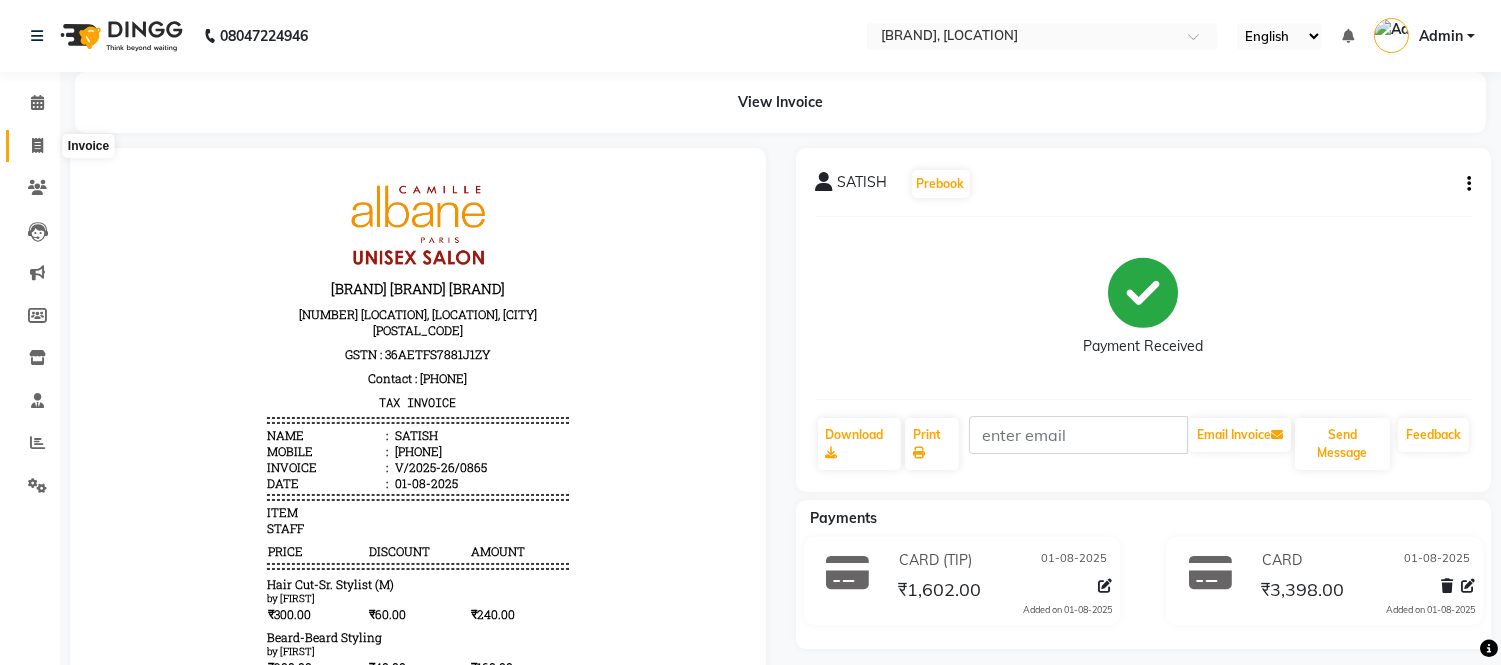 click 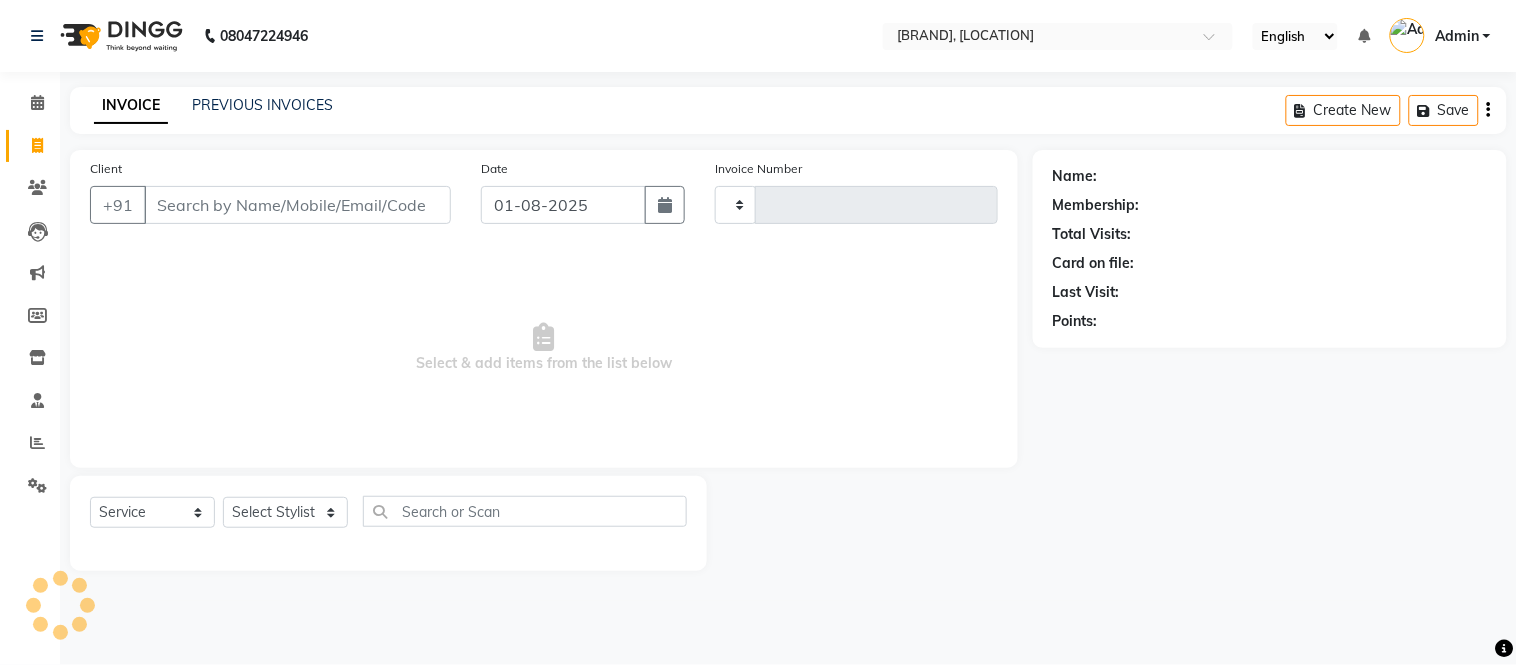 type on "0866" 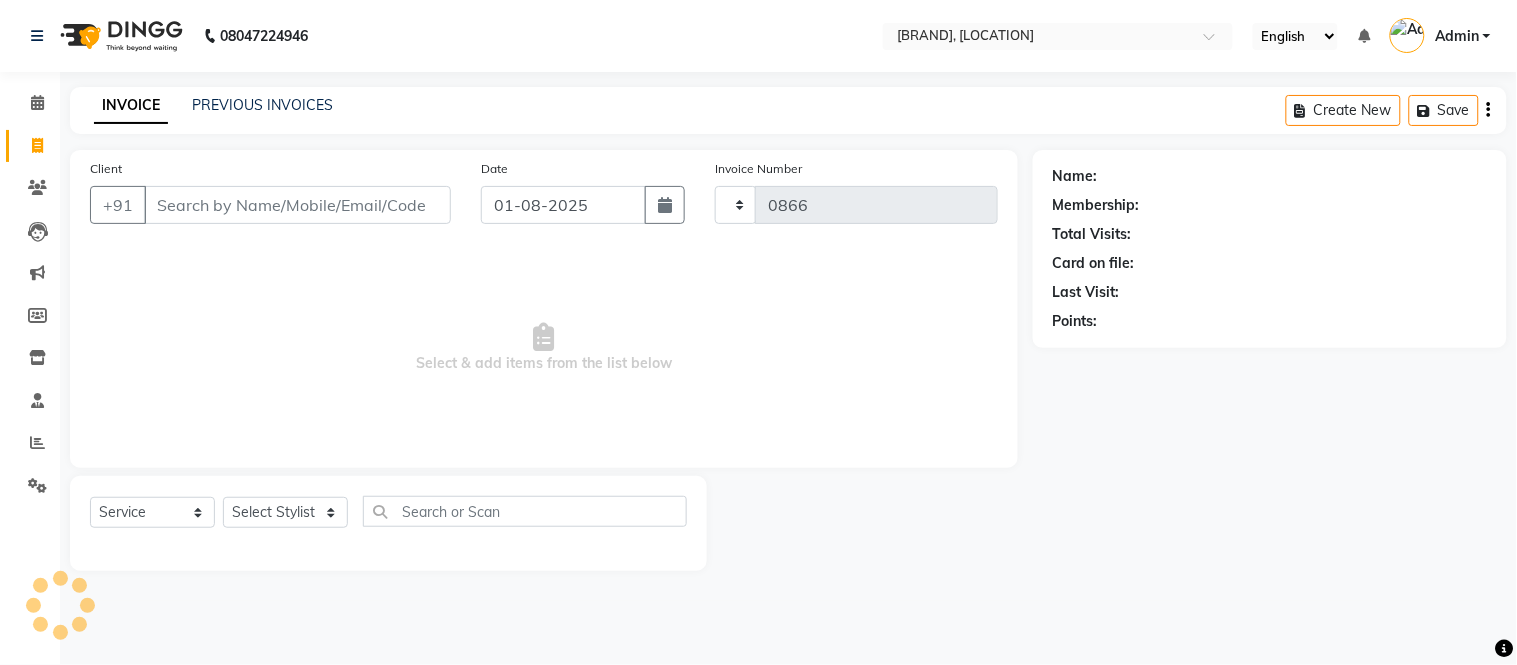 select on "7025" 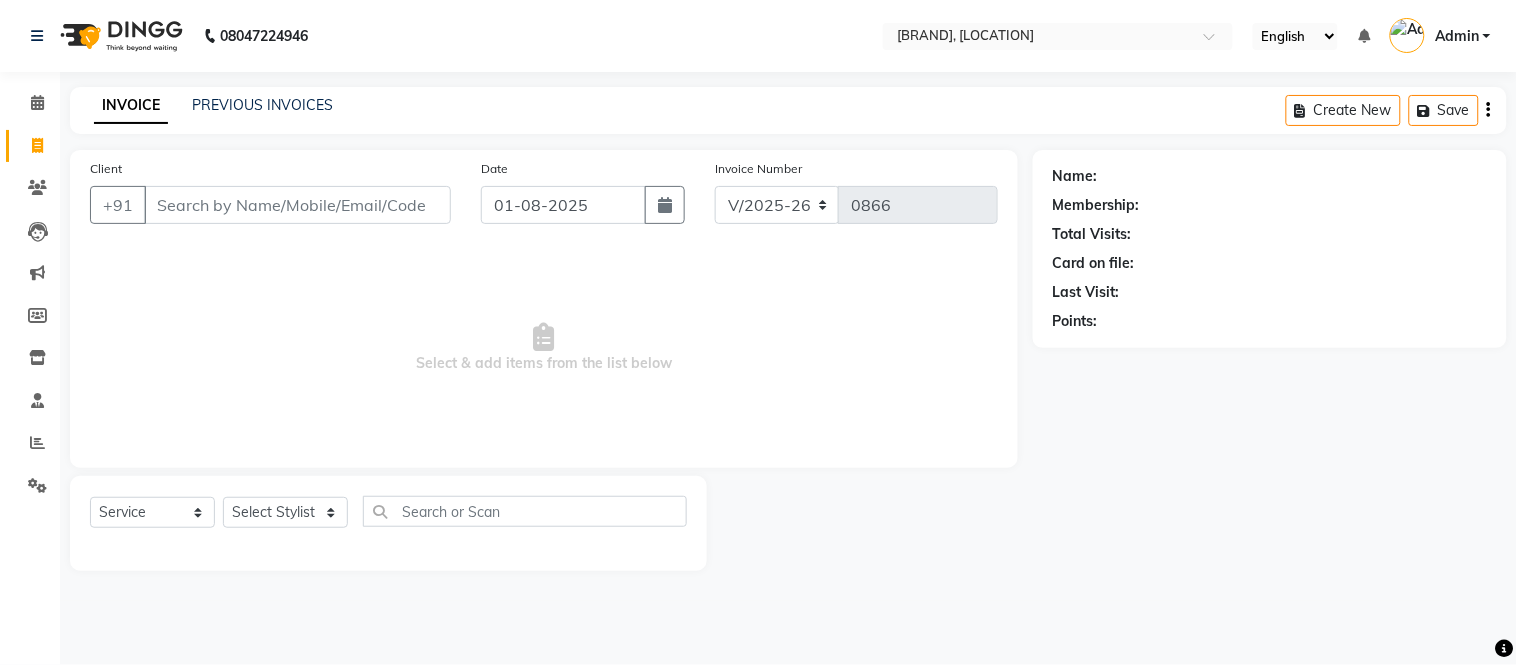 click on "Client" at bounding box center [297, 205] 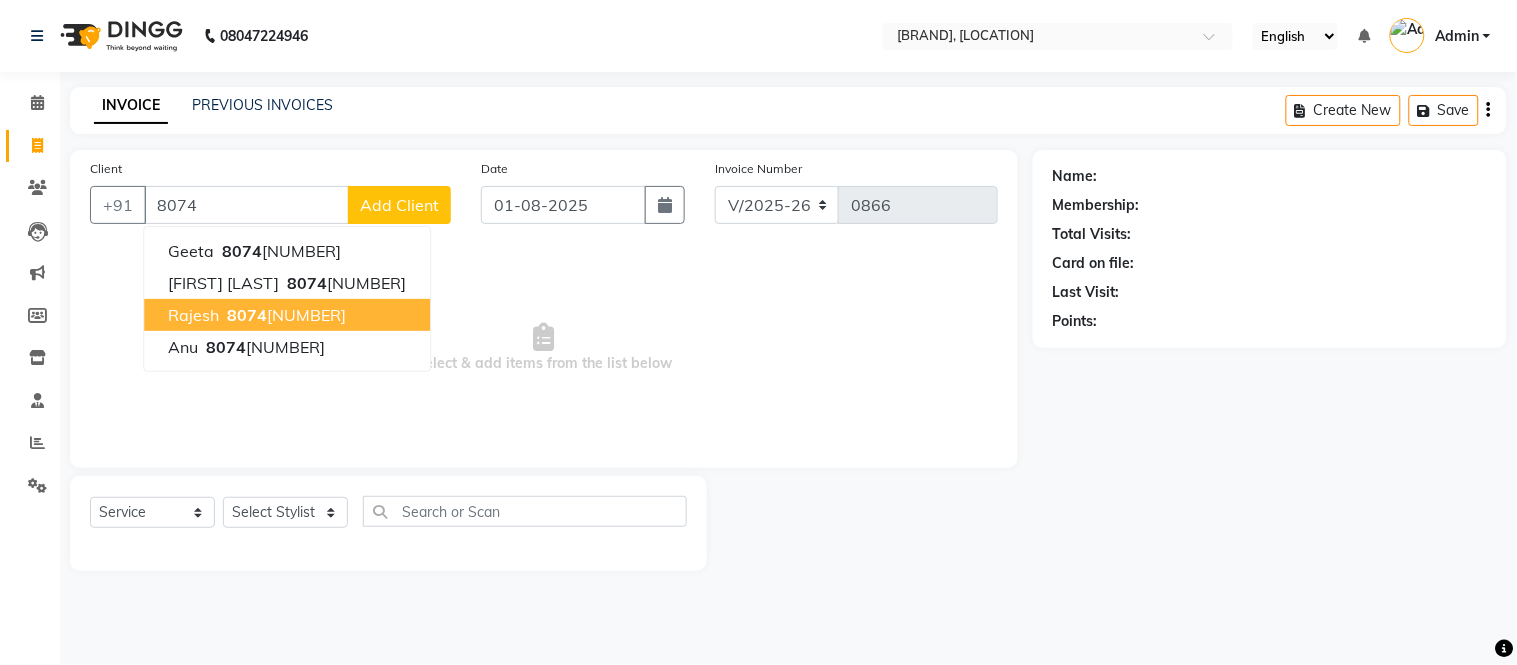 click on "[ID]" at bounding box center [284, 315] 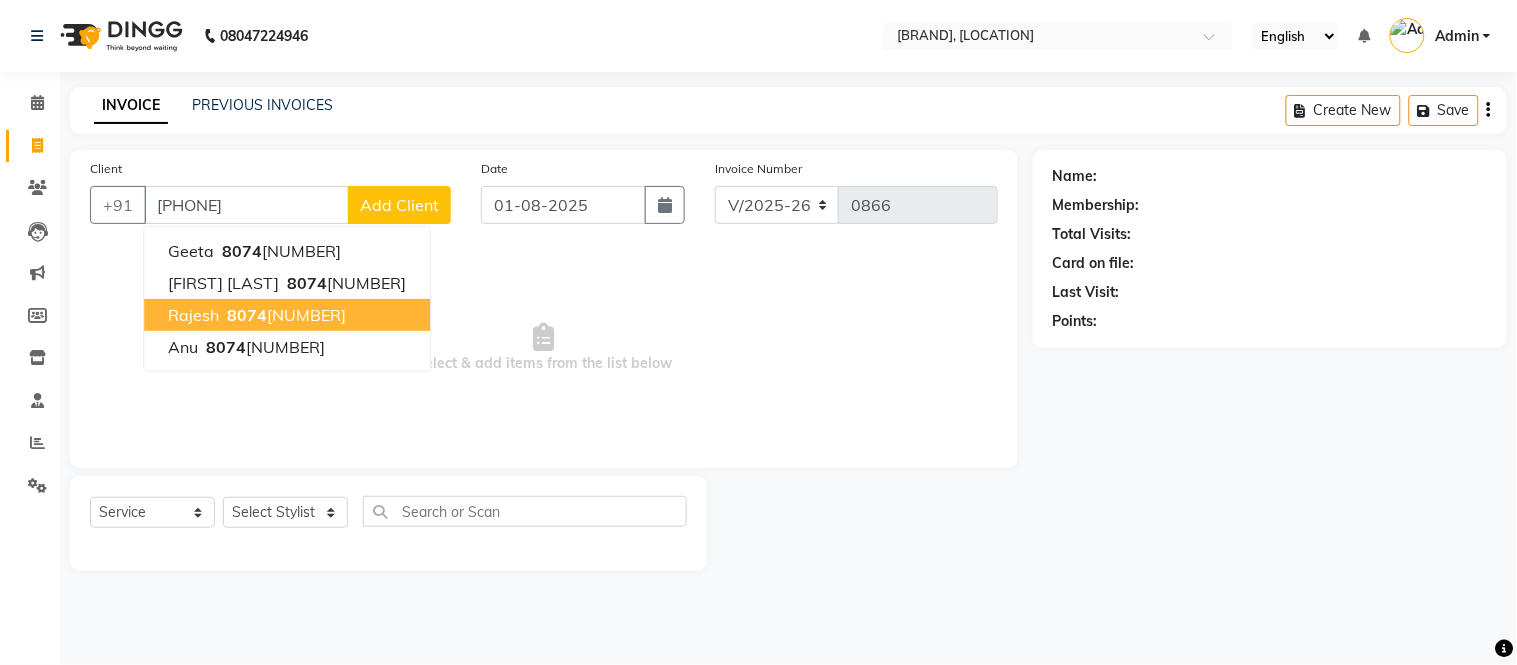 type on "[PHONE]" 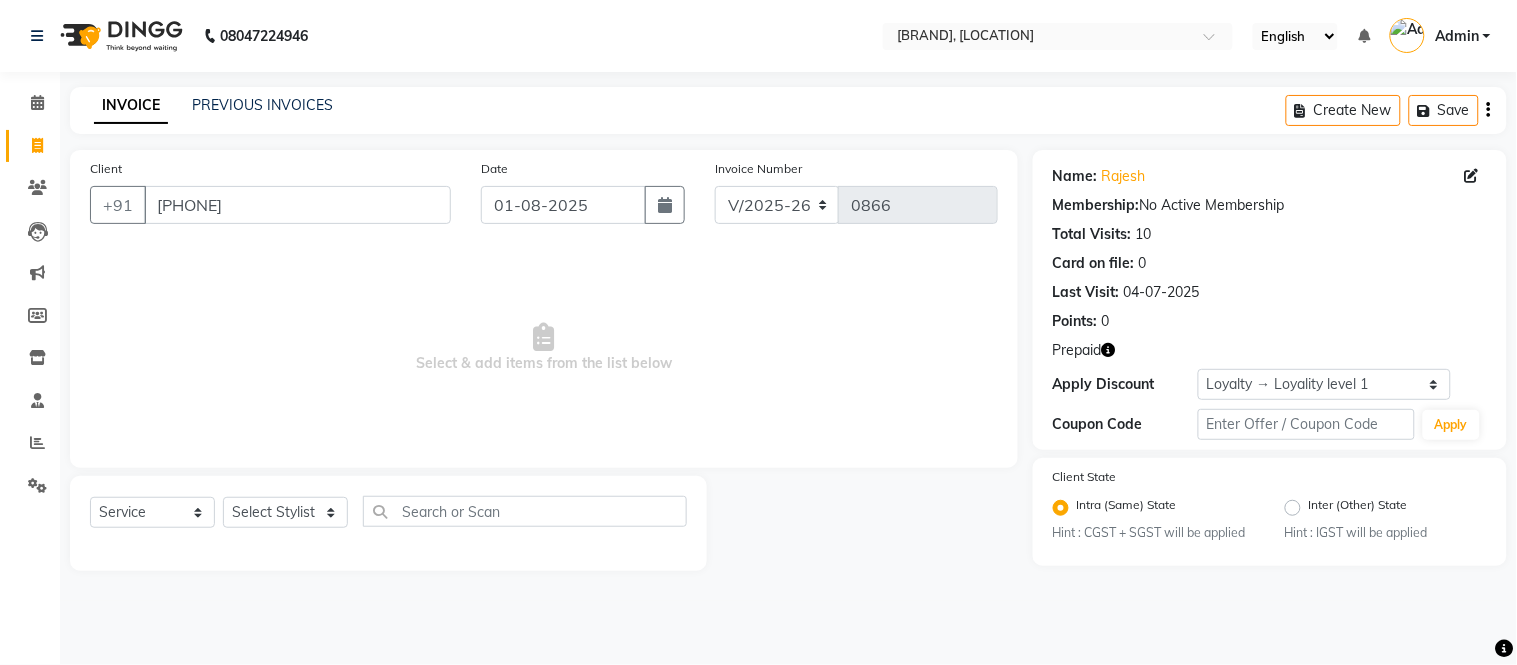 click 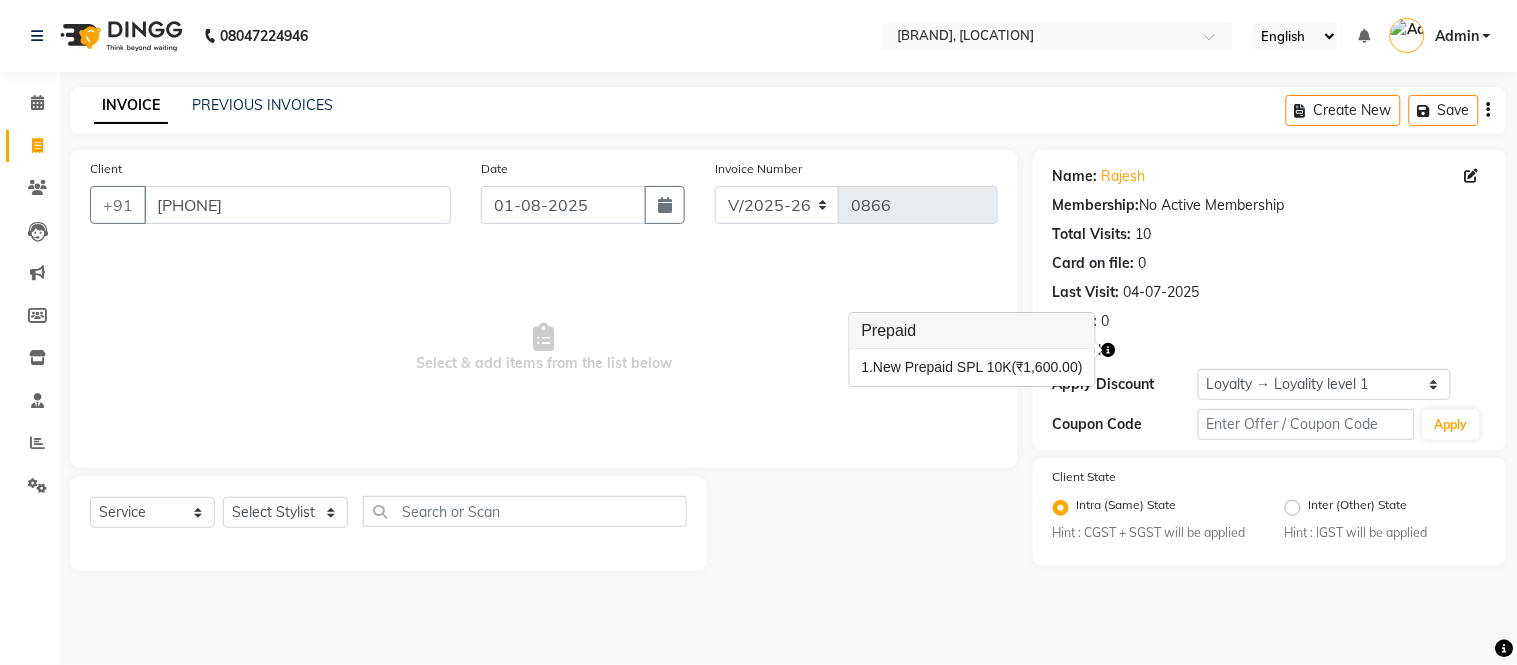 click on "Select & add items from the list below" at bounding box center (544, 348) 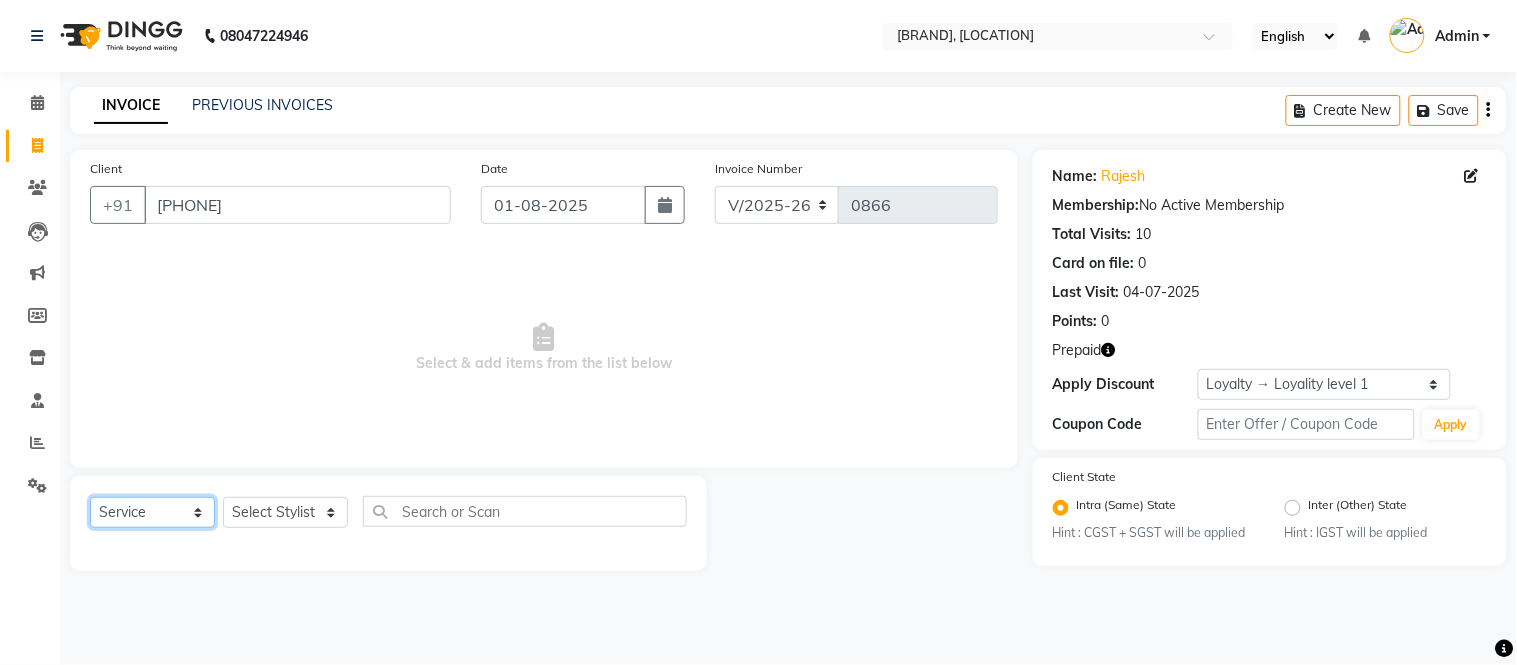 click on "Select  Service  Product  Membership  Package Voucher Prepaid Gift Card" 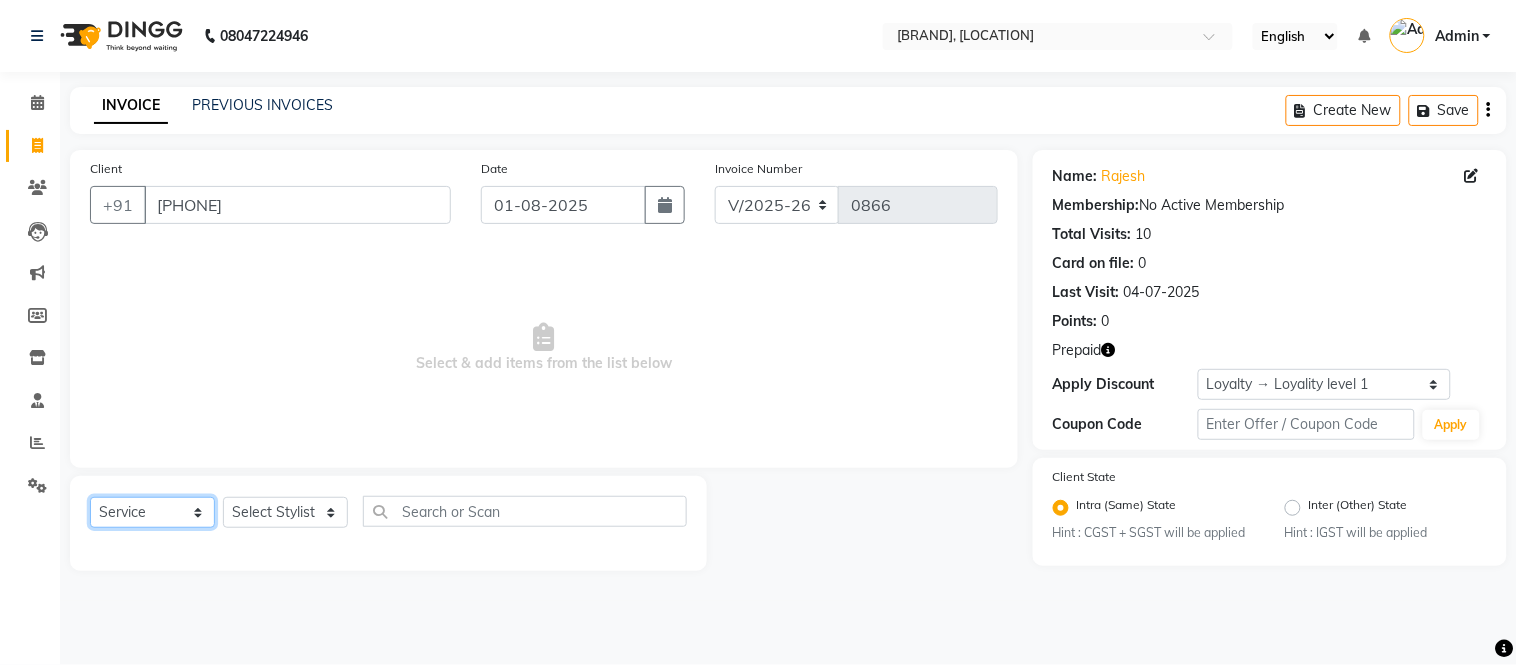 select on "P" 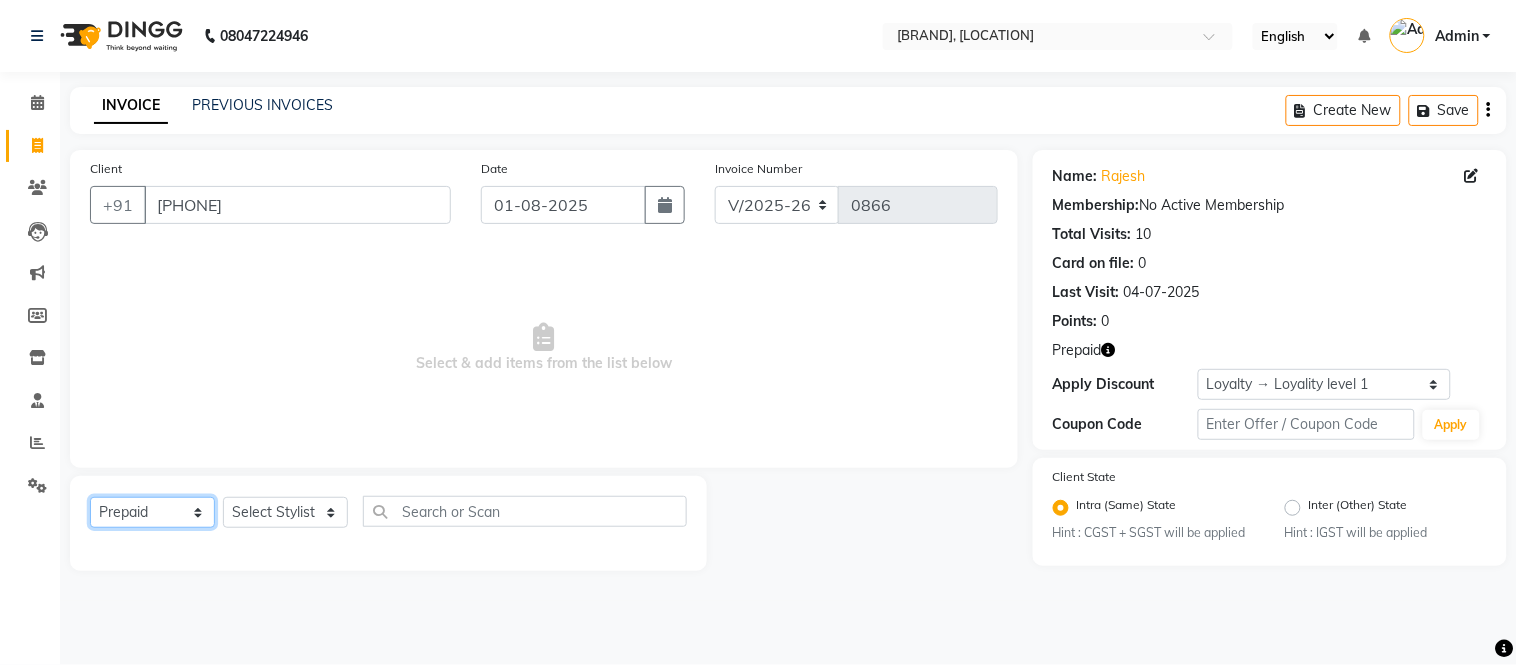 click on "Select  Service  Product  Membership  Package Voucher Prepaid Gift Card" 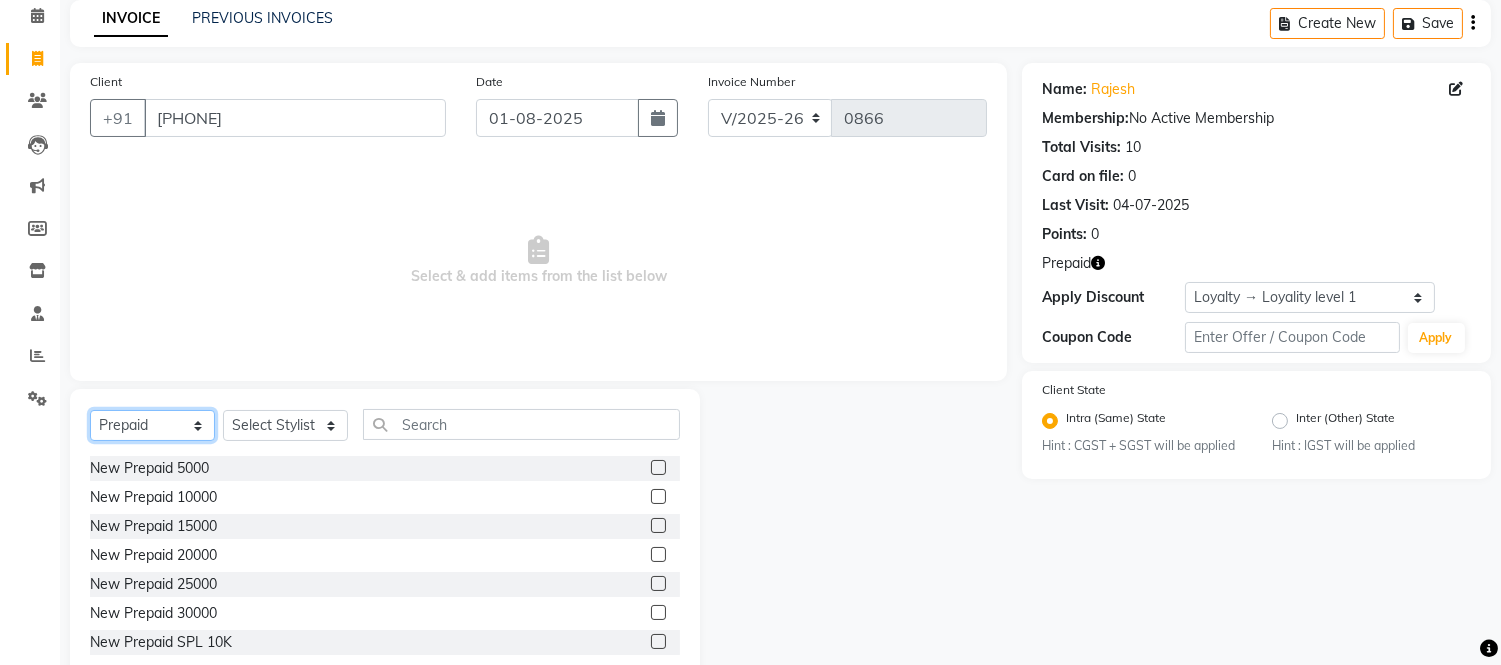 scroll, scrollTop: 135, scrollLeft: 0, axis: vertical 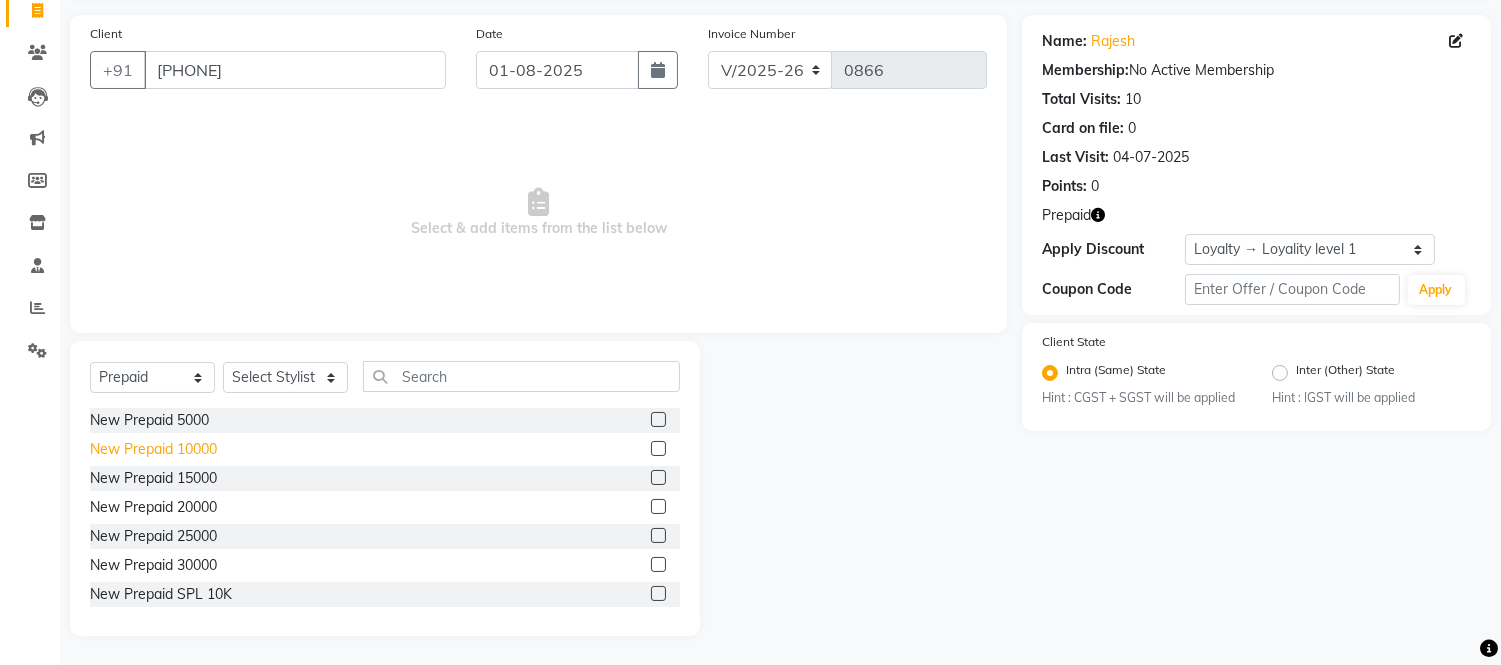 click on "New Prepaid 10000" 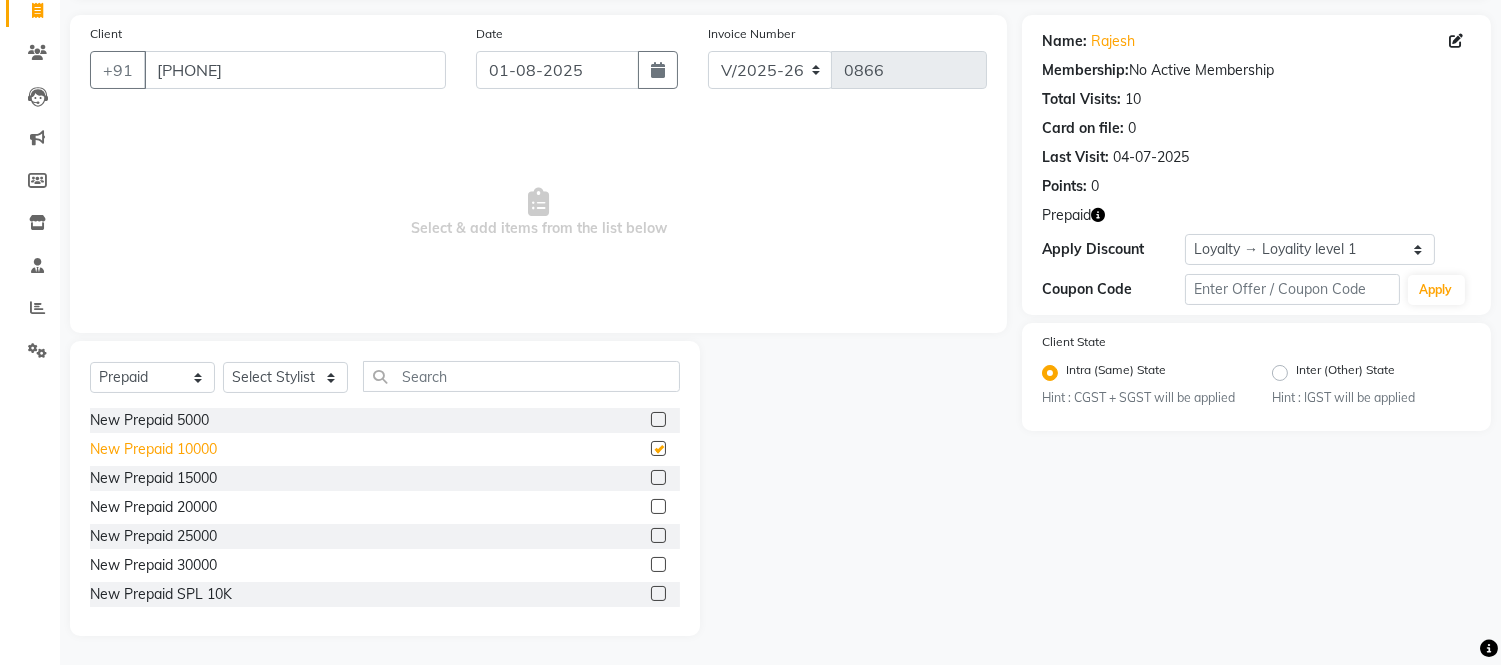 checkbox on "false" 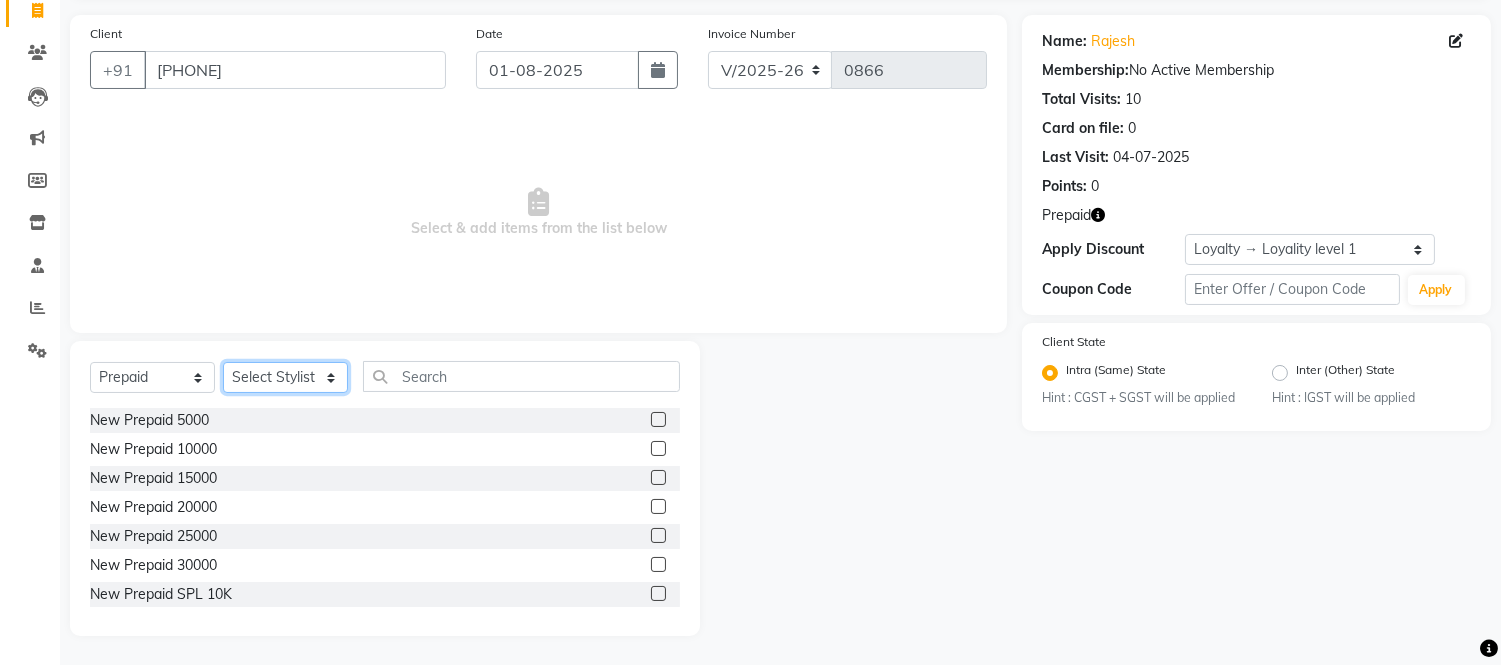 click on "Select Stylist Admin [FIRST] [FIRST] [FIRST] [FIRST] [FIRST] [FIRST] [FIRST] [FIRST] [FIRST] [FIRST]" 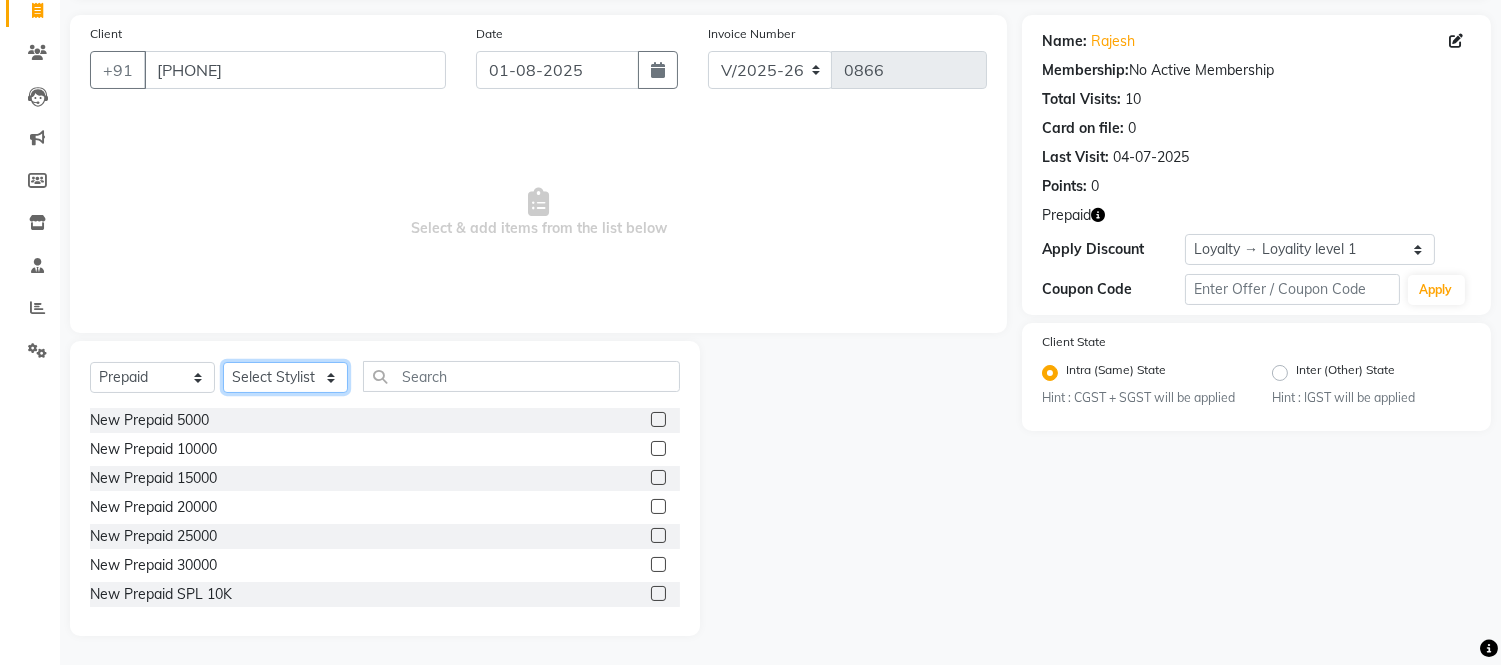 select on "57811" 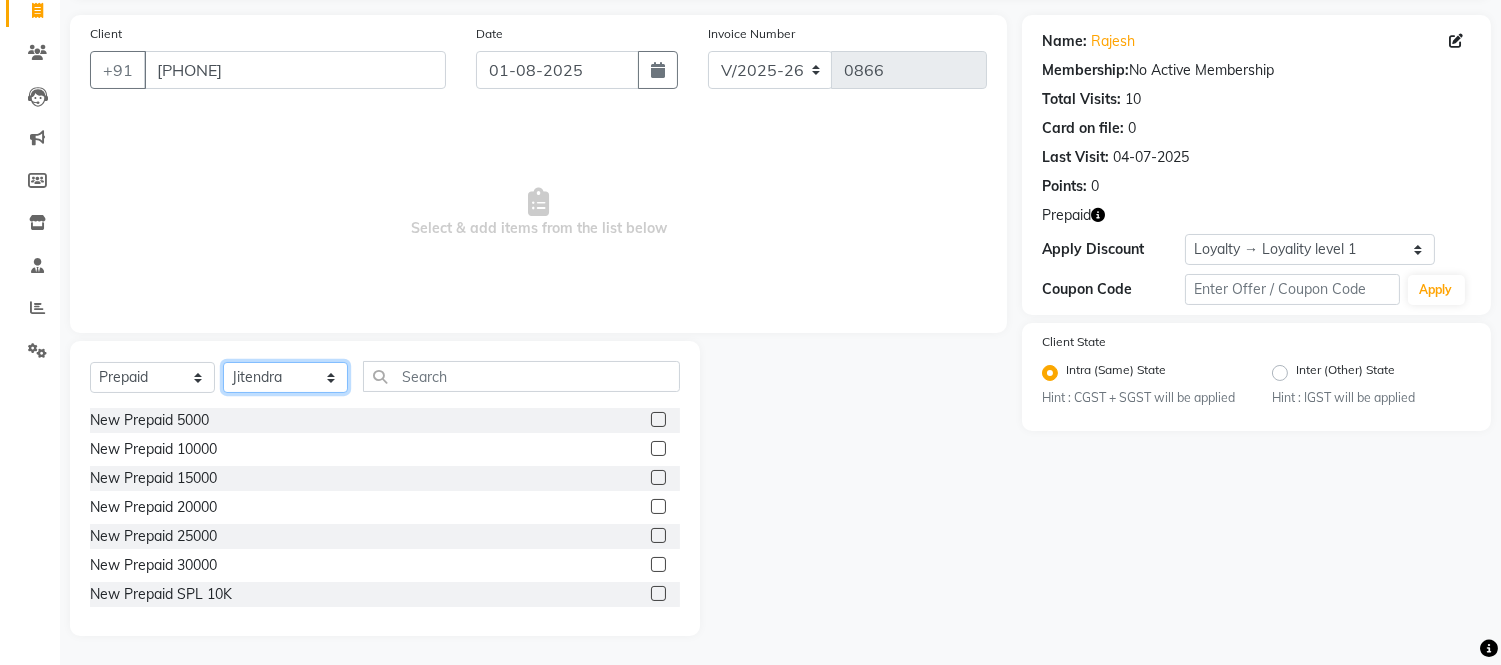 click on "Select Stylist Admin [FIRST] [FIRST] [FIRST] [FIRST] [FIRST] [FIRST] [FIRST] [FIRST] [FIRST] [FIRST]" 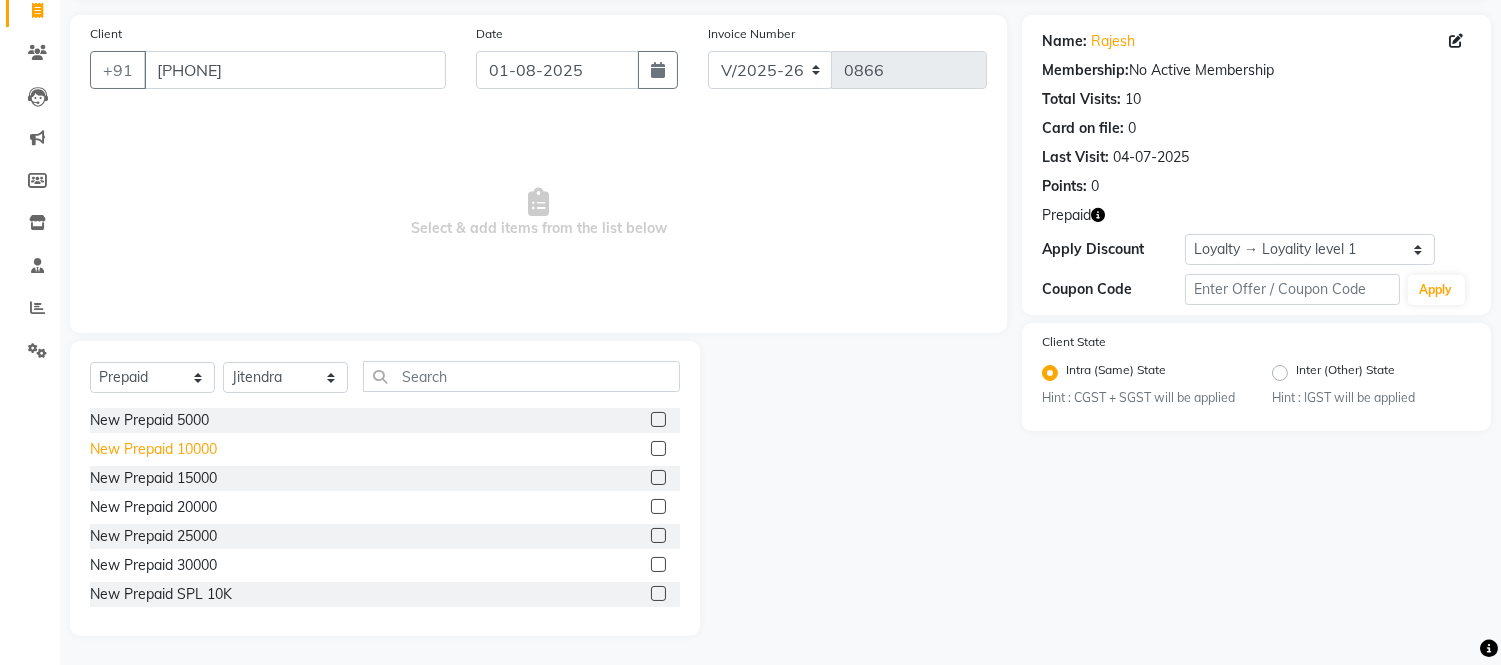 click on "New Prepaid 10000" 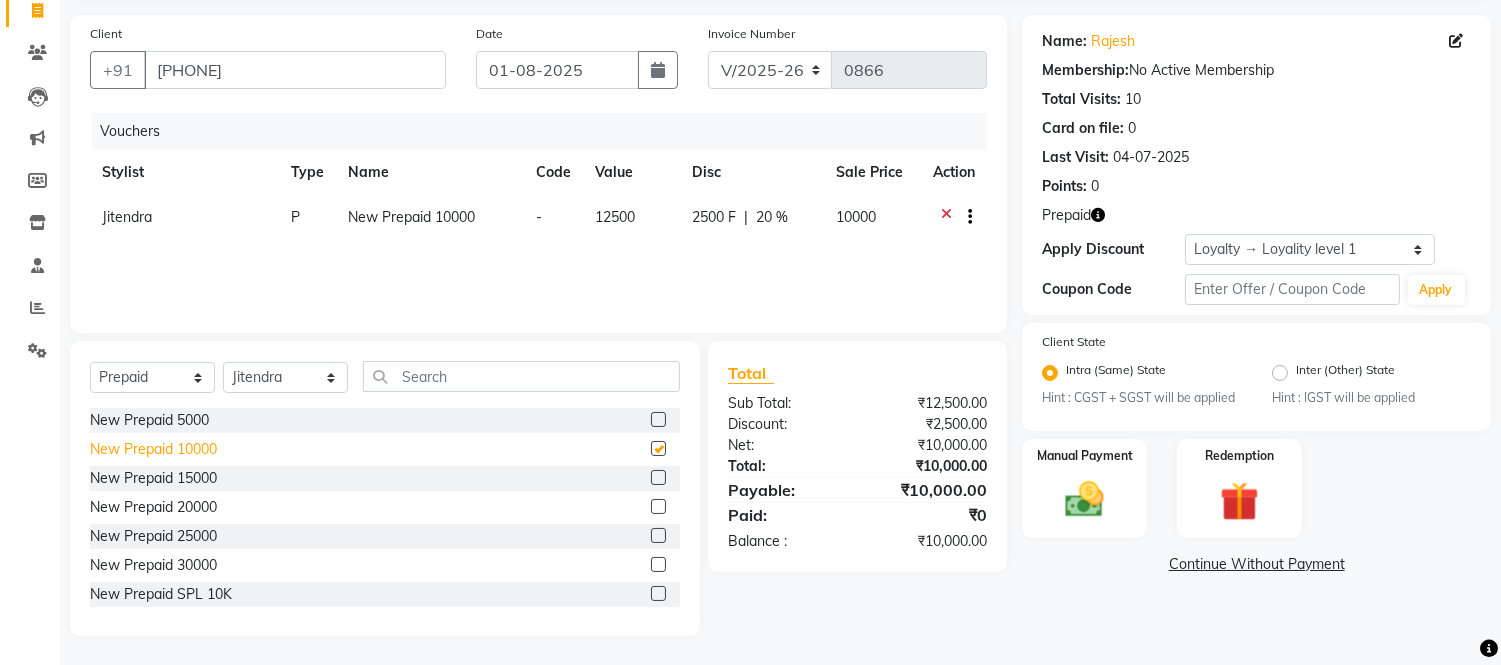 checkbox on "false" 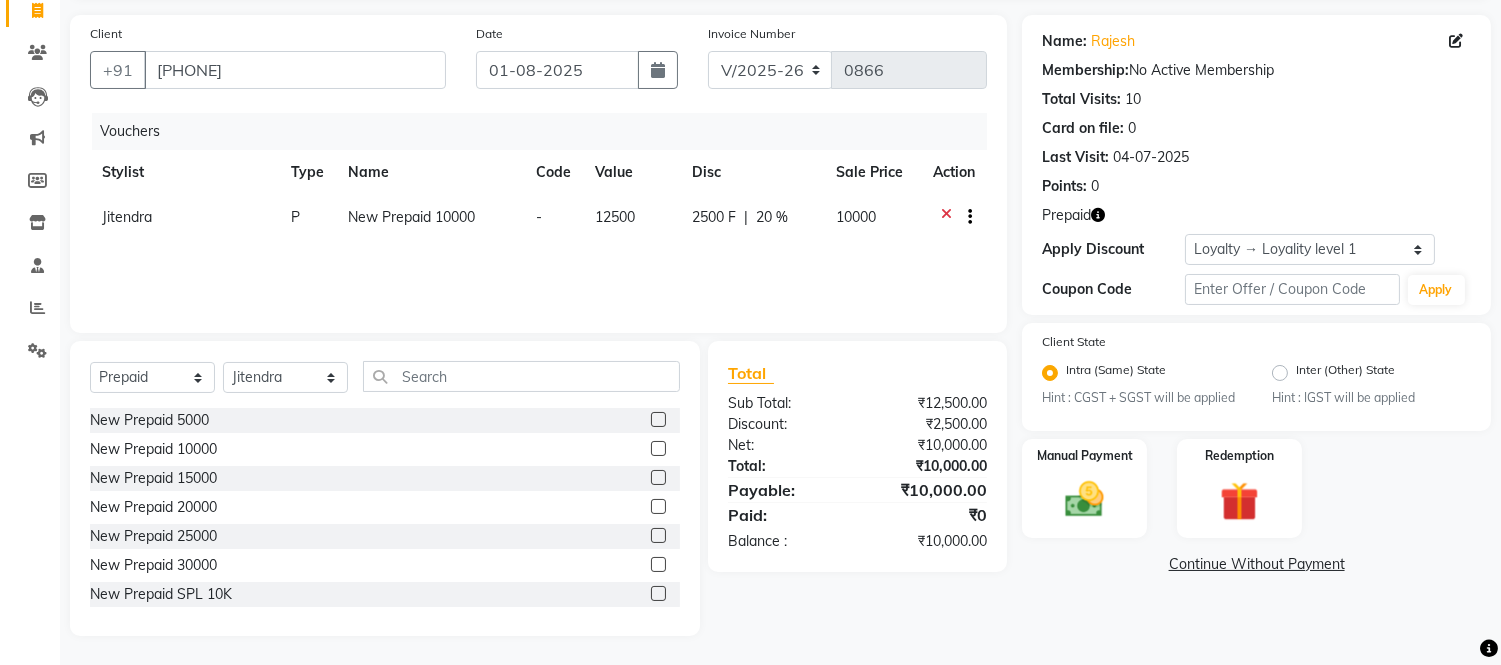 click on "Client +91 [PHONE] Date [DATE] Invoice Number INV/[YEAR] V/[YEAR]-[YEAR] [NUMBER] Vouchers Stylist Type Name Code Value Disc Sale Price Action [FIRST] [LAST] New Prepaid 10000 - 12500 2500 F | 20 % 10000 Select Service Product Membership Package Voucher Prepaid Gift Card Select Stylist Admin [FIRST] [LAST] [FIRST] [LAST] [FIRST] [LAST] [FIRST] [LAST] [FIRST] [LAST] [FIRST] [LAST] [FIRST] [LAST] [FIRST] [LAST] [FIRST] [LAST] New Prepaid 5000 New Prepaid 10000 New Prepaid 15000 New Prepaid 20000 New Prepaid 25000 New Prepaid 30000 New Prepaid SPL 10K New Prepaid SPL 15K Prepaid 10000 Total Sub Total: ₹12,500.00 Discount: ₹2,500.00 Net: ₹10,000.00 Total: ₹10,000.00 Payable: ₹10,000.00 Paid: ₹0 Balance : ₹10,000.00" 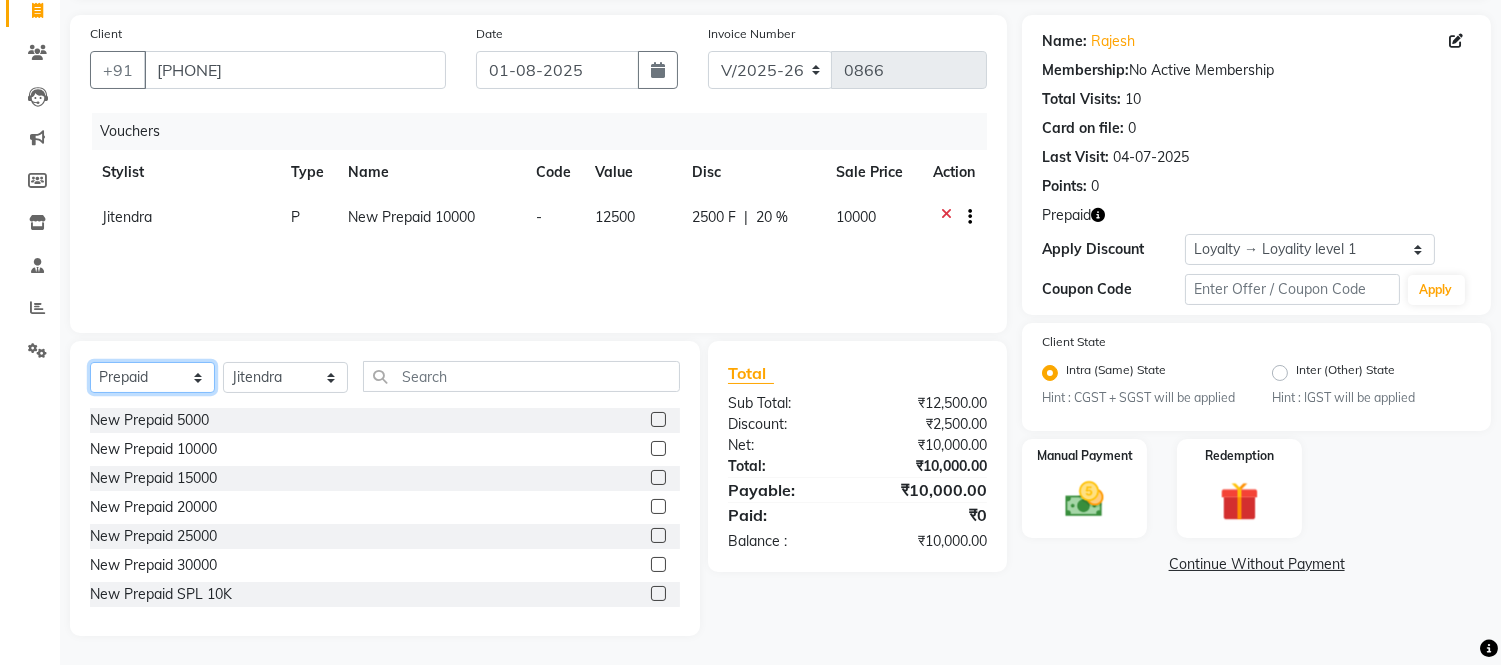click on "Select  Service  Product  Membership  Package Voucher Prepaid Gift Card" 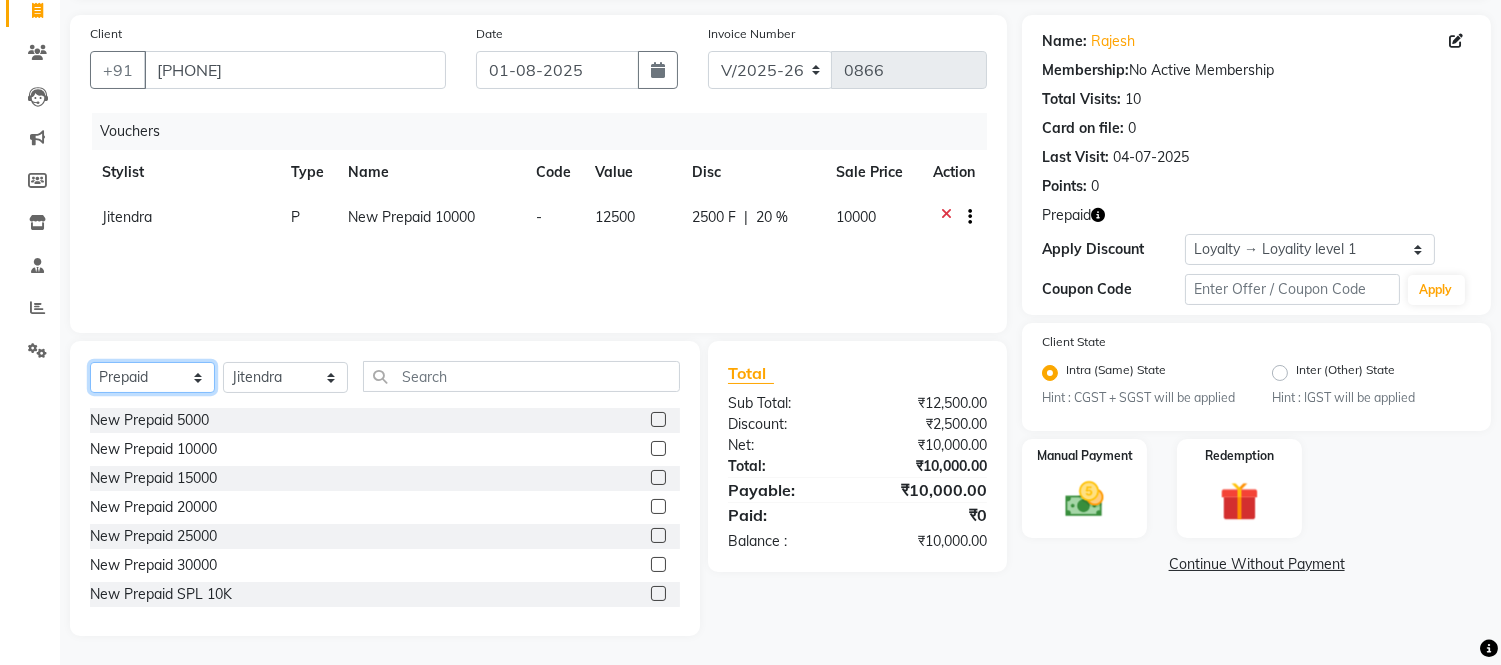 select on "service" 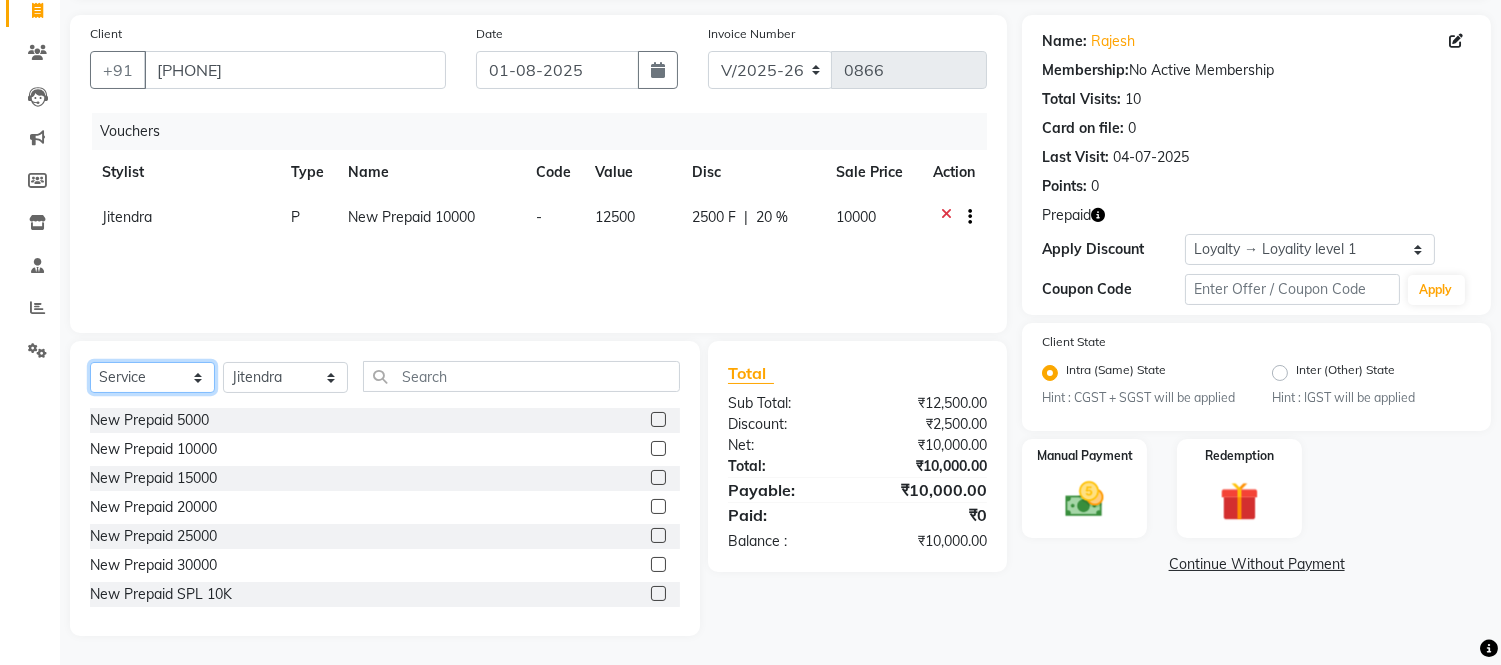 click on "Select  Service  Product  Membership  Package Voucher Prepaid Gift Card" 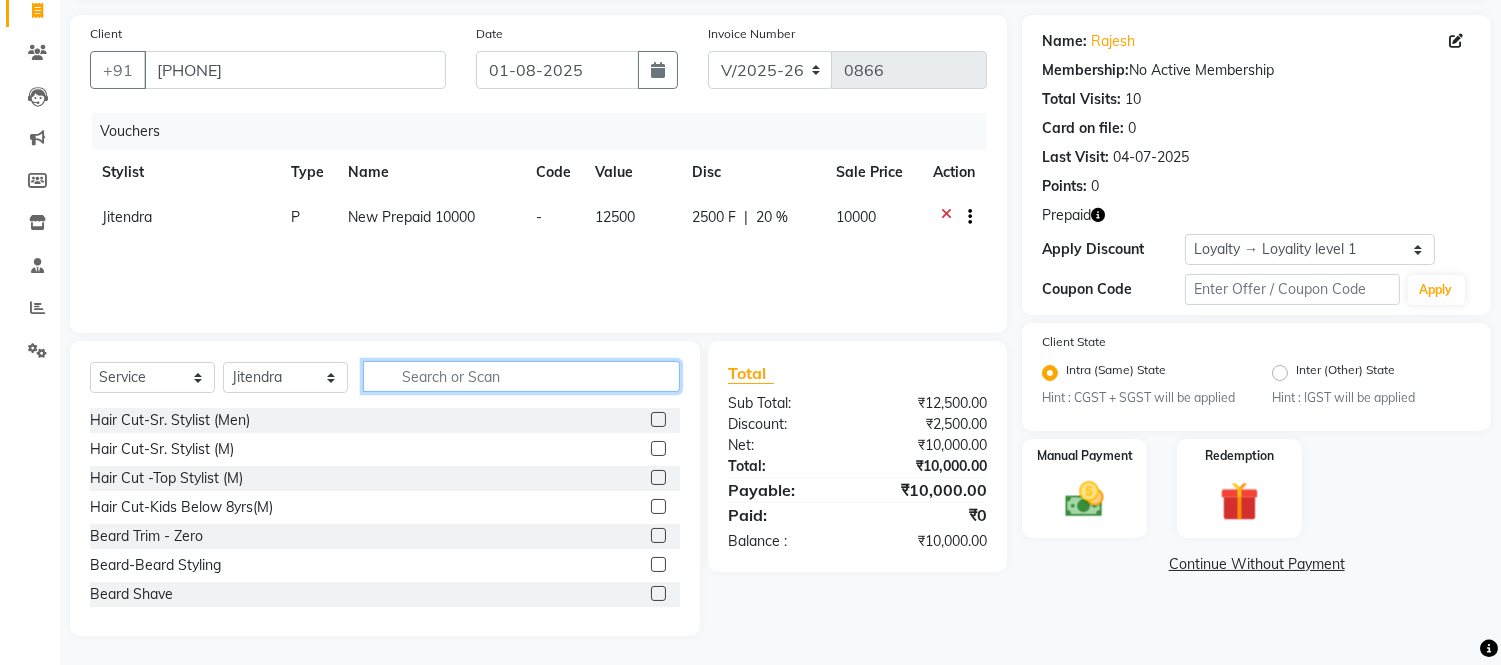 click 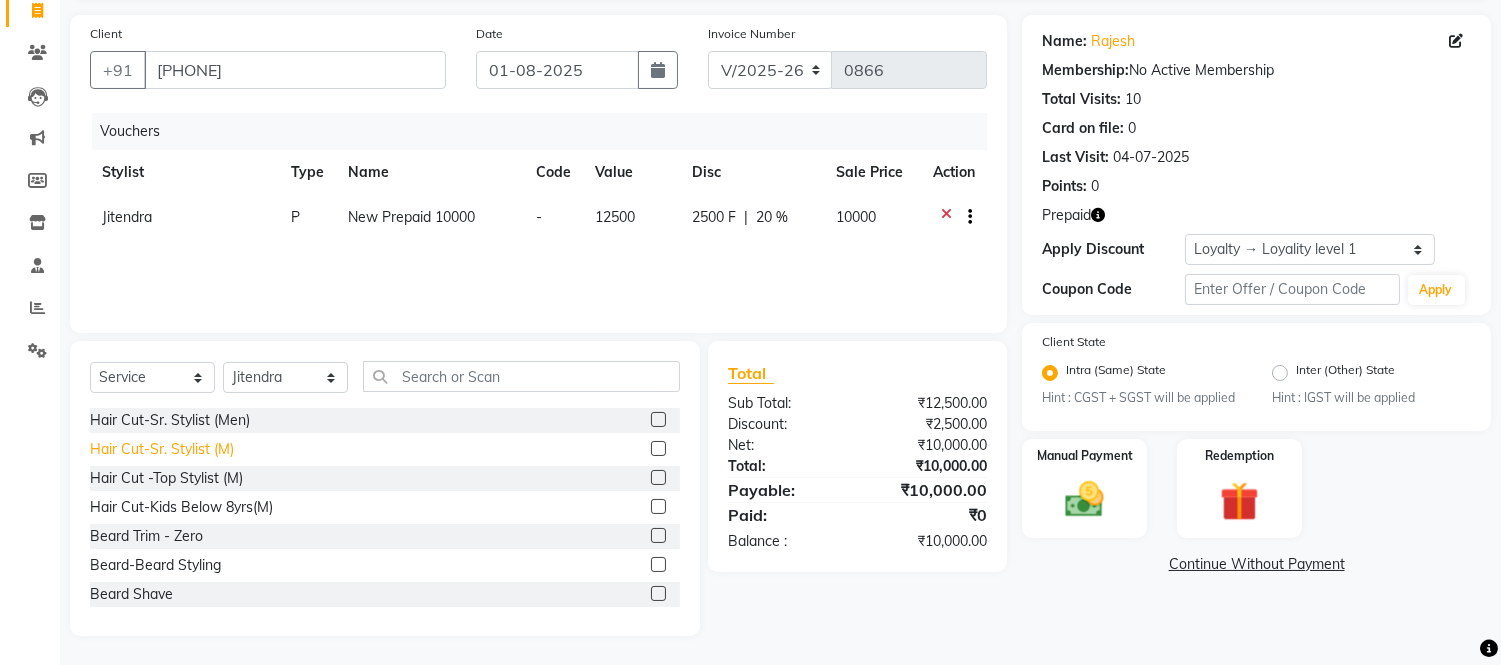 click on "Hair Cut-Sr. Stylist (M)" 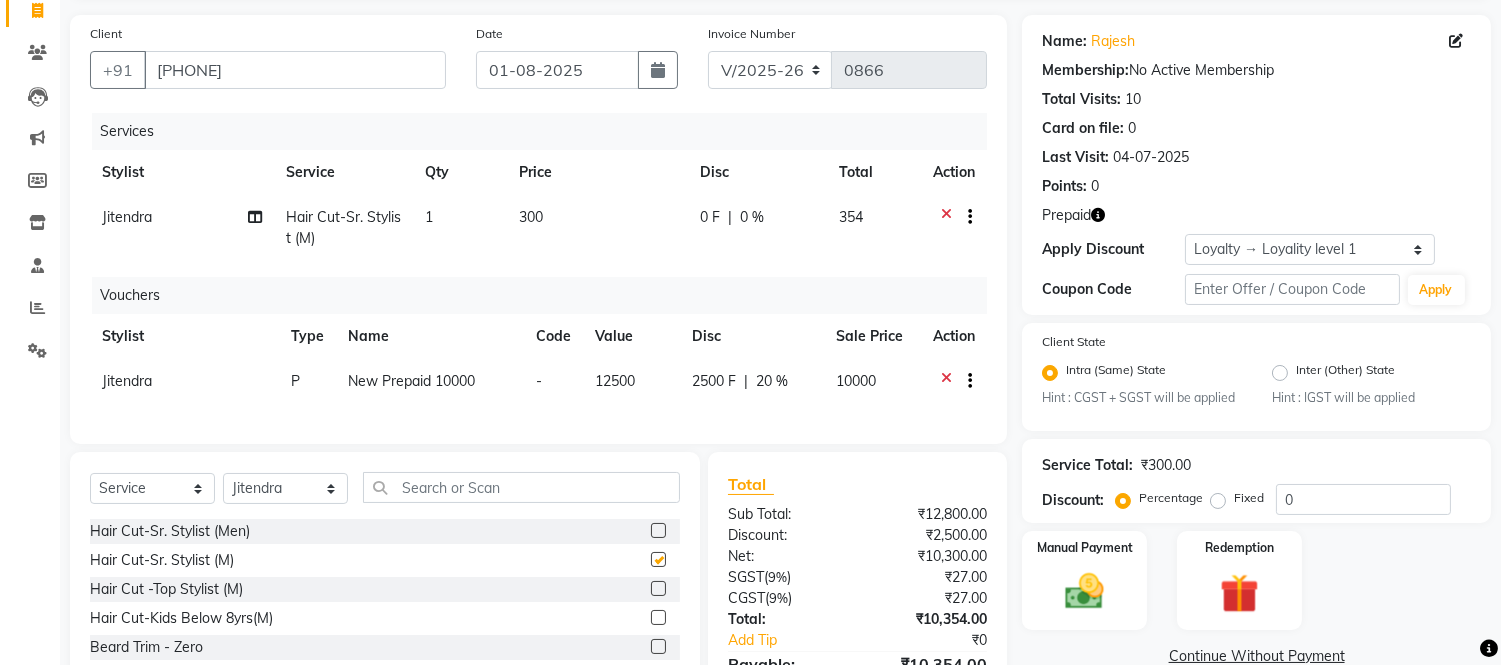 checkbox on "false" 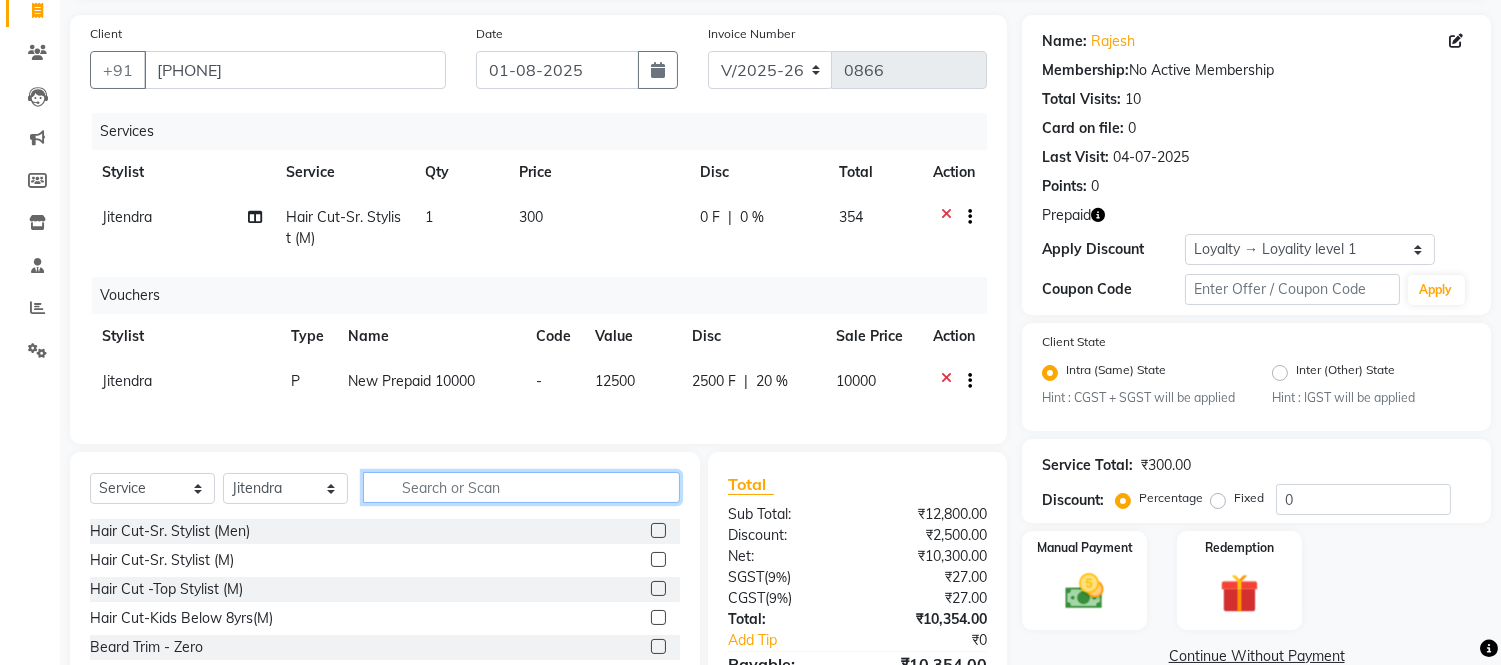 click 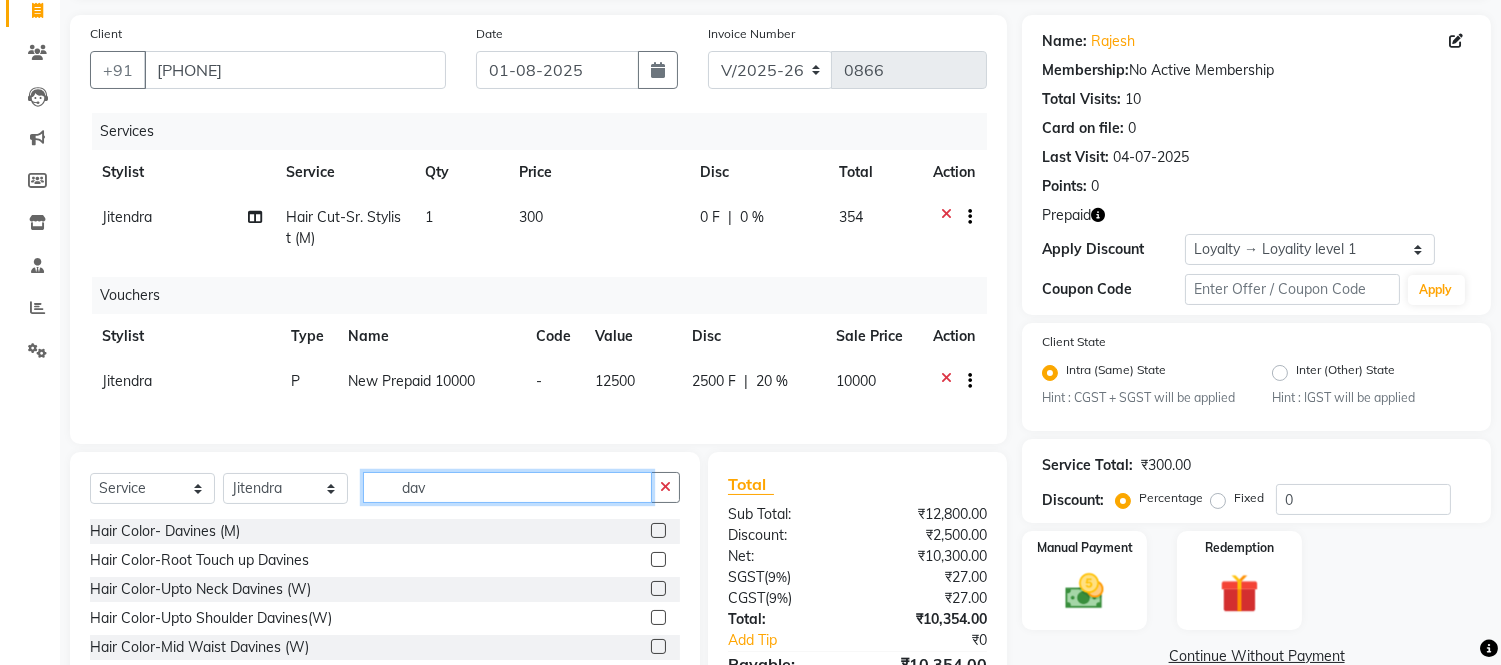 scroll, scrollTop: 263, scrollLeft: 0, axis: vertical 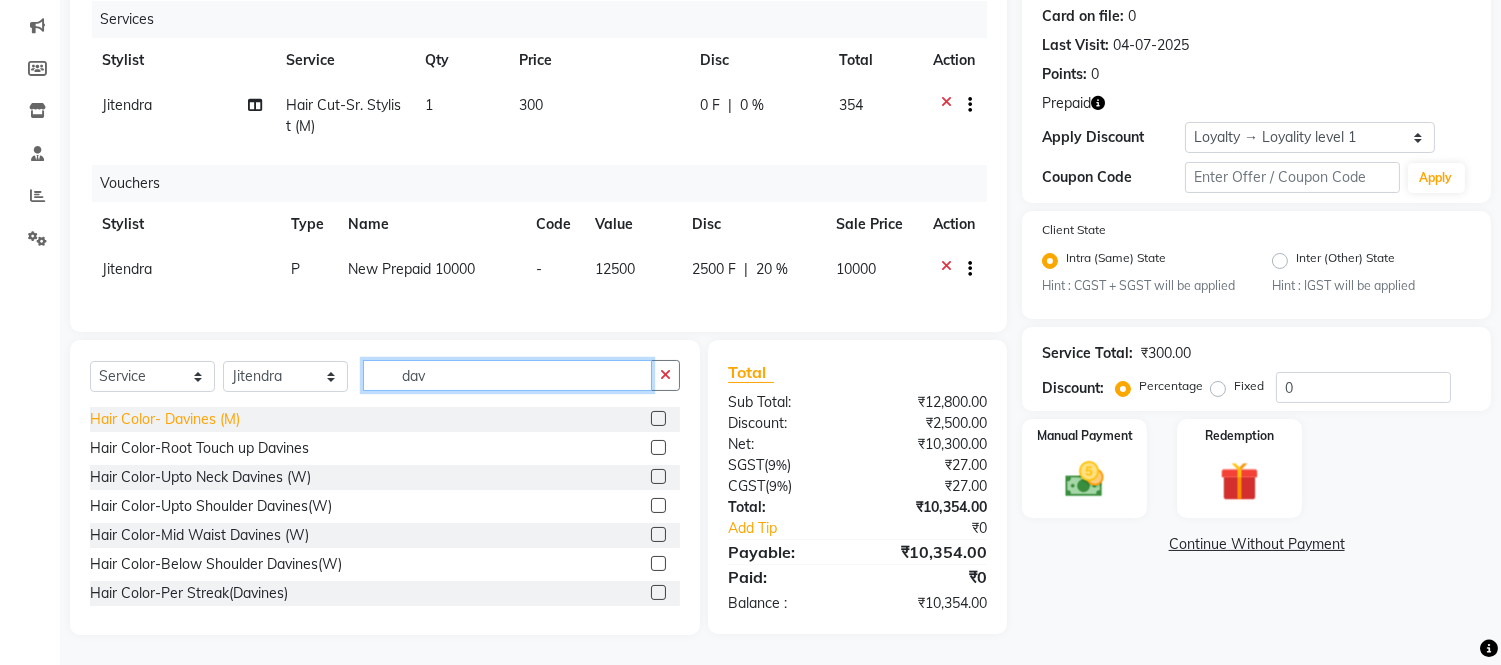 type on "dav" 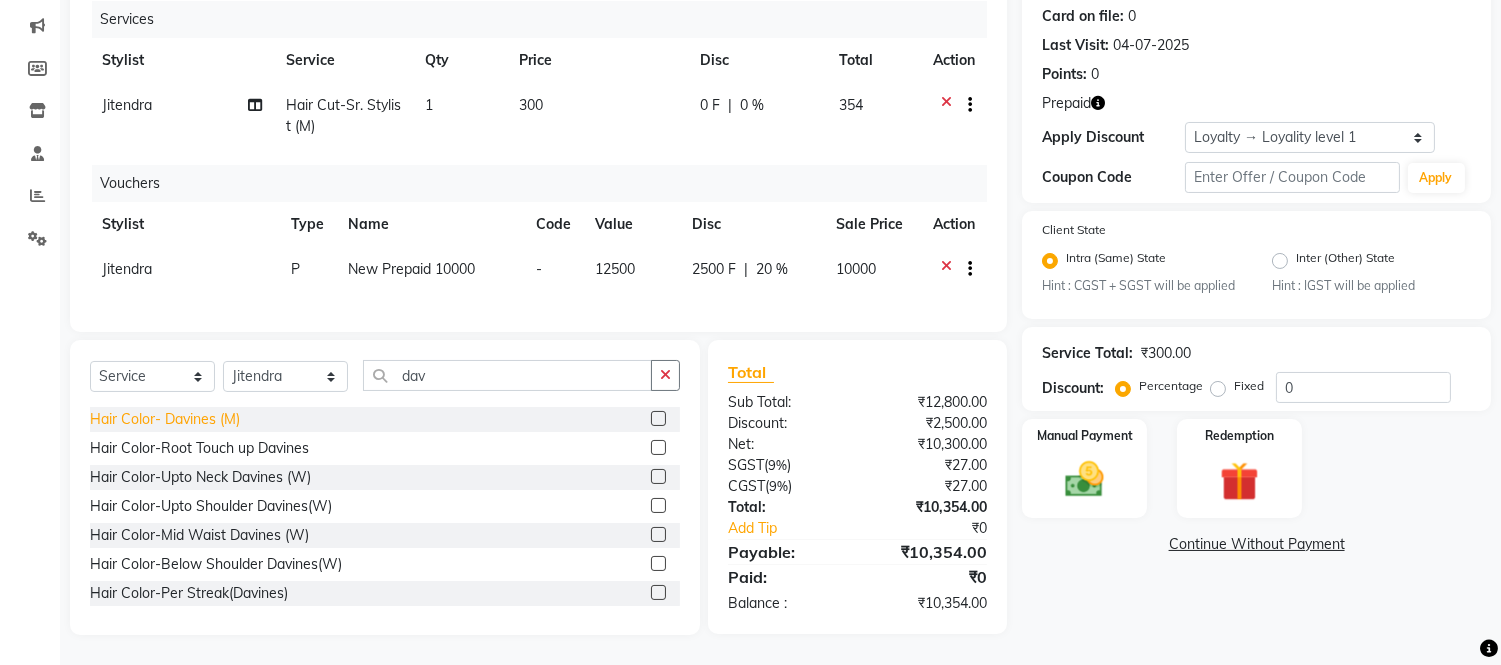 click on "Hair Color- Davines (M)" 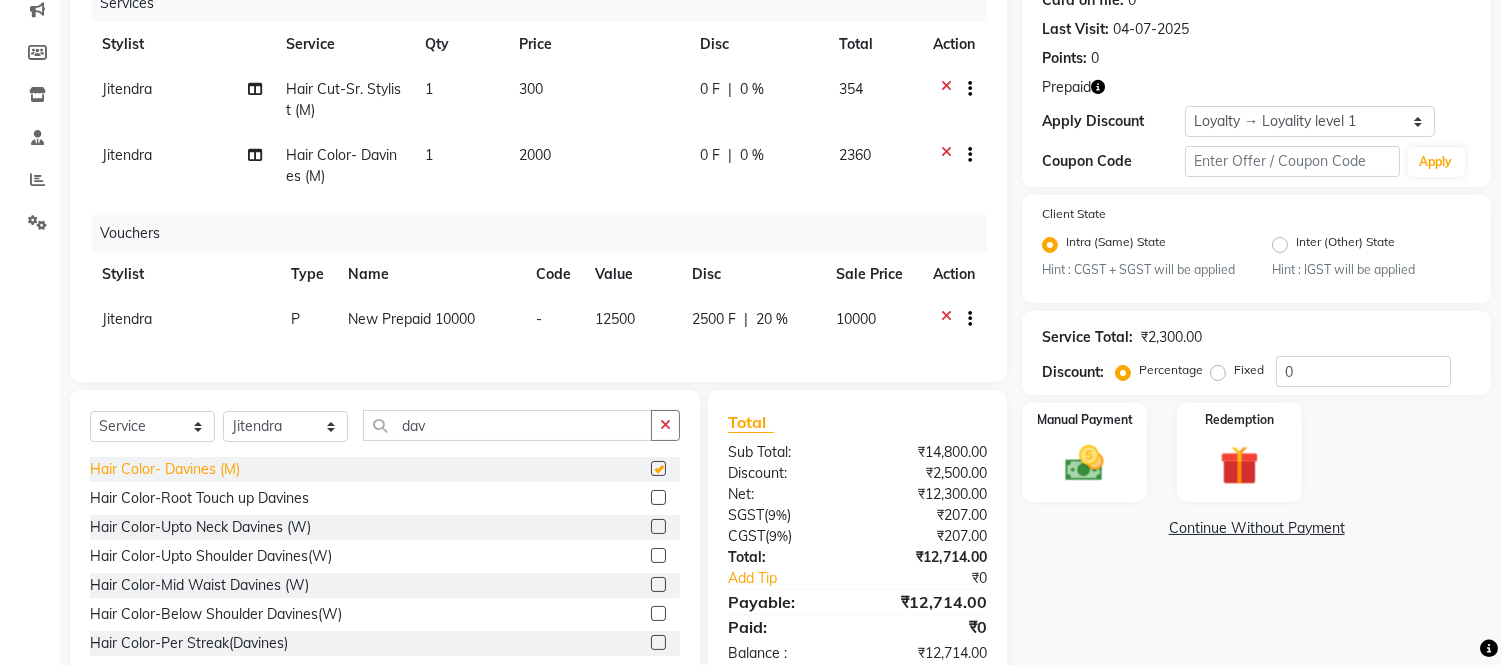 checkbox on "false" 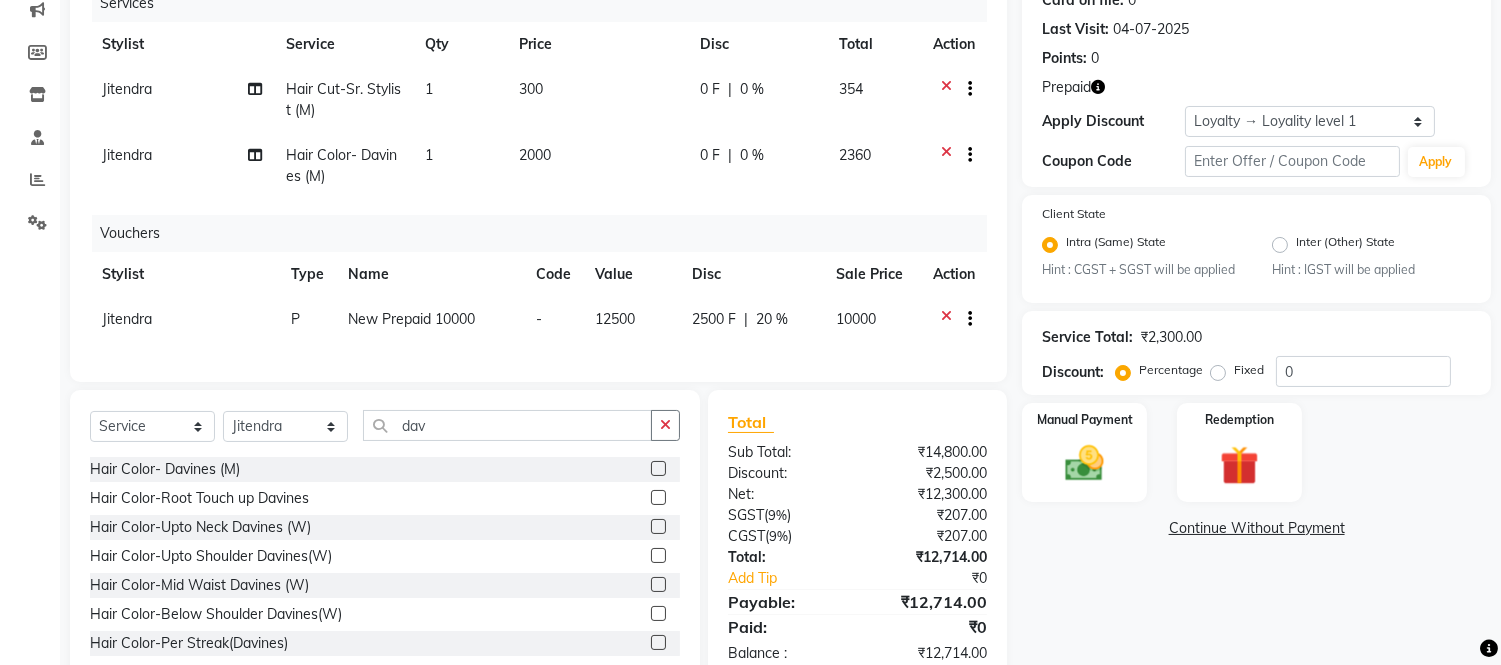scroll, scrollTop: 328, scrollLeft: 0, axis: vertical 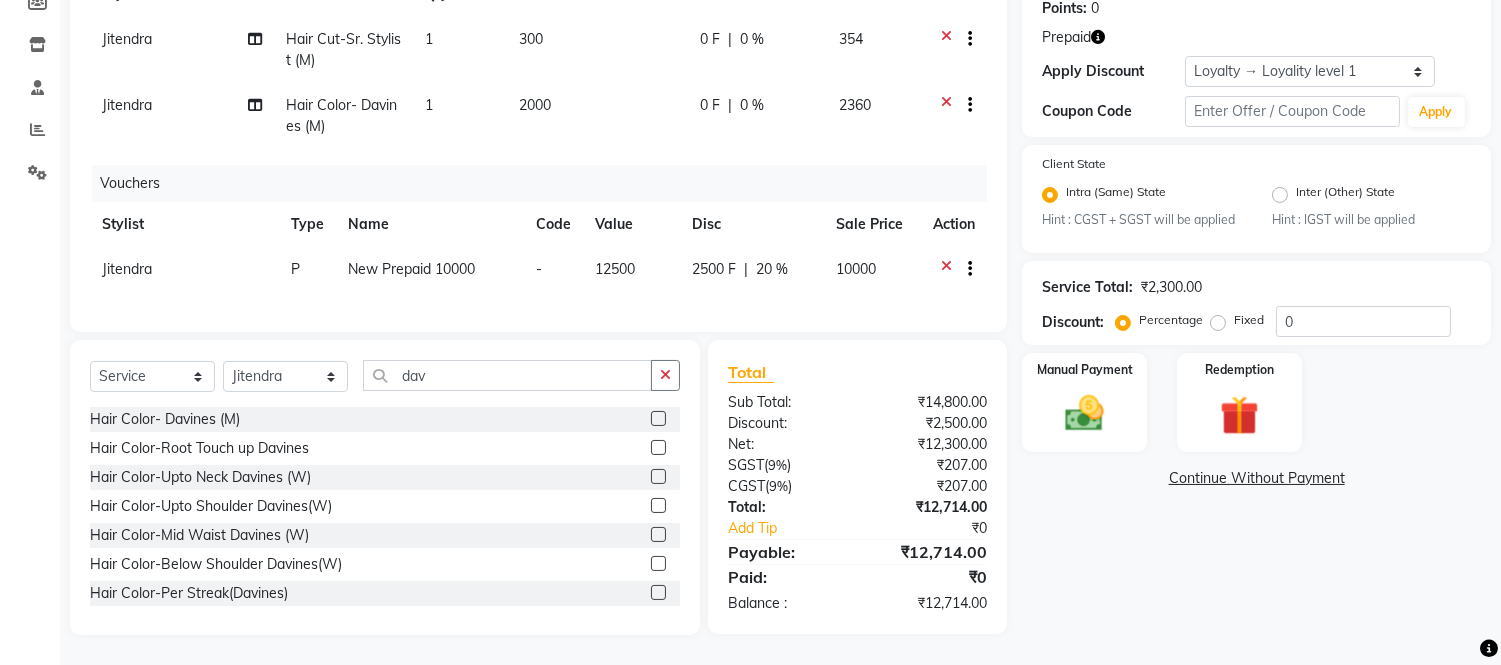 click 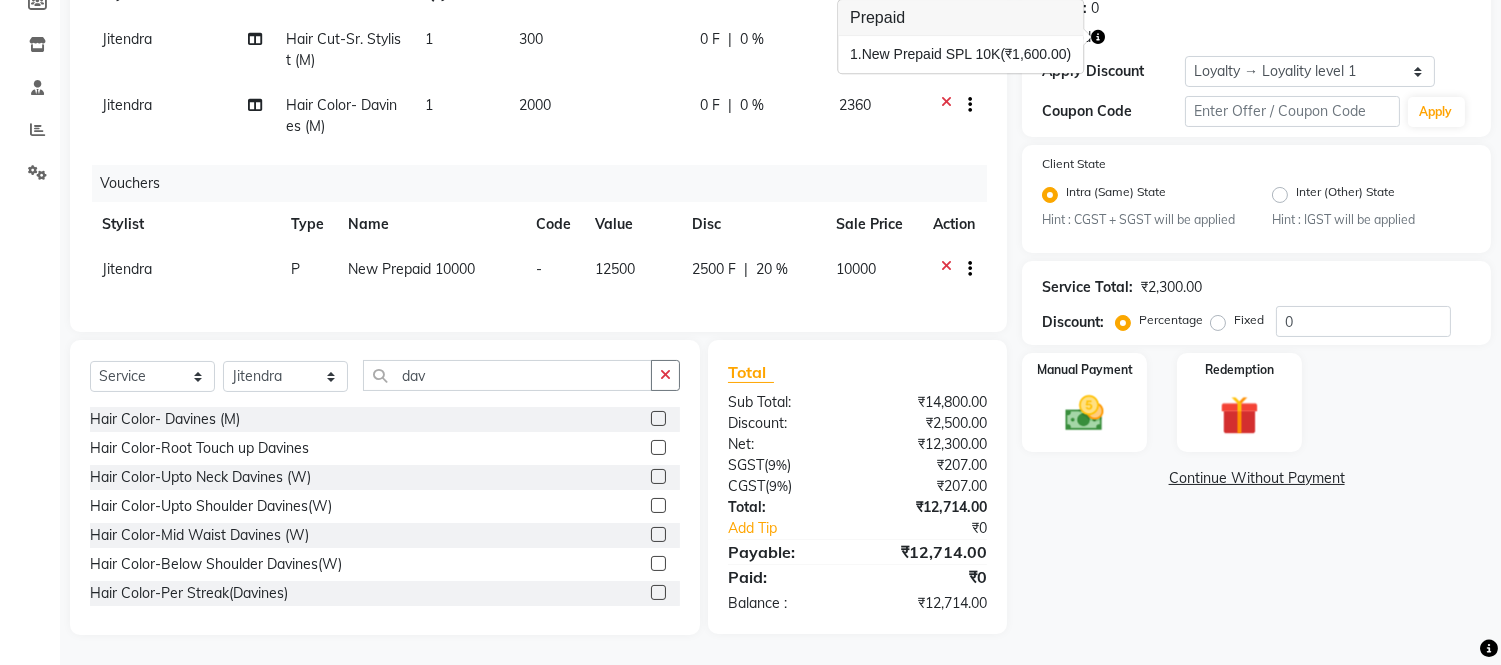 scroll, scrollTop: 328, scrollLeft: 0, axis: vertical 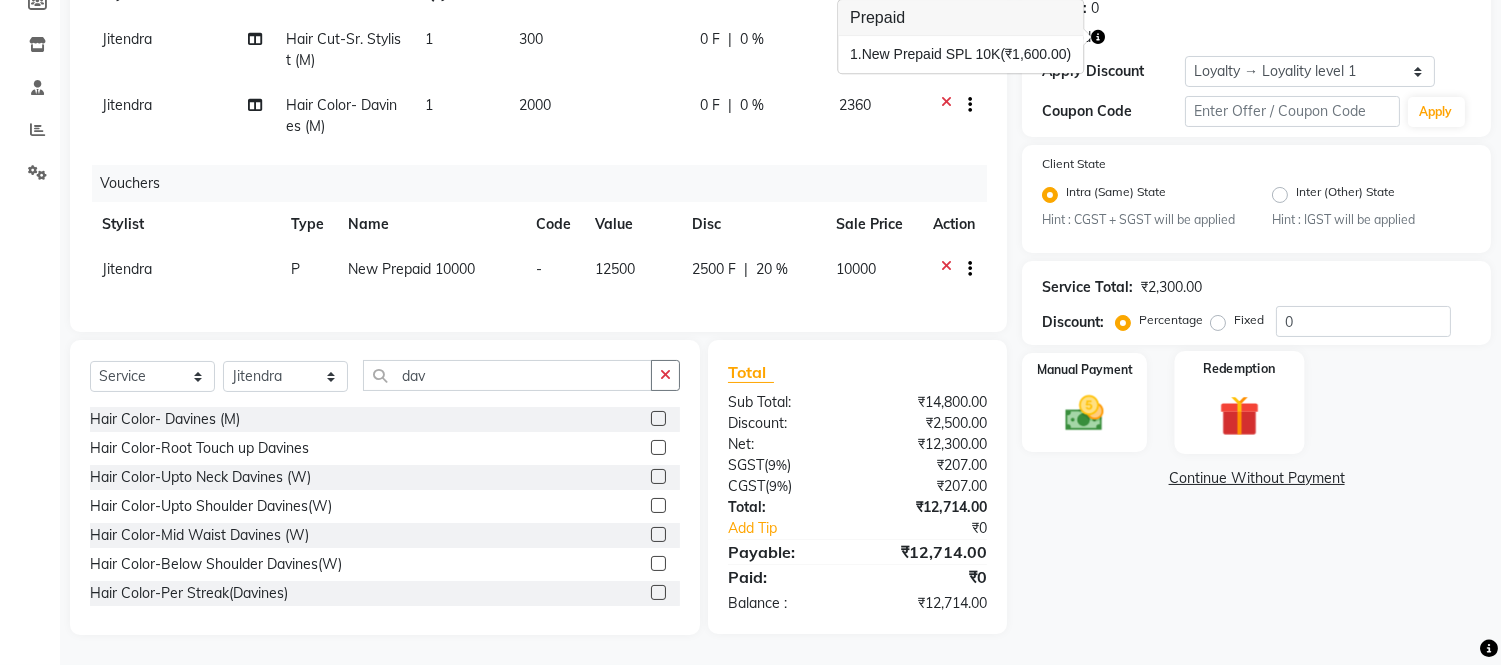click 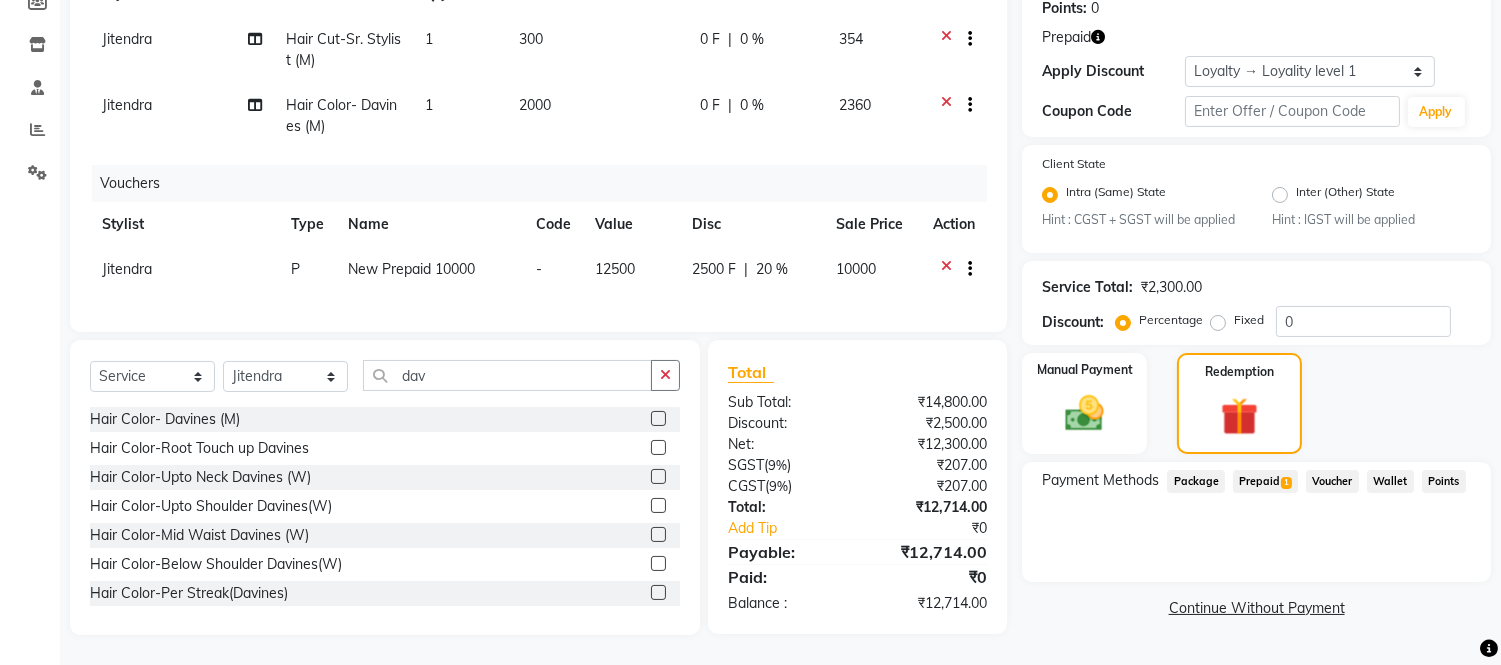 click on "Prepaid  1" 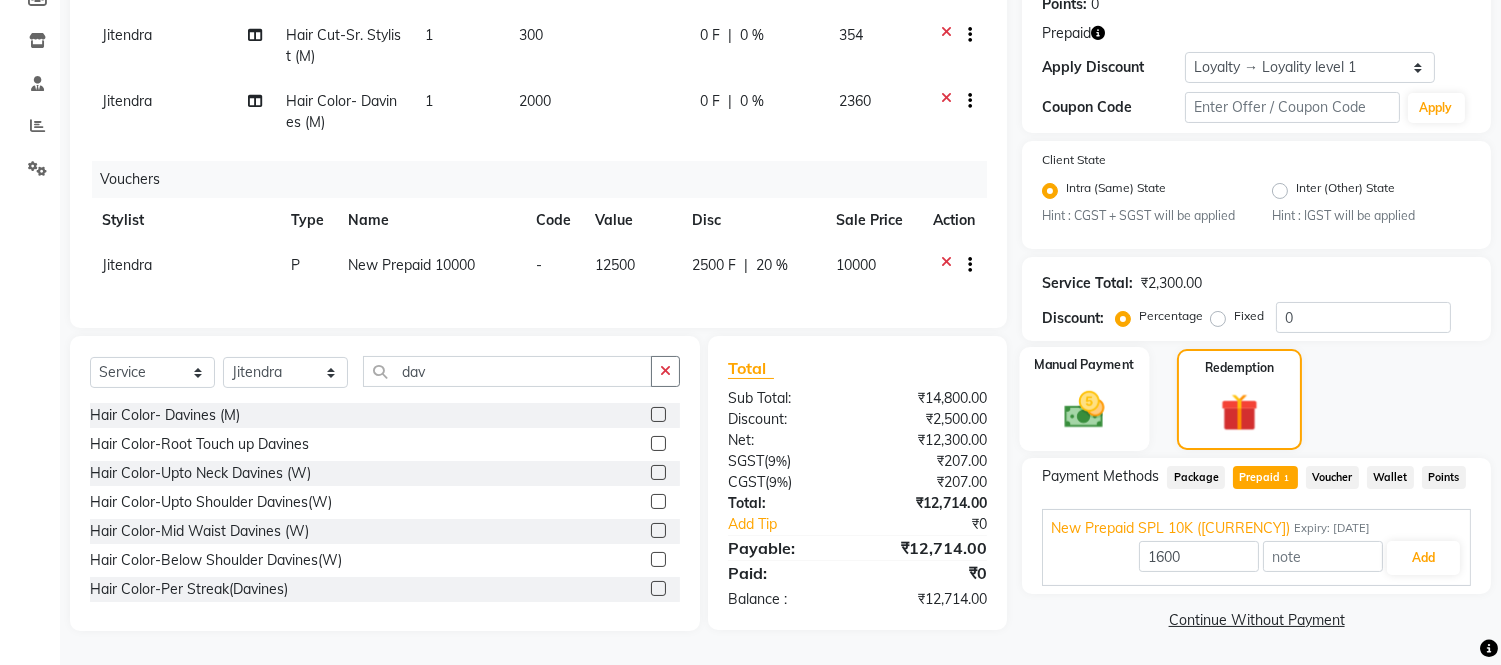 click 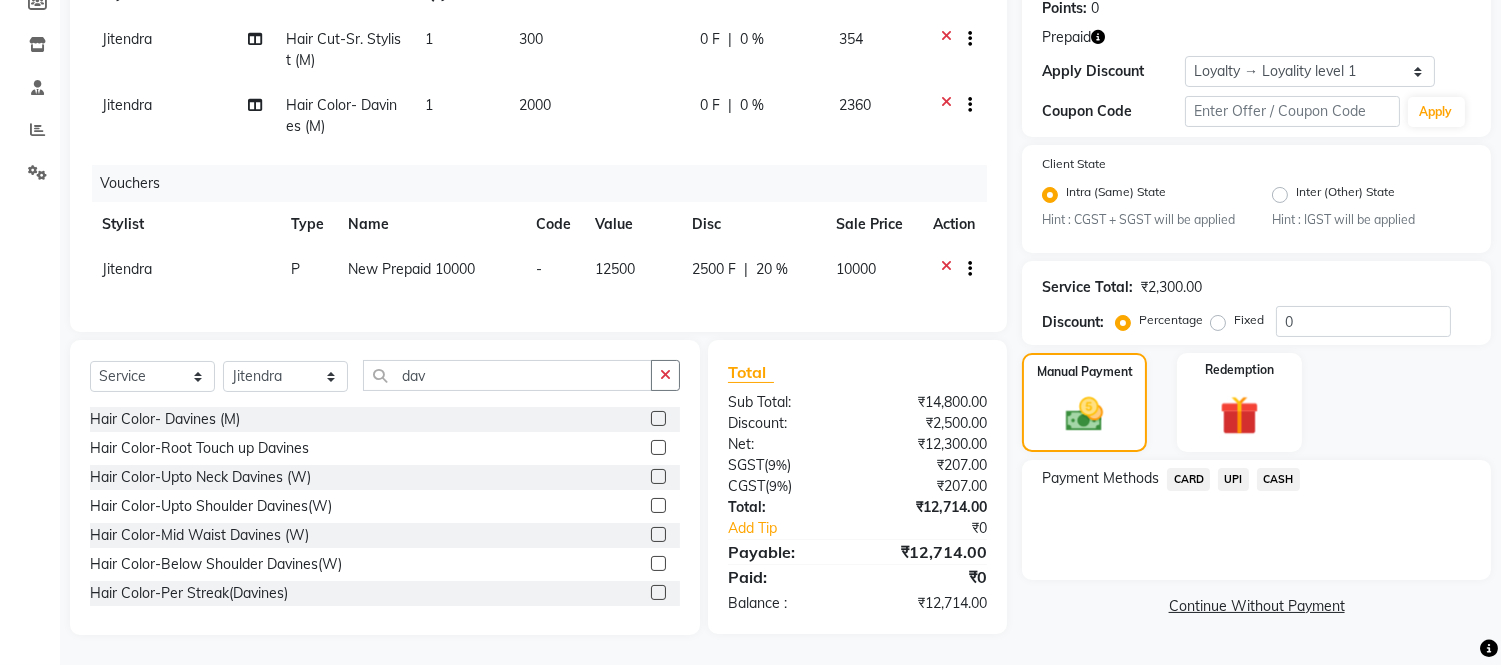 click on "CASH" 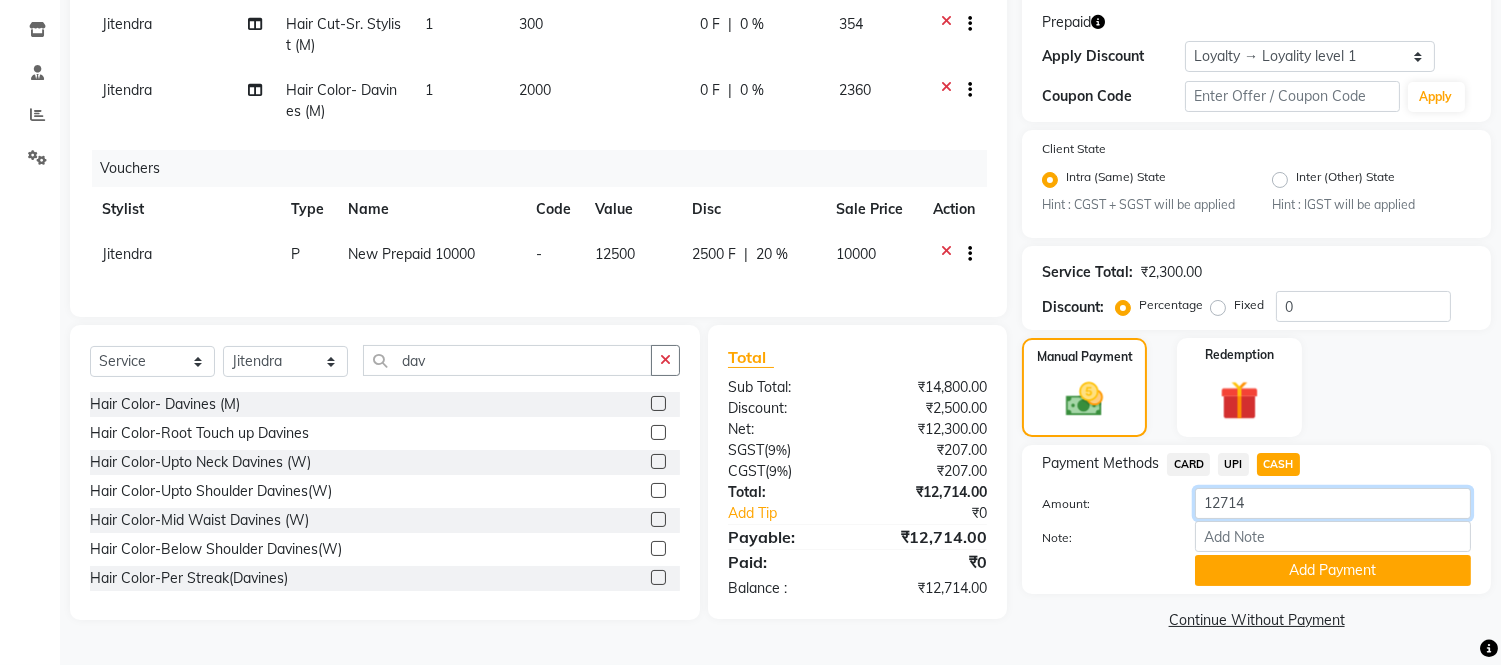 click on "12714" 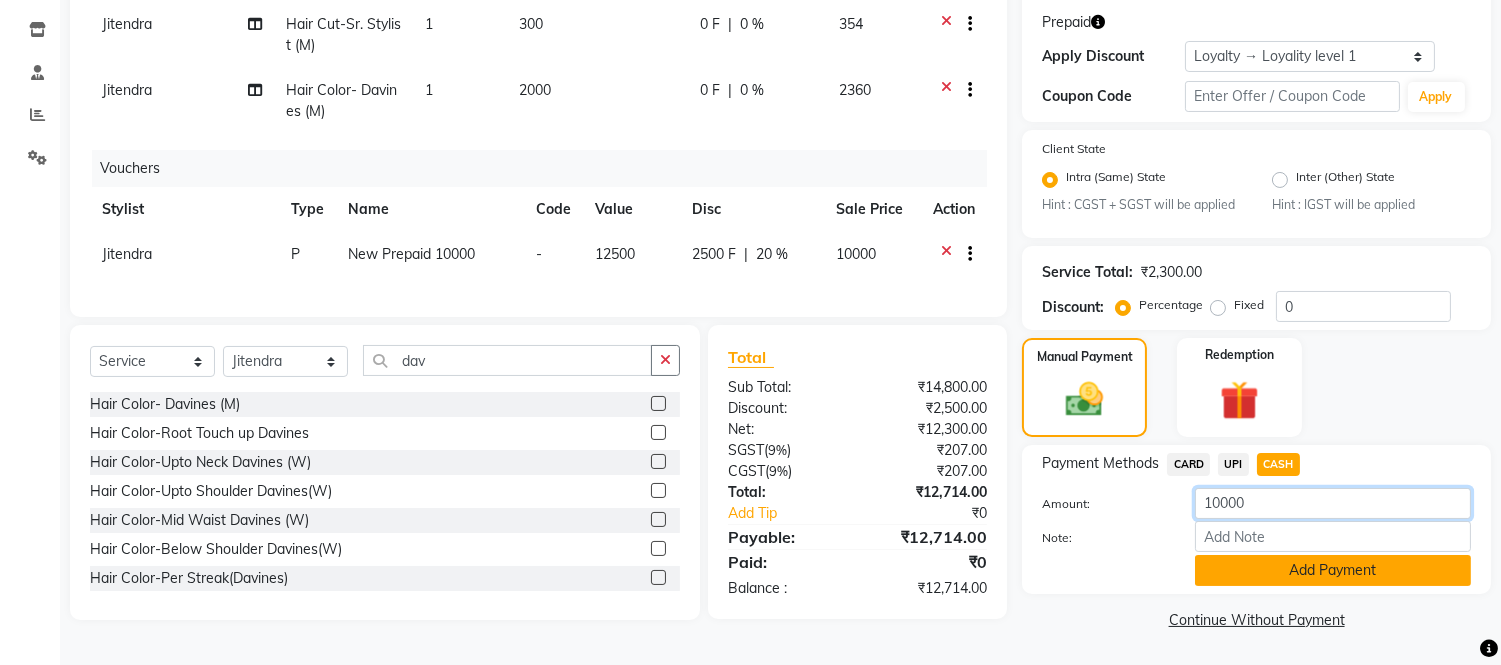 type on "10000" 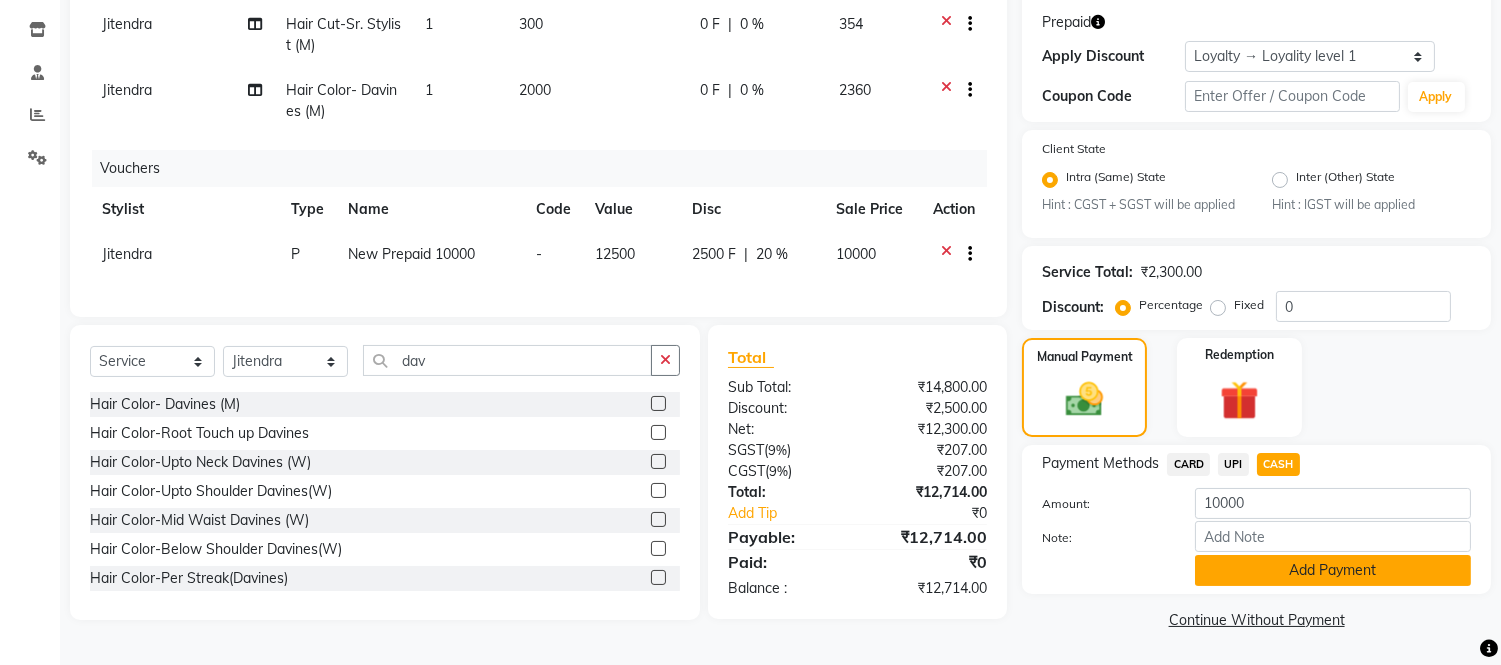 click on "Add Payment" 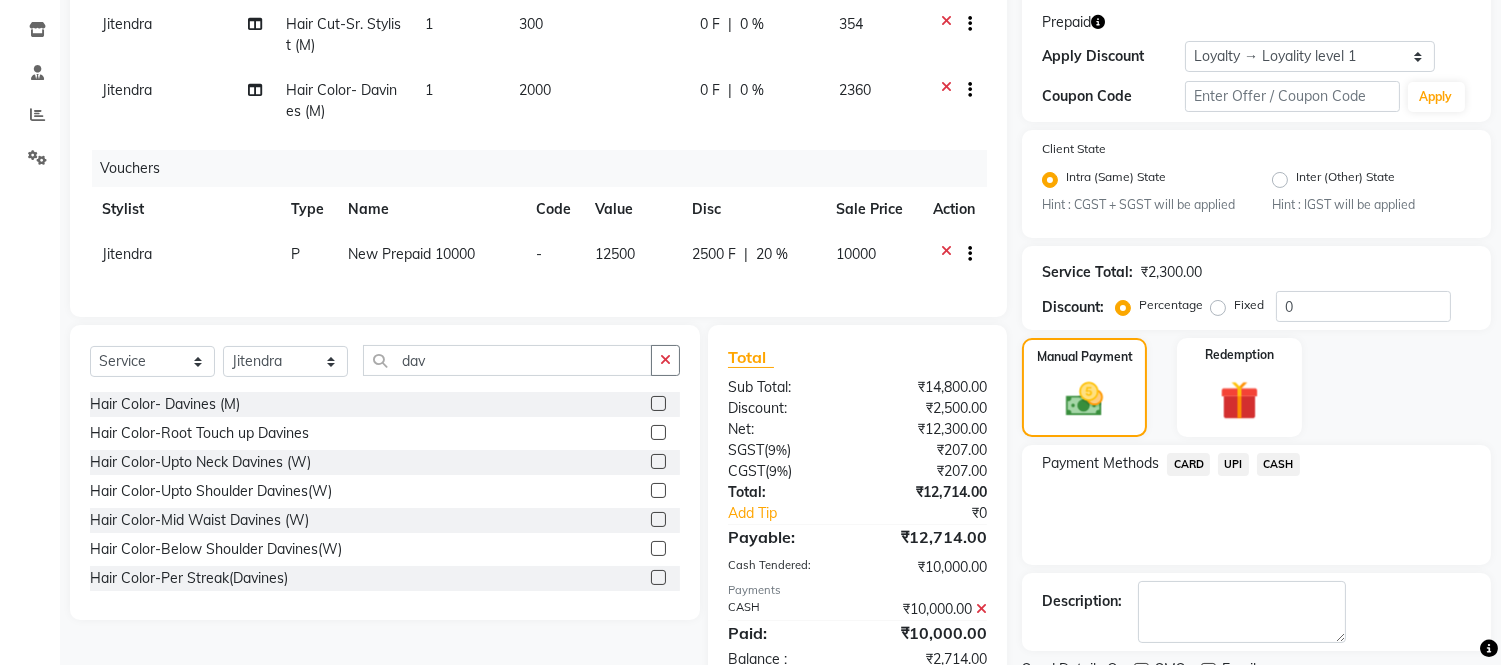 scroll, scrollTop: 497, scrollLeft: 0, axis: vertical 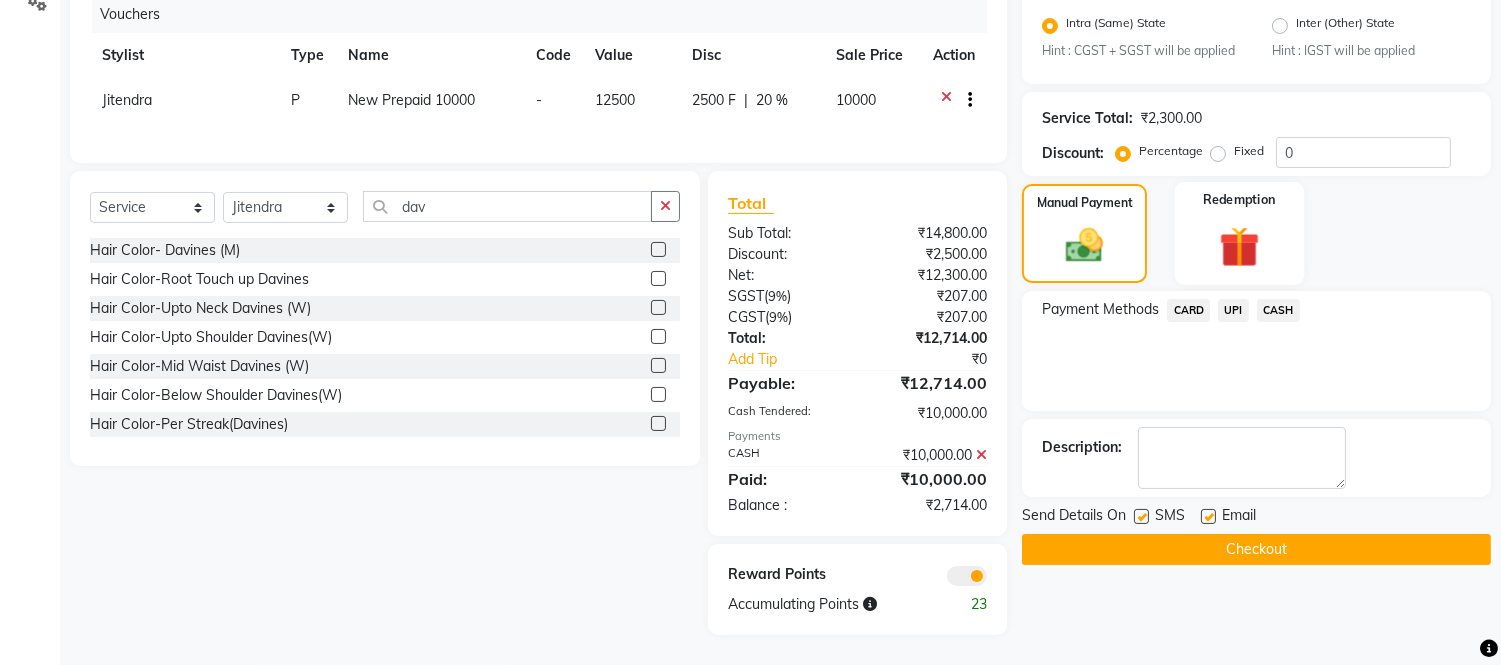 click 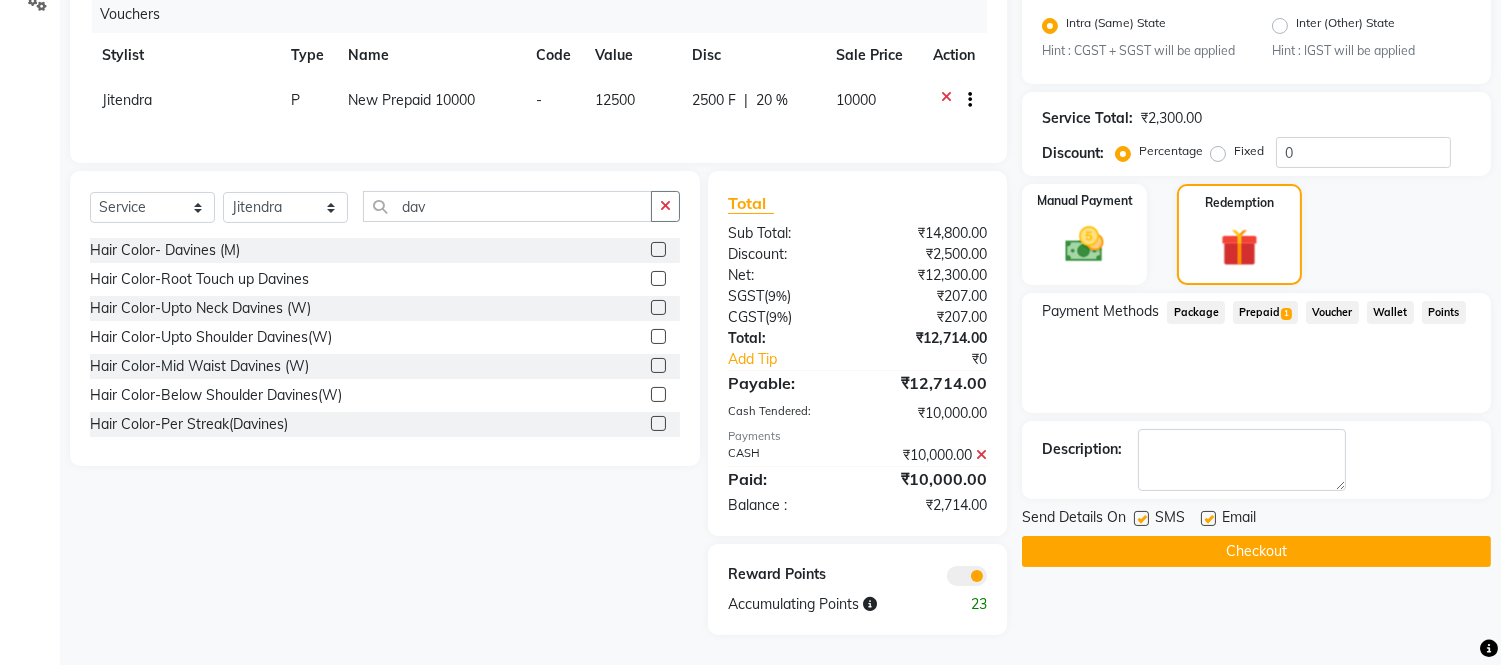 click on "Prepaid  1" 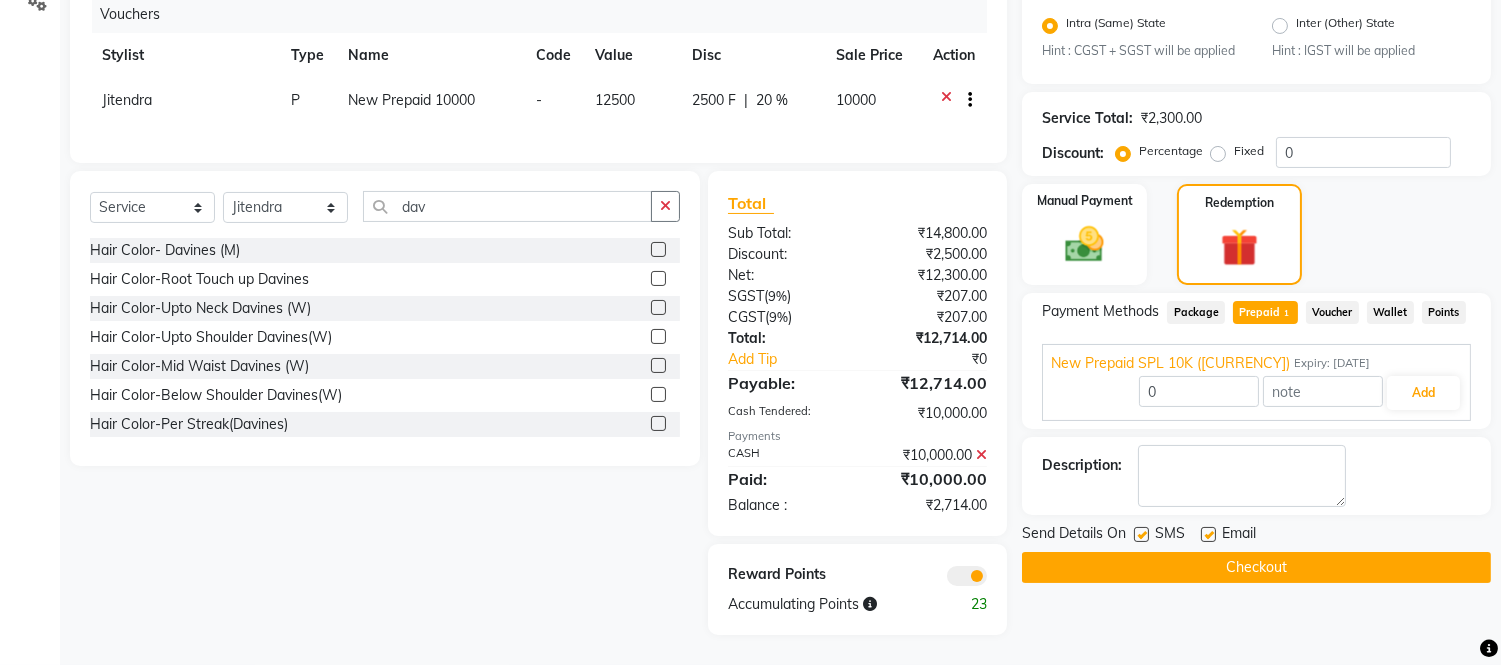 click 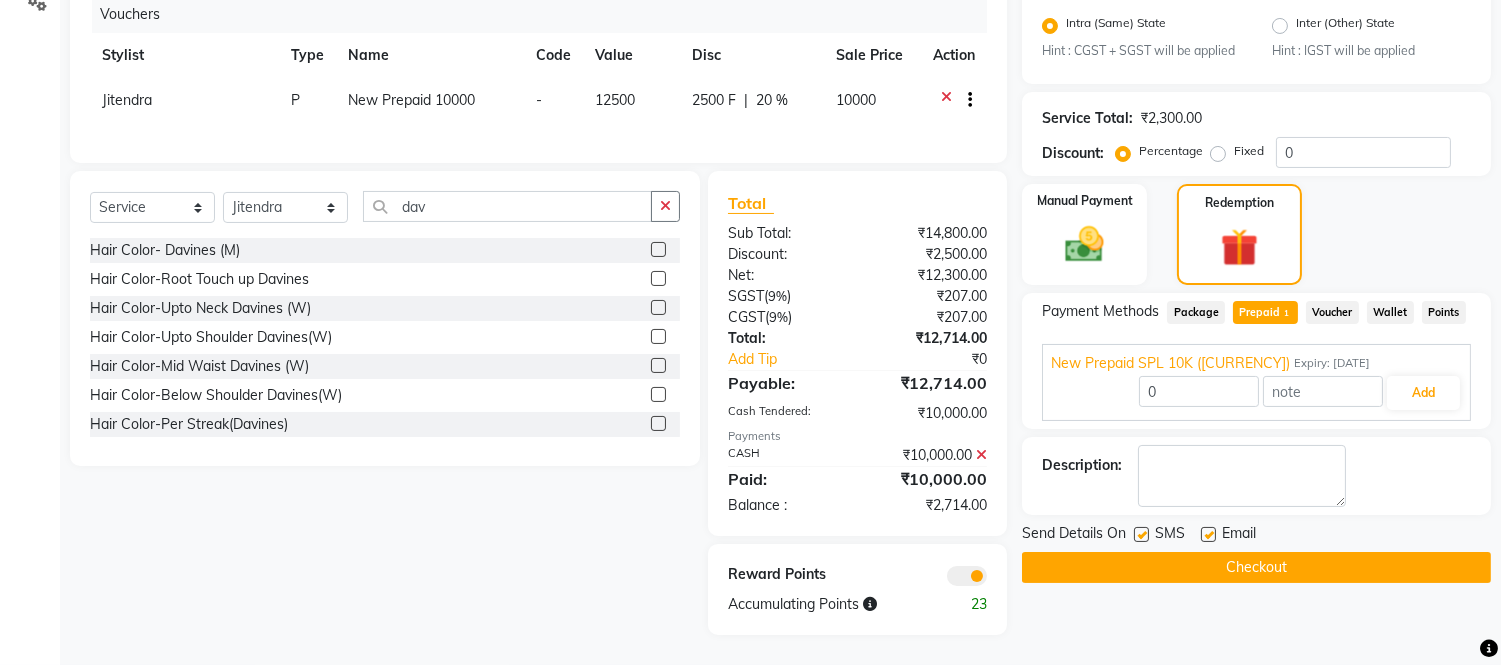 click at bounding box center (1140, 535) 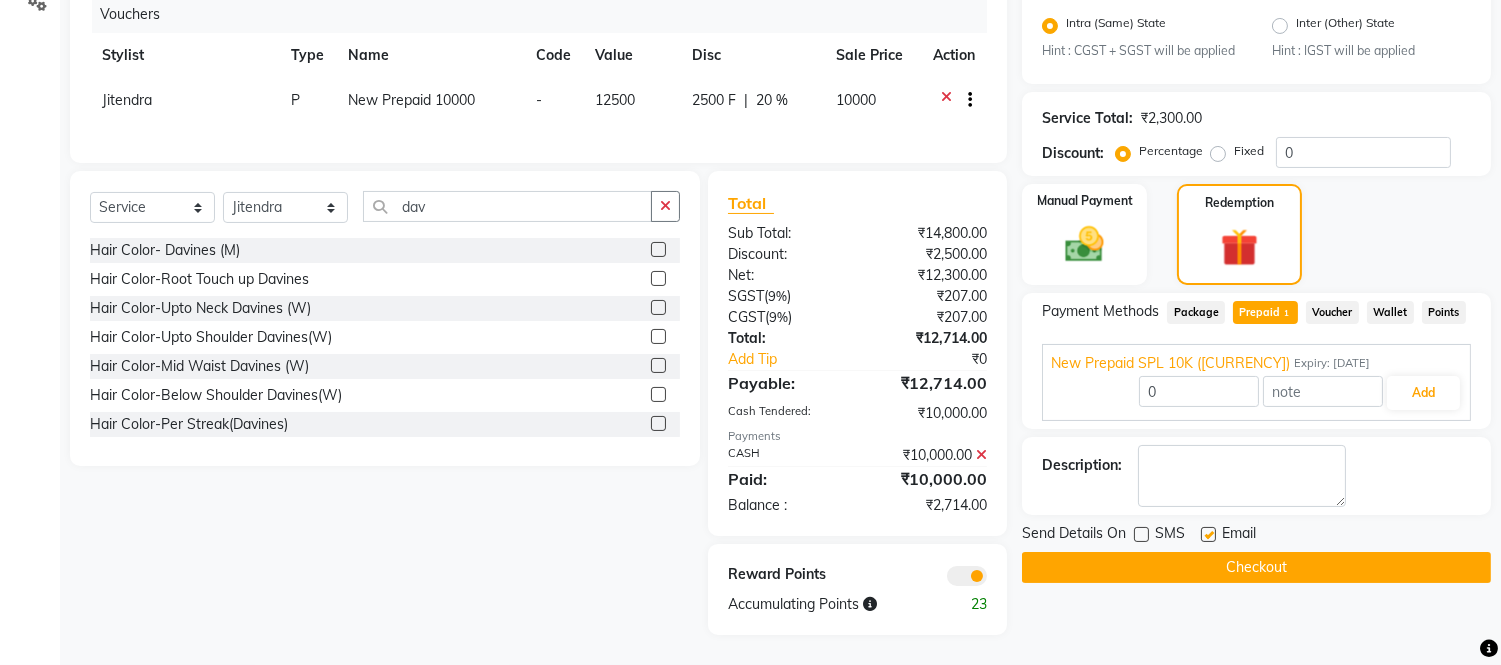 click on "Checkout" 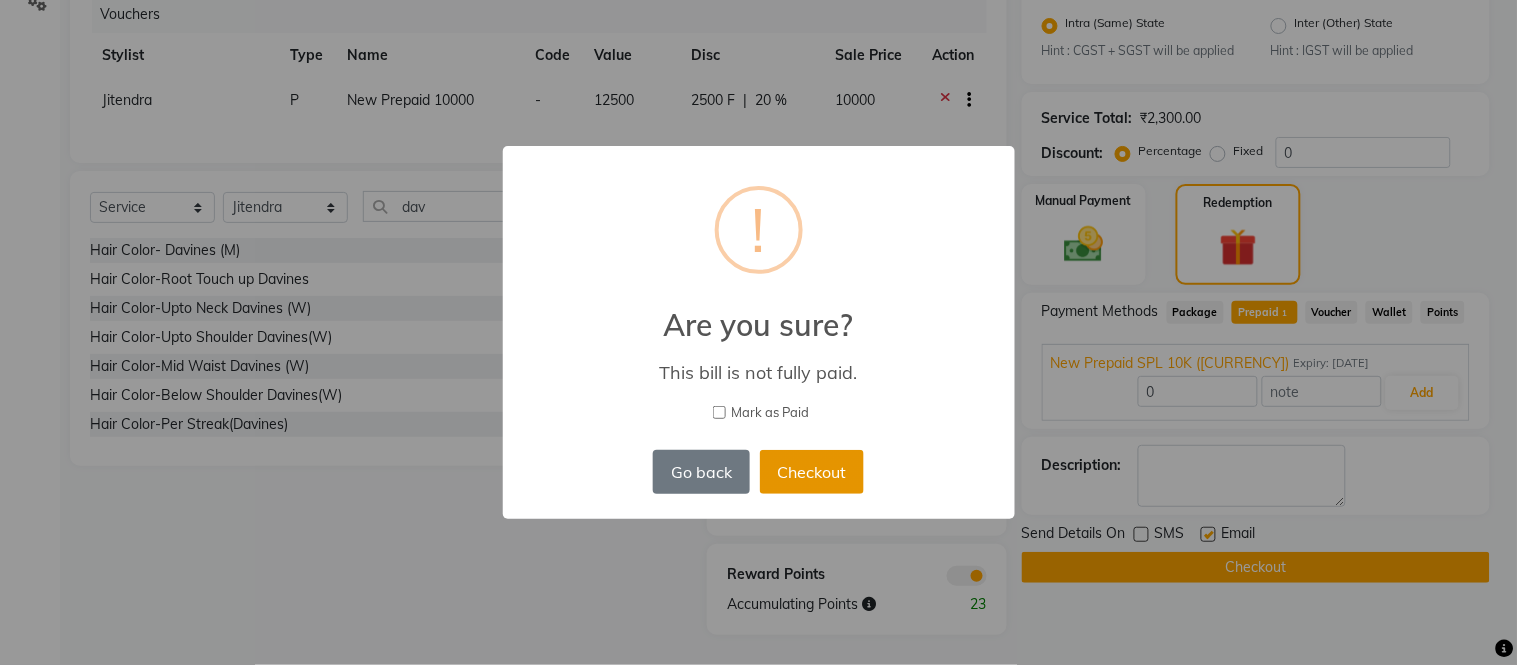 click on "Checkout" at bounding box center (812, 472) 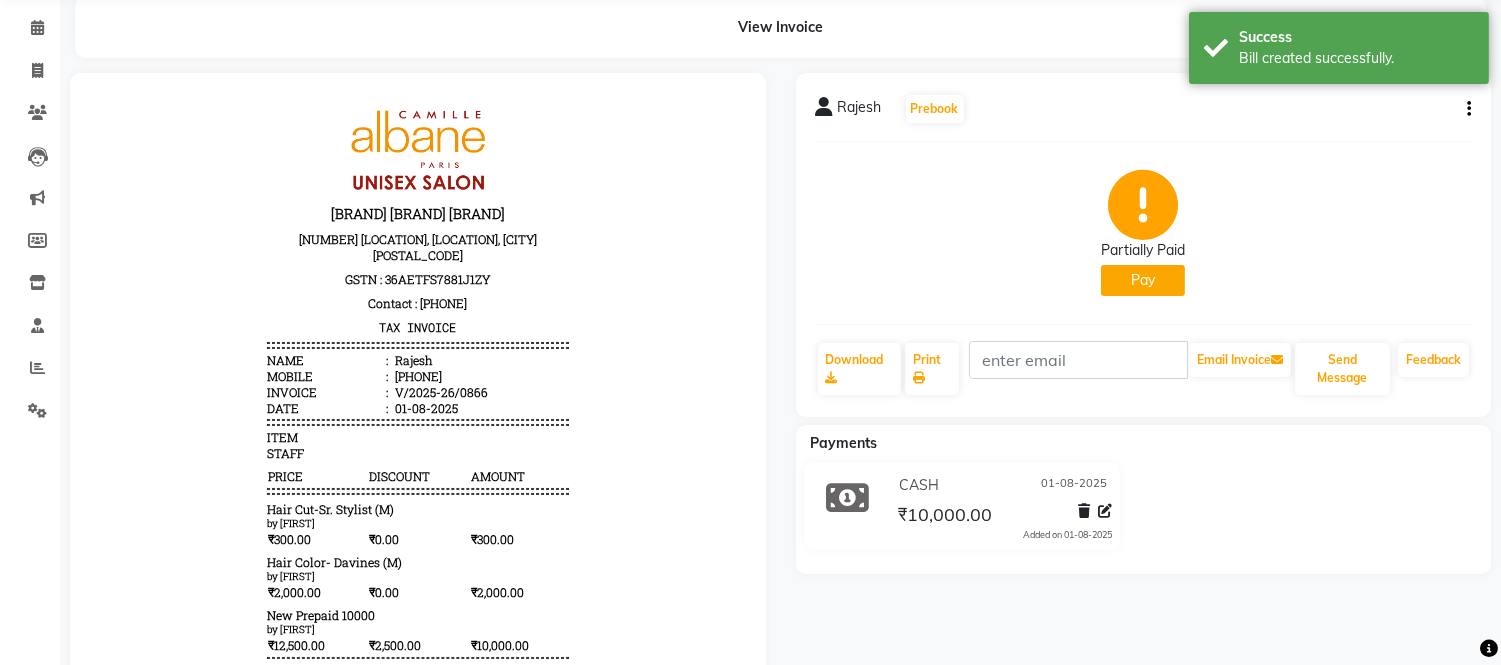 scroll, scrollTop: 0, scrollLeft: 0, axis: both 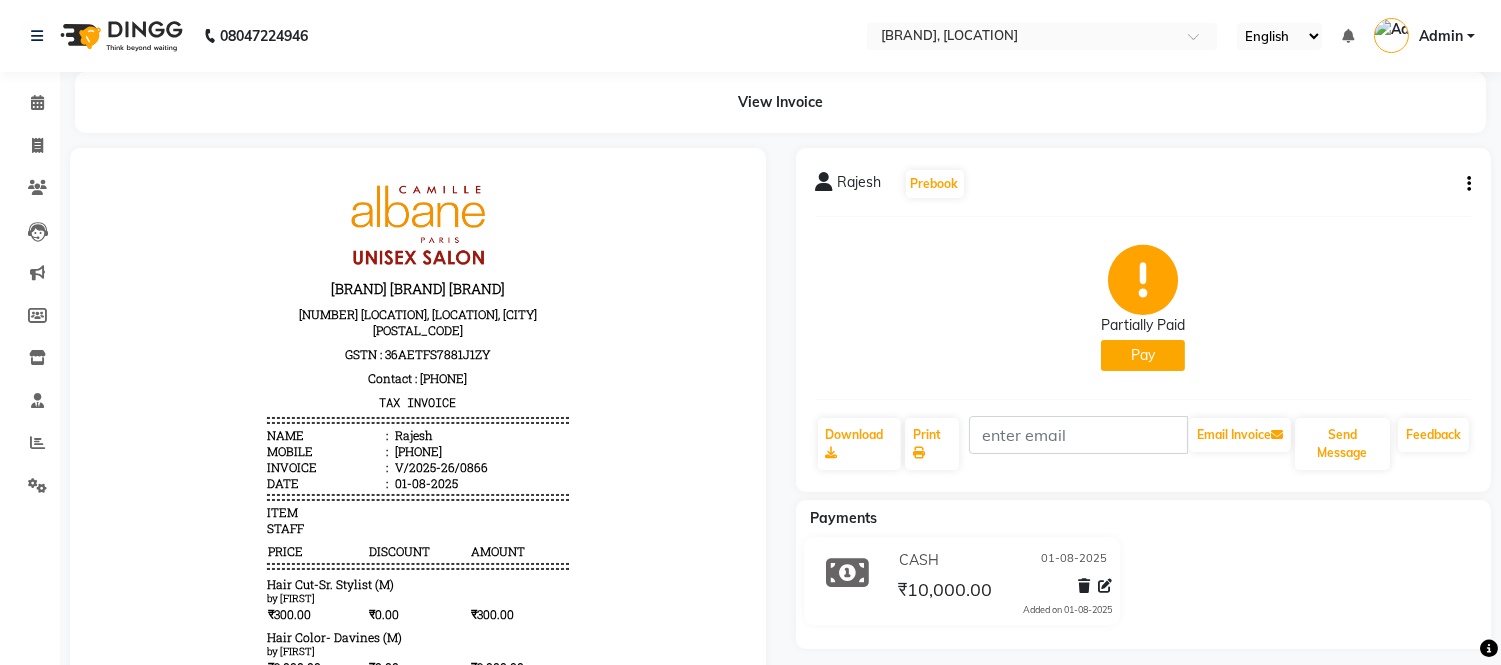 click on "Pay" 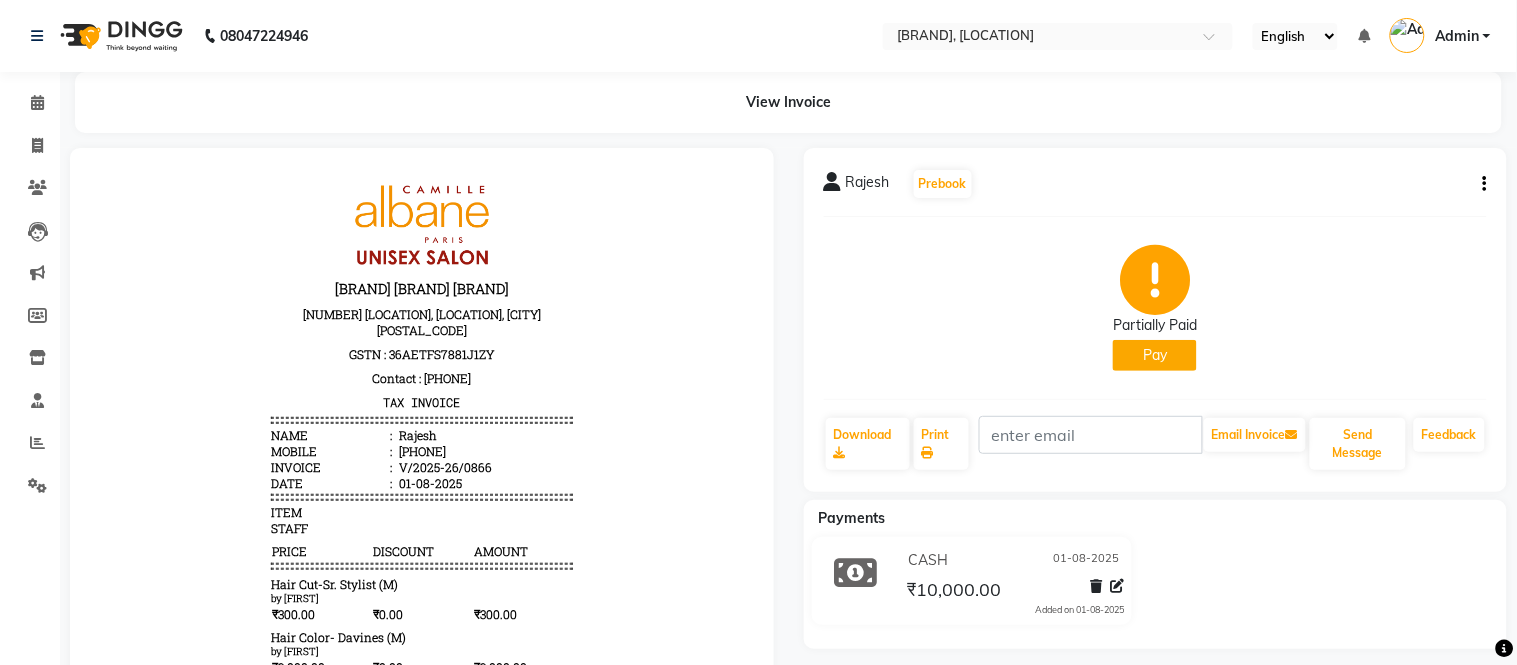 select on "1" 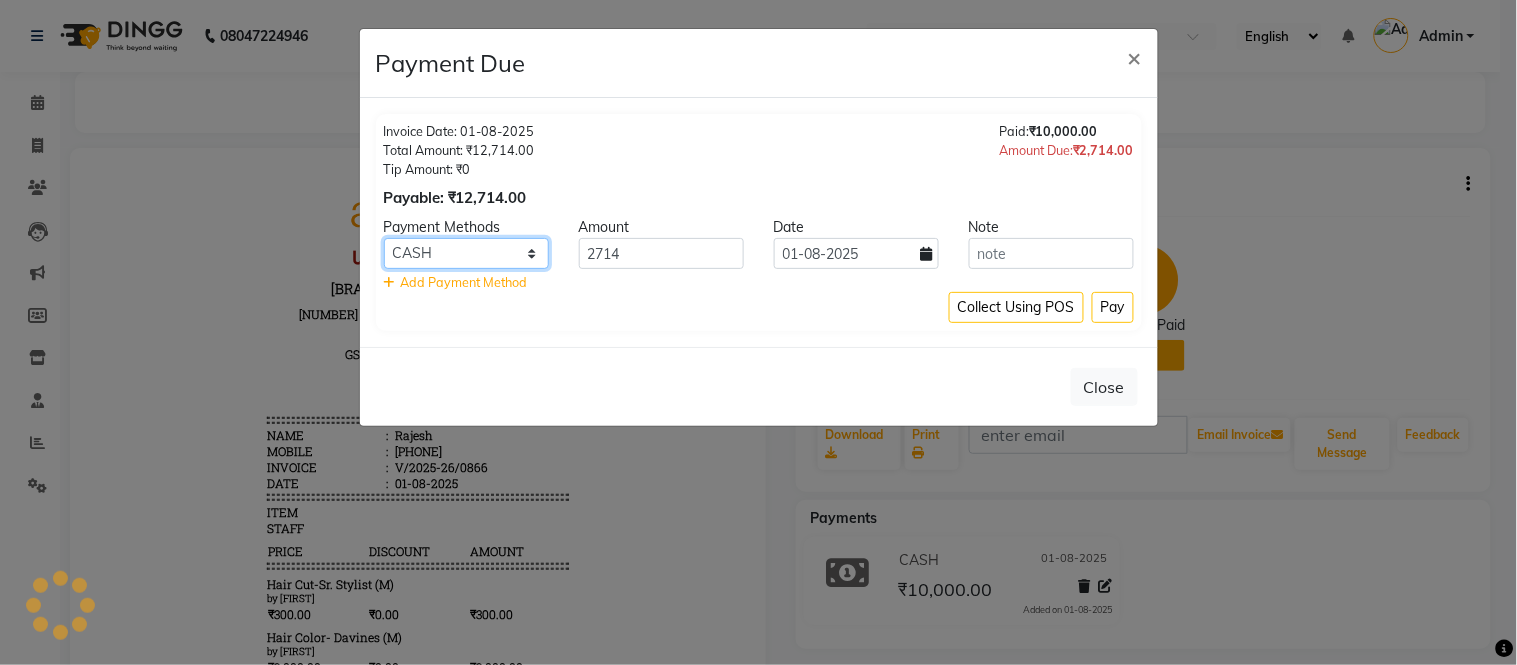 click on "CARD UPI CASH" 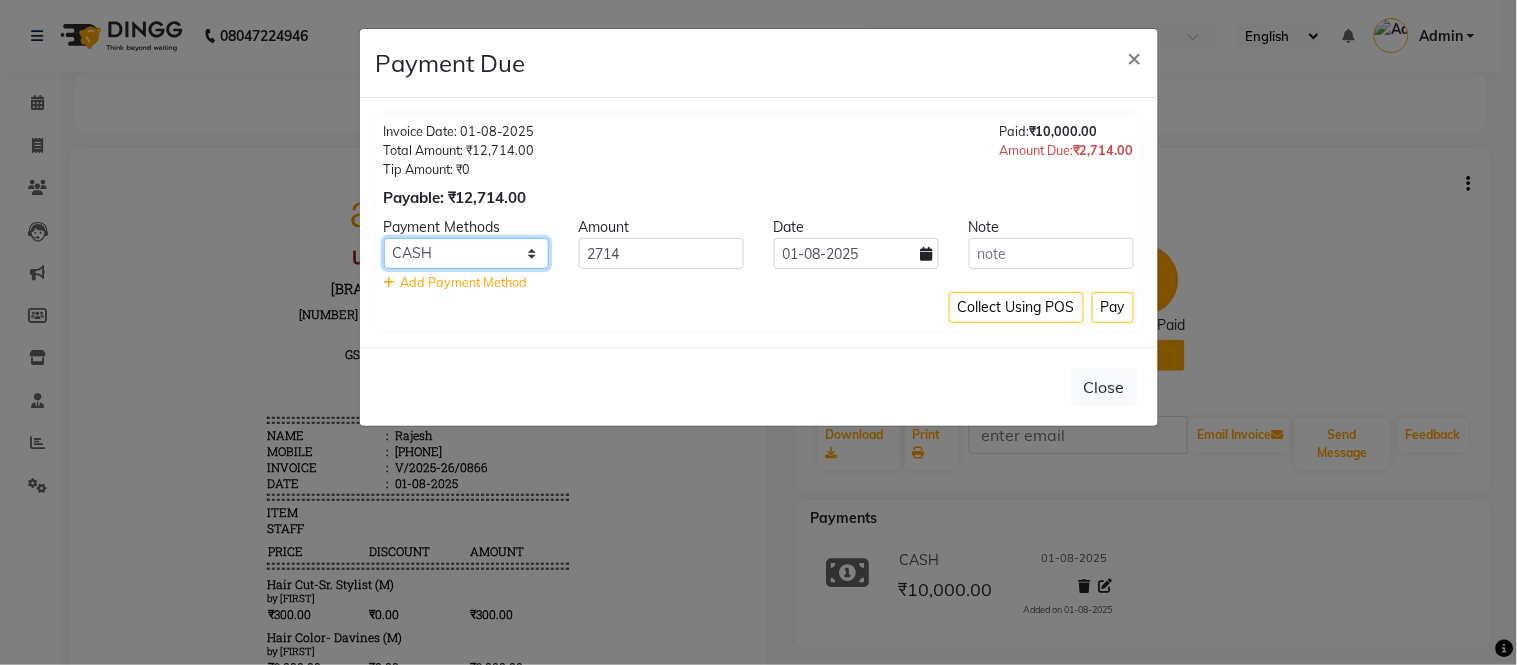 click on "CARD UPI CASH" 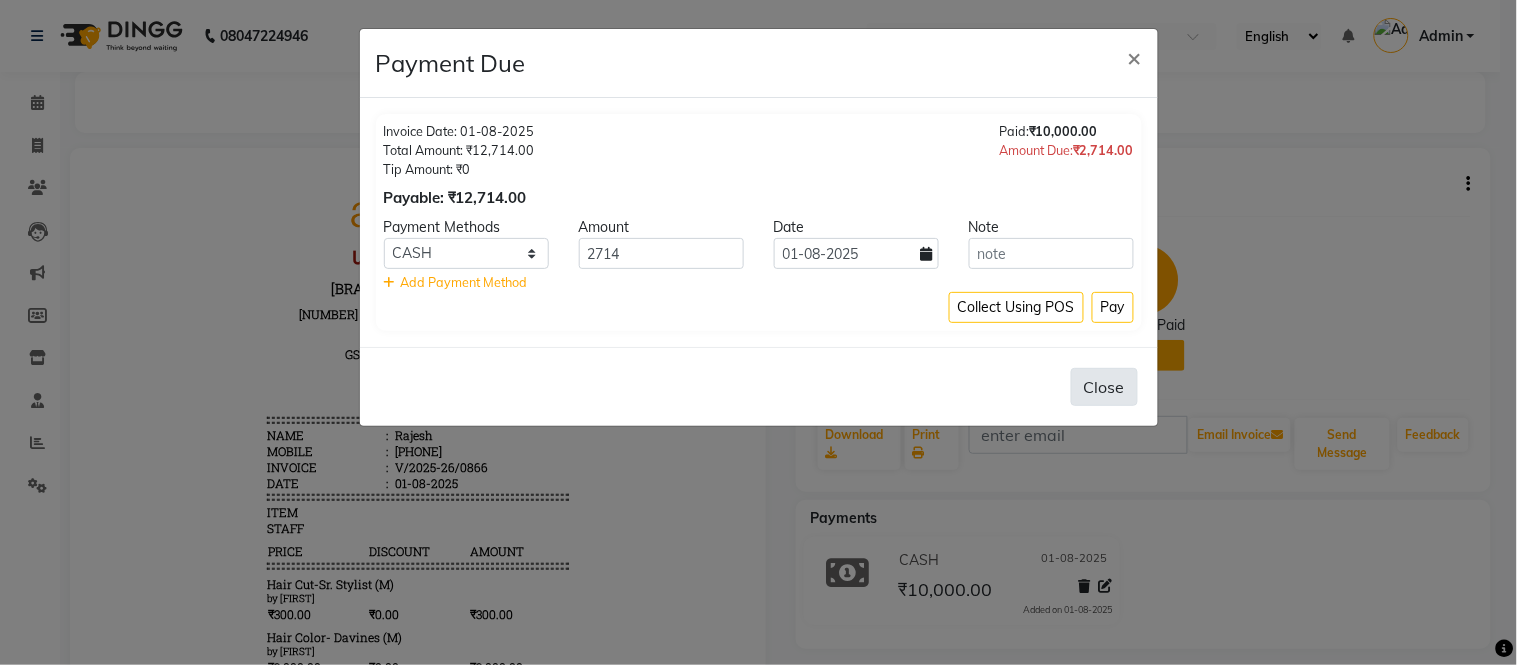 click on "Close" 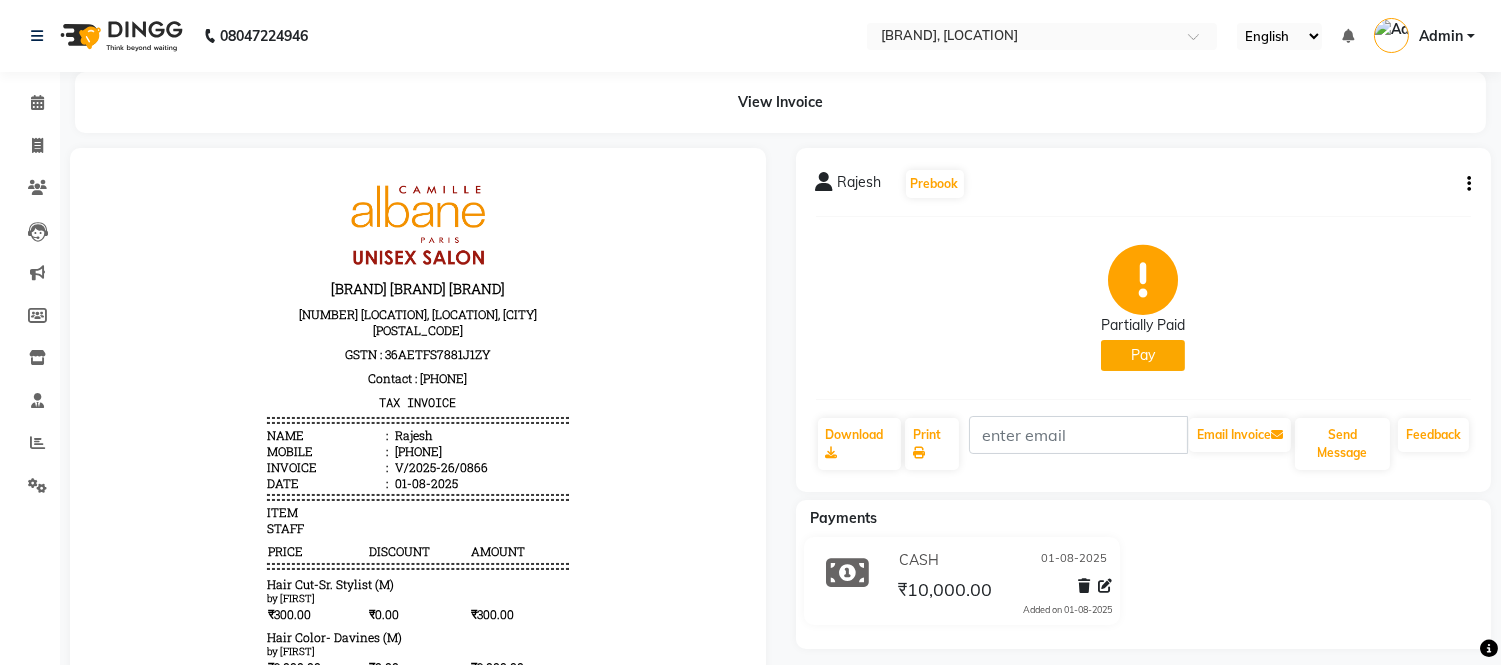 click 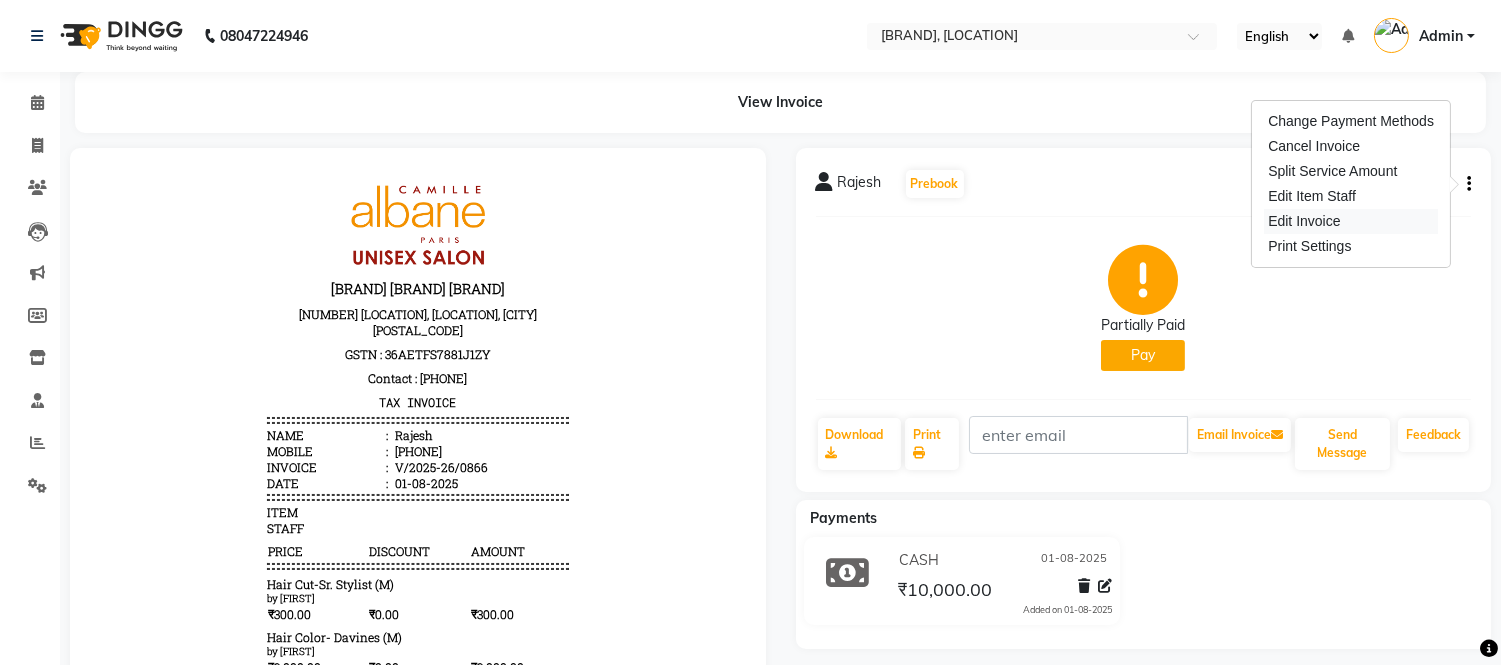 click on "Edit Invoice" at bounding box center [1351, 221] 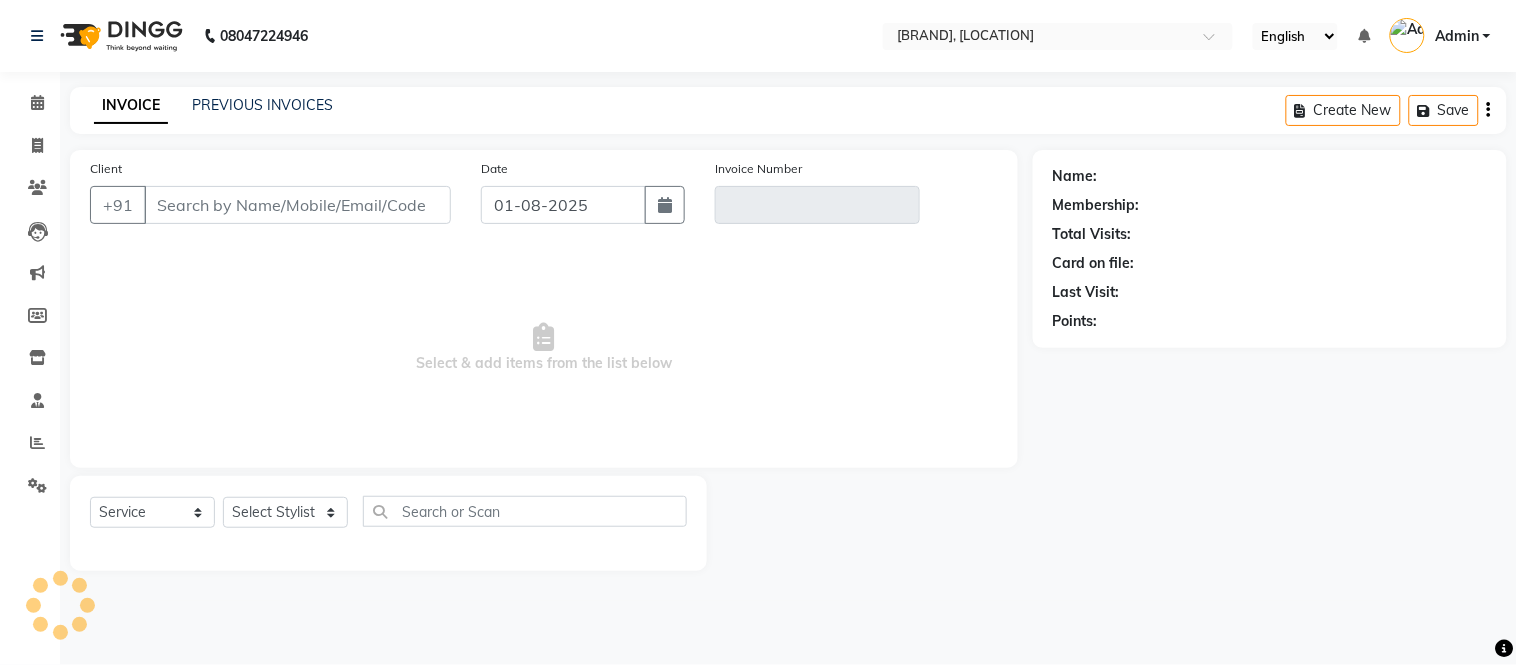 type on "[PHONE]" 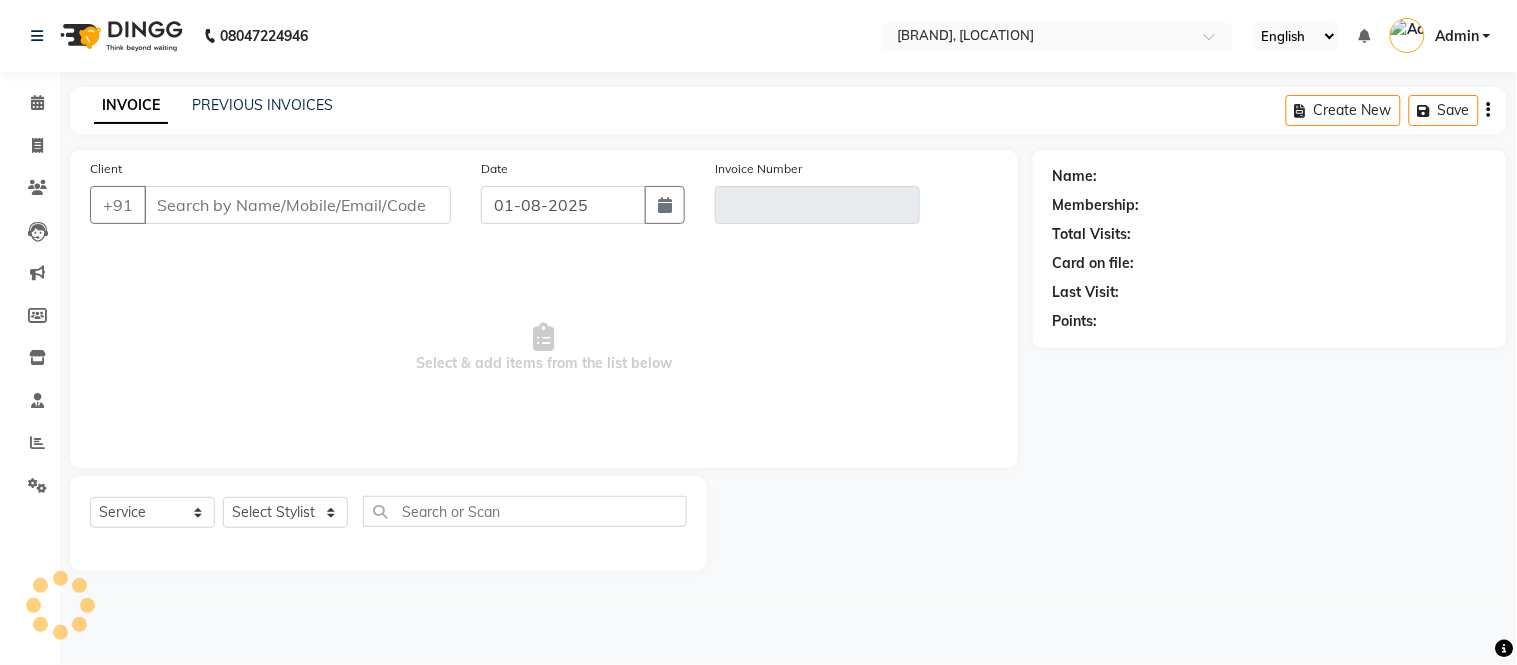 type on "V/2025-26/0866" 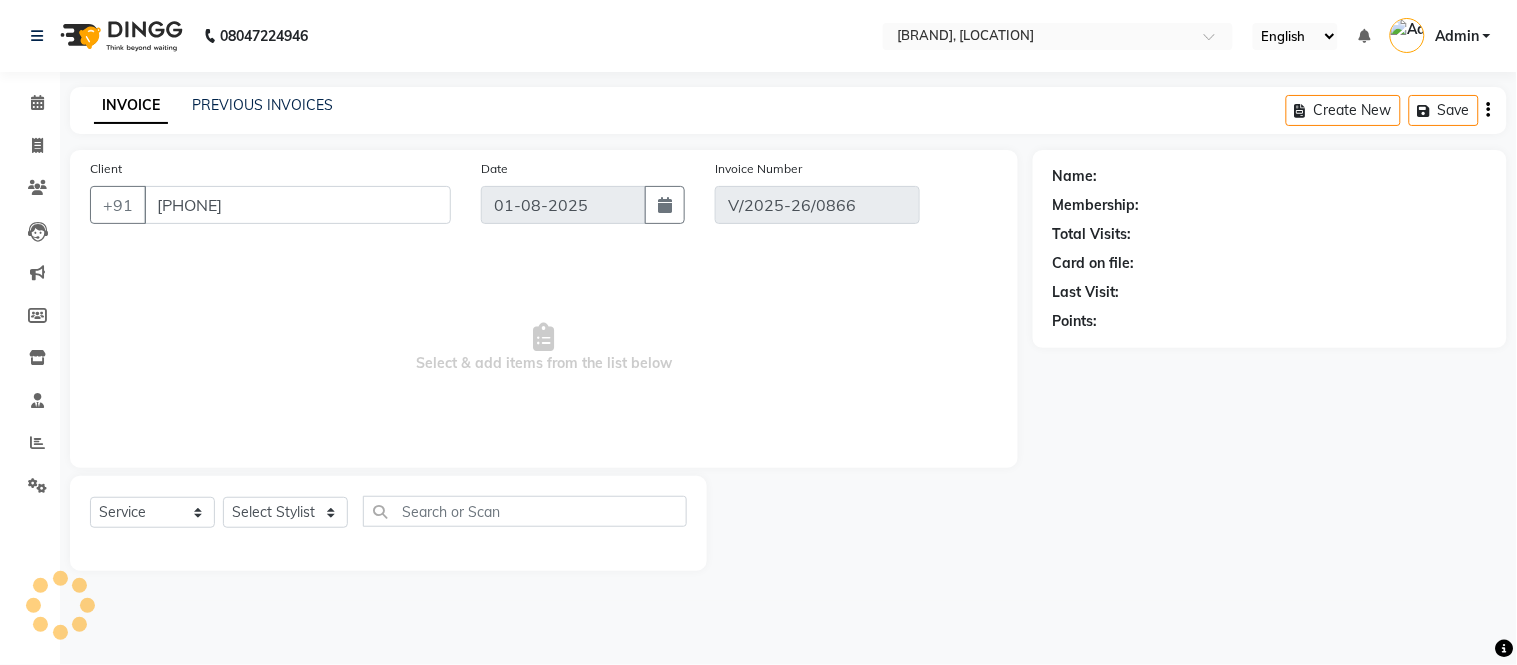 select on "1: Object" 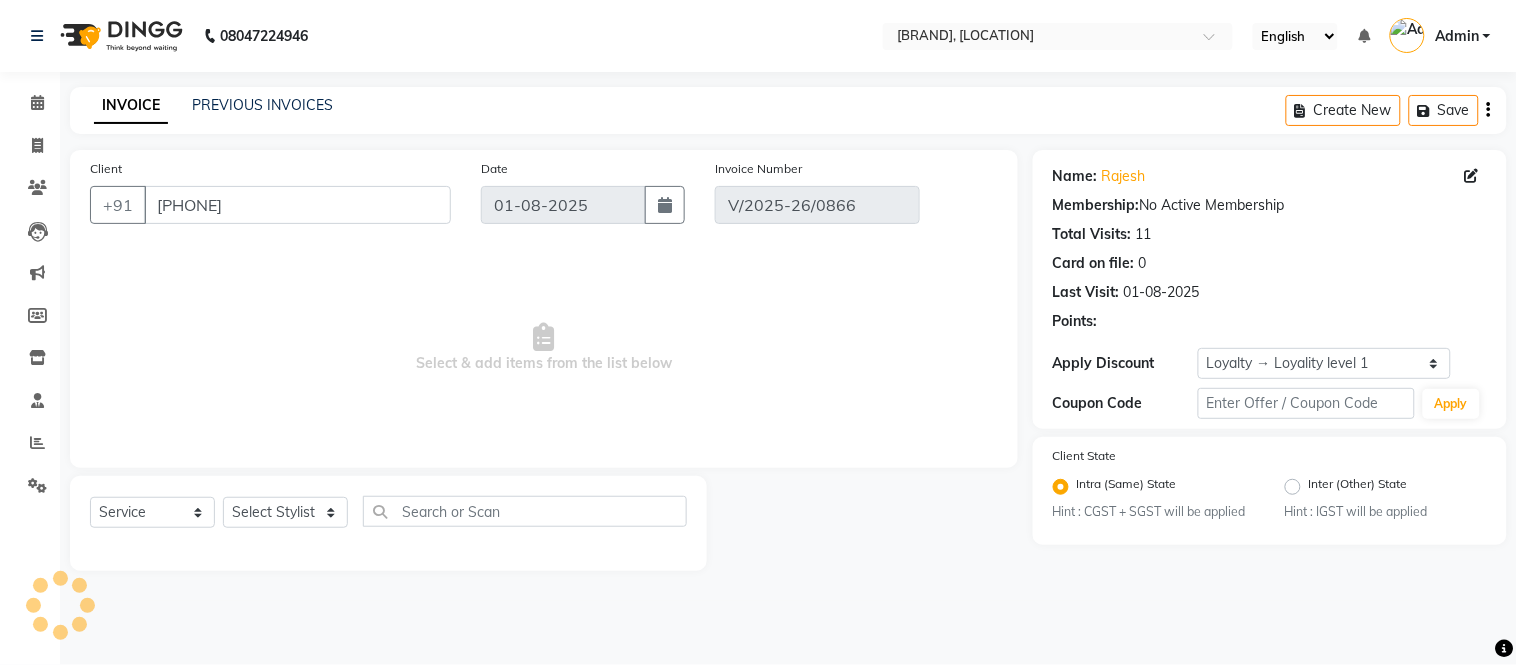 select on "select" 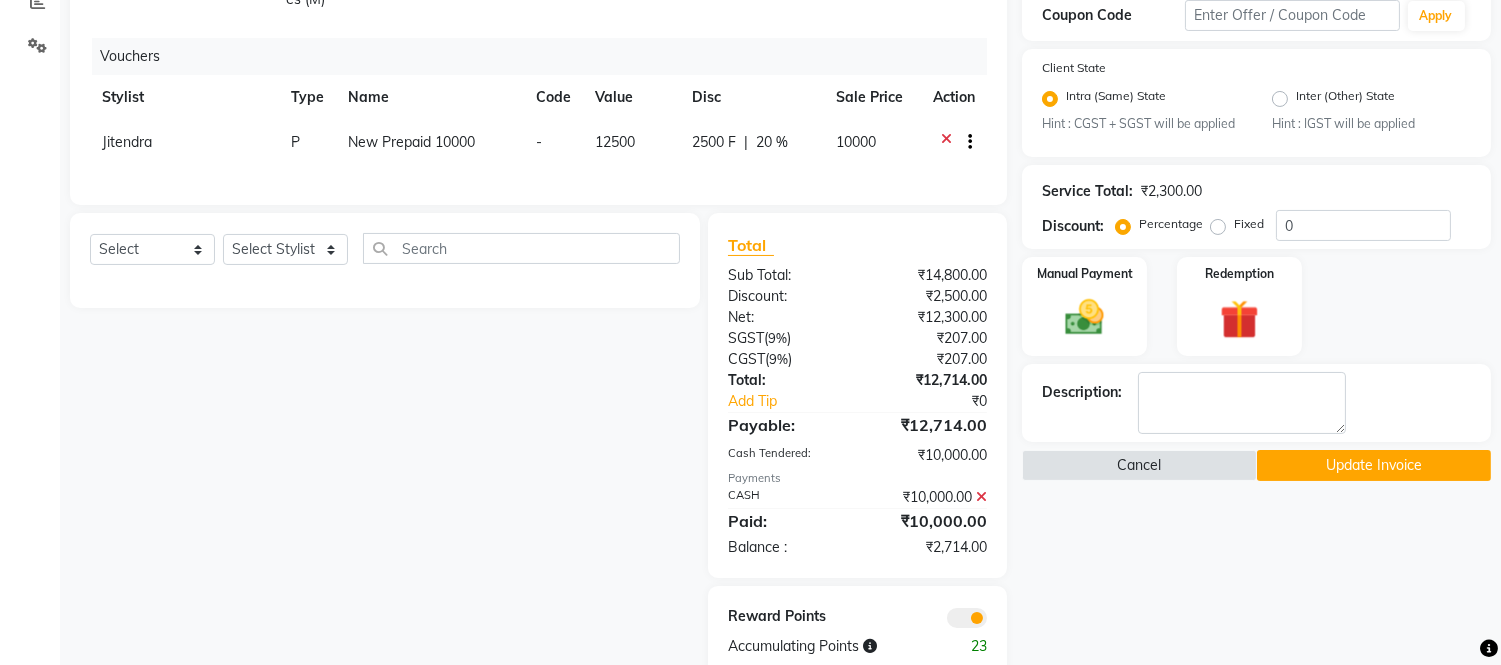 scroll, scrollTop: 497, scrollLeft: 0, axis: vertical 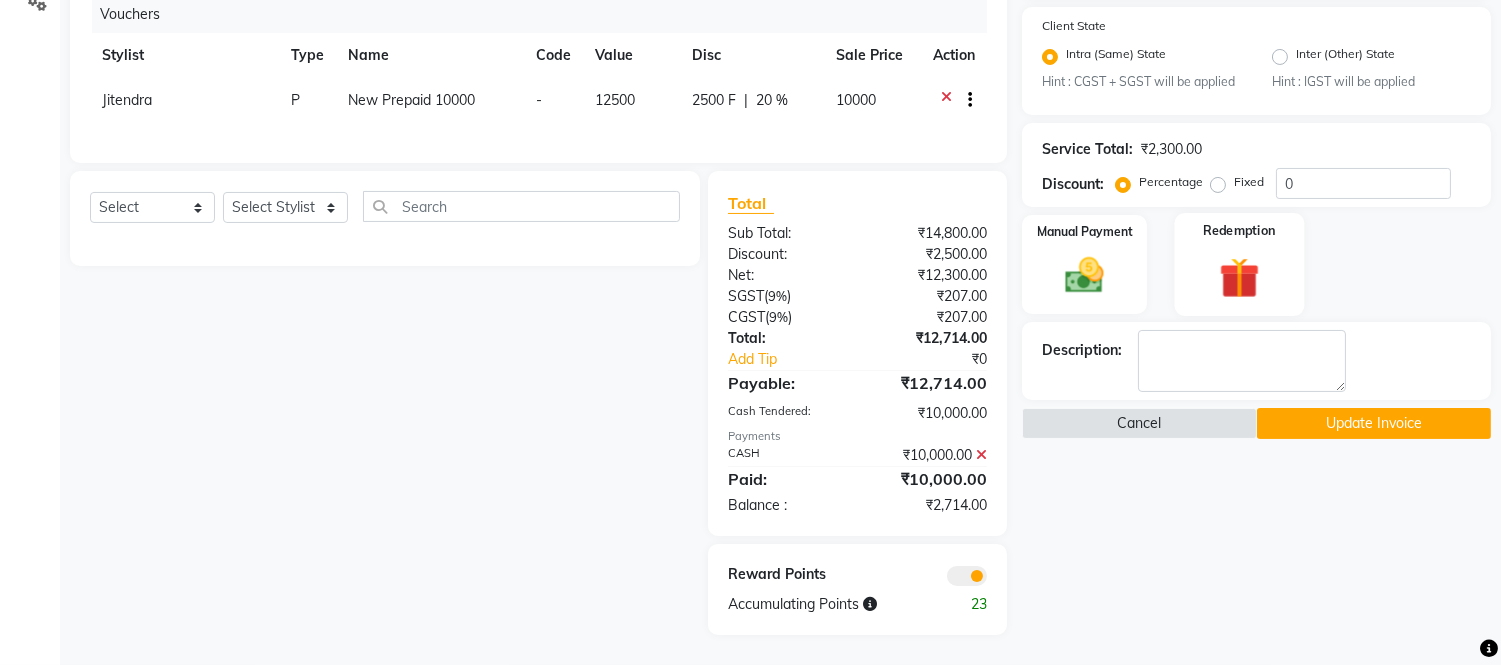 click 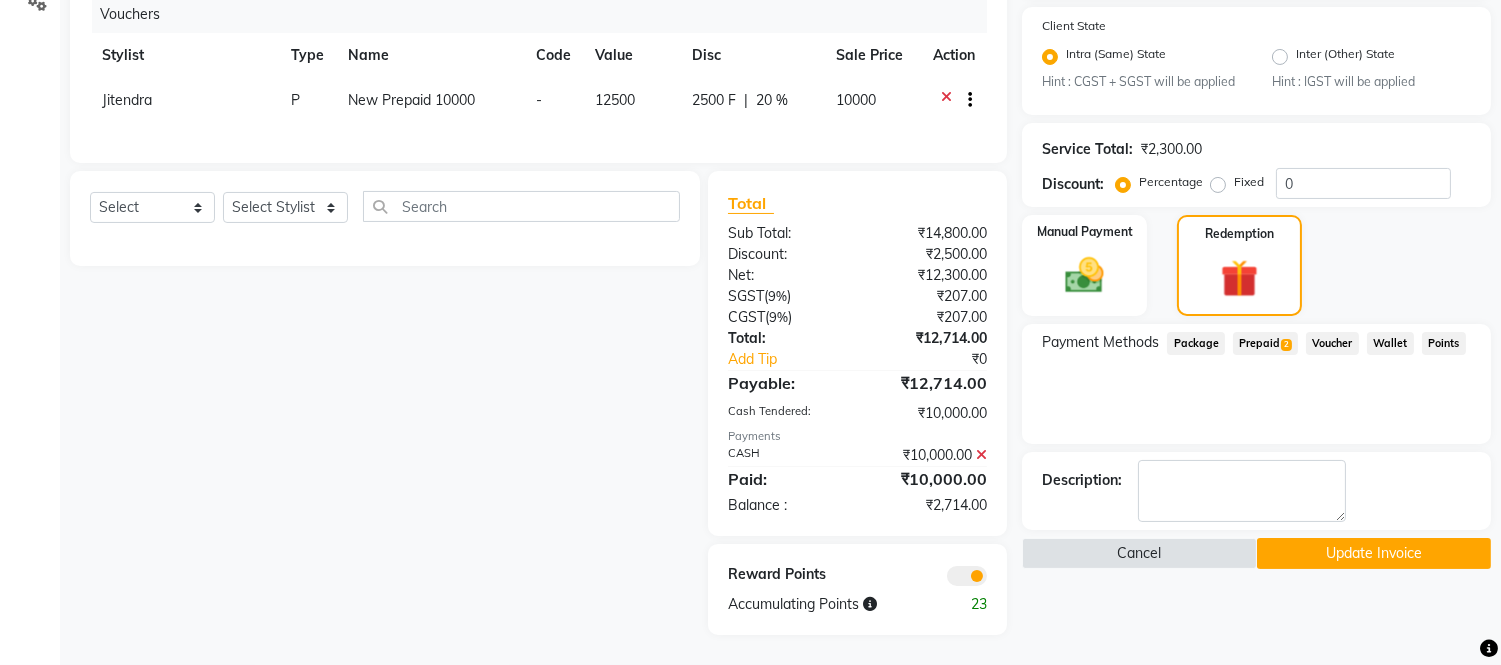 click on "Prepaid  2" 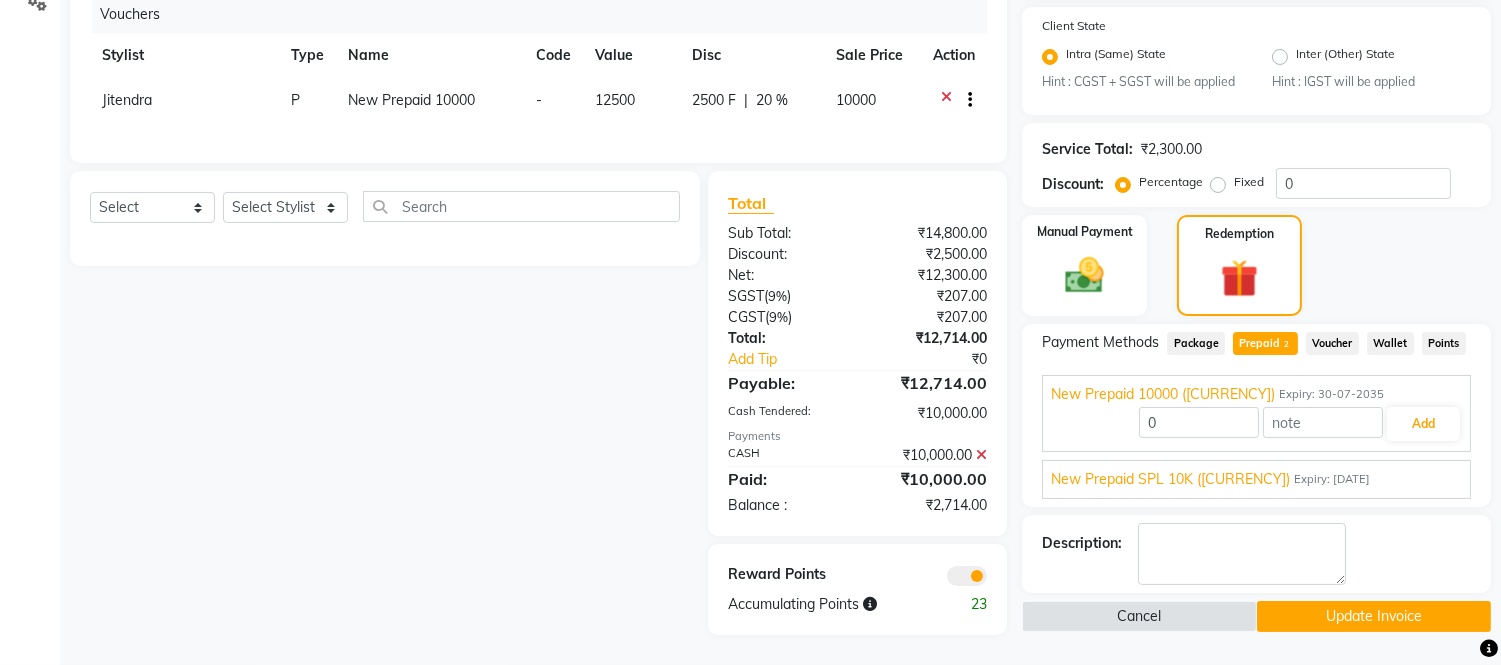 click on "New Prepaid SPL 10K ([CURRENCY])" at bounding box center (1170, 479) 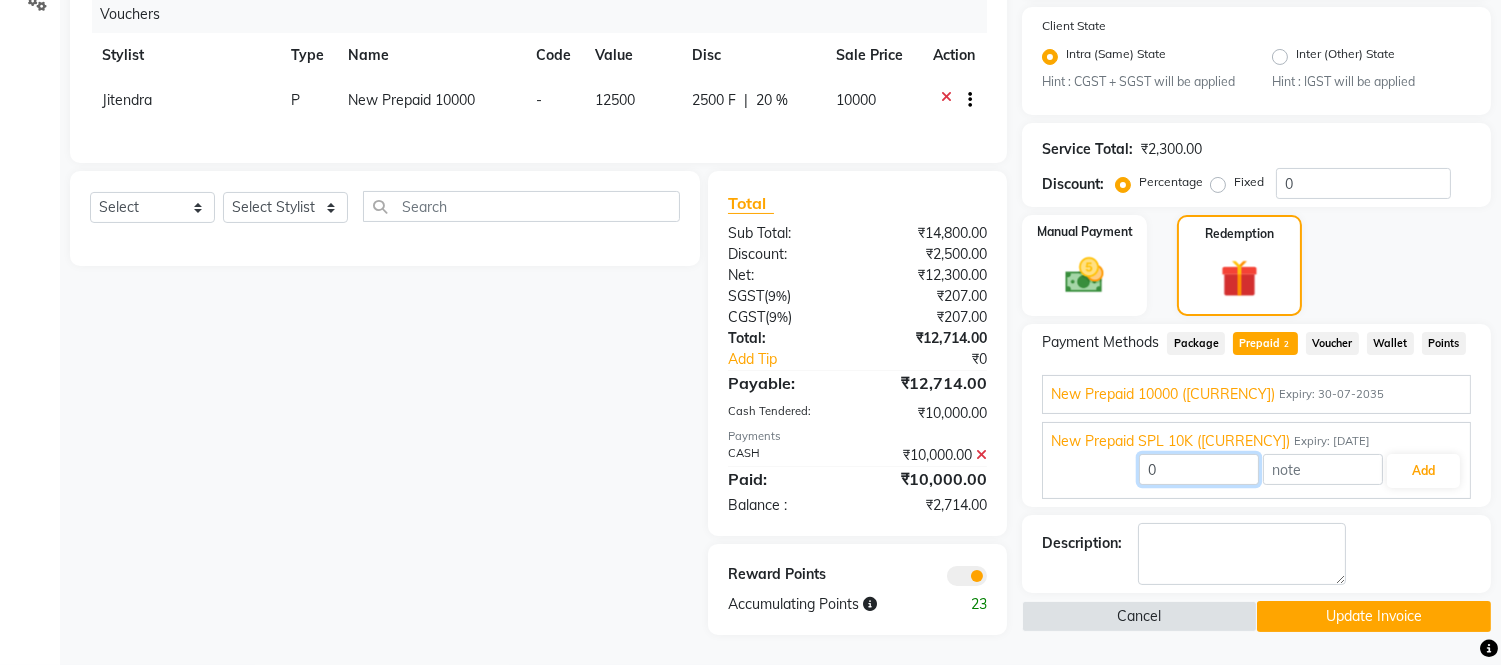 click on "0" at bounding box center (1199, 469) 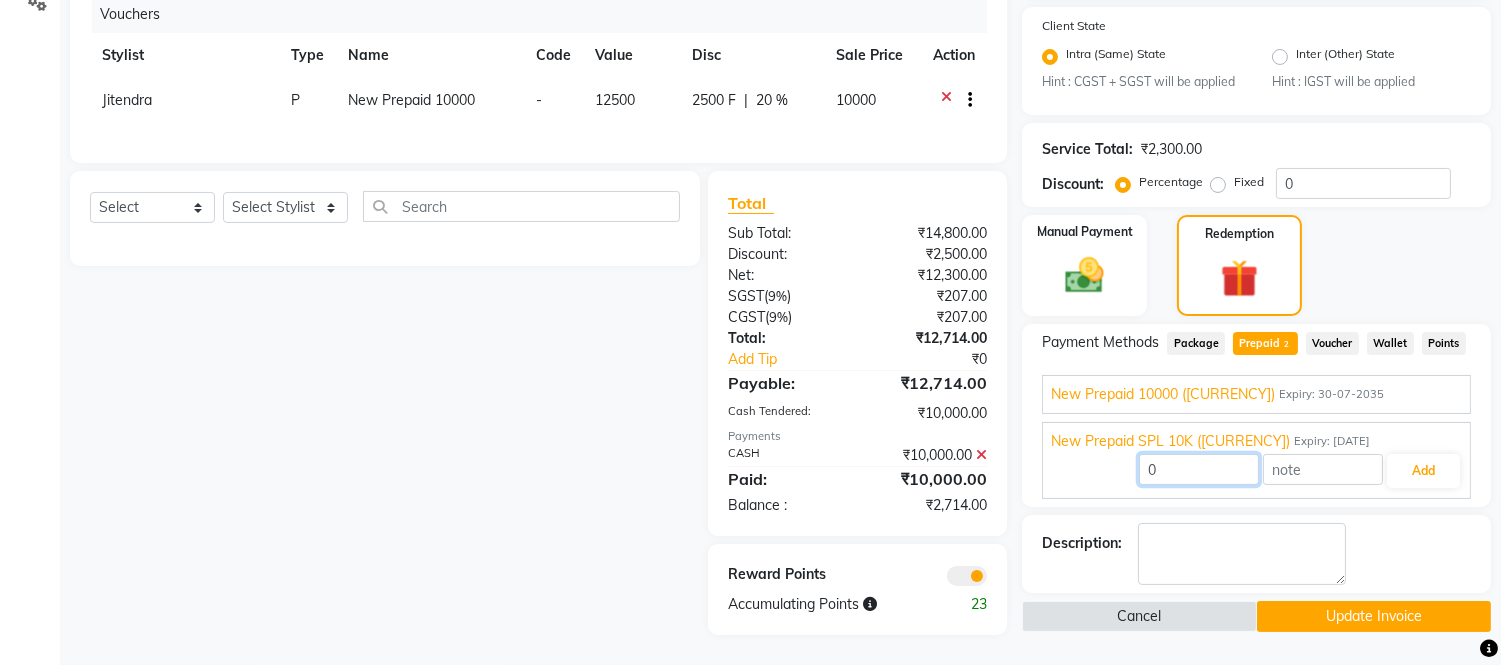 click on "0" at bounding box center (1199, 469) 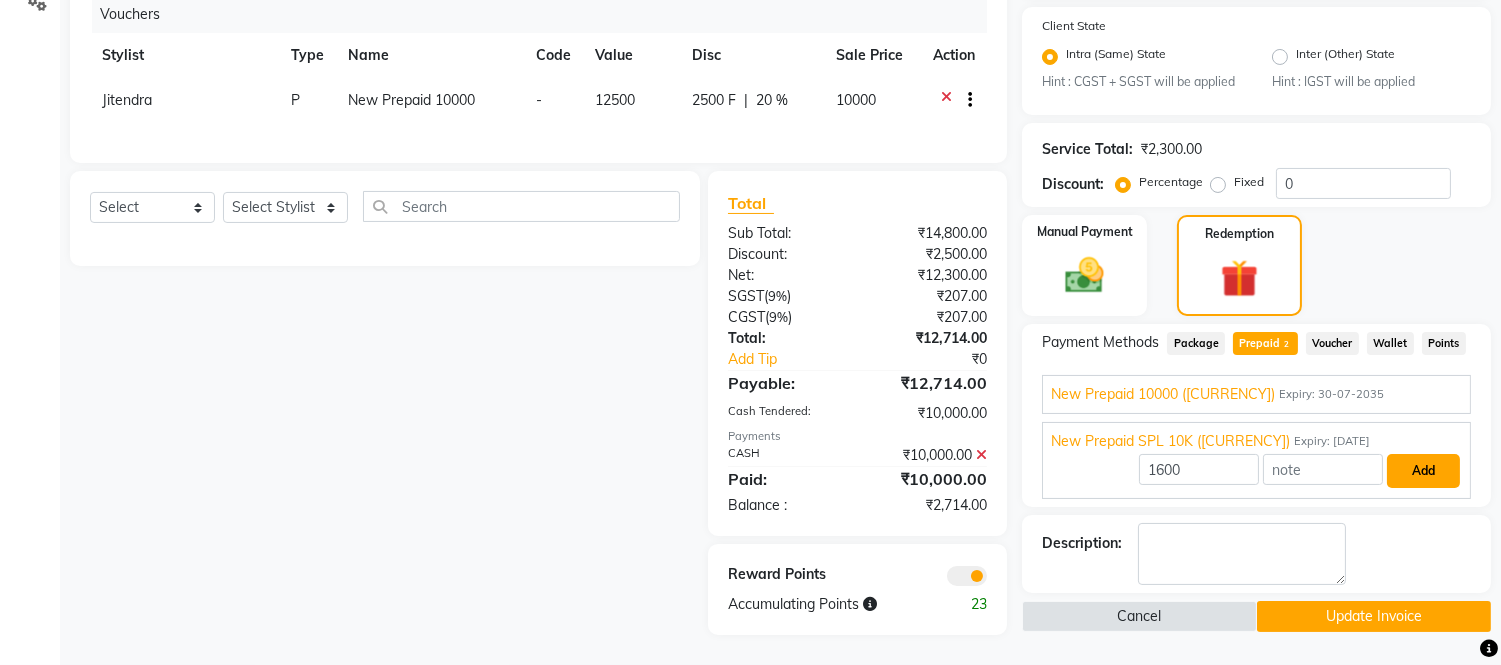 click on "Add" at bounding box center (1423, 471) 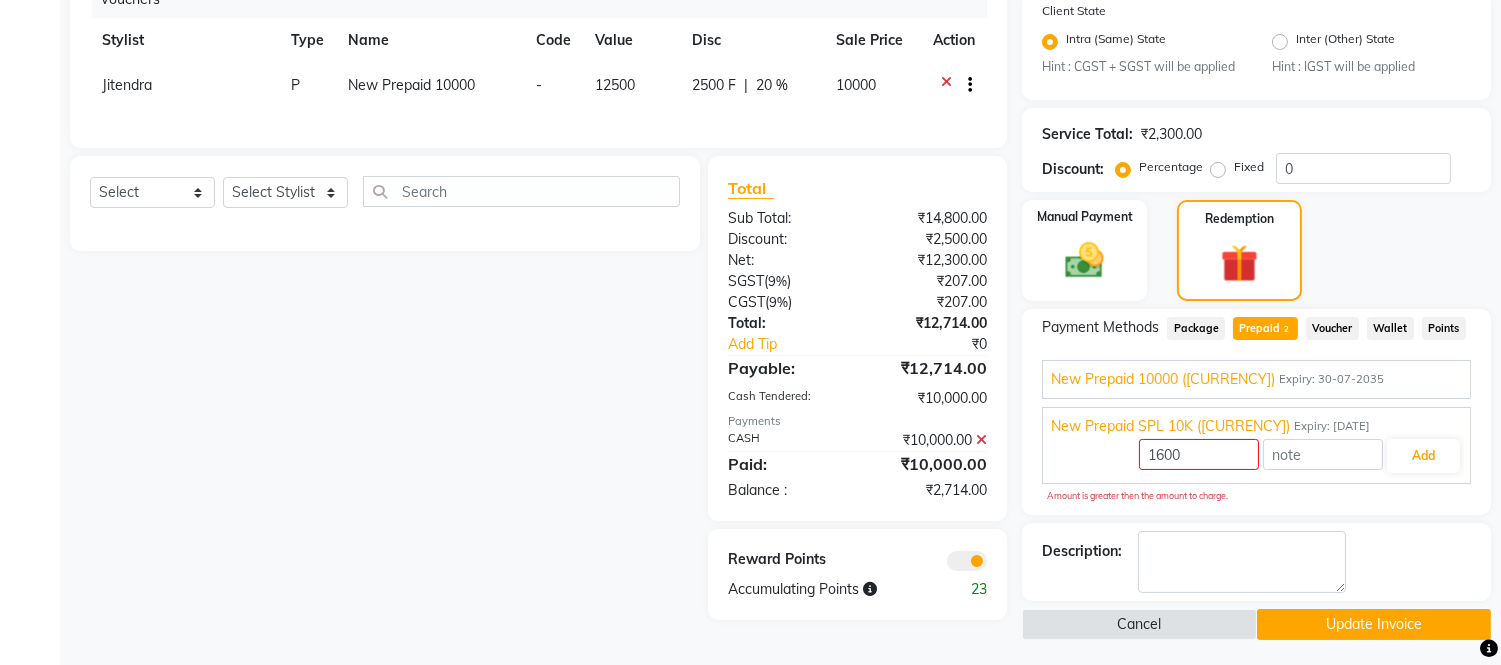 click on "Prepaid  2" 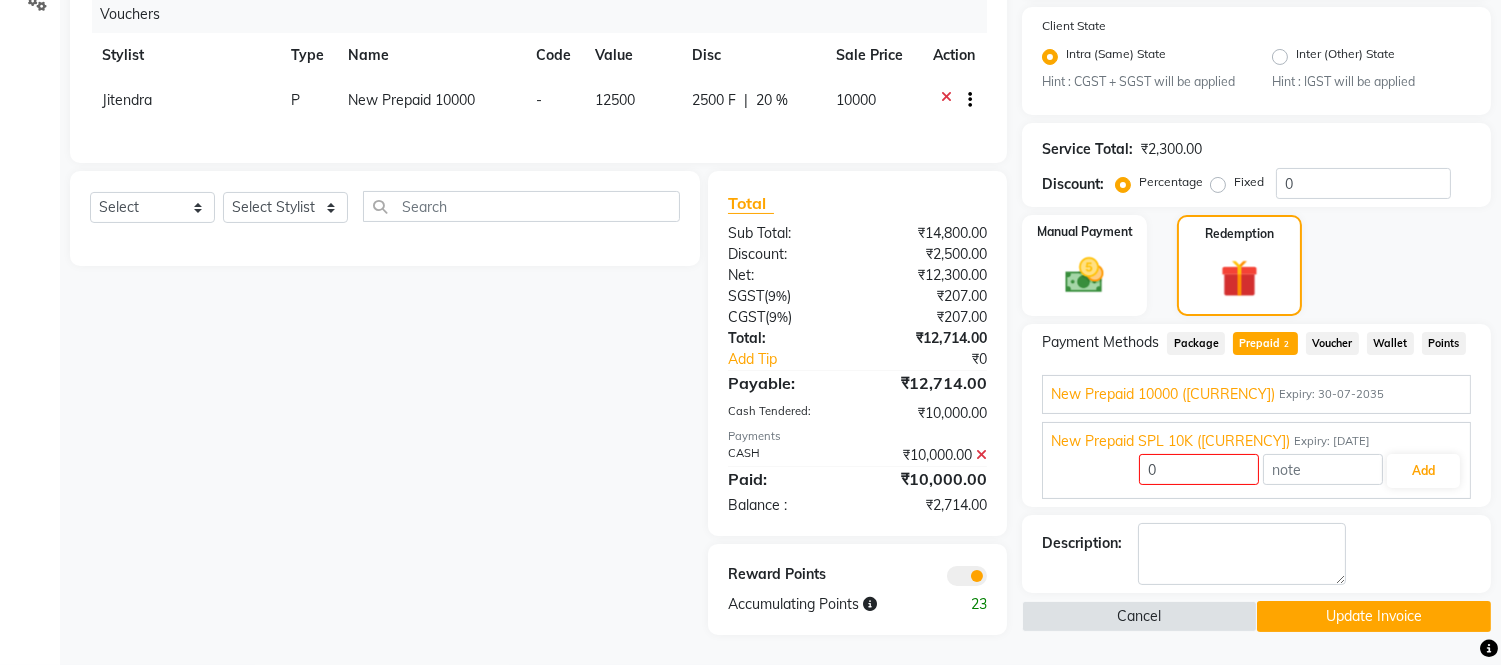click on "New Prepaid 10000 ([CURRENCY])" at bounding box center (1163, 394) 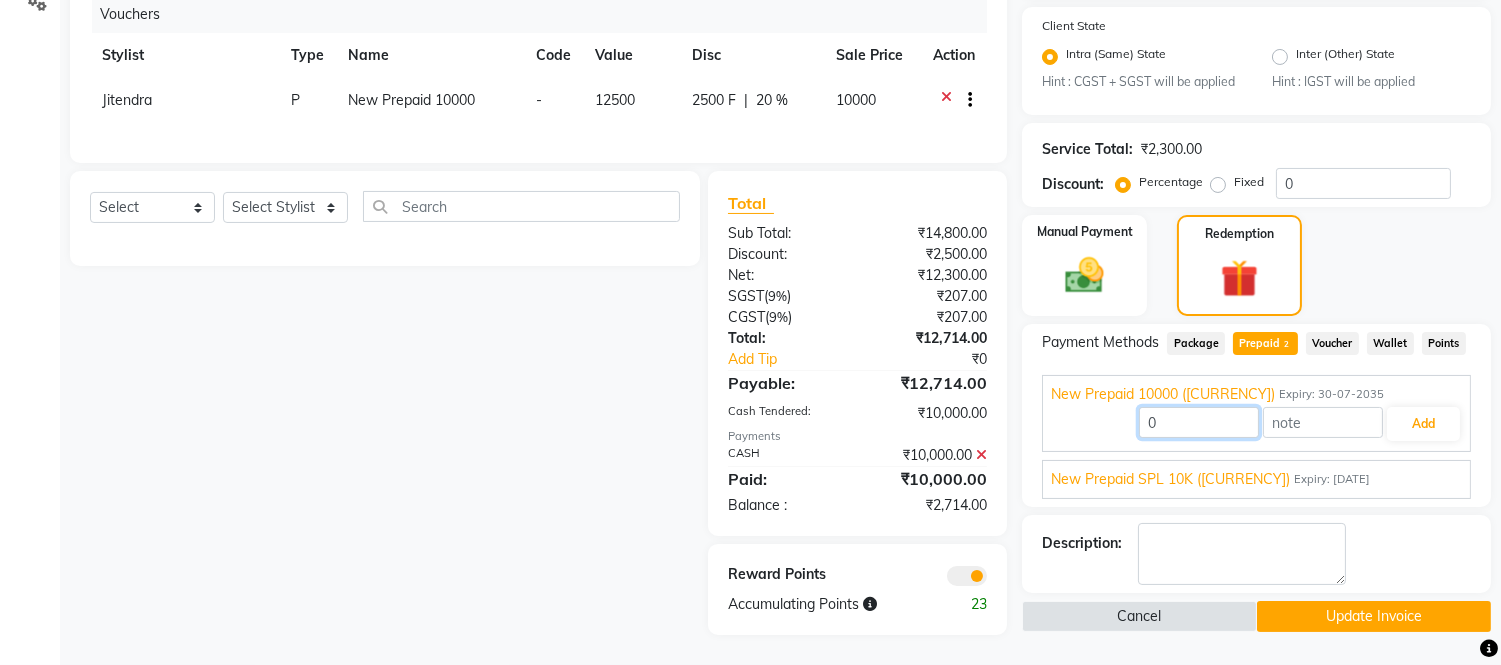 click on "0" at bounding box center [1199, 422] 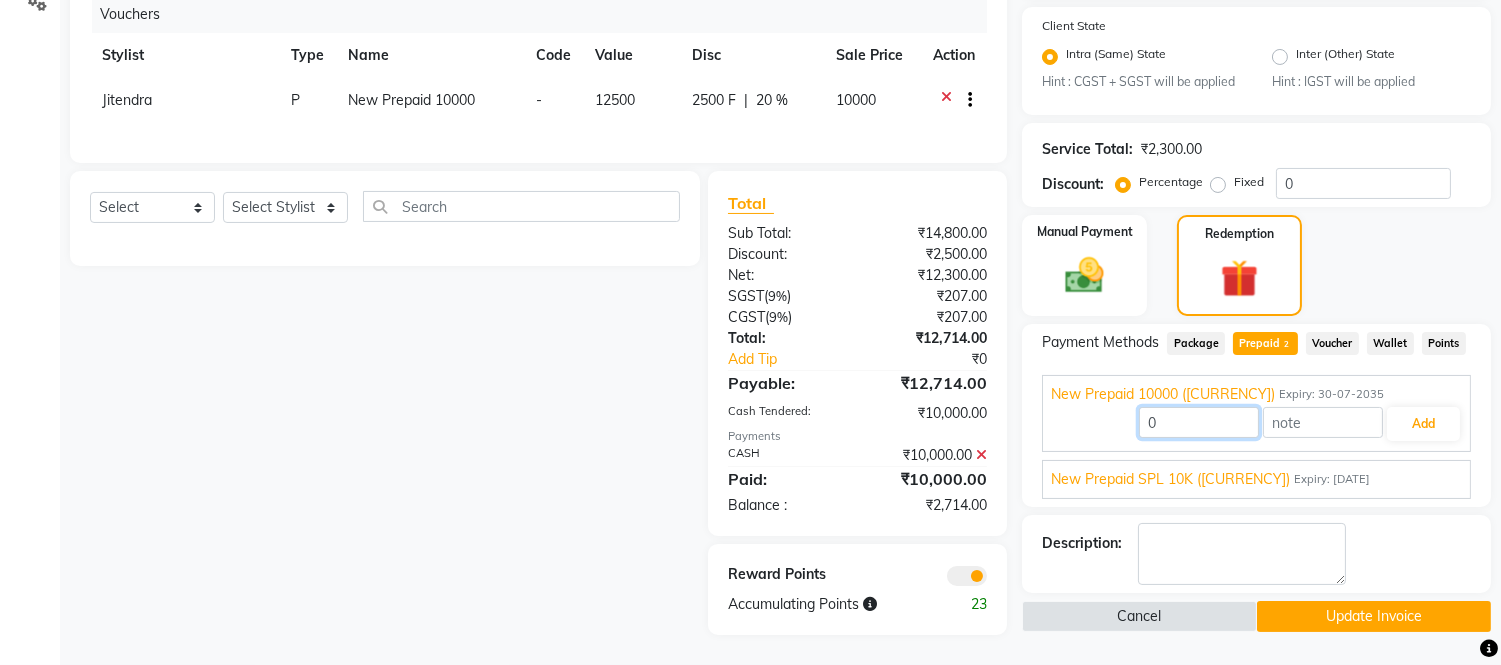 click on "0" at bounding box center [1199, 422] 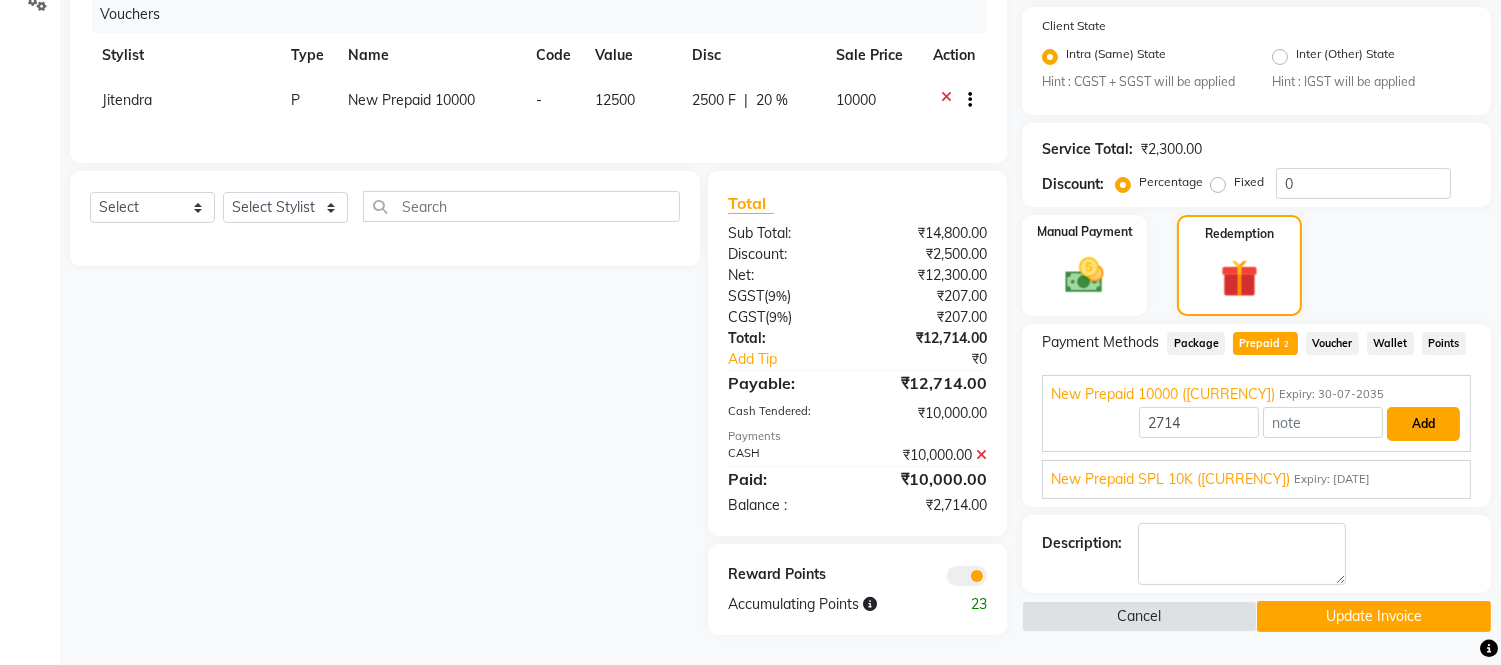 click on "Add" at bounding box center (1423, 424) 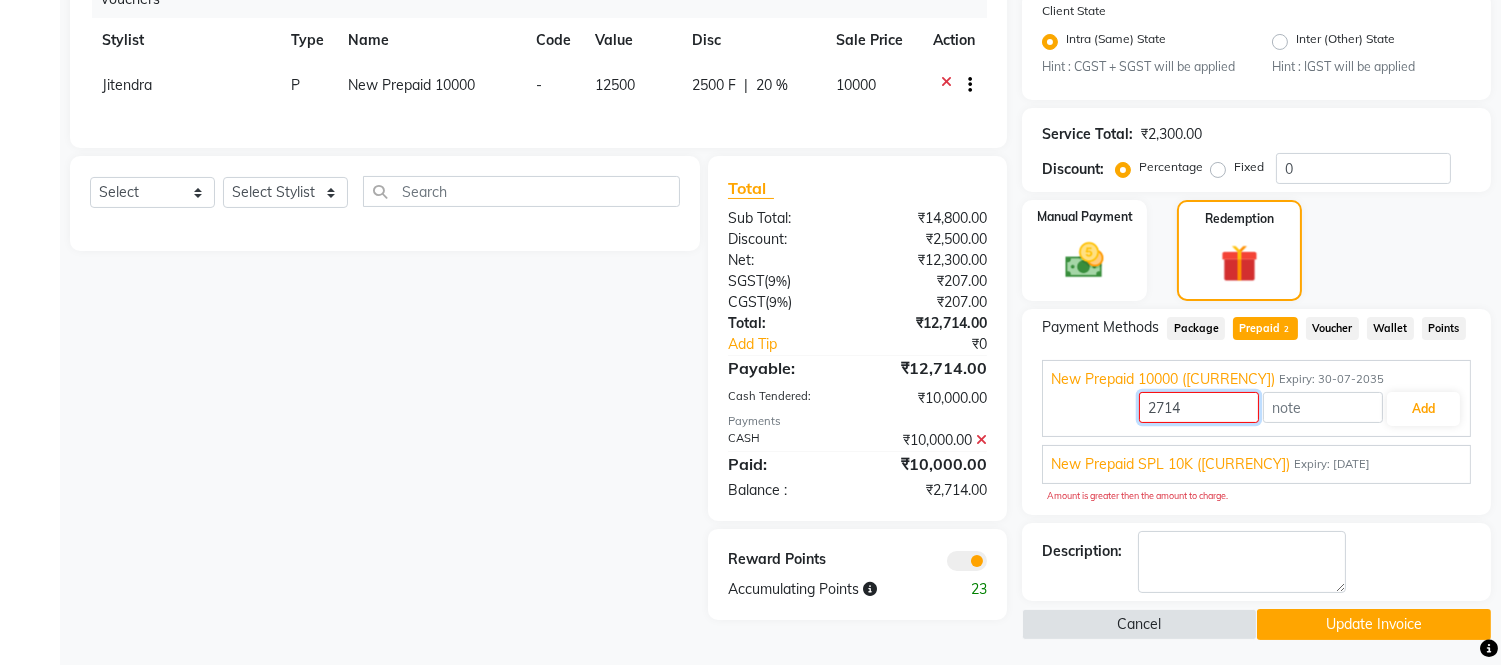 click on "2714" at bounding box center (1199, 407) 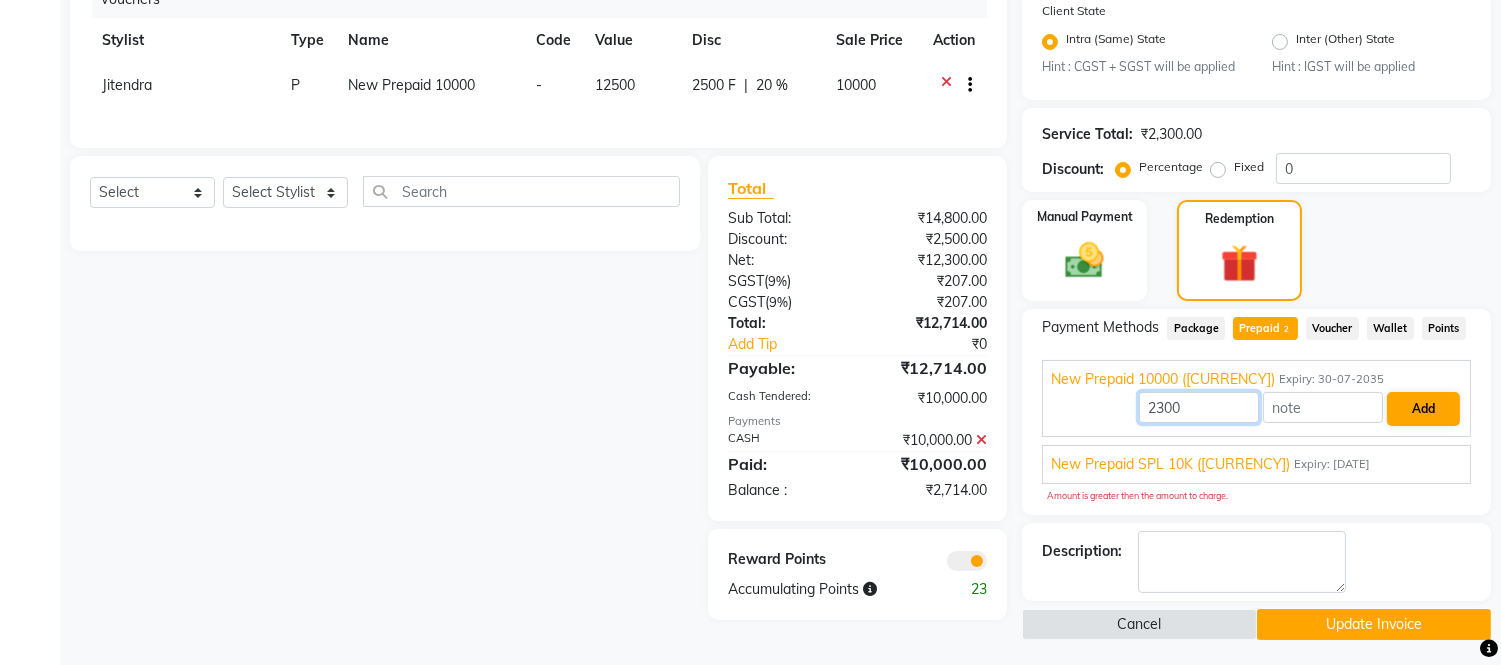 type on "2300" 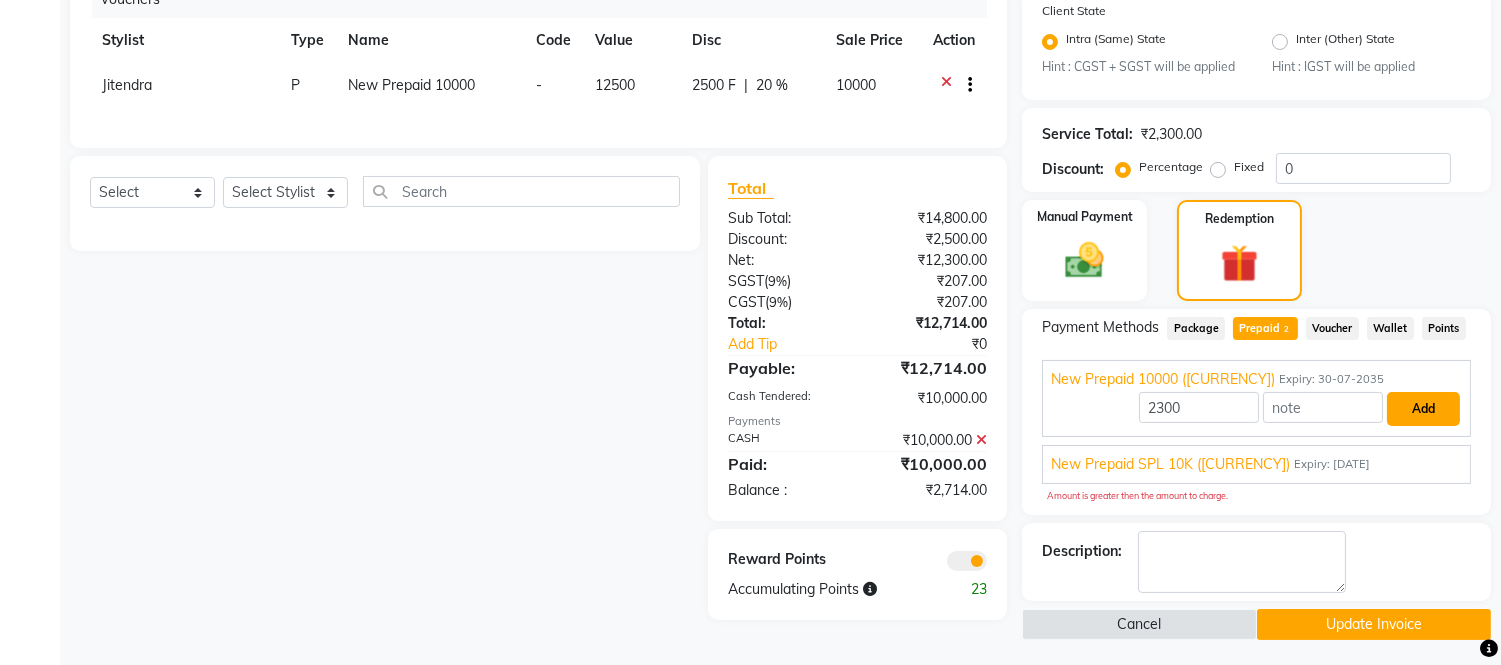 click on "Add" at bounding box center [1423, 409] 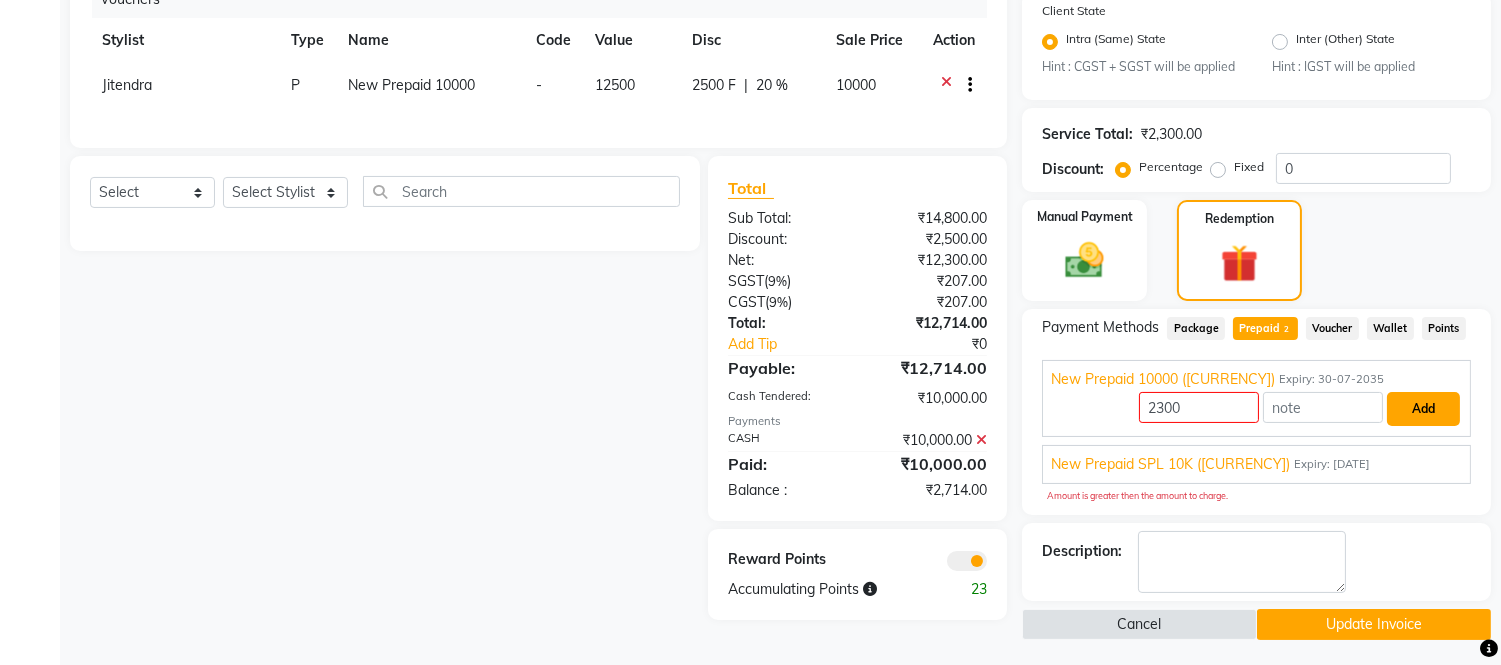 click on "Add" at bounding box center [1423, 409] 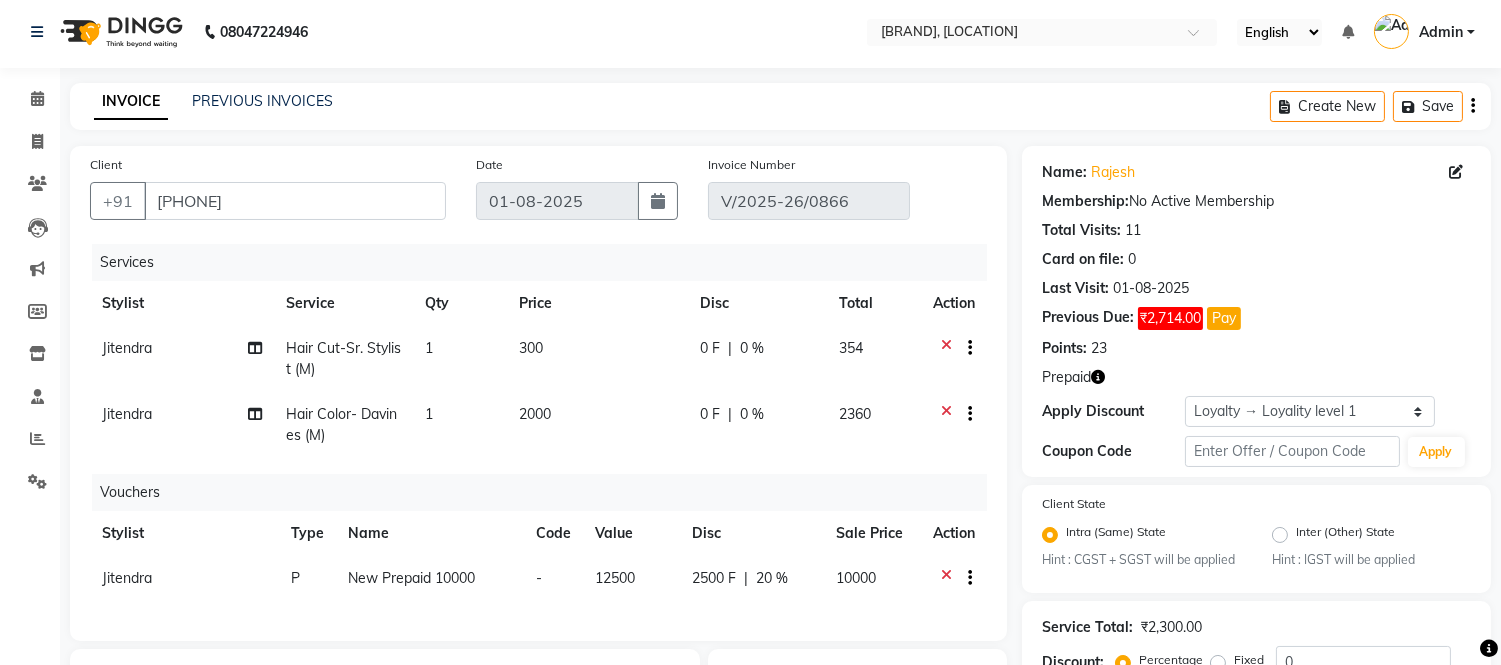 scroll, scrollTop: 0, scrollLeft: 0, axis: both 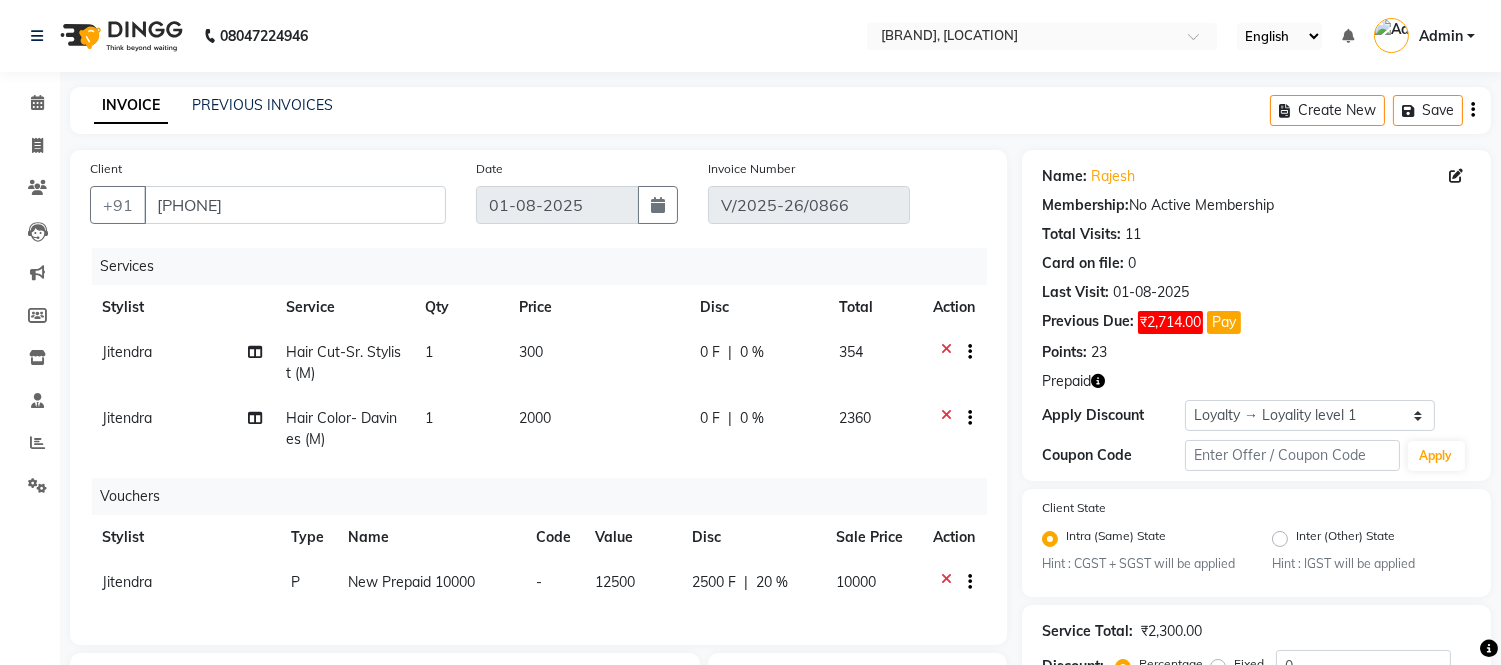 click 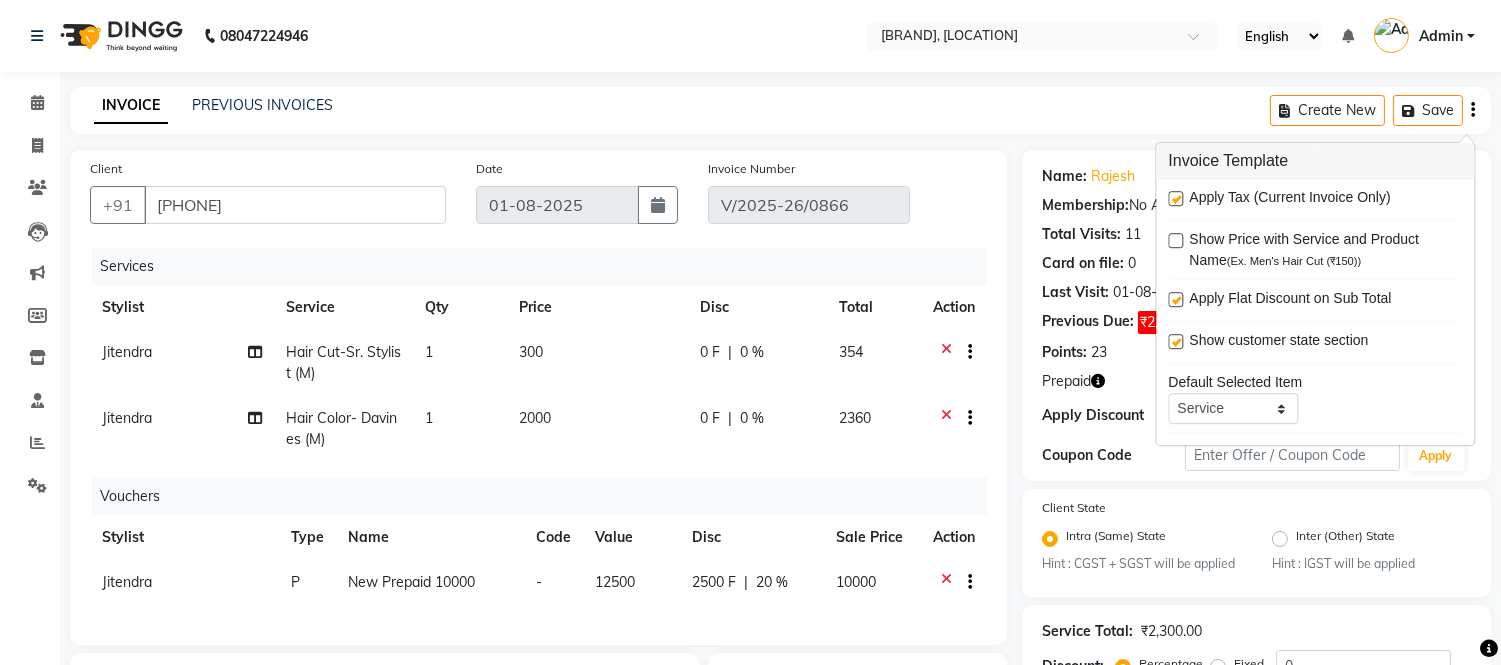 click at bounding box center (1175, 198) 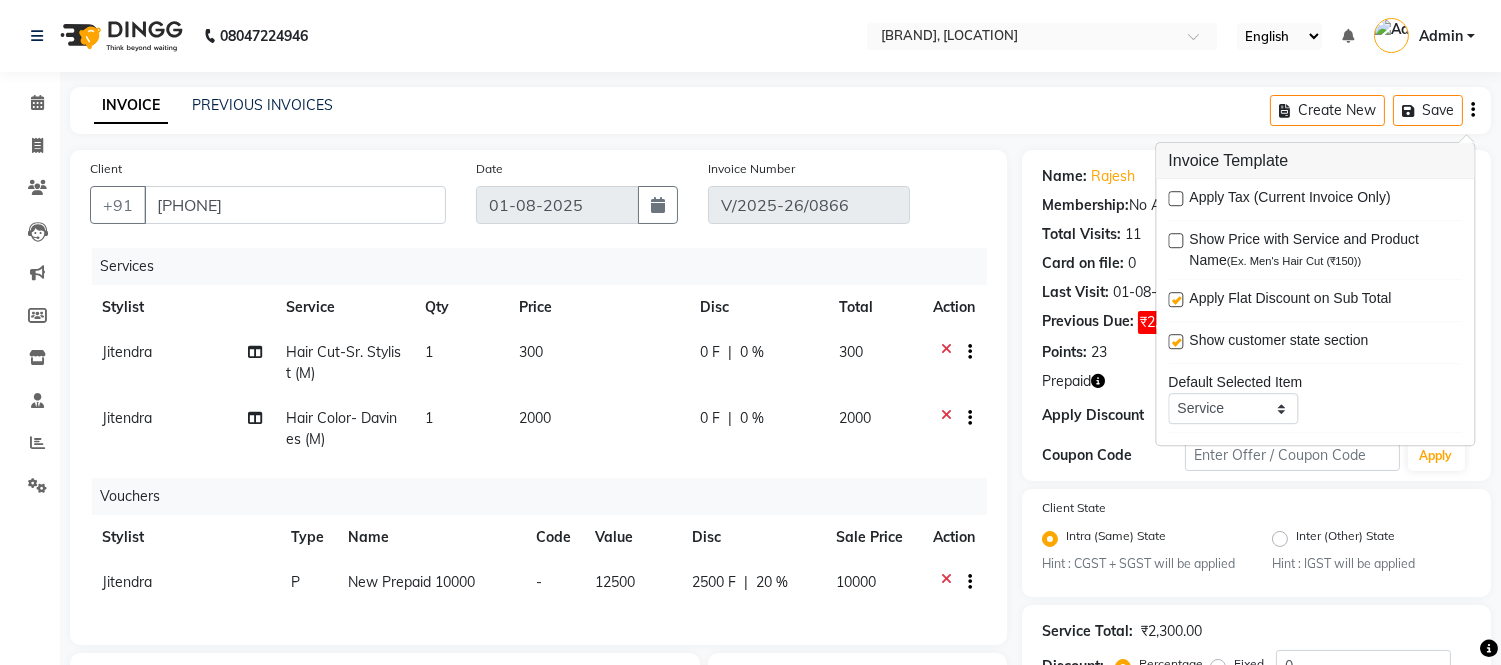 click on "INVOICE PREVIOUS INVOICES Create New   Save" 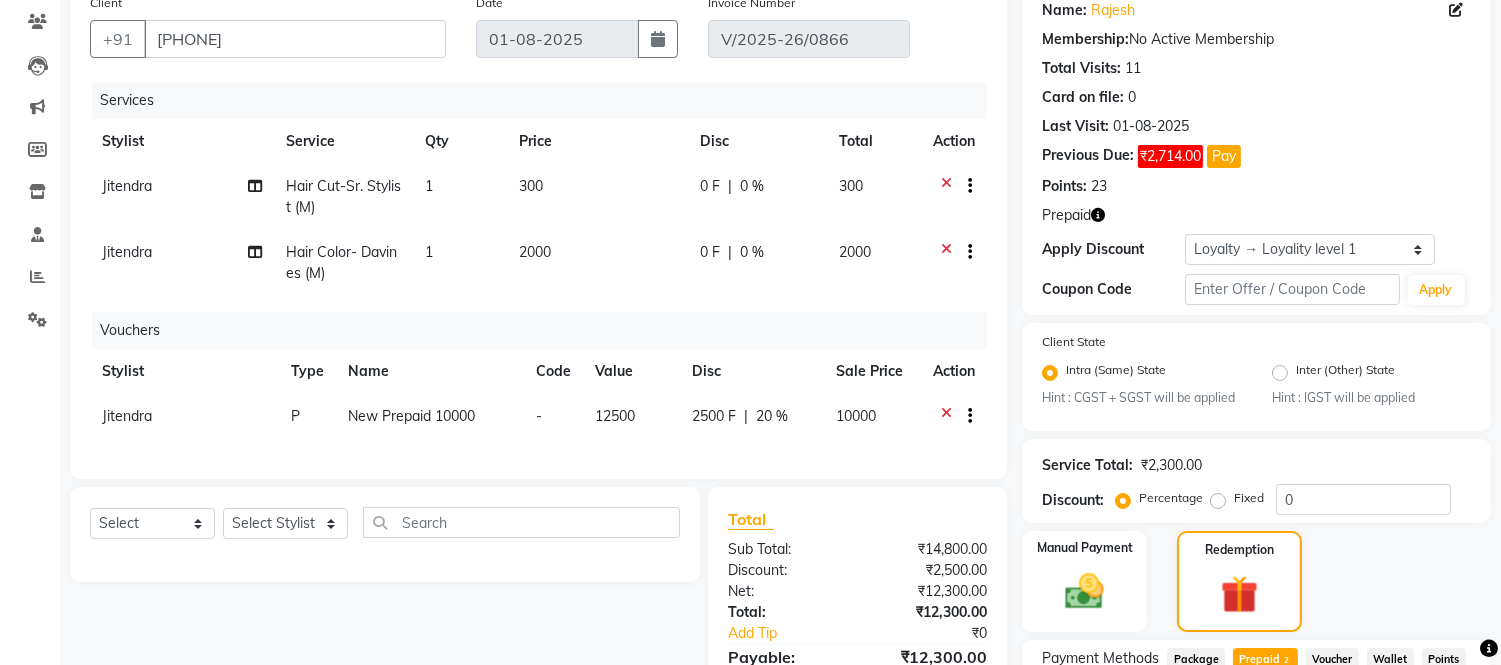 scroll, scrollTop: 502, scrollLeft: 0, axis: vertical 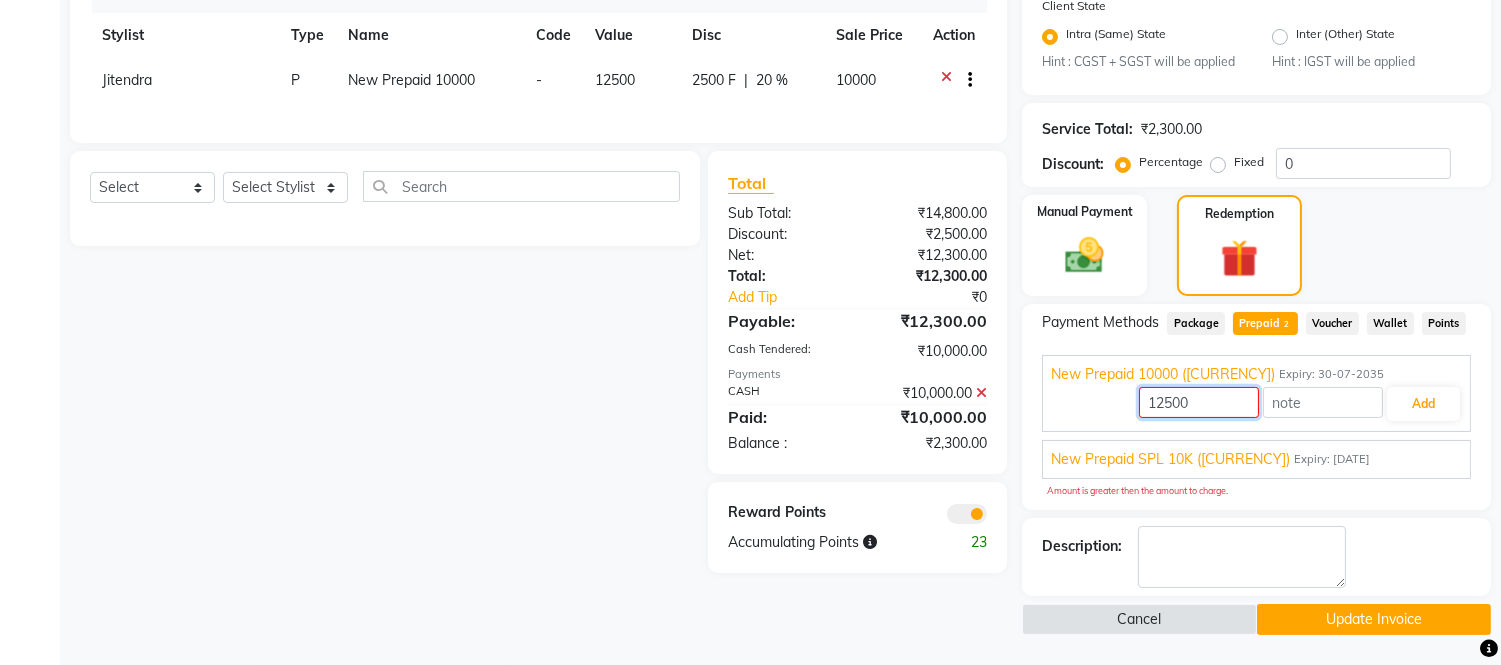 click on "12500" at bounding box center (1199, 402) 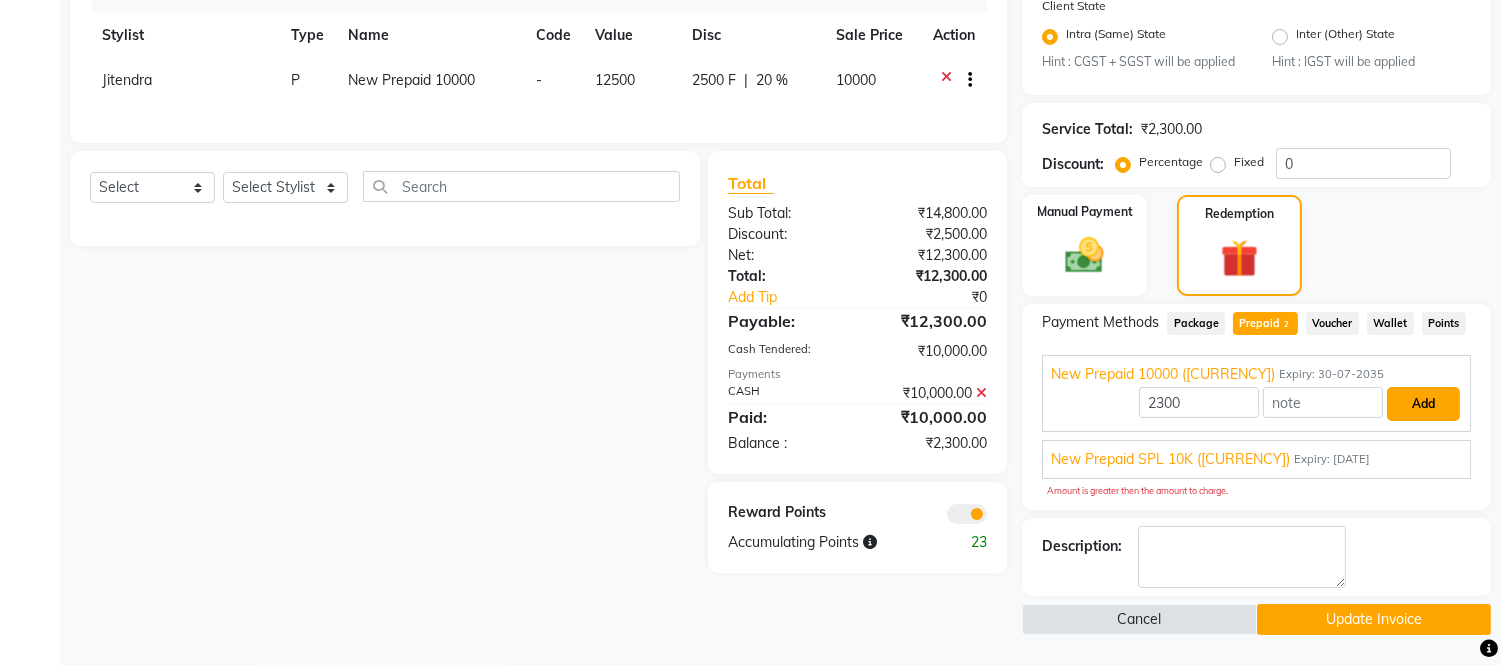 click on "Add" at bounding box center [1423, 404] 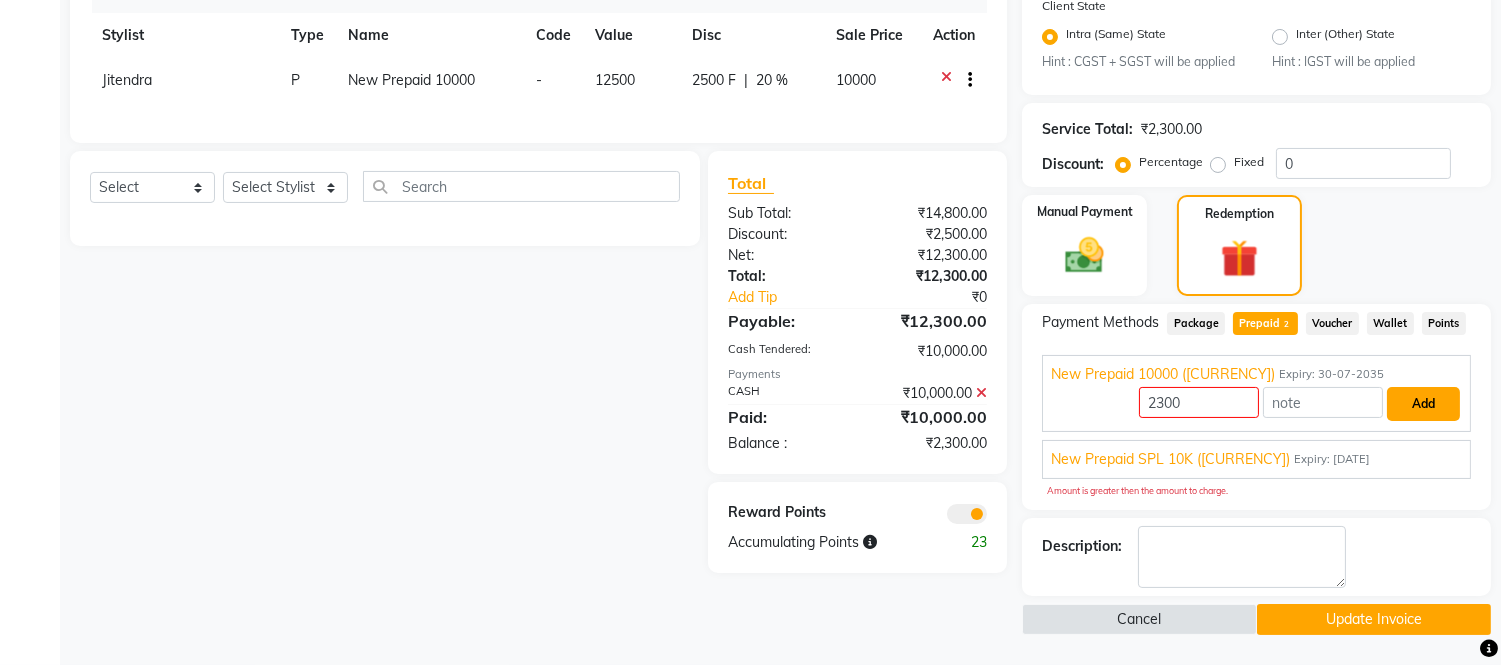 click on "Add" at bounding box center [1423, 404] 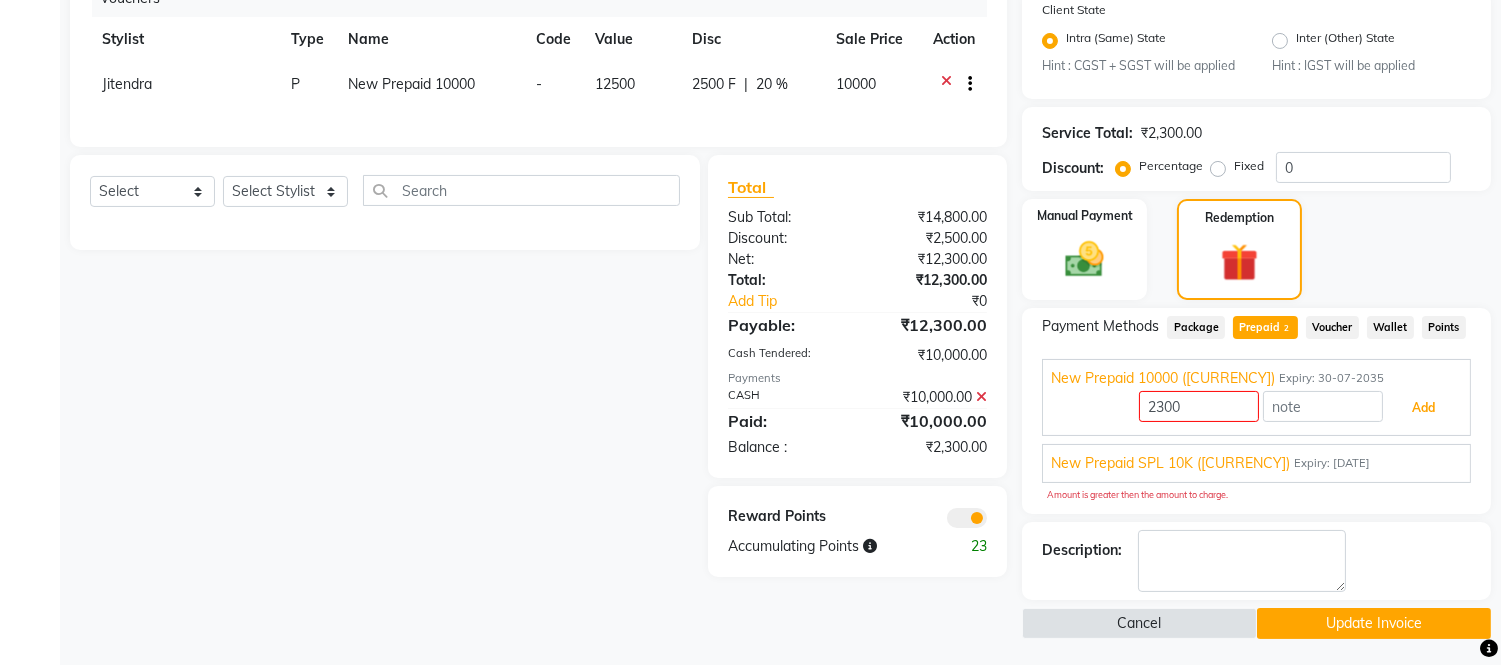 scroll, scrollTop: 0, scrollLeft: 0, axis: both 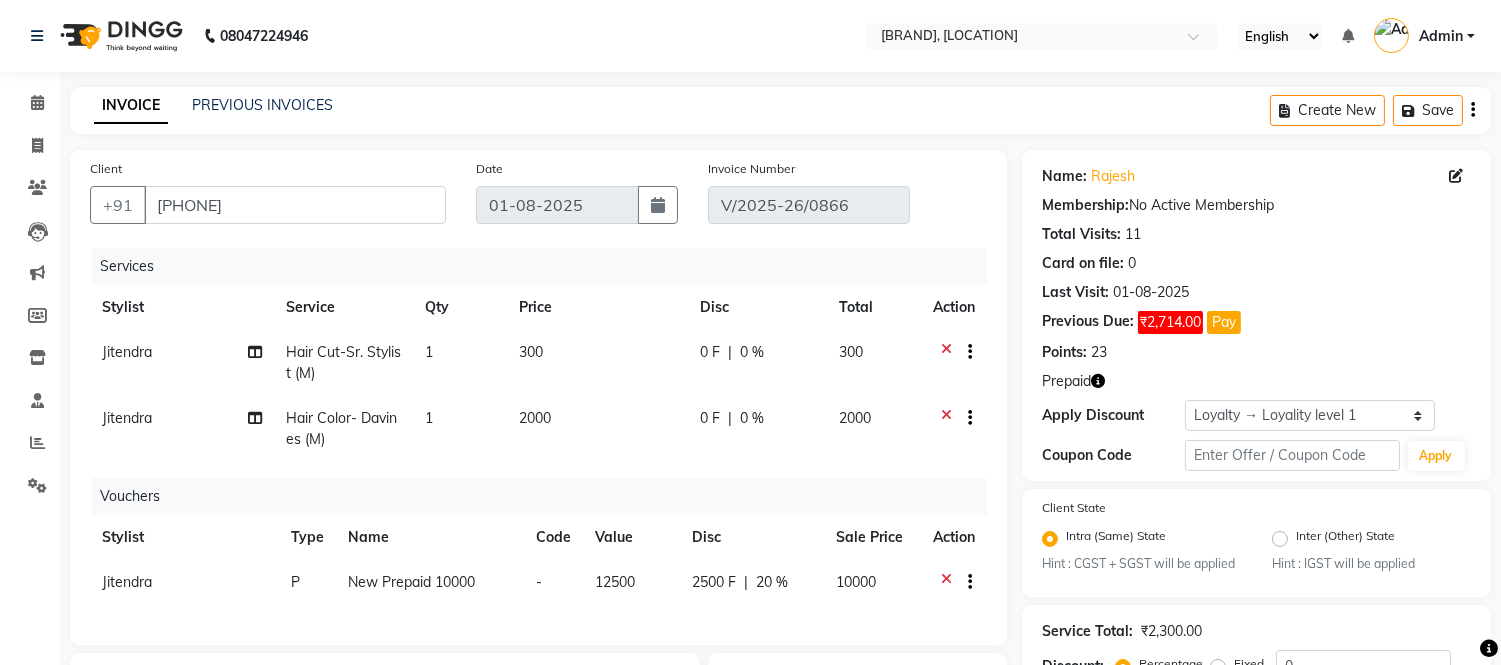 click 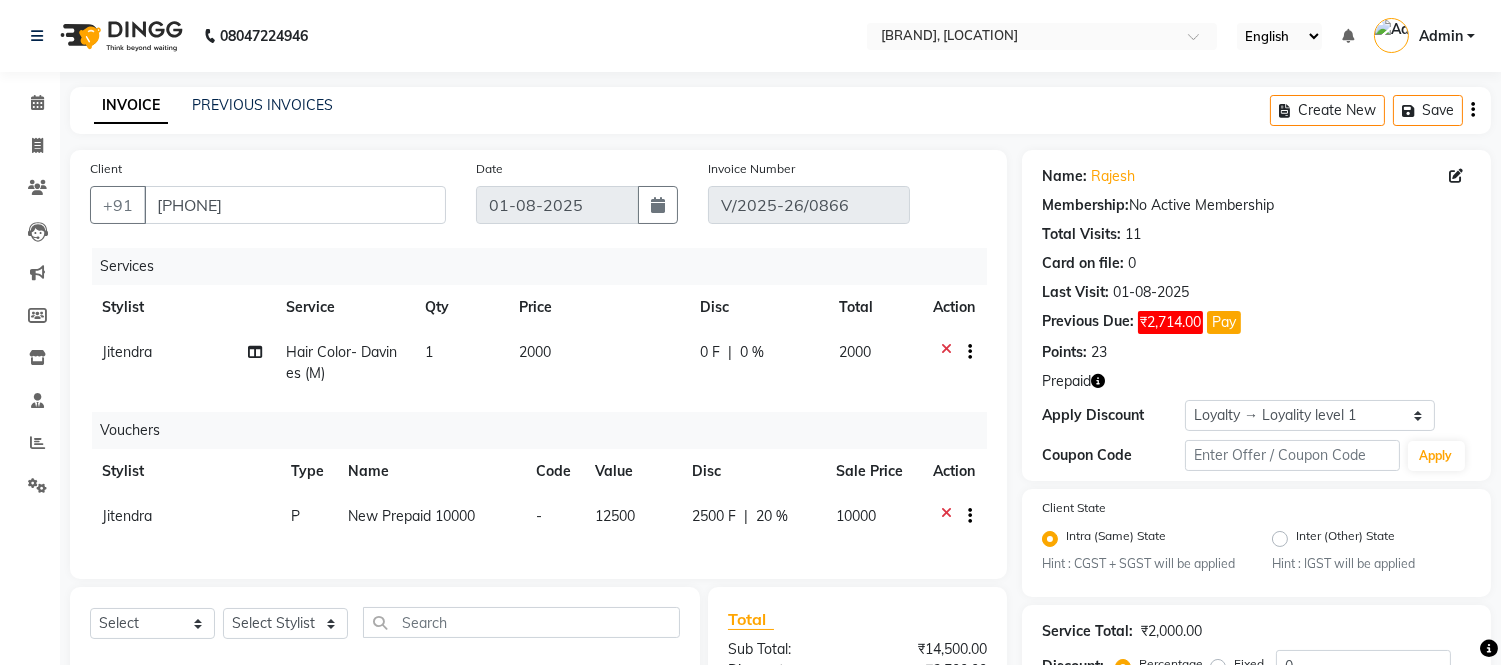 click 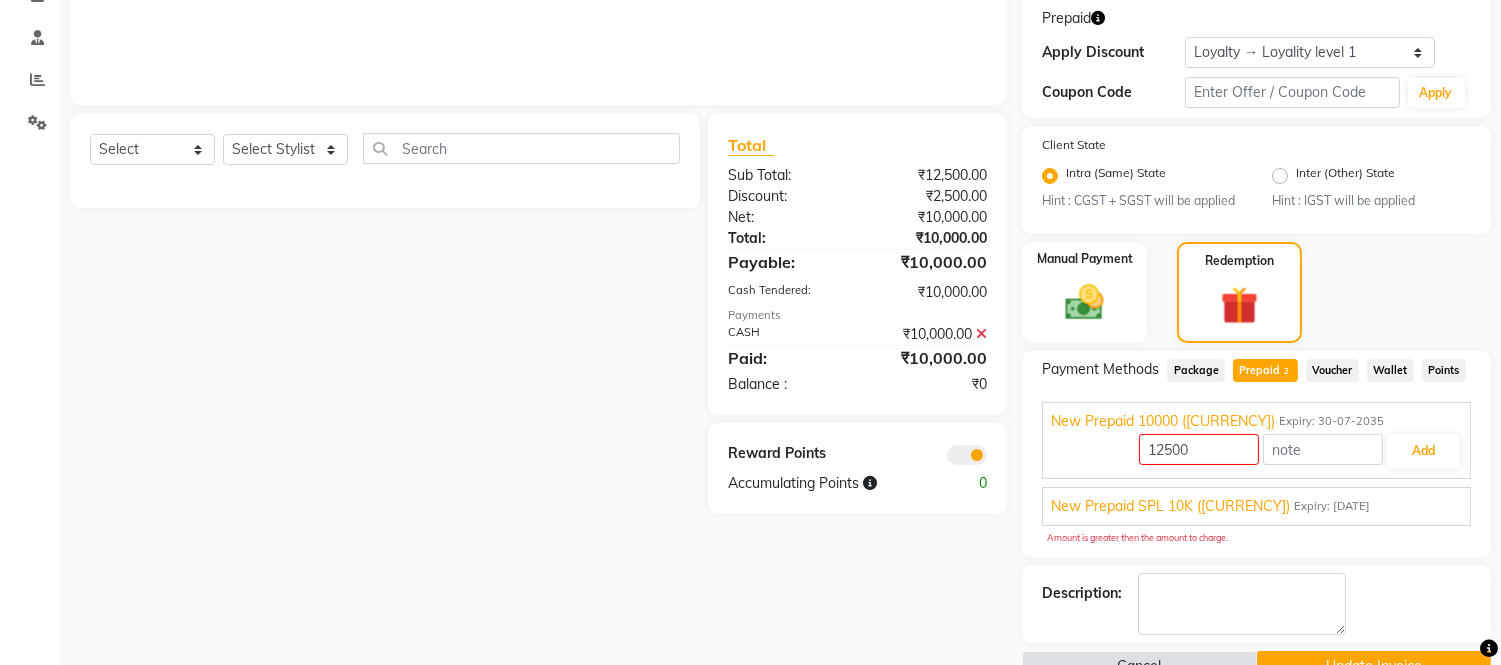 scroll, scrollTop: 410, scrollLeft: 0, axis: vertical 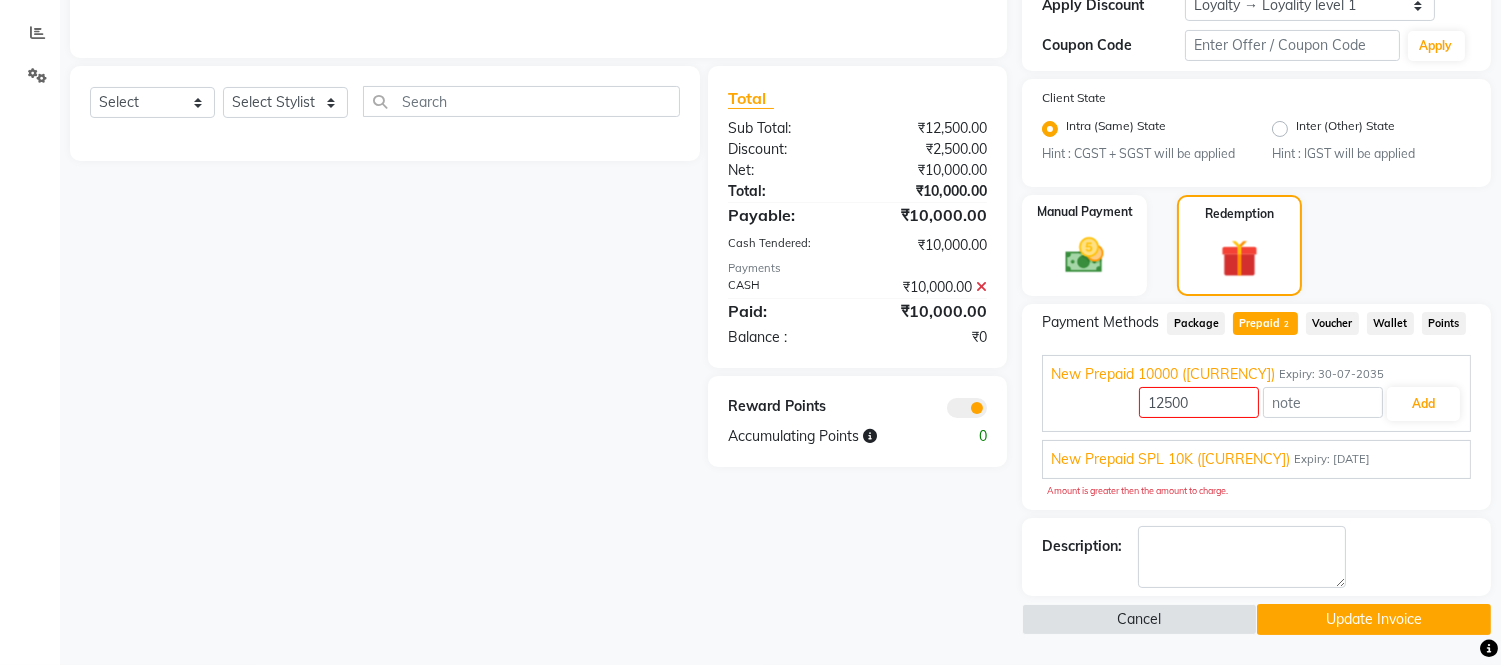 click on "Update Invoice" 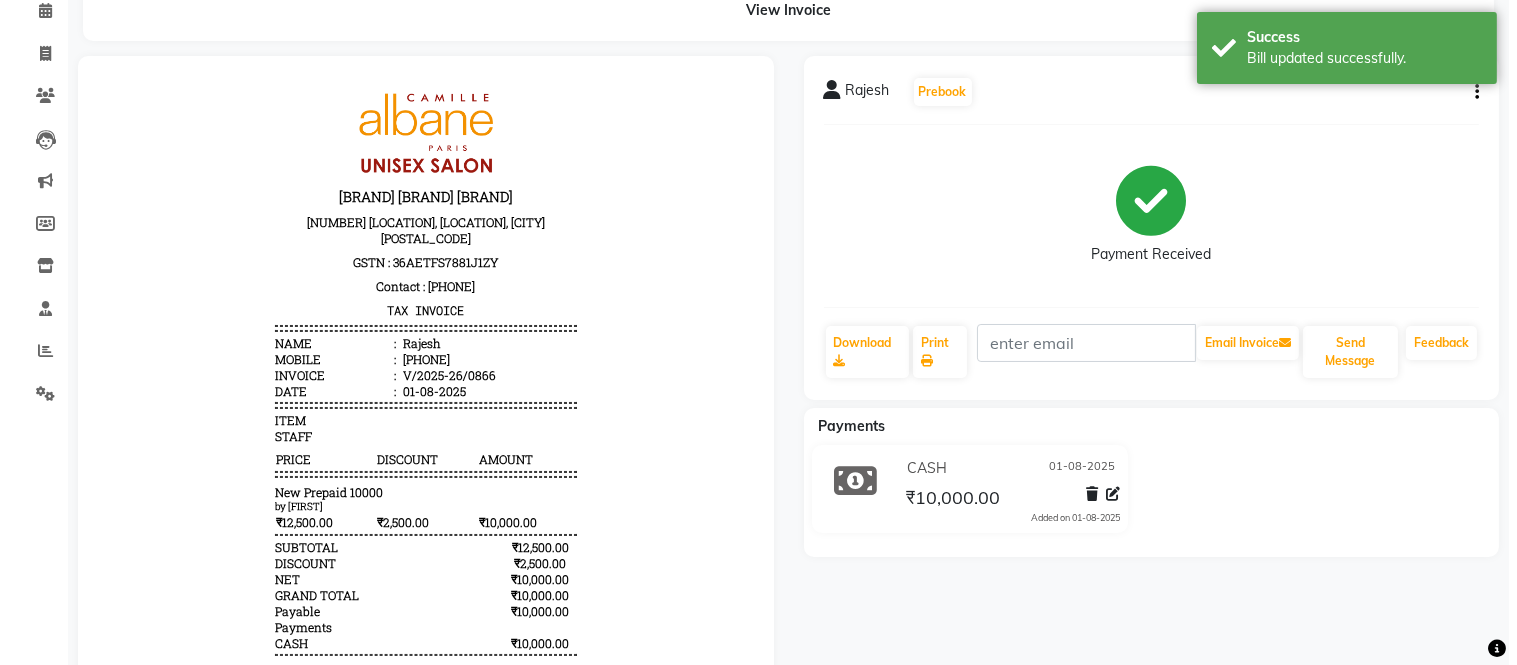scroll, scrollTop: 0, scrollLeft: 0, axis: both 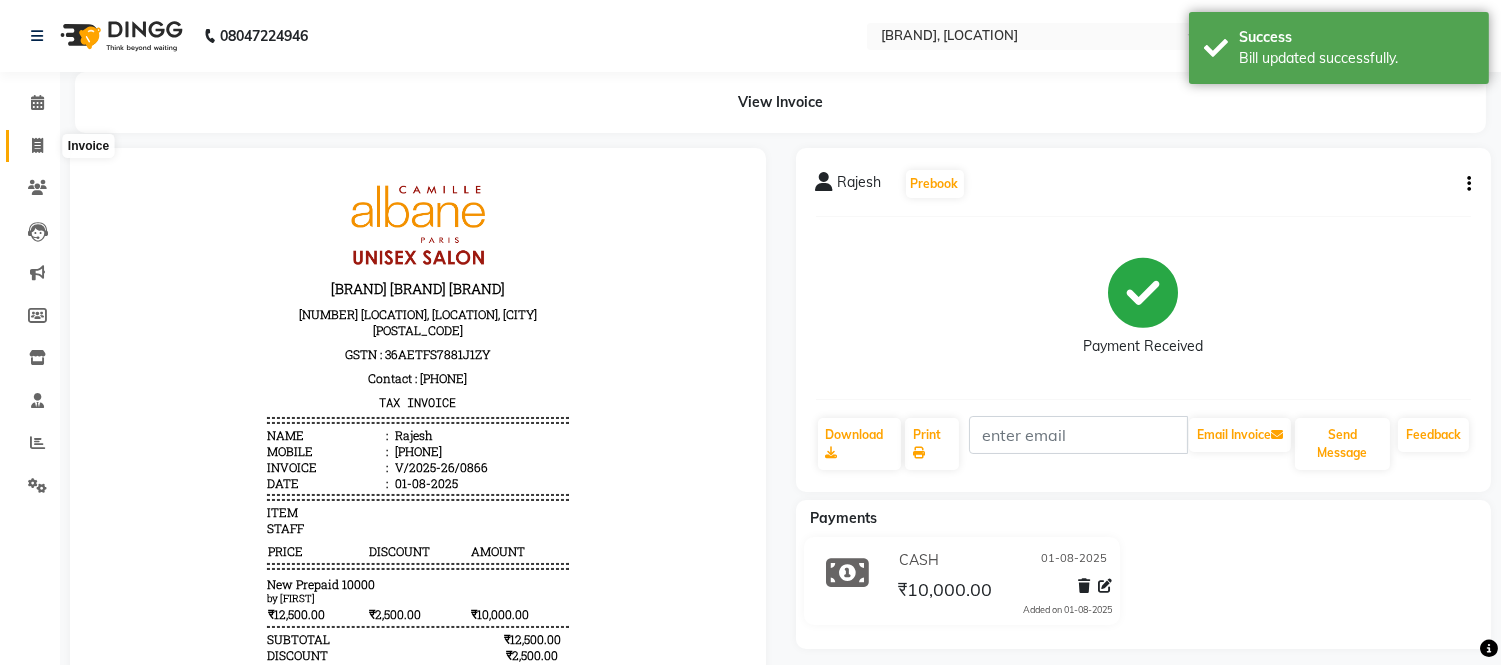 click 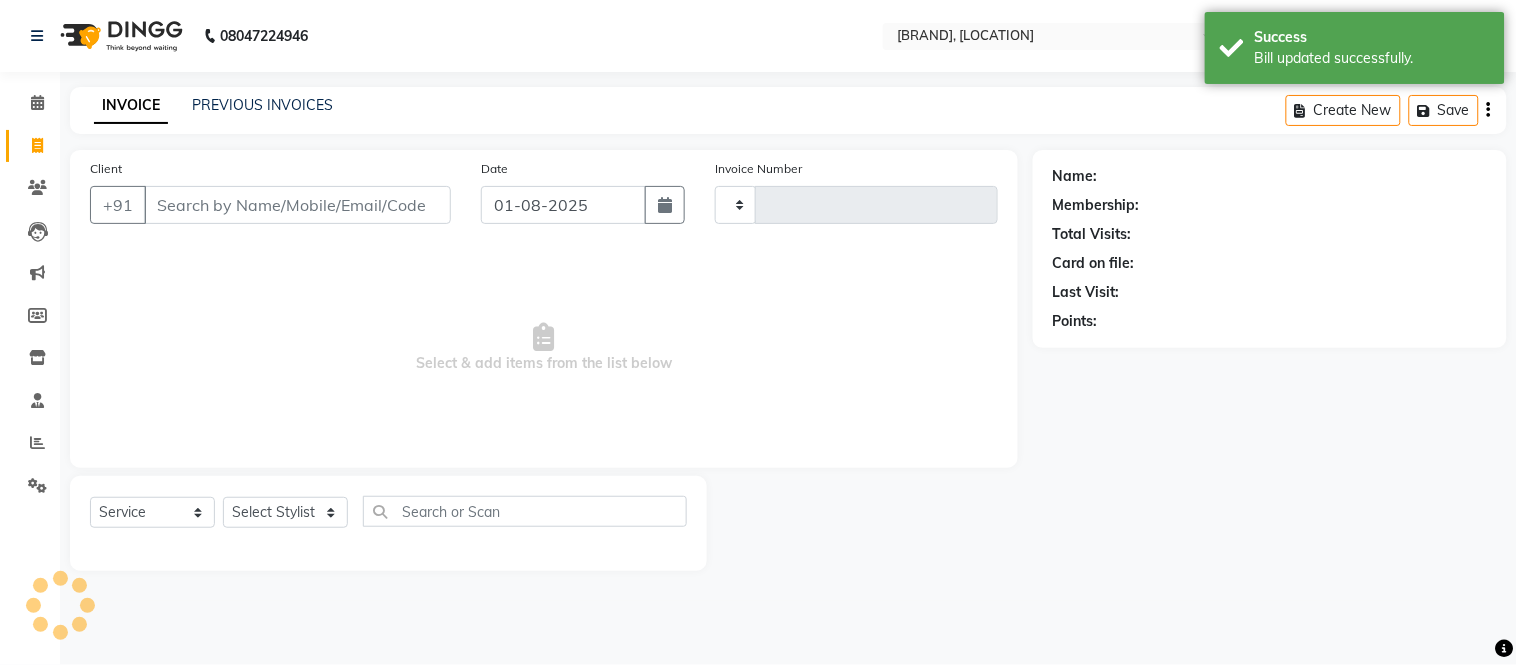 type on "0867" 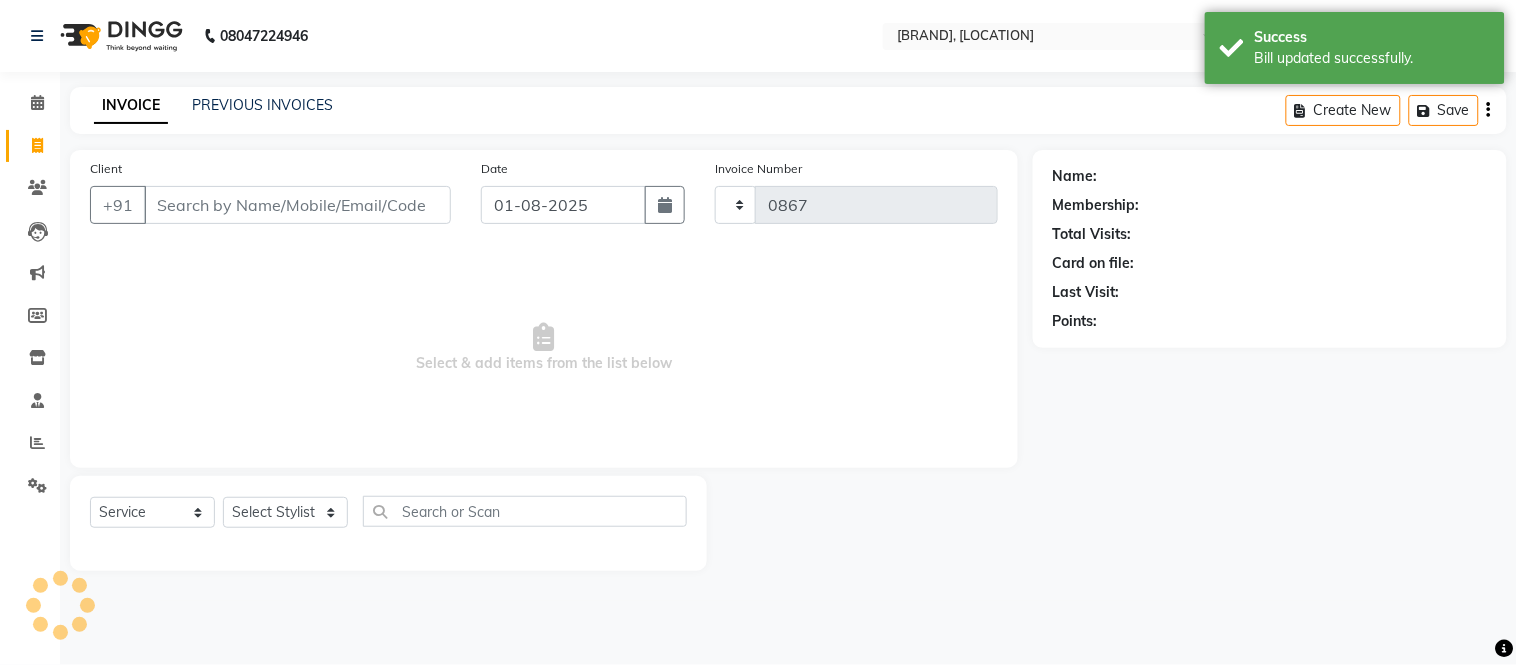 select on "7025" 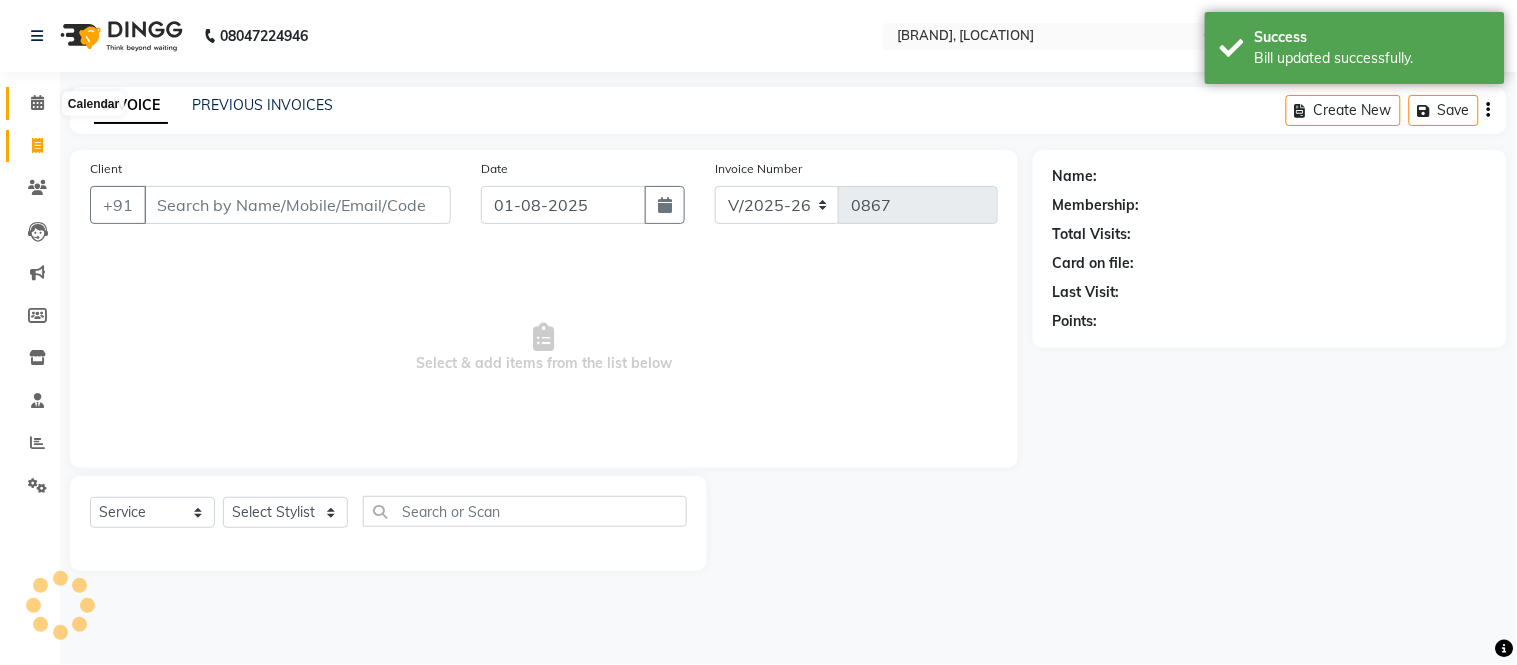 click 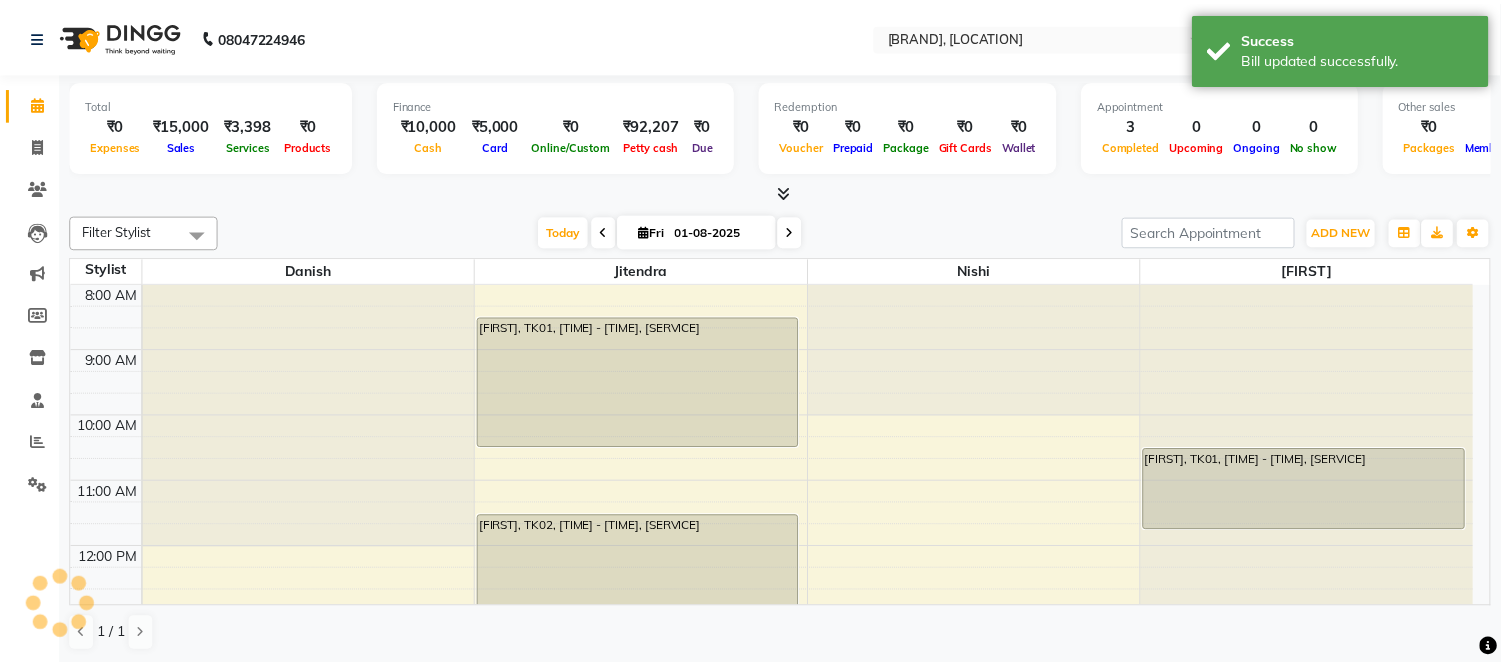 scroll, scrollTop: 0, scrollLeft: 0, axis: both 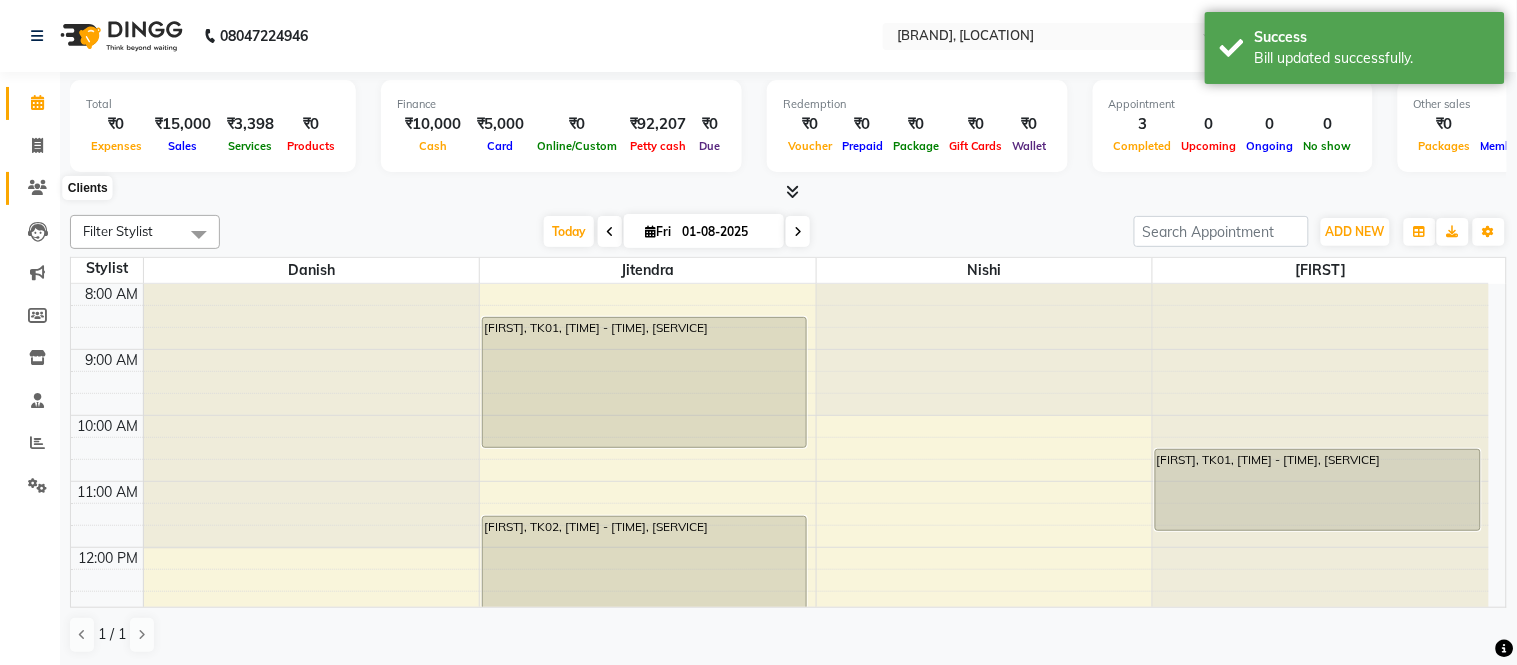 click 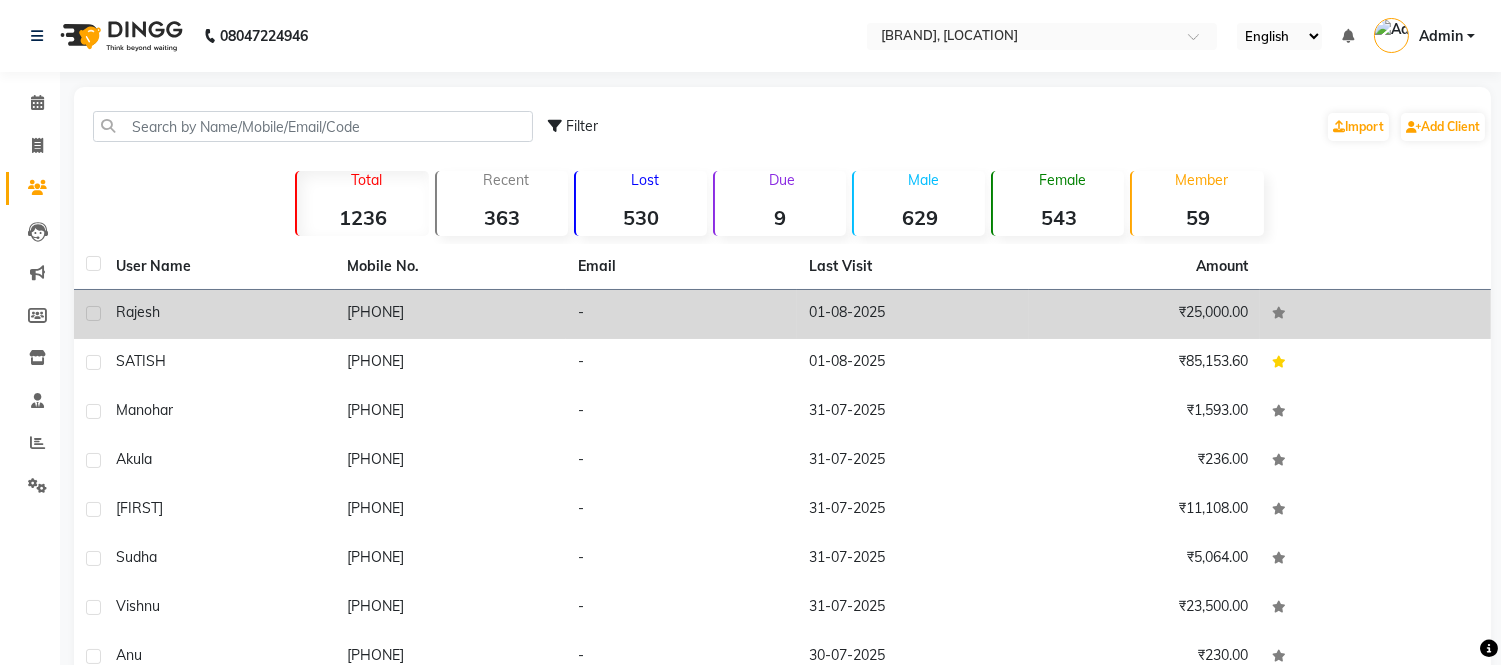 drag, startPoint x: 332, startPoint y: 312, endPoint x: 441, endPoint y: 316, distance: 109.07337 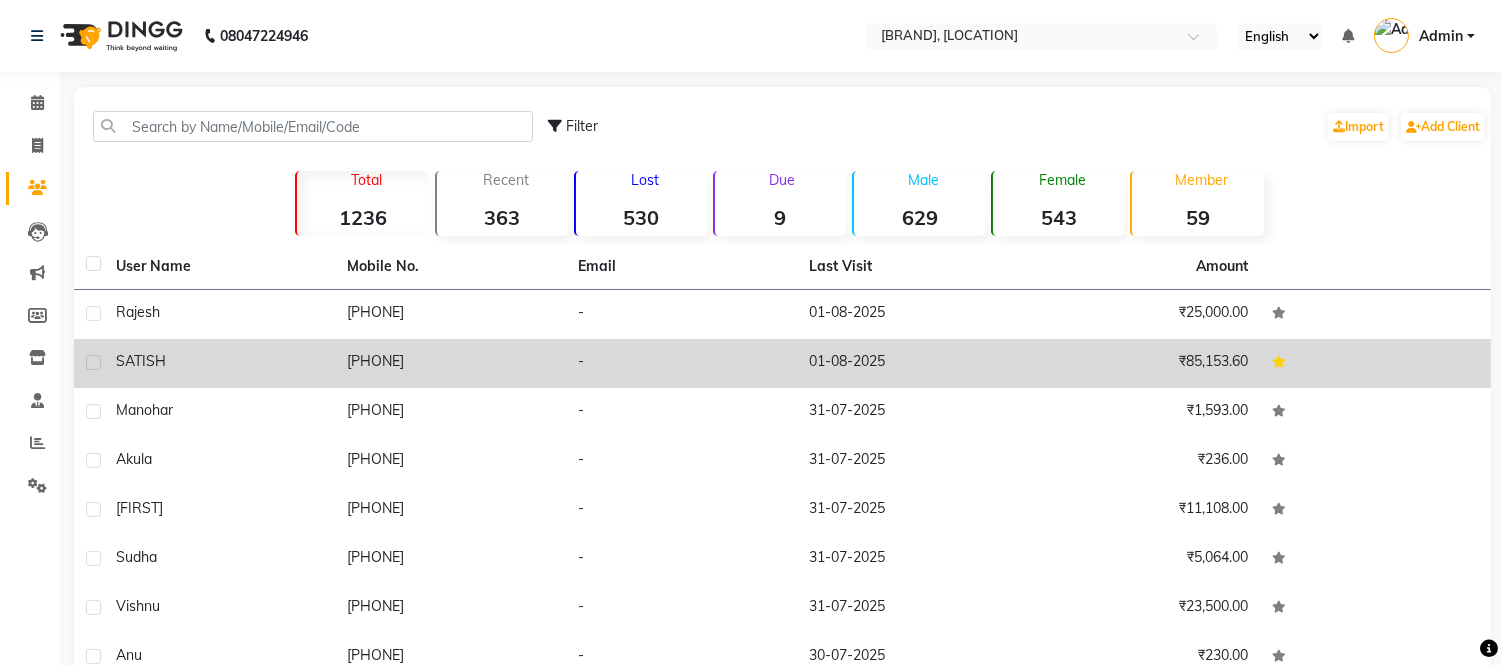 copy on "[PHONE]" 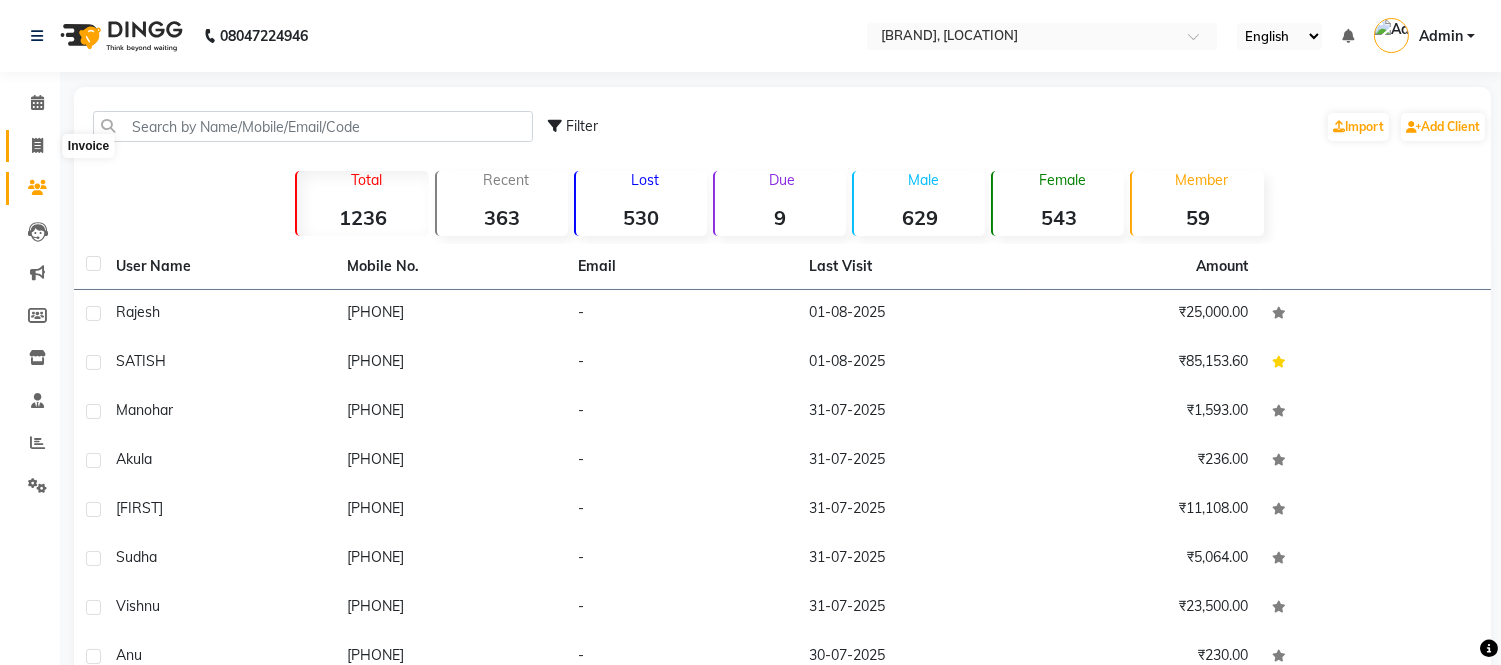 click 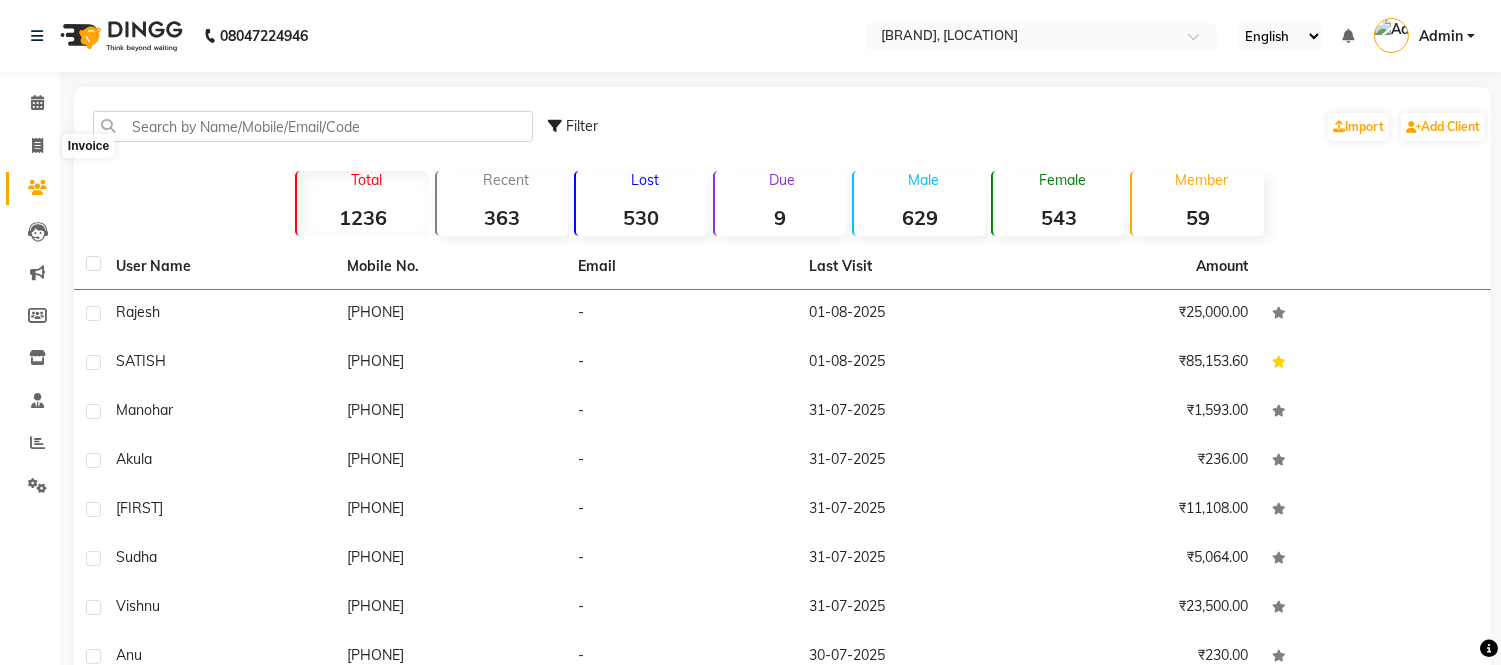 select on "service" 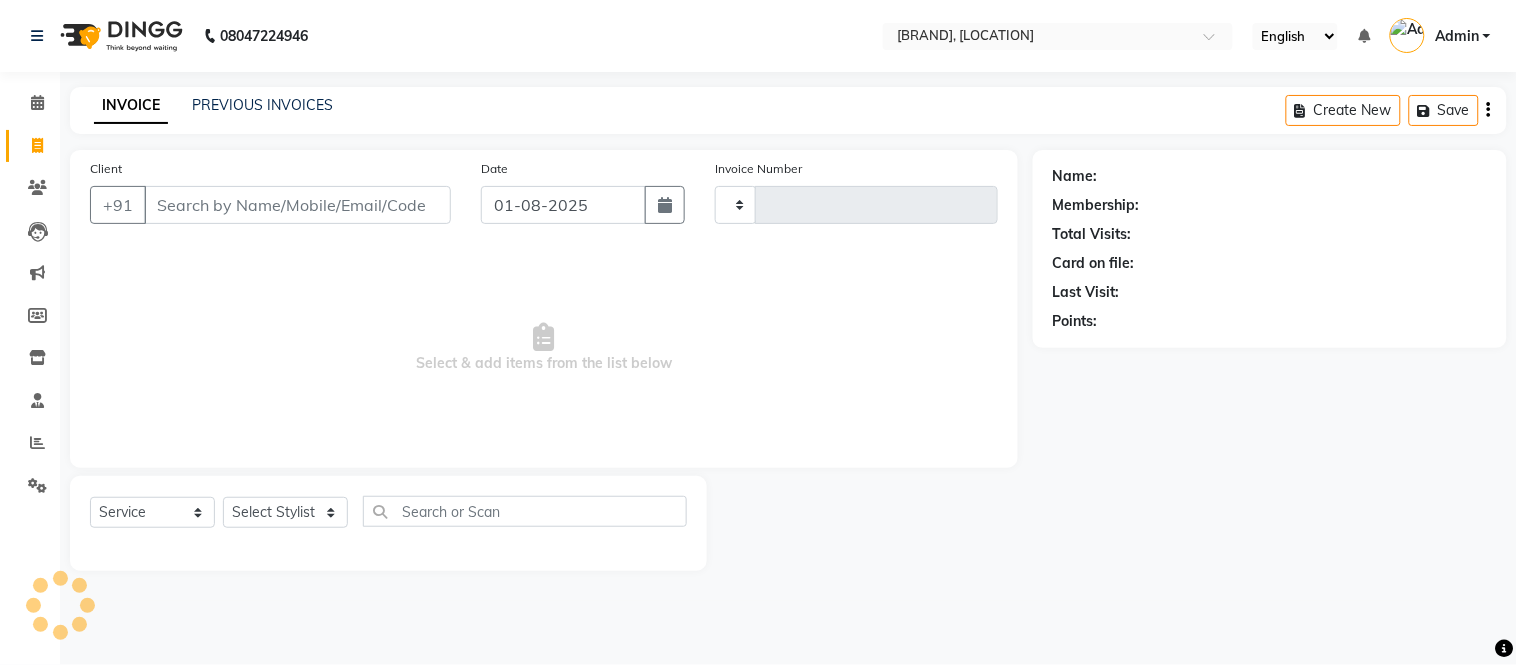 type on "0867" 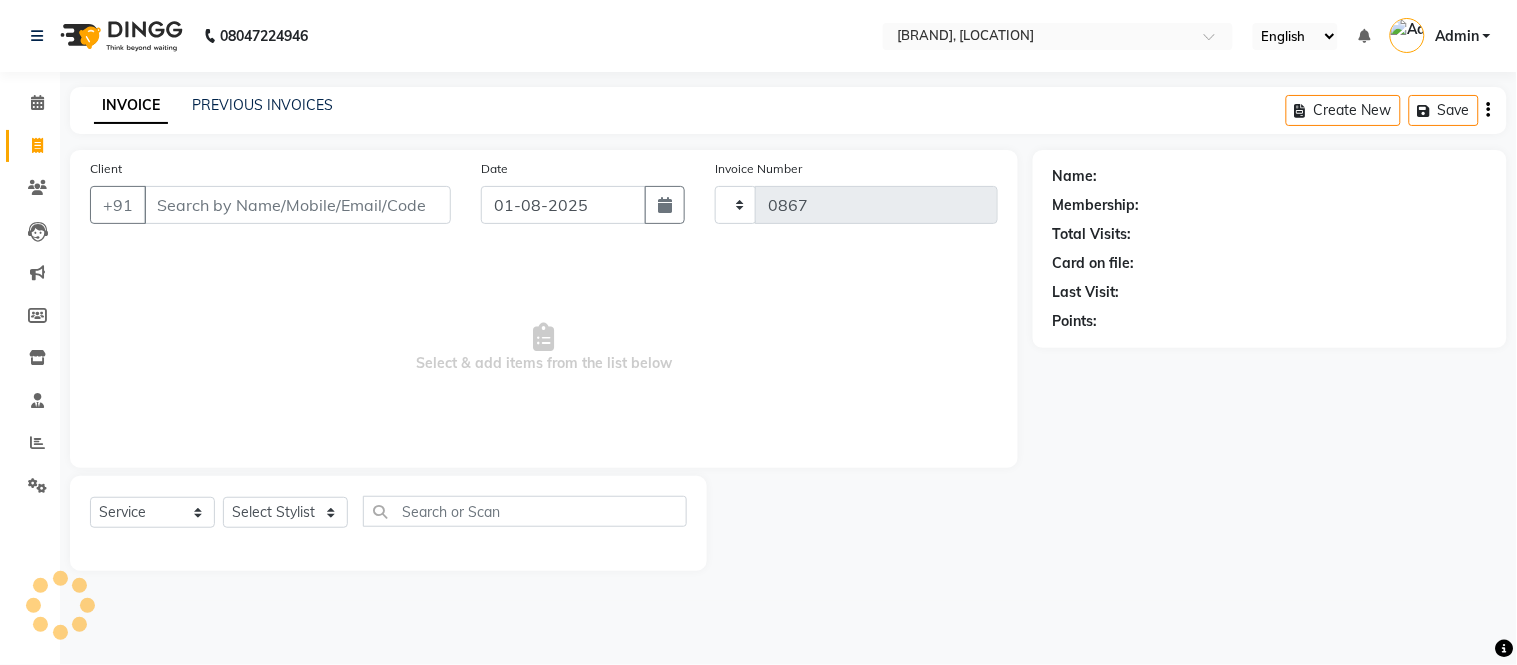 select on "7025" 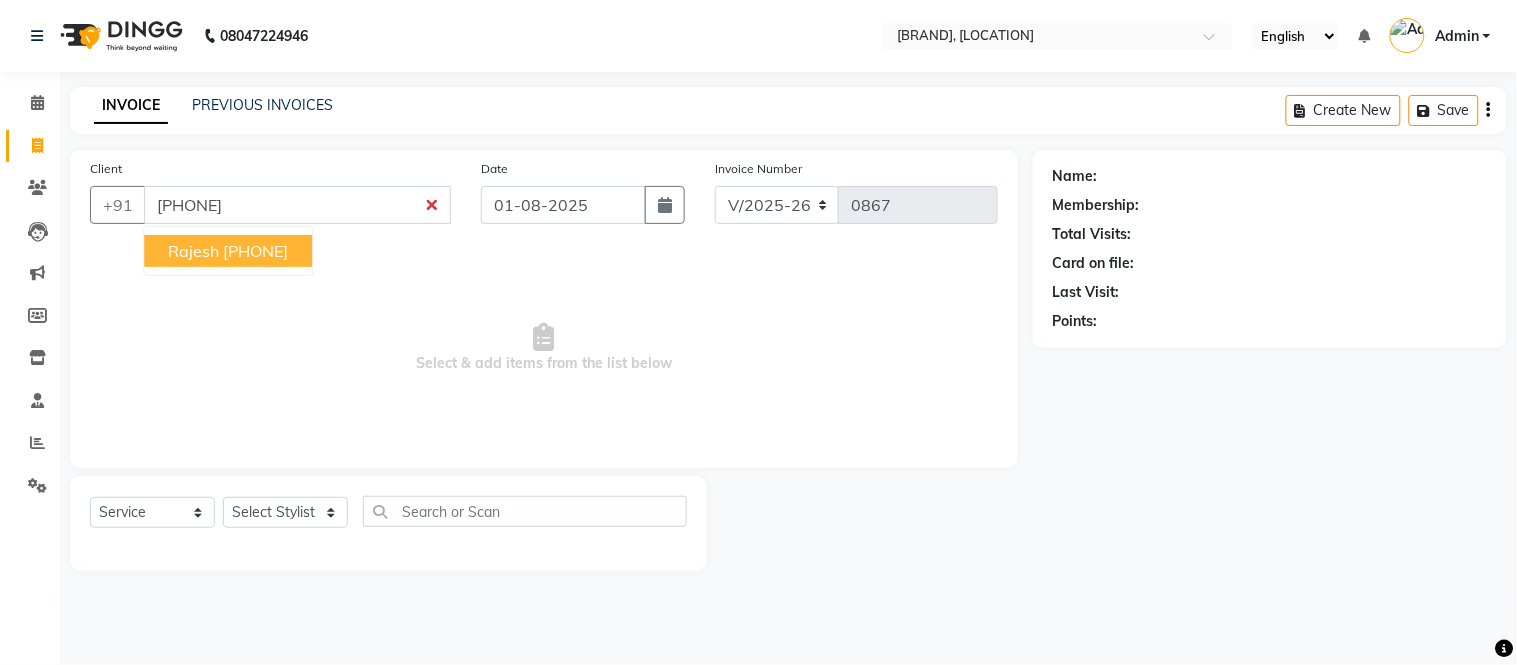 click on "[PHONE]" at bounding box center (255, 251) 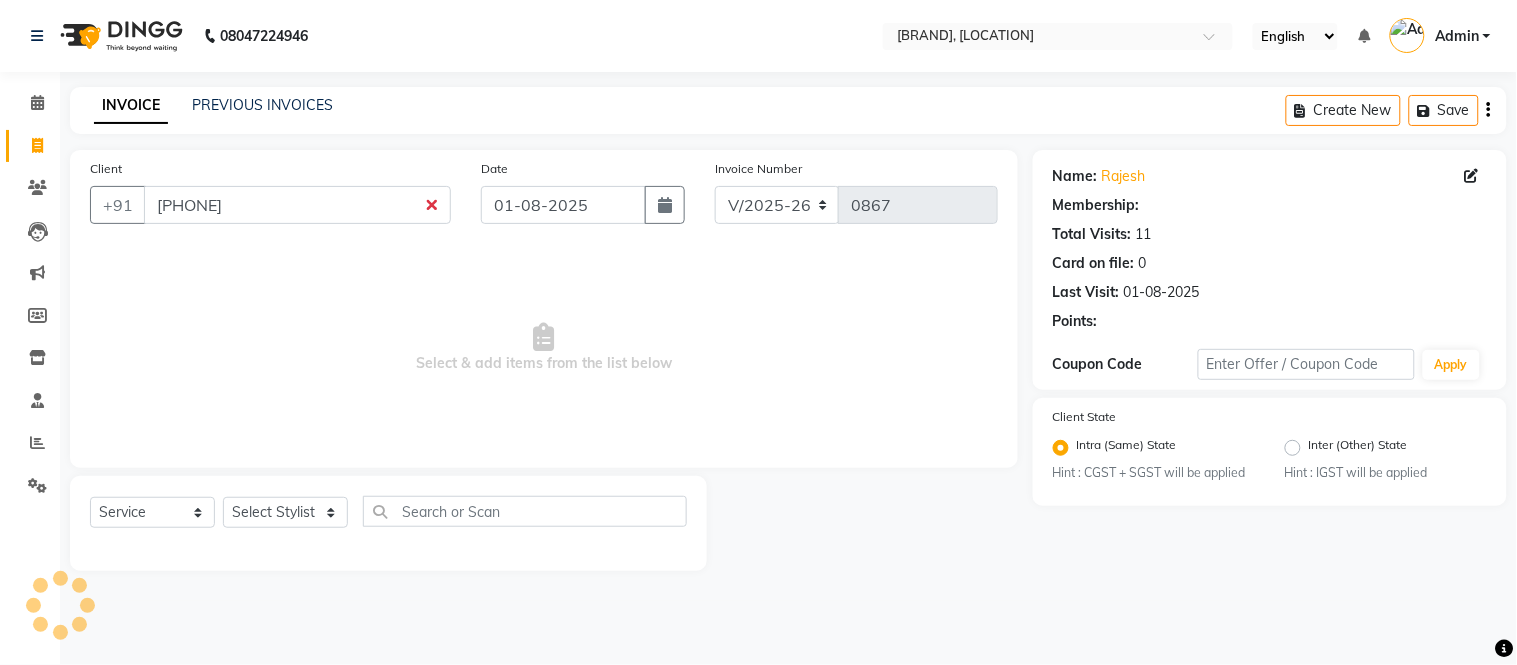 select on "1: Object" 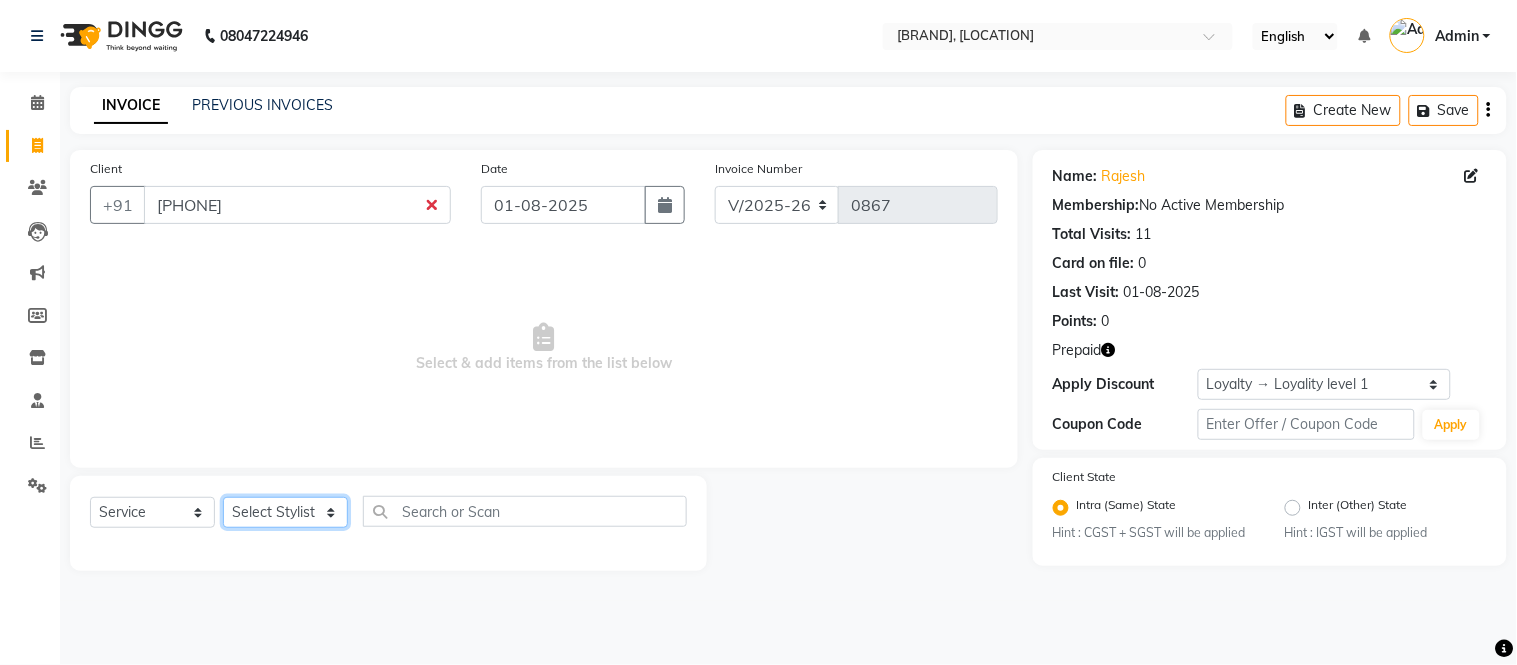 click on "Select Stylist Admin [FIRST] [FIRST] [FIRST] [FIRST] [FIRST] [FIRST] [FIRST] [FIRST] [FIRST] [FIRST]" 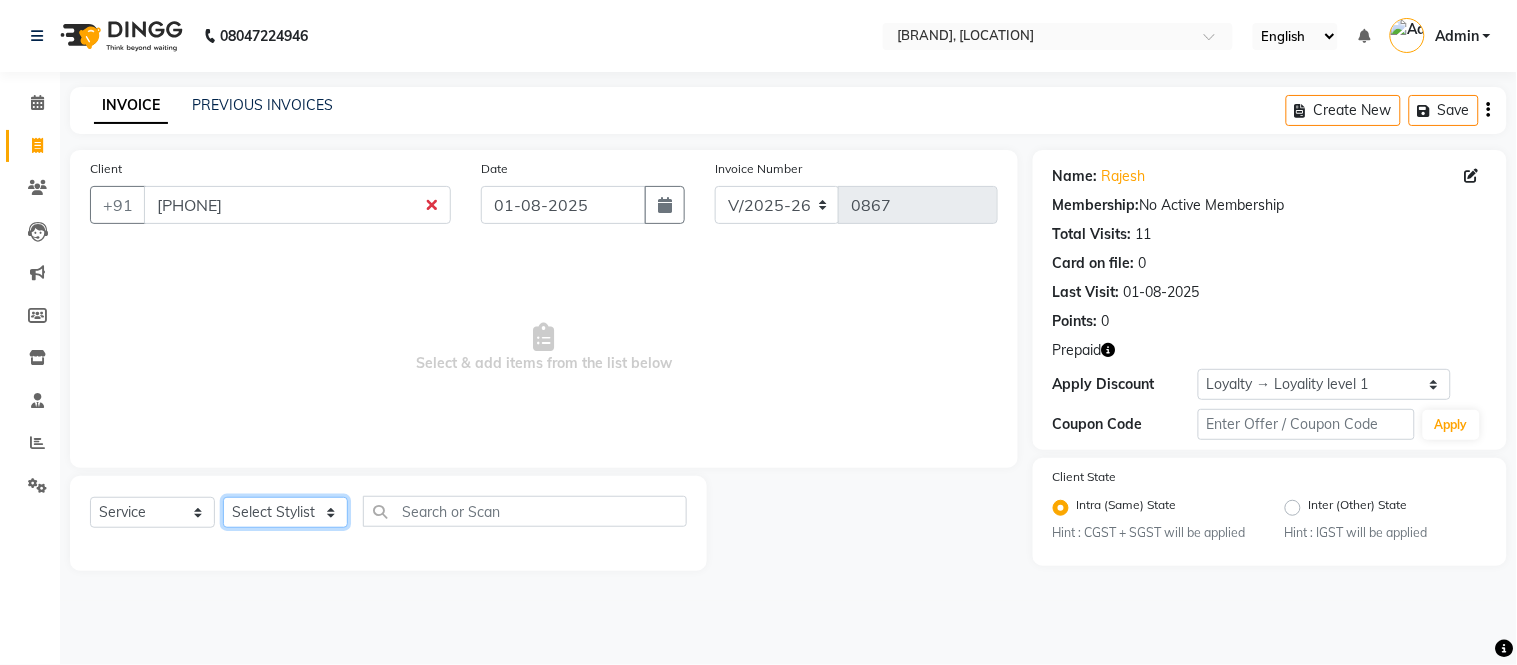 select on "57811" 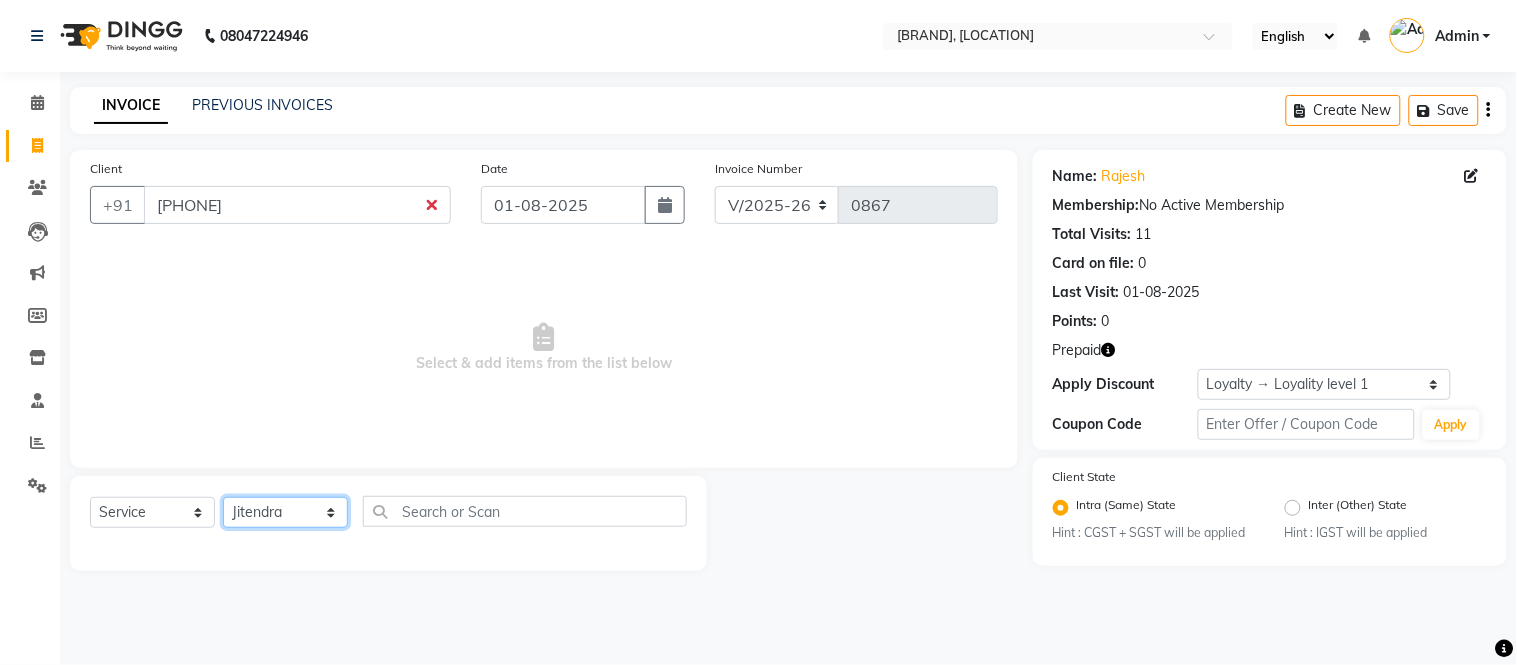 click on "Select Stylist Admin [FIRST] [FIRST] [FIRST] [FIRST] [FIRST] [FIRST] [FIRST] [FIRST] [FIRST] [FIRST]" 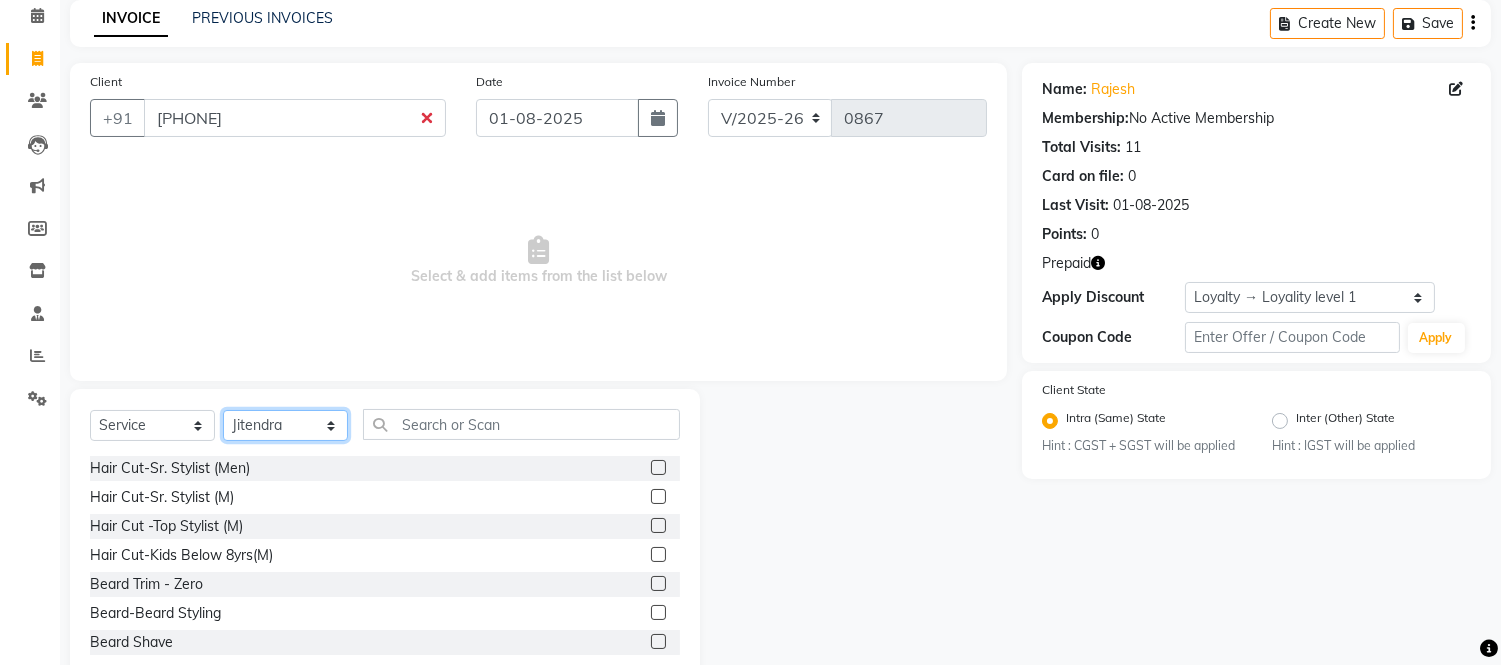 scroll, scrollTop: 135, scrollLeft: 0, axis: vertical 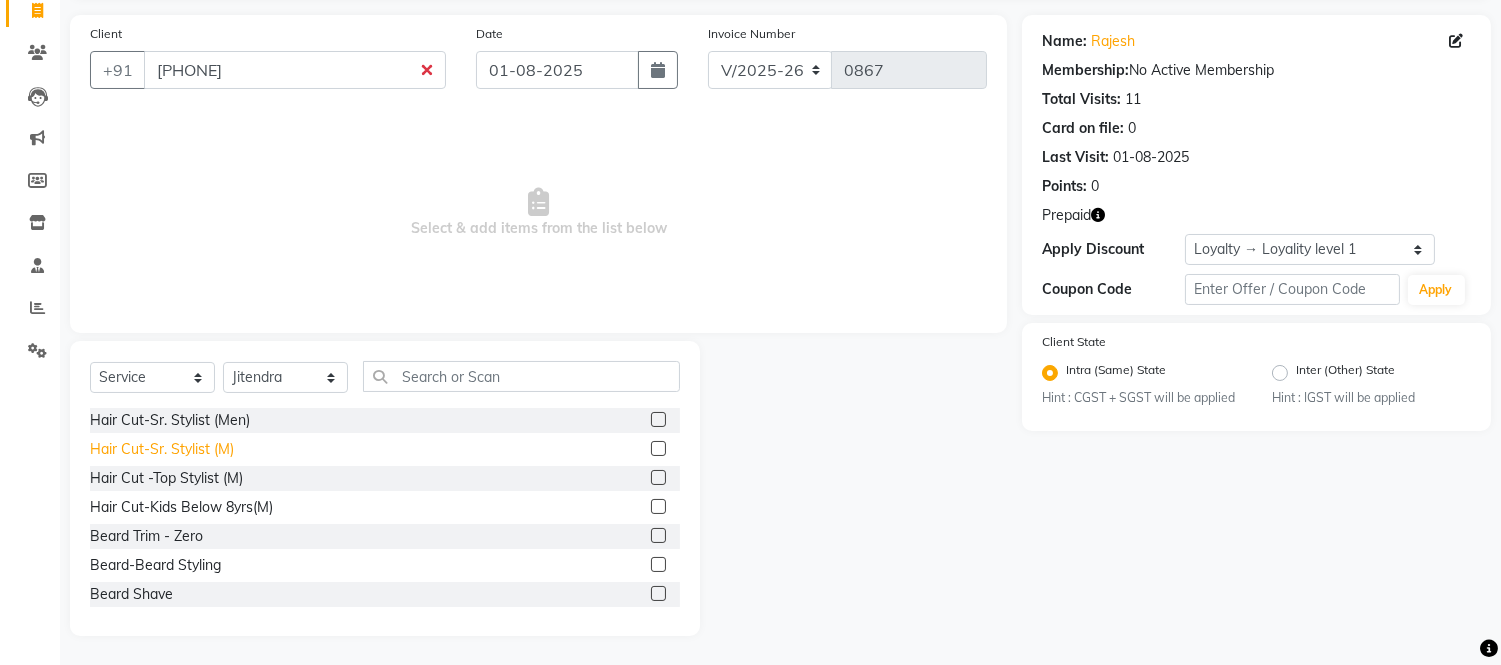 click on "Hair Cut-Sr. Stylist (M)" 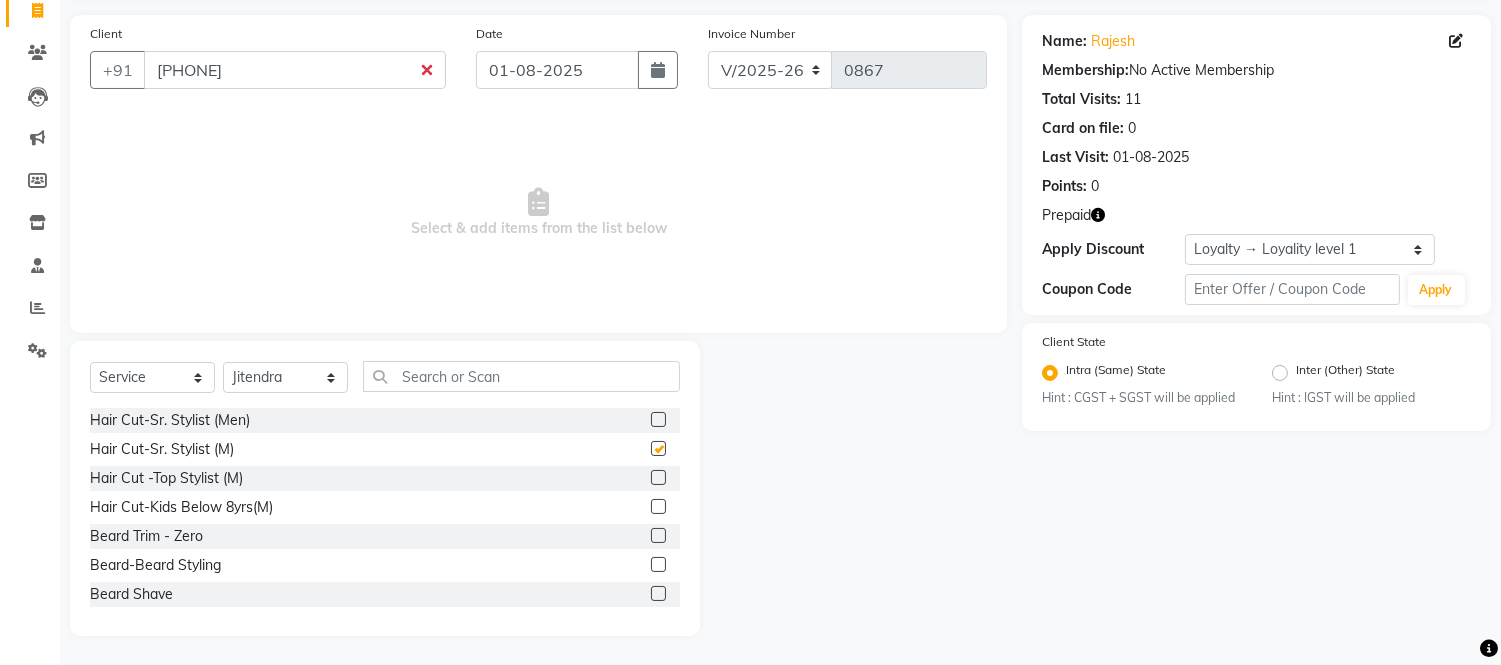 checkbox on "false" 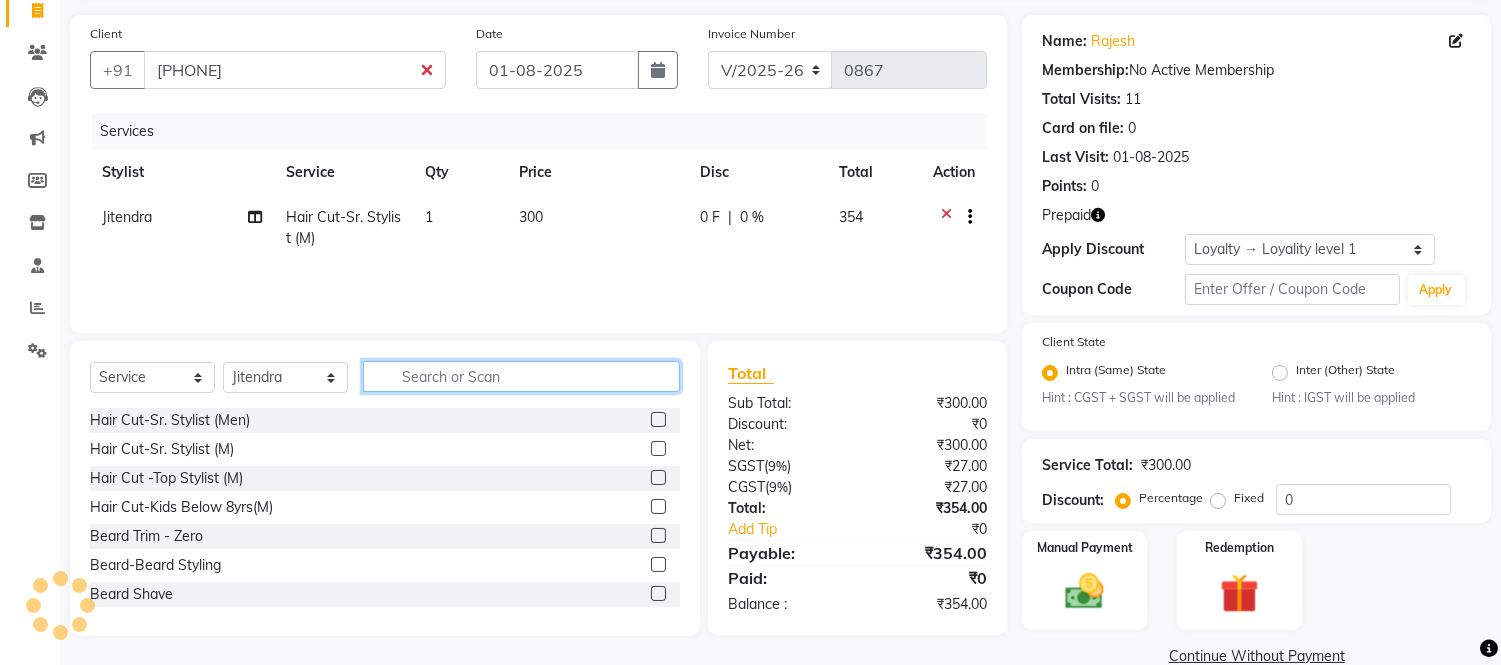 click 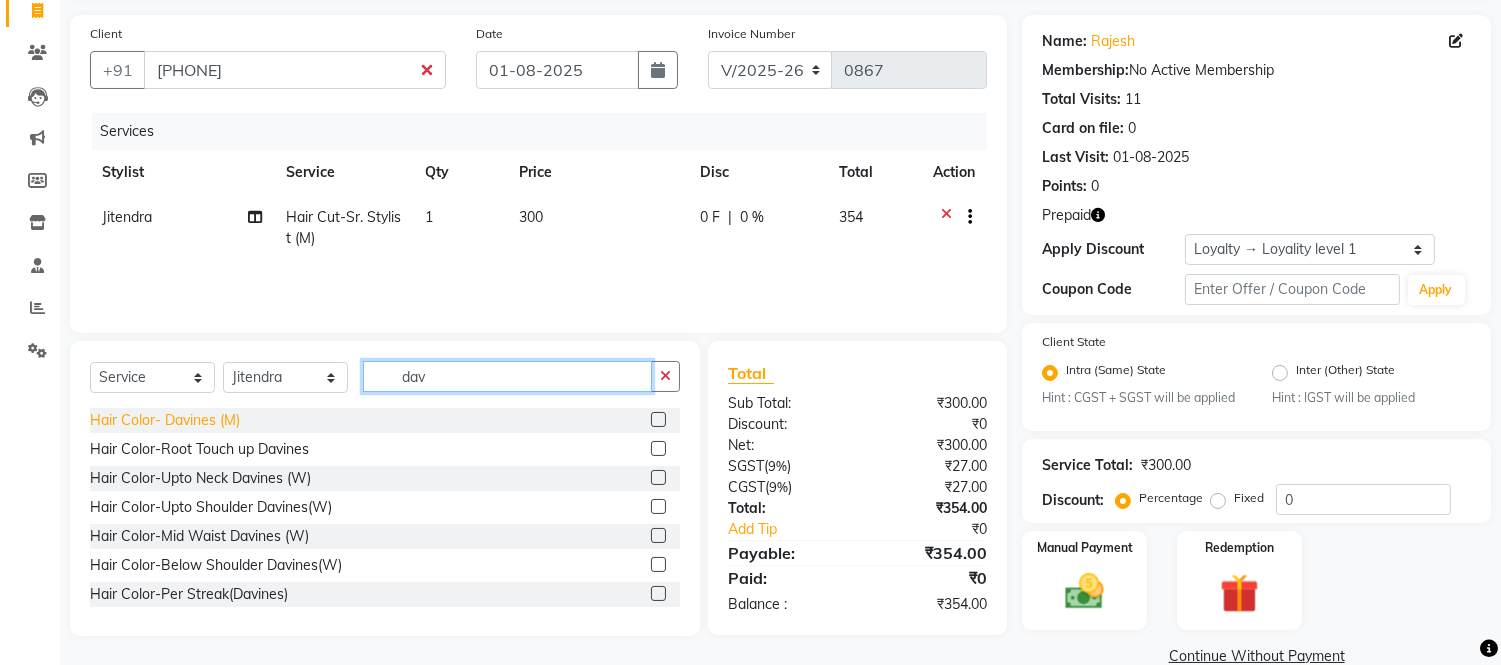 type on "dav" 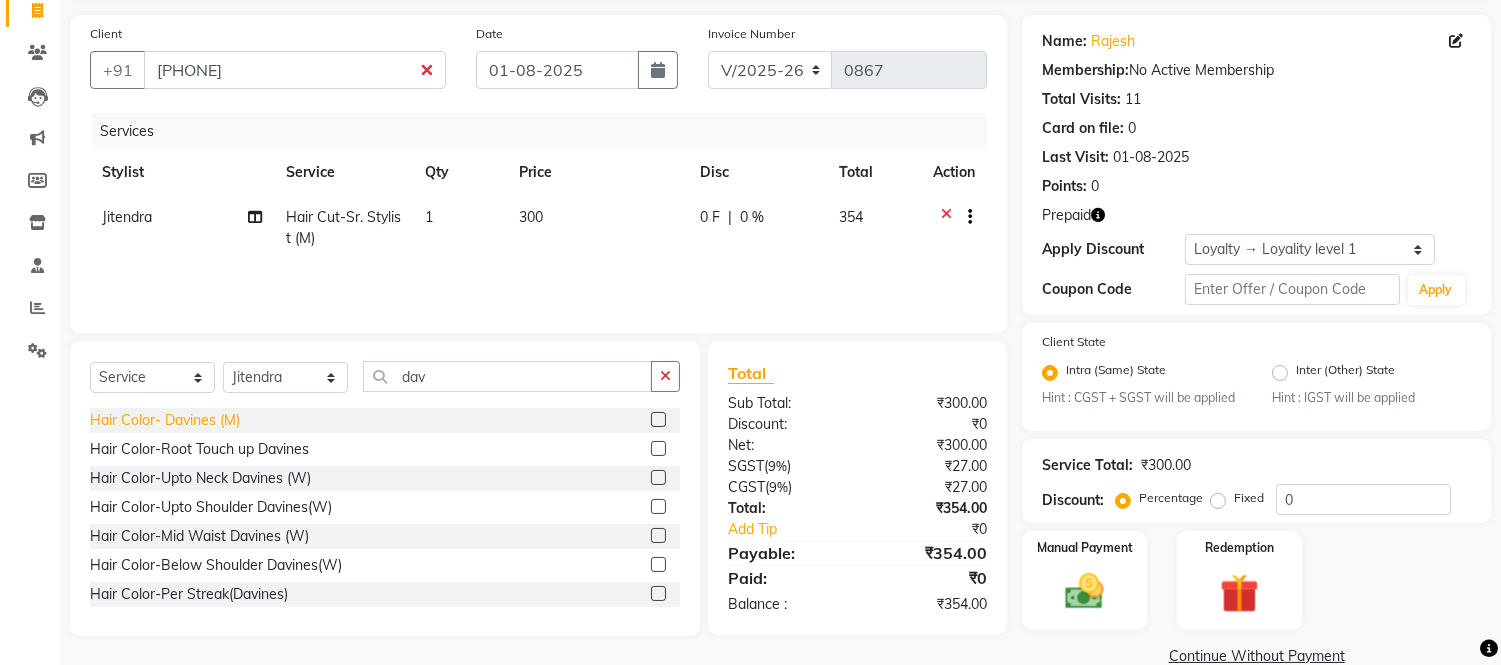 click on "Hair Color- Davines (M)" 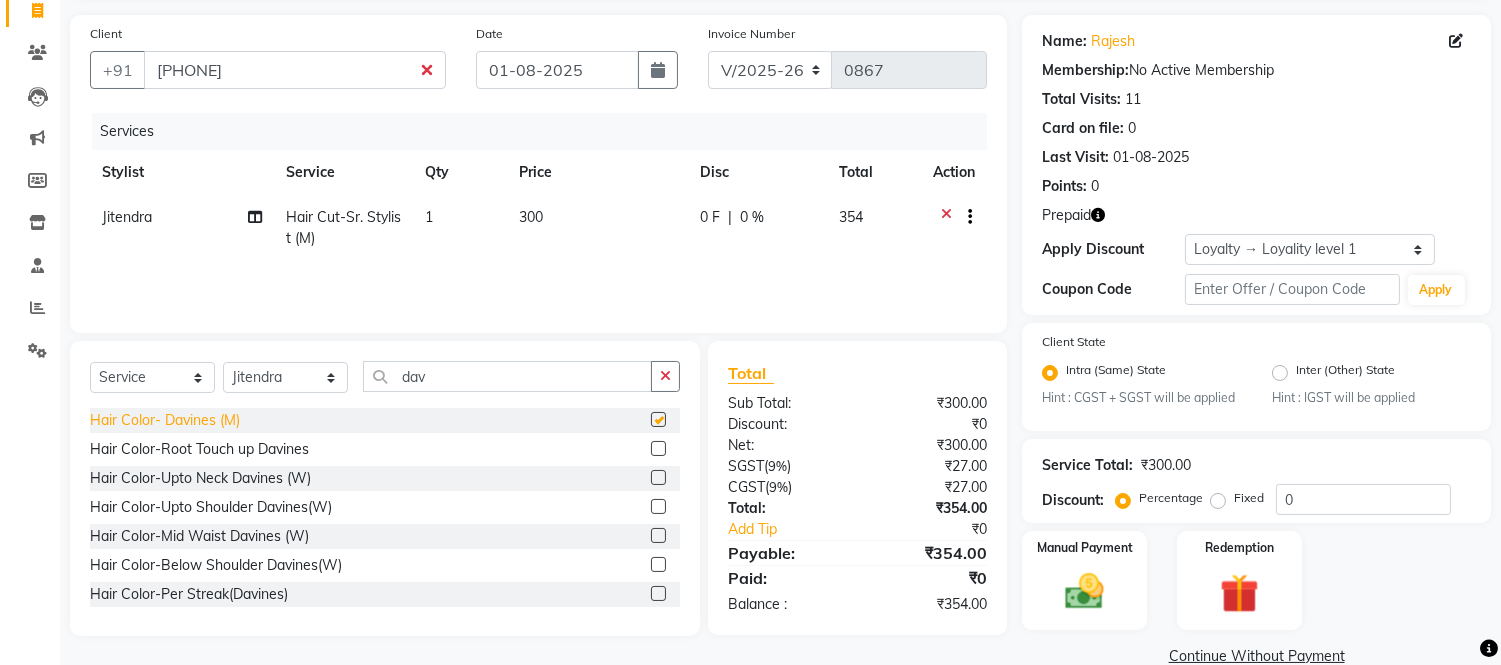 checkbox on "false" 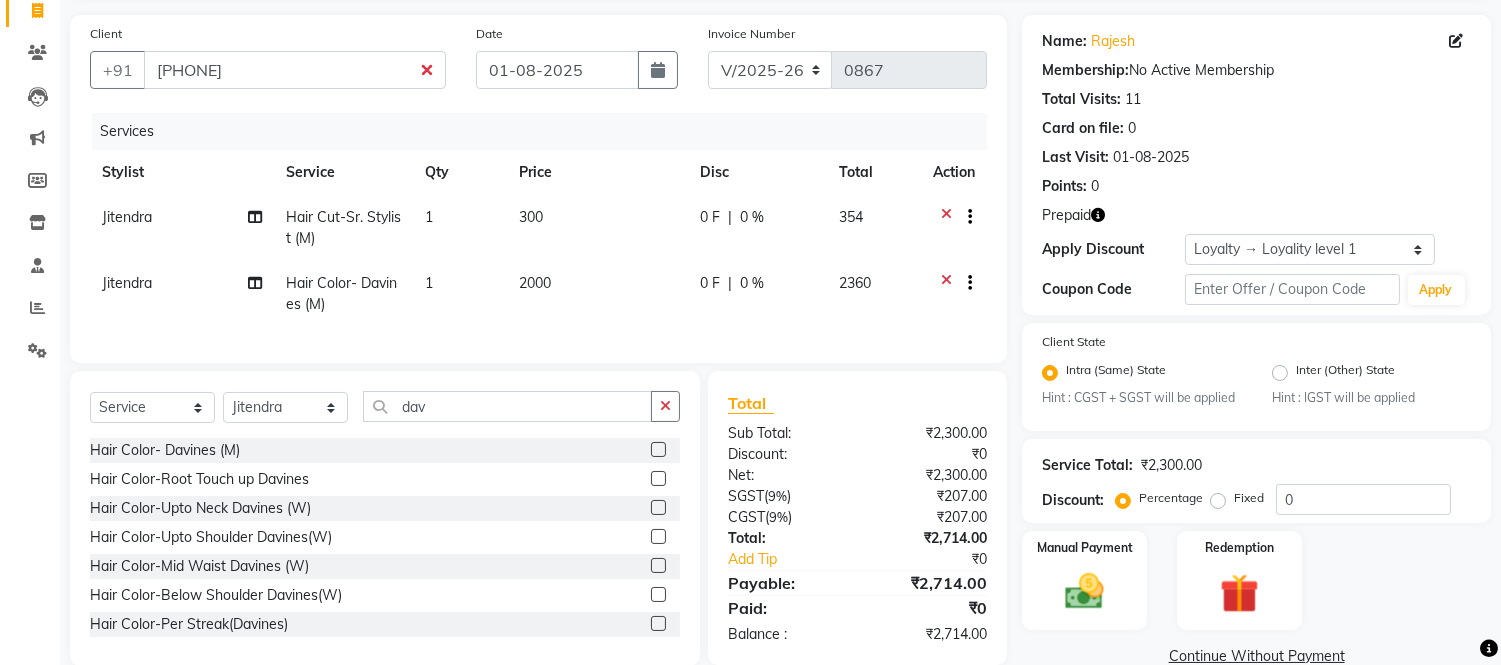 scroll, scrollTop: 182, scrollLeft: 0, axis: vertical 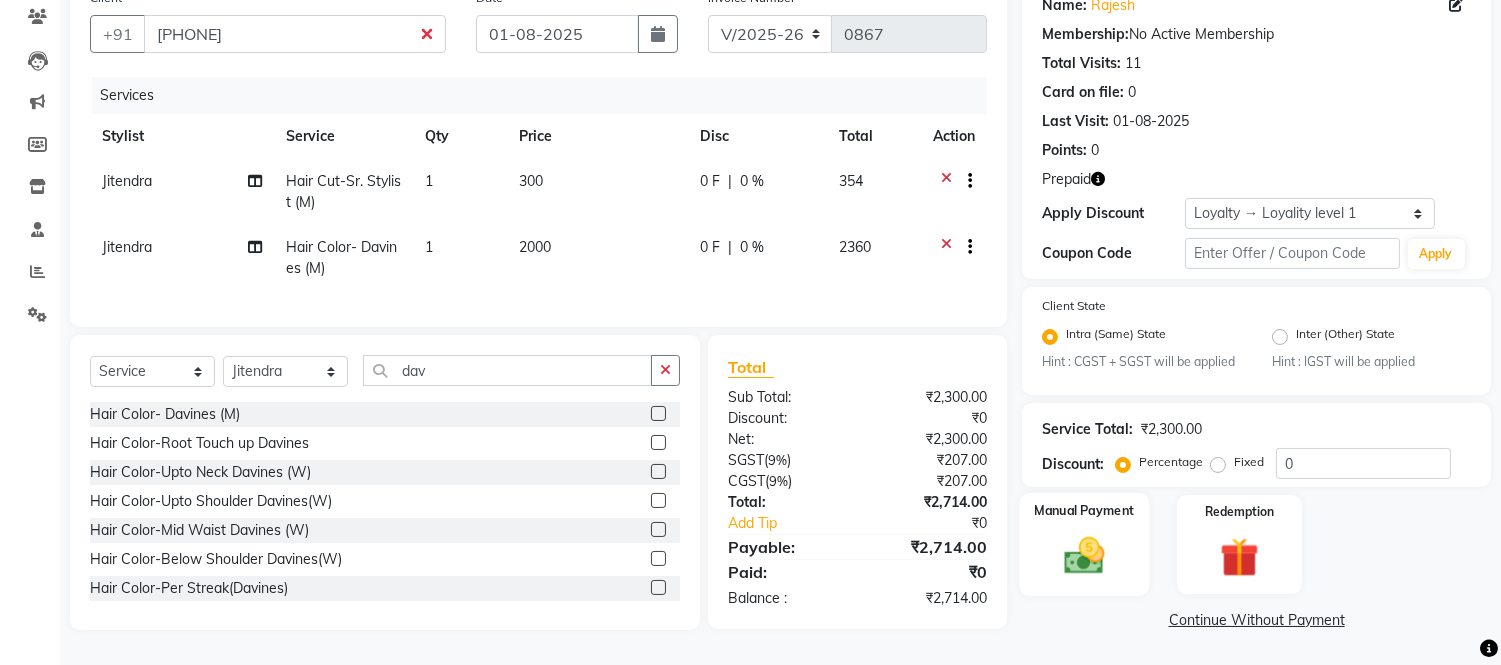 click 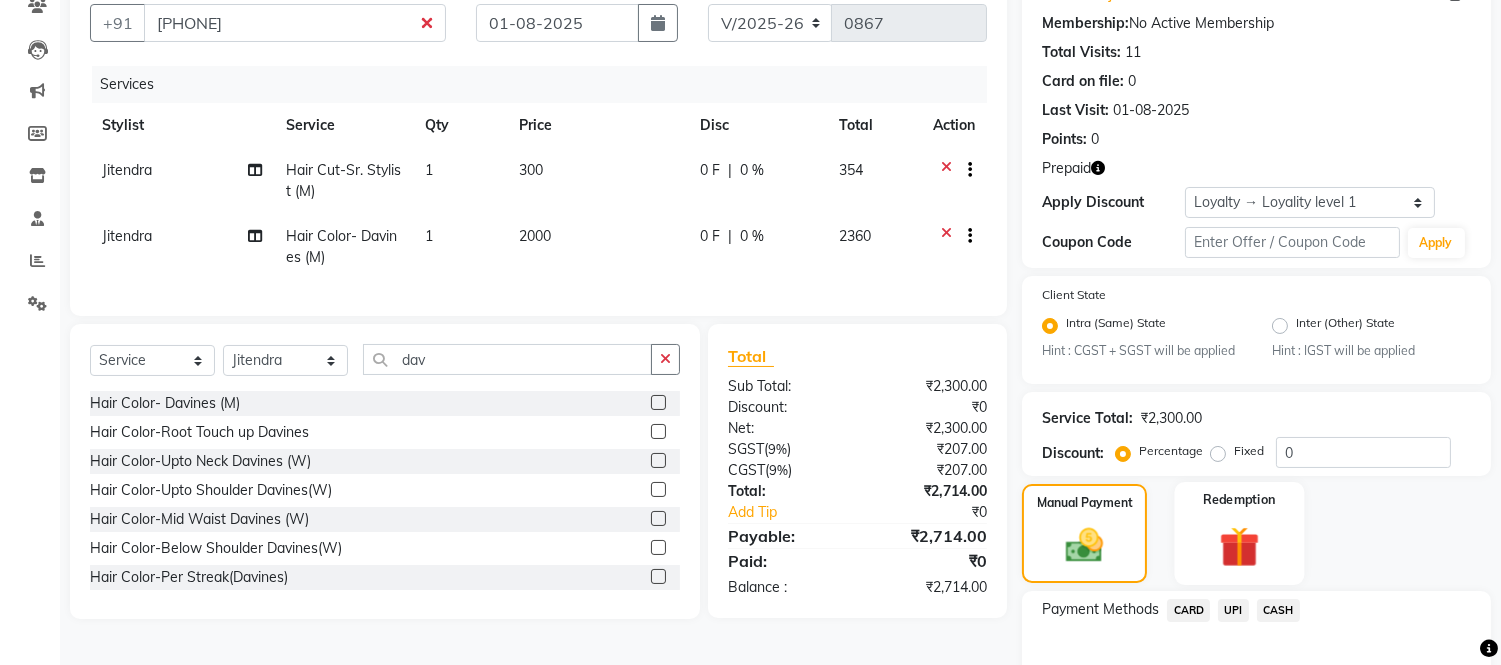 click 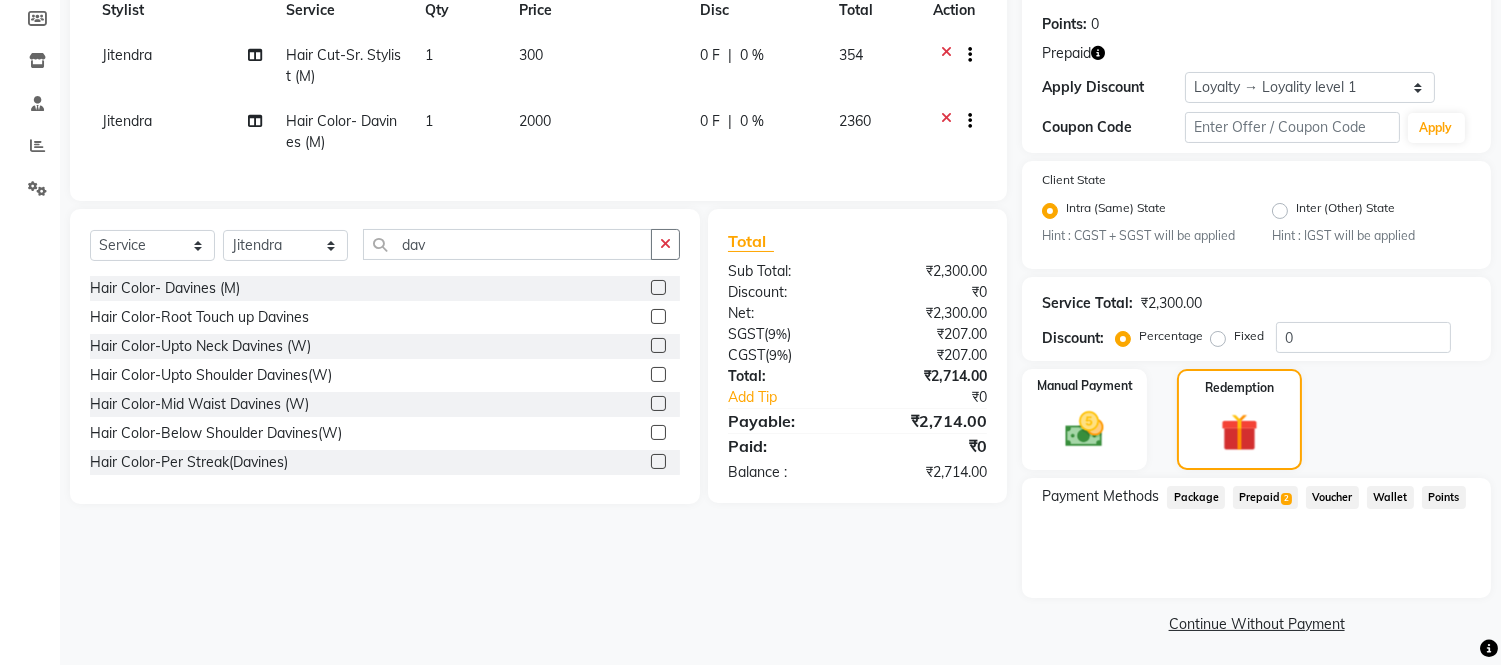 scroll, scrollTop: 298, scrollLeft: 0, axis: vertical 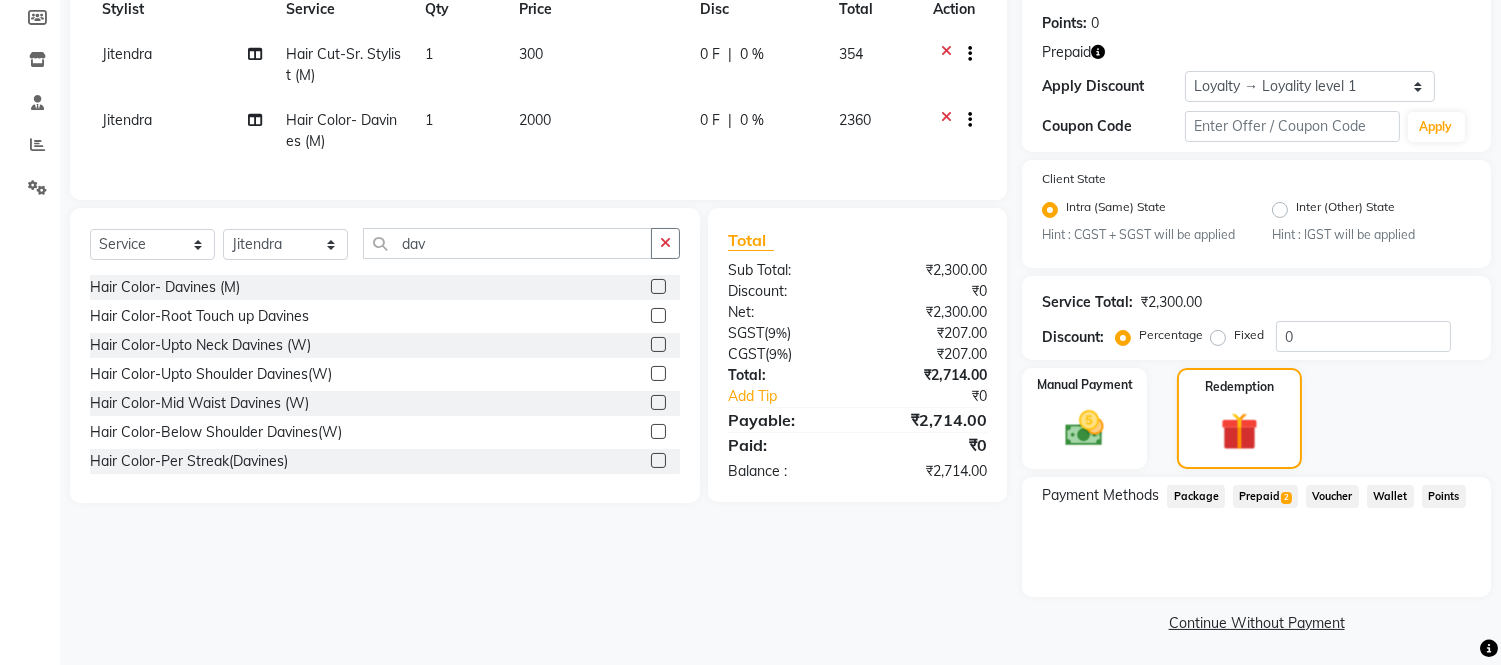 click on "Prepaid  2" 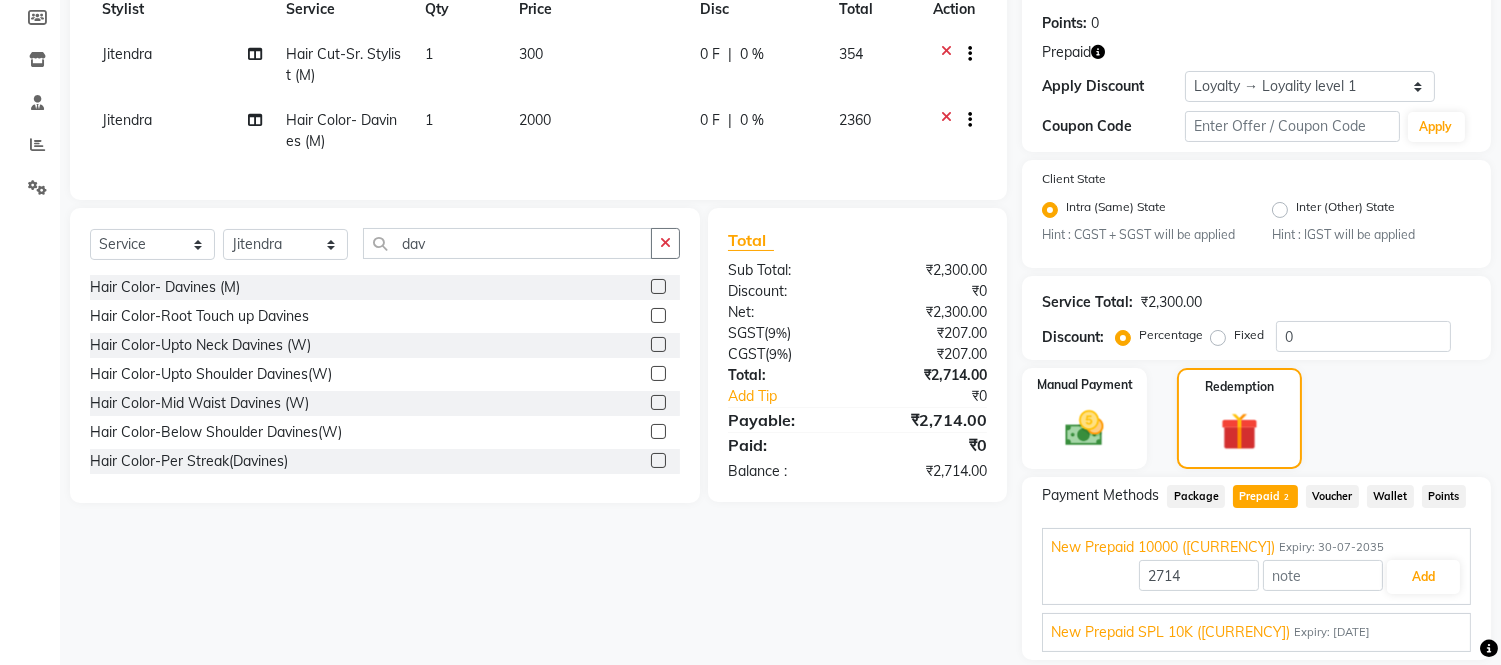 scroll, scrollTop: 363, scrollLeft: 0, axis: vertical 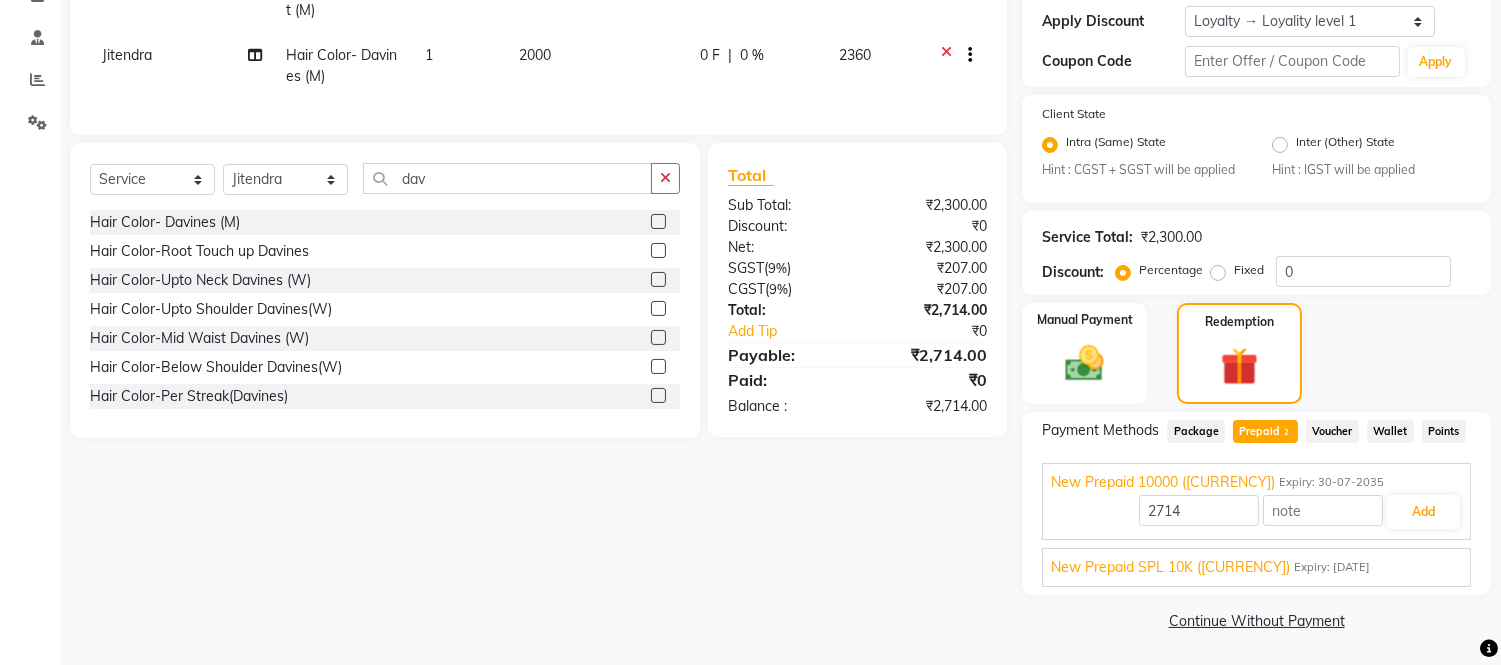 click on "New Prepaid SPL 10K ([CURRENCY])" at bounding box center (1170, 567) 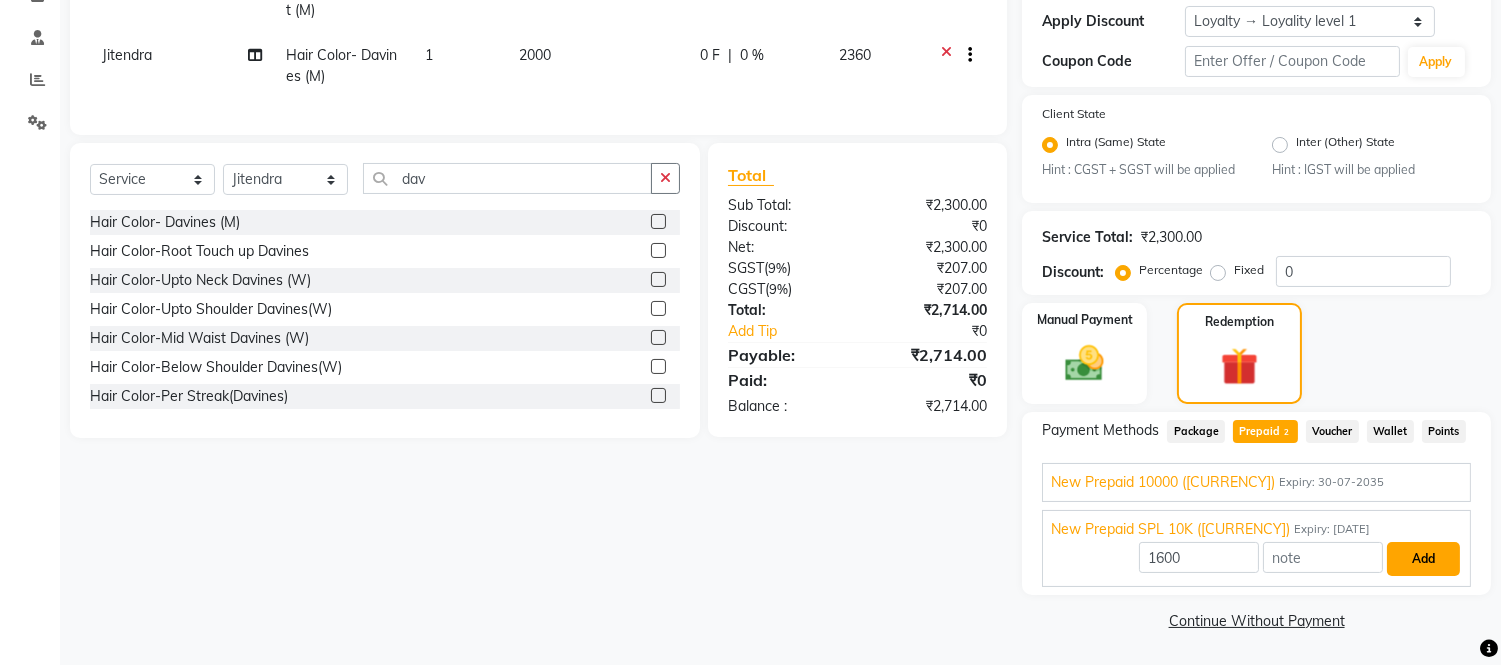 click on "Add" at bounding box center [1423, 559] 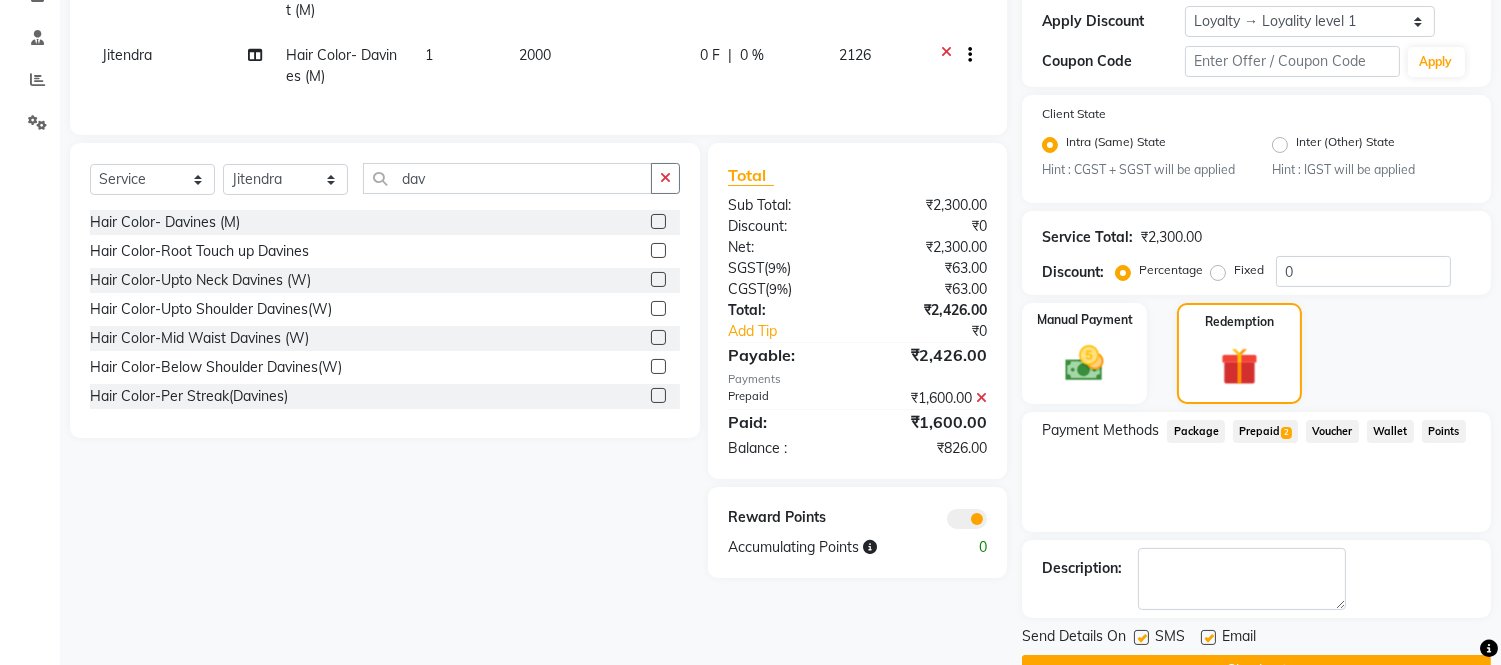 scroll, scrollTop: 412, scrollLeft: 0, axis: vertical 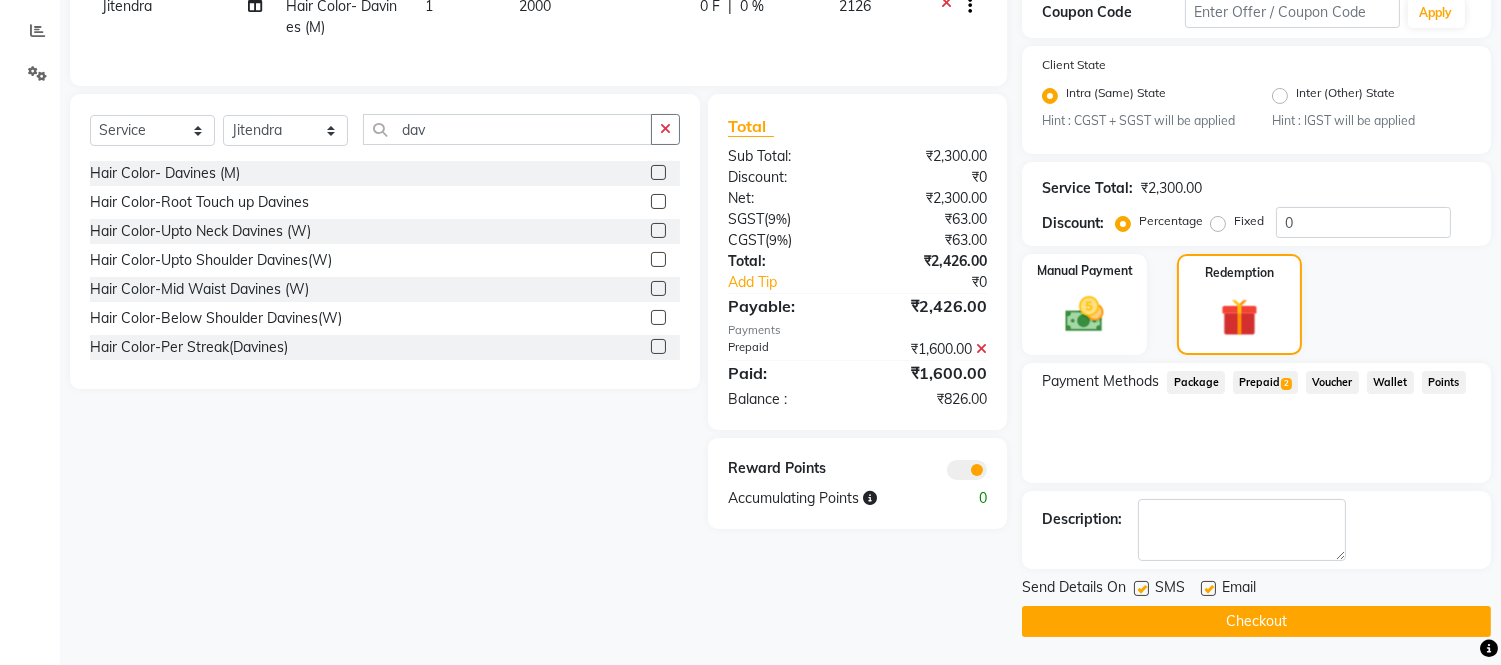 click on "Prepaid  2" 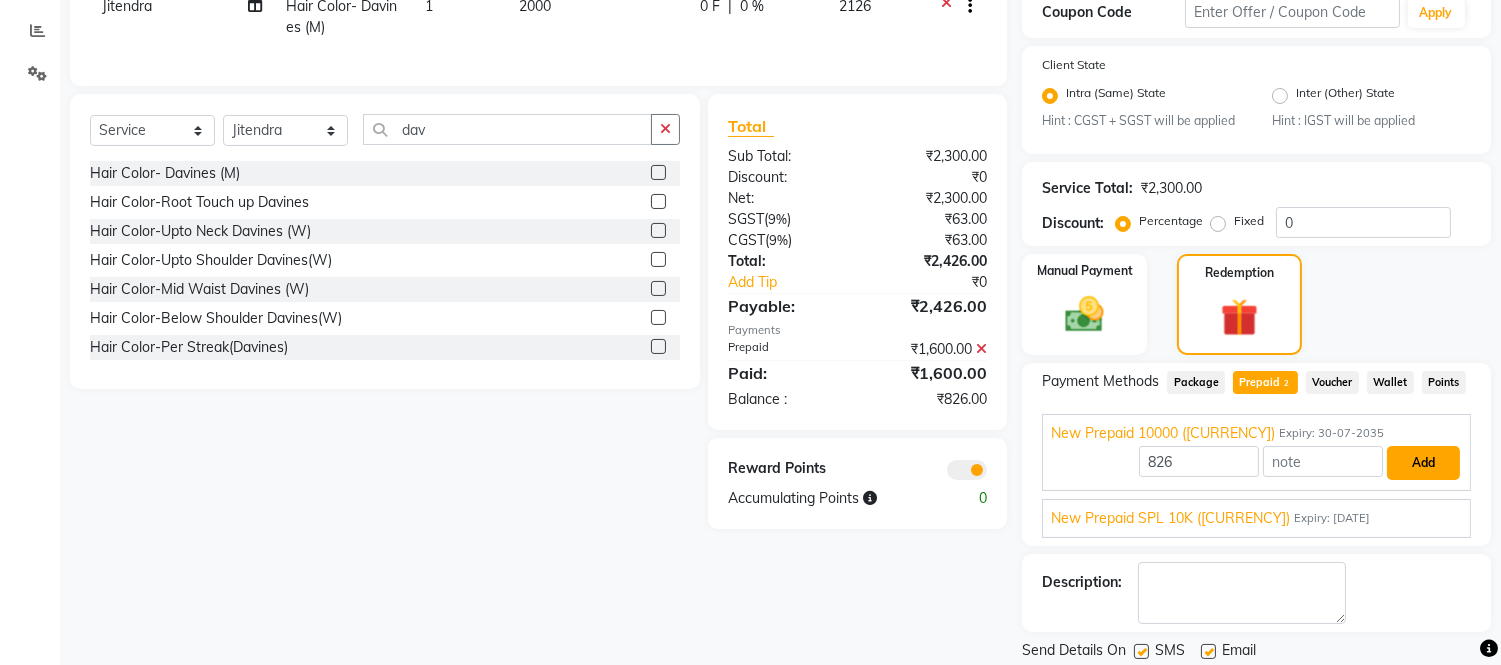 click on "Add" at bounding box center (1423, 463) 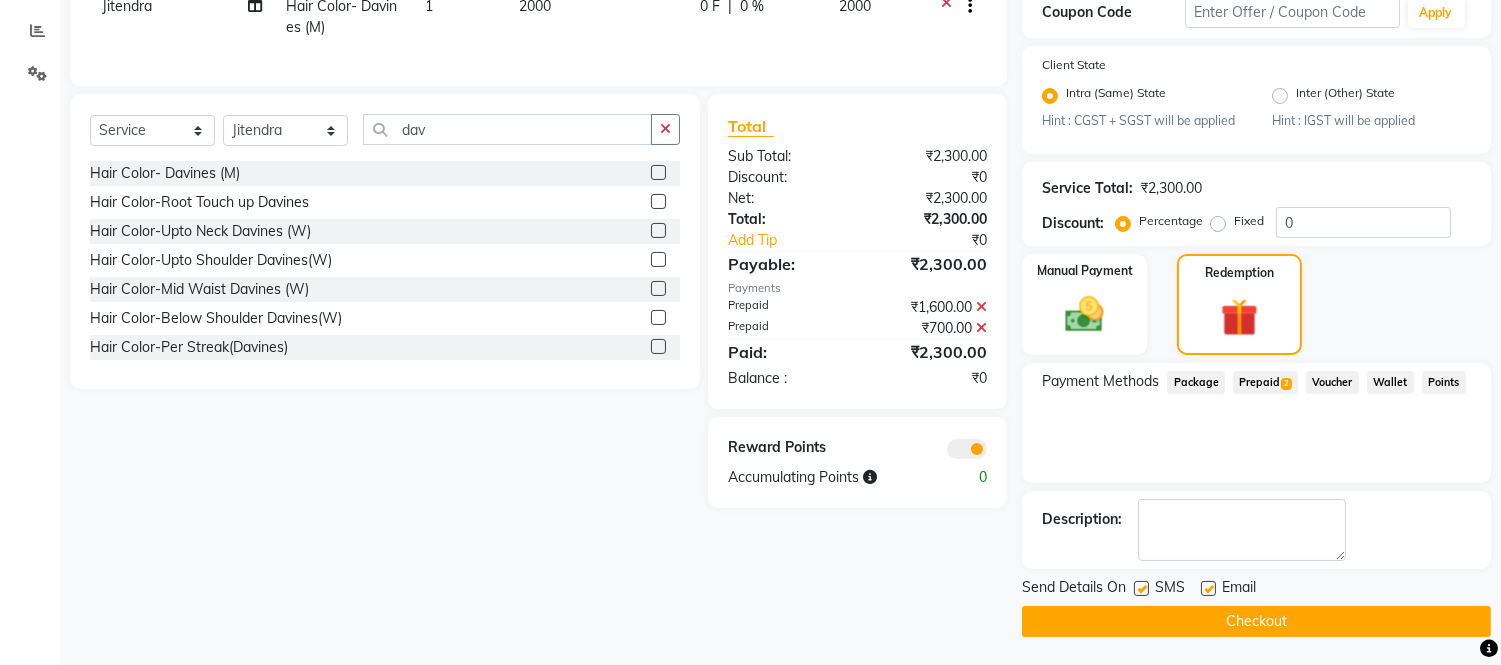 click on "Checkout" 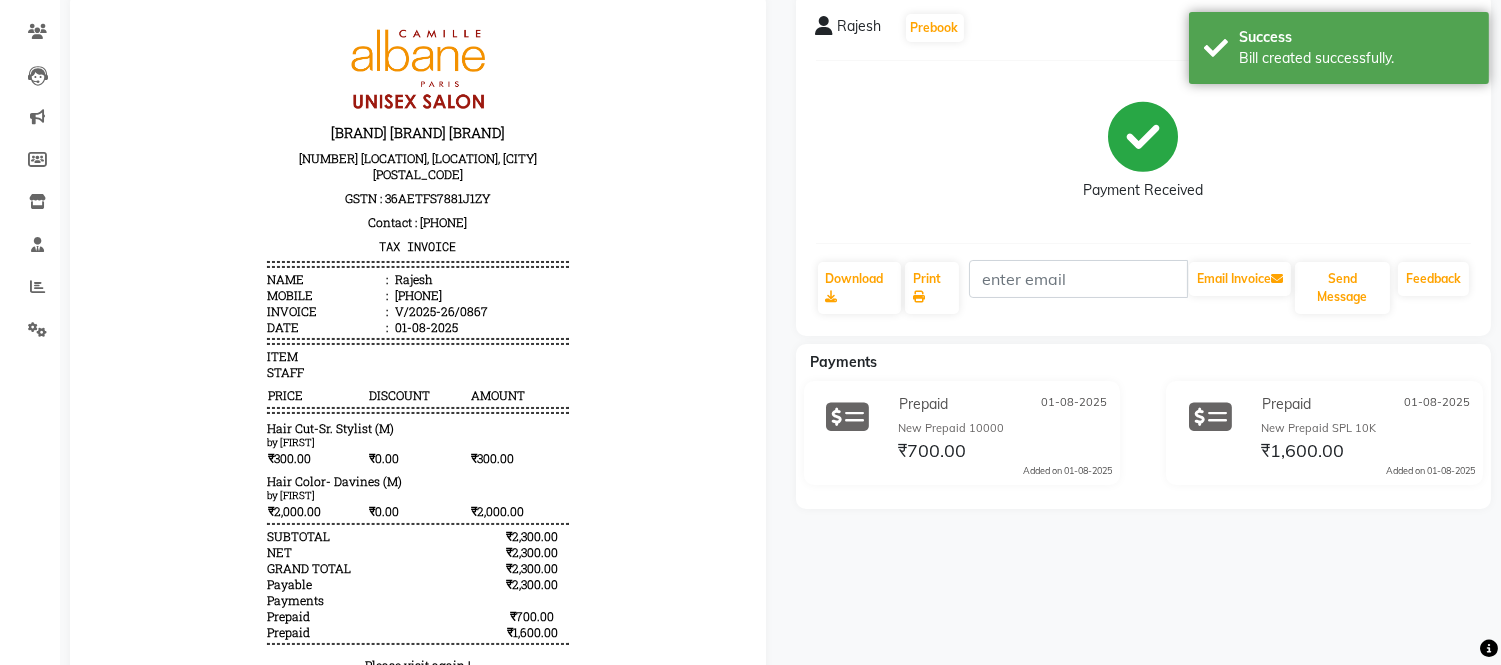 scroll, scrollTop: 290, scrollLeft: 0, axis: vertical 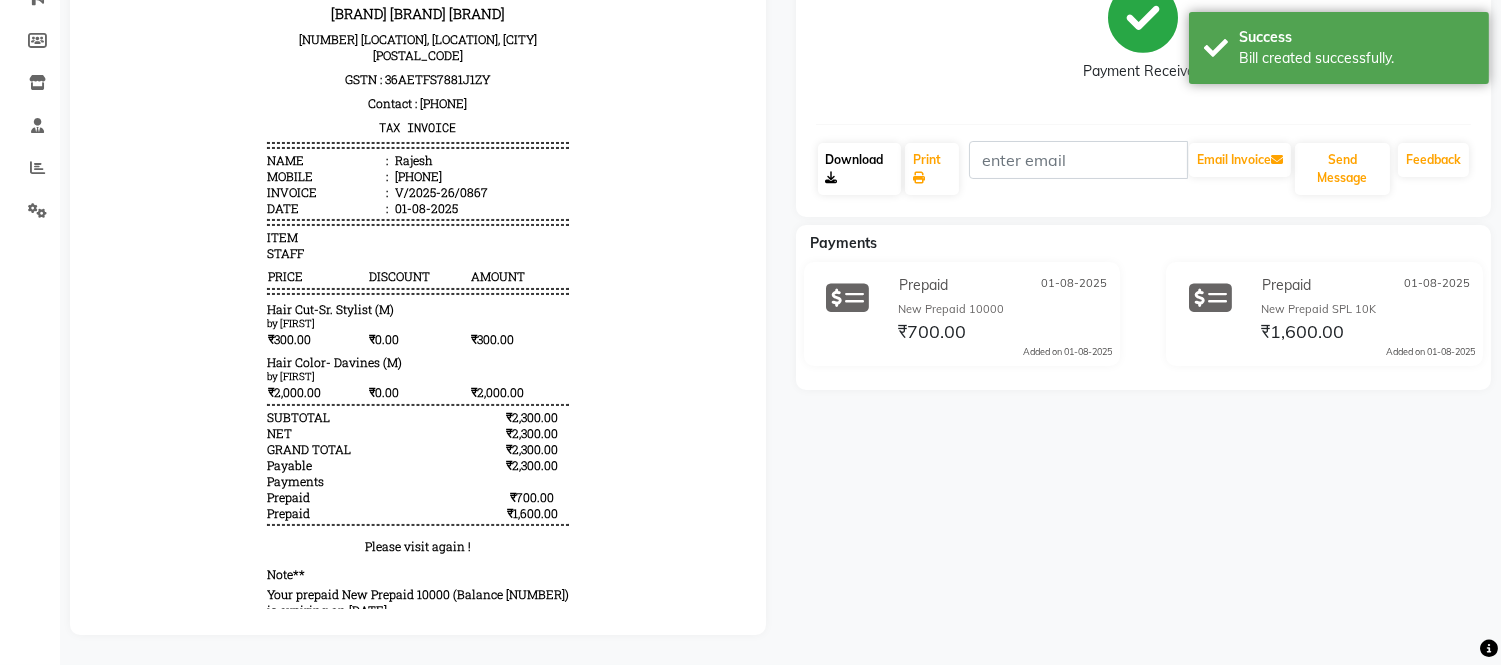 click on "Download" 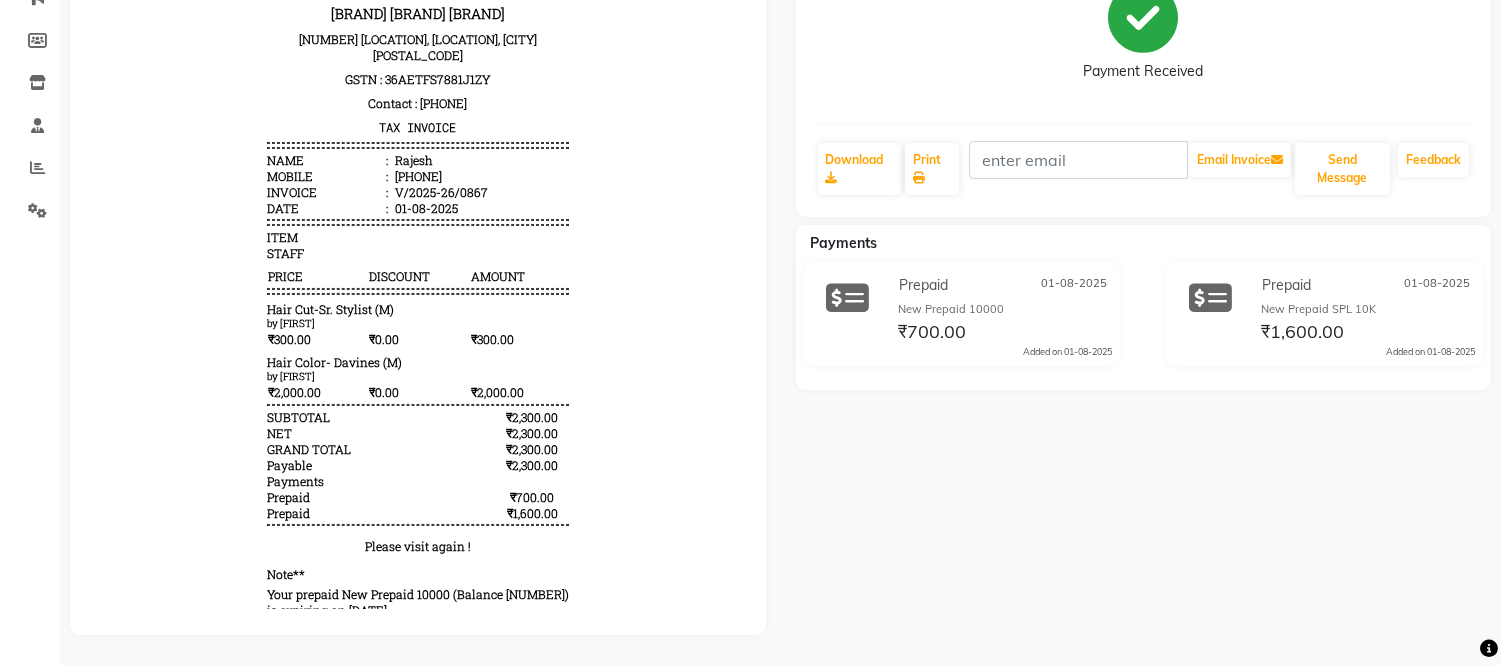 click on "[FIRST]     [PHONE]   -   [DATE]   [CURRENCY]  Added on [DATE]  Prepaid [DATE] New Prepaid SPL 10K [CURRENCY]  Added on [DATE]" 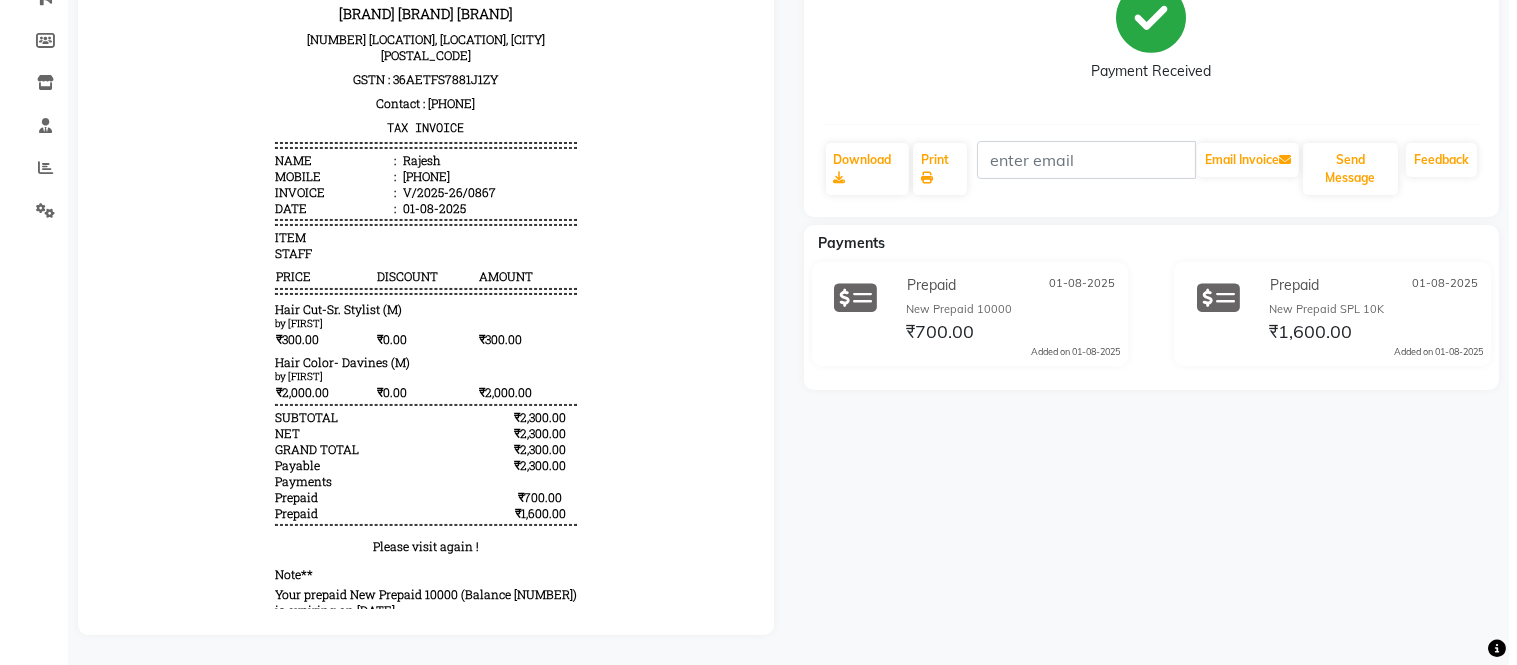scroll, scrollTop: 0, scrollLeft: 0, axis: both 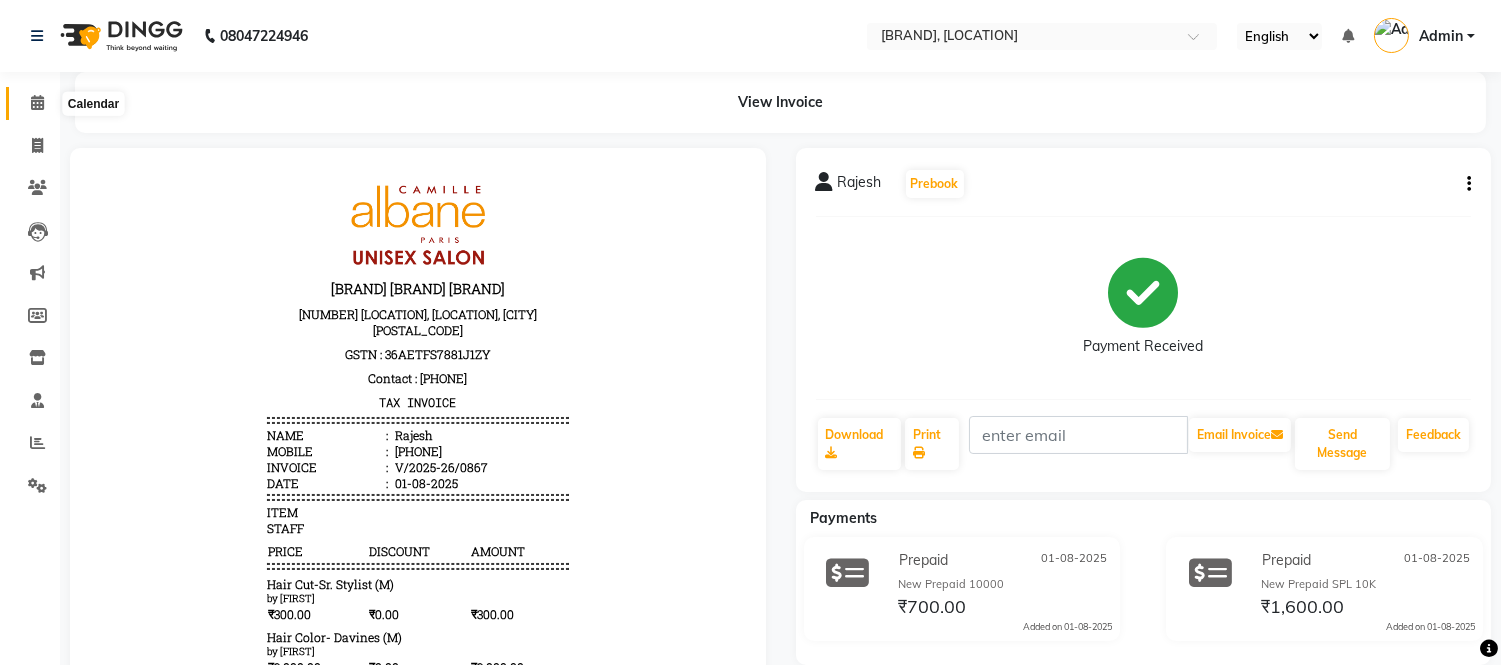 click 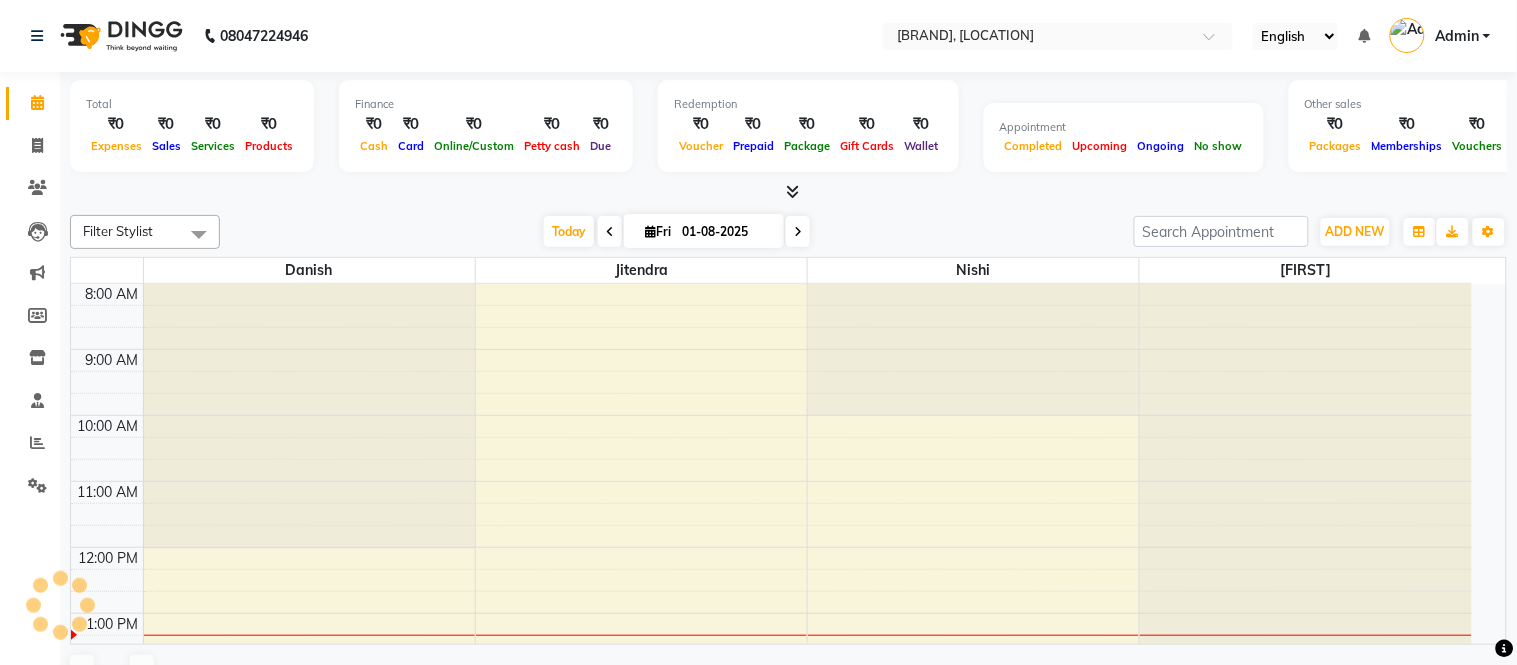 scroll, scrollTop: 332, scrollLeft: 0, axis: vertical 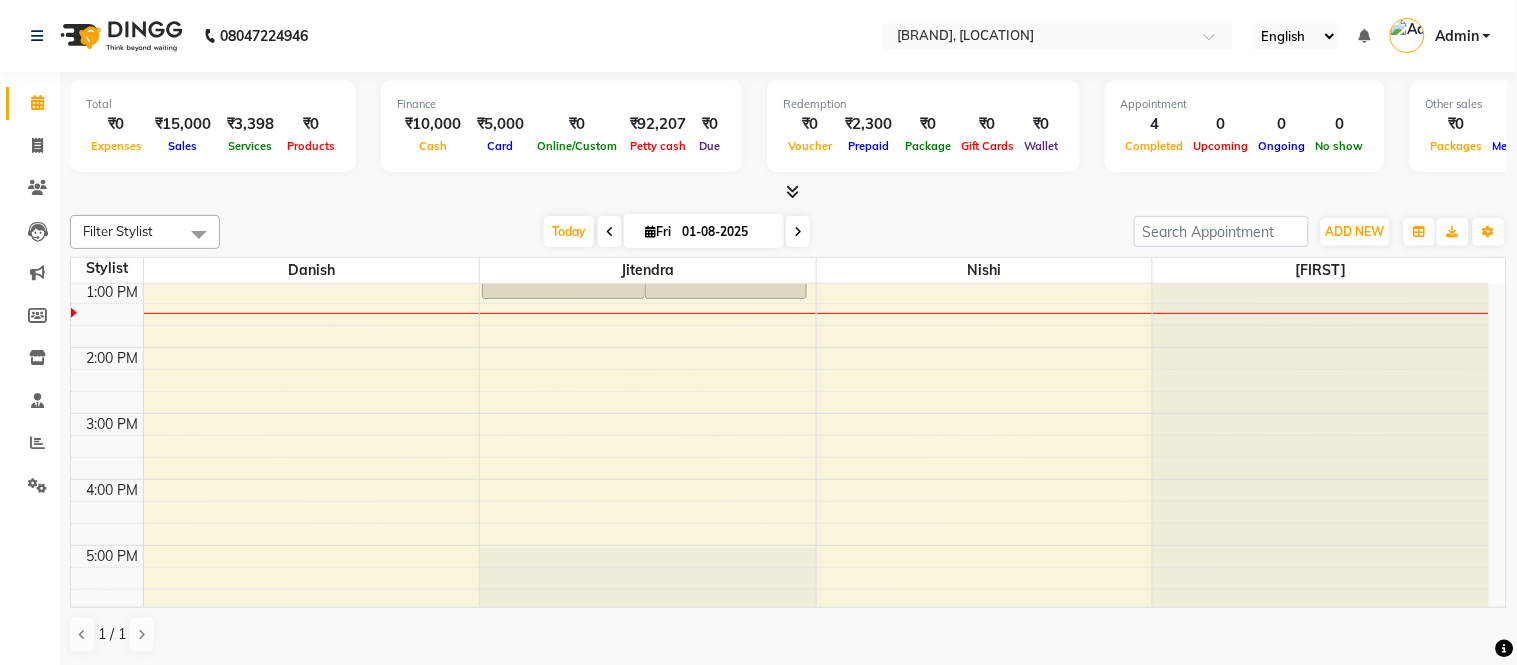 click on "Filter Stylist Select All [FIRST] [FIRST] [FIRST] [FIRST] [FIRST] Today  [DATE] Toggle Dropdown Add Appointment Add Invoice Add Expense Add Attendance Add Client Add Transaction Toggle Dropdown Add Appointment Add Invoice Add Expense Add Attendance Add Client ADD NEW Toggle Dropdown Add Appointment Add Invoice Add Expense Add Attendance Add Client Add Transaction Filter Stylist Select All [FIRST] [FIRST] [FIRST] [FIRST] [FIRST] Group By  Staff View   Room View  View as Vertical  Vertical - Week View  Horizontal  Horizontal - Week View  List  Toggle Dropdown Calendar Settings Manage Tags   Arrange Stylists   Reset Stylists  Full Screen  Show Available Stylist  Appointment Form Zoom [PERCENTAGE] Staff/Room Display Count [NUMBER]" at bounding box center [788, 232] 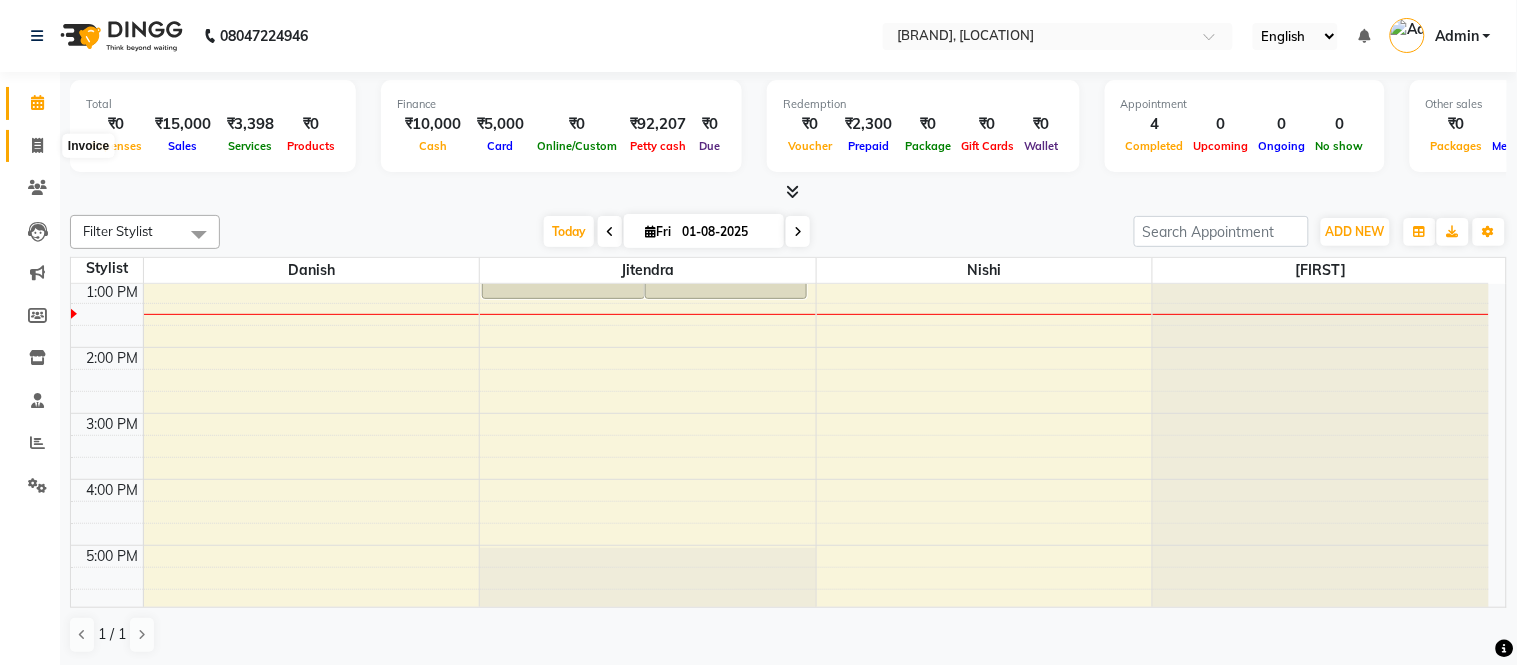 click 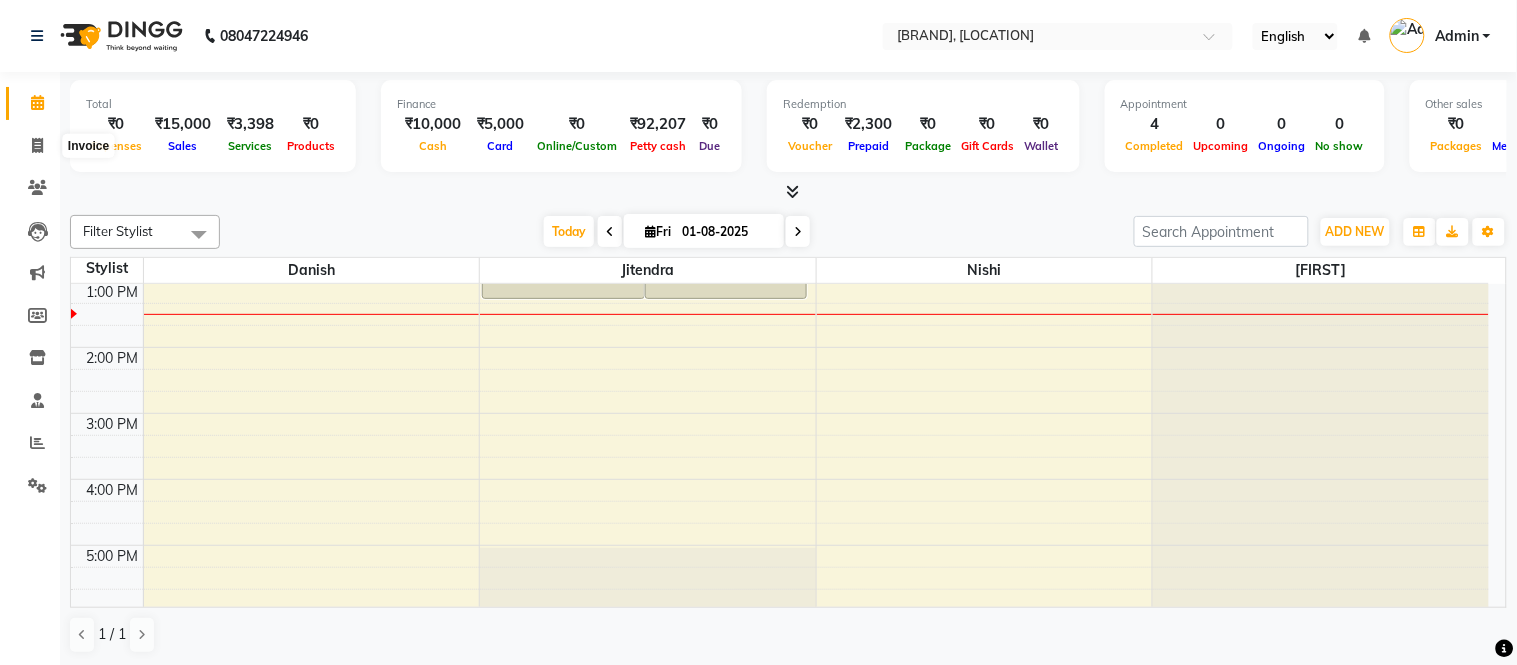 select on "service" 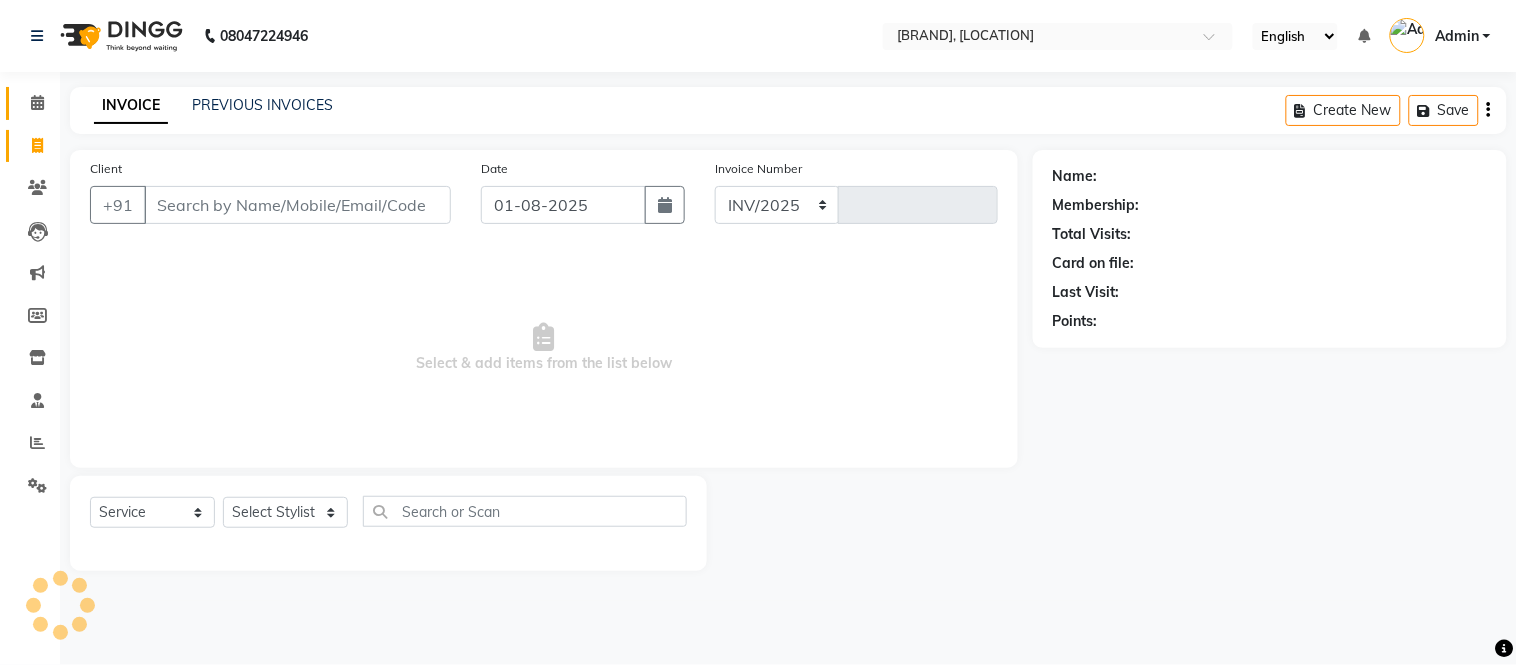 select on "7025" 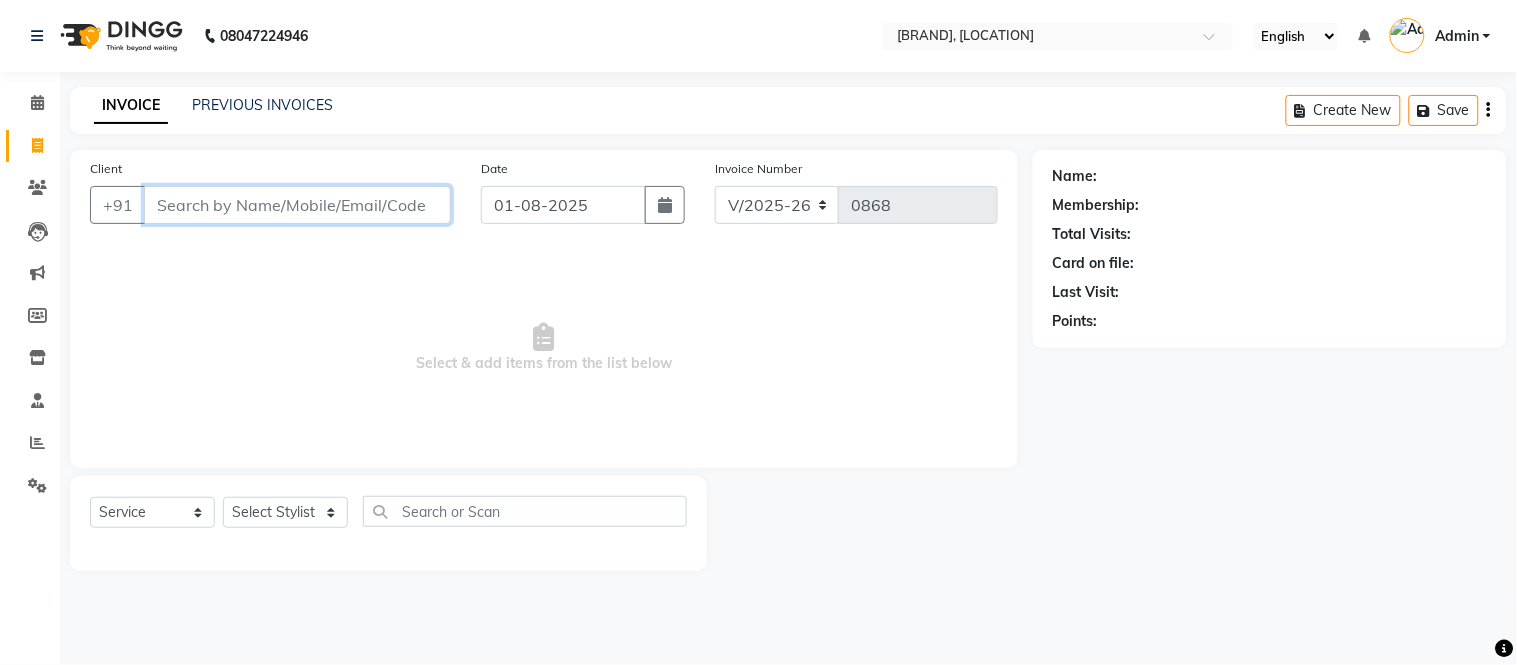 click on "Client" at bounding box center [297, 205] 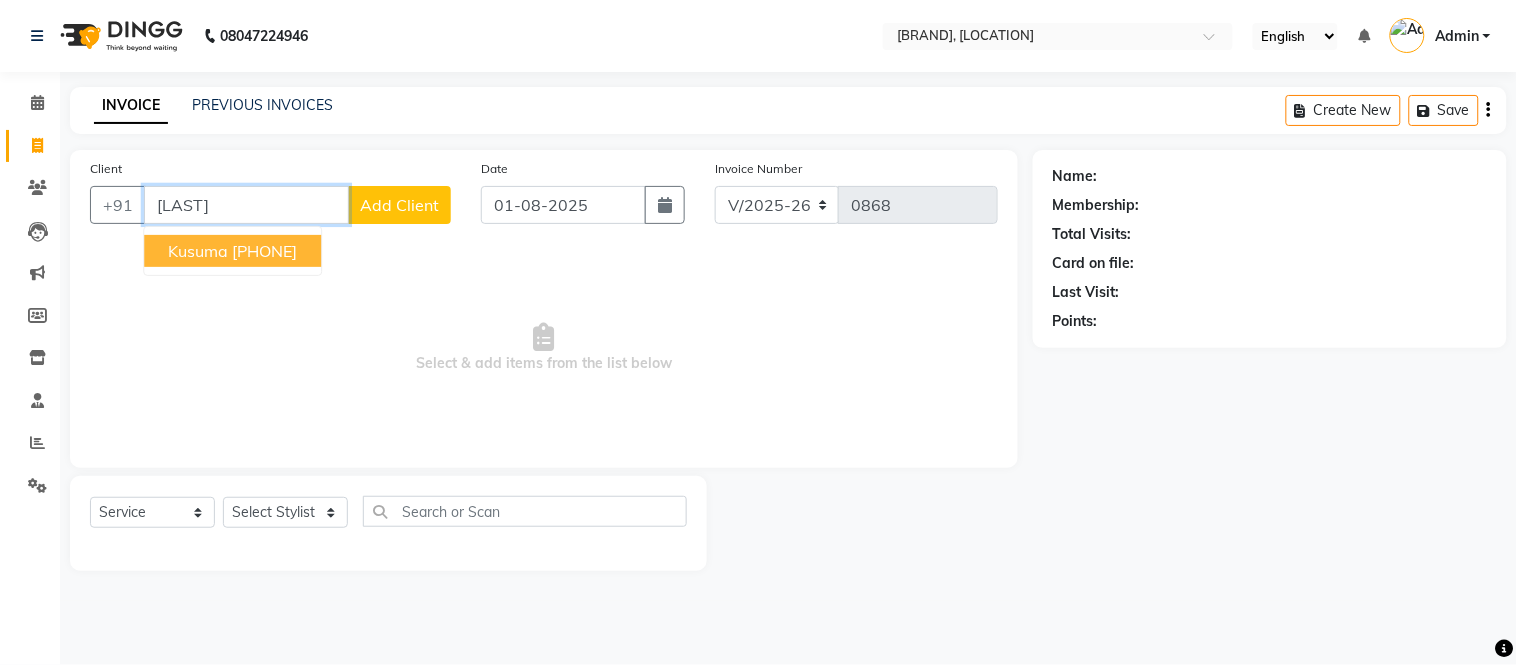 click on "[PHONE]" at bounding box center (264, 251) 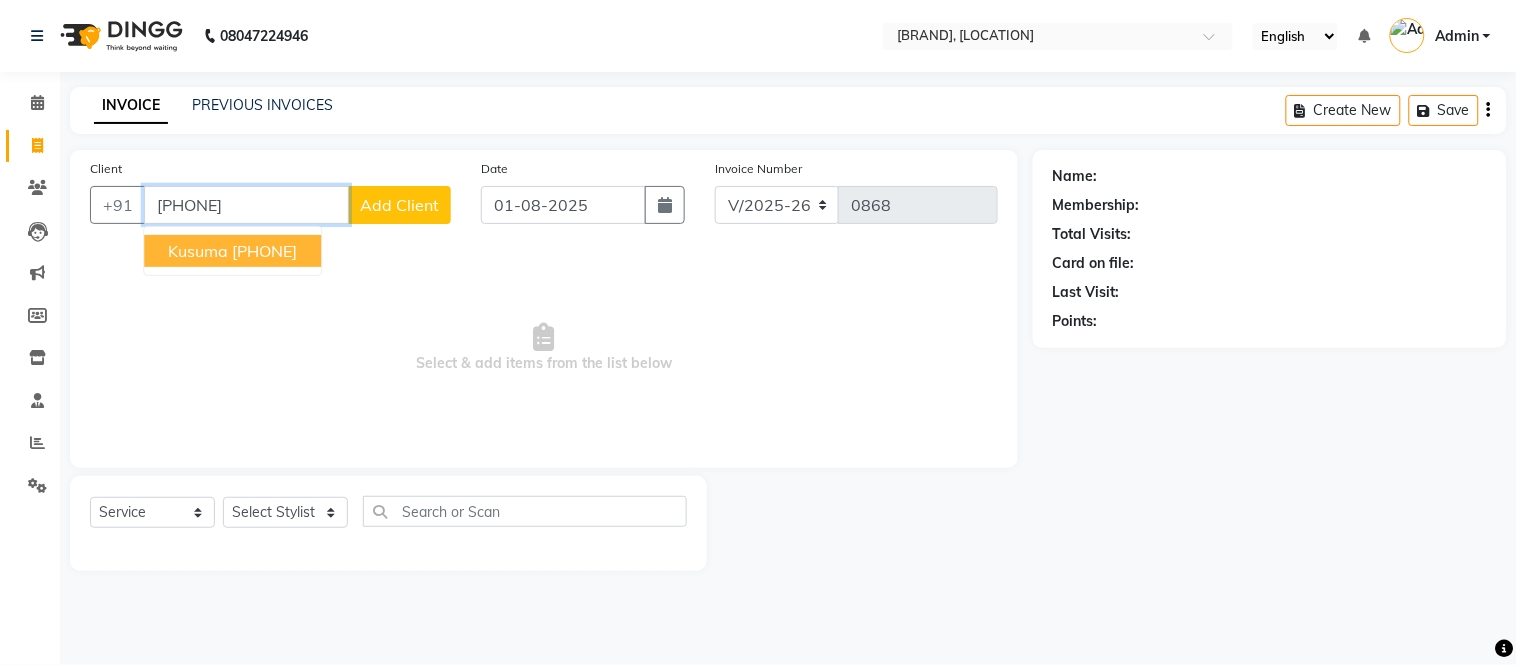 type on "[PHONE]" 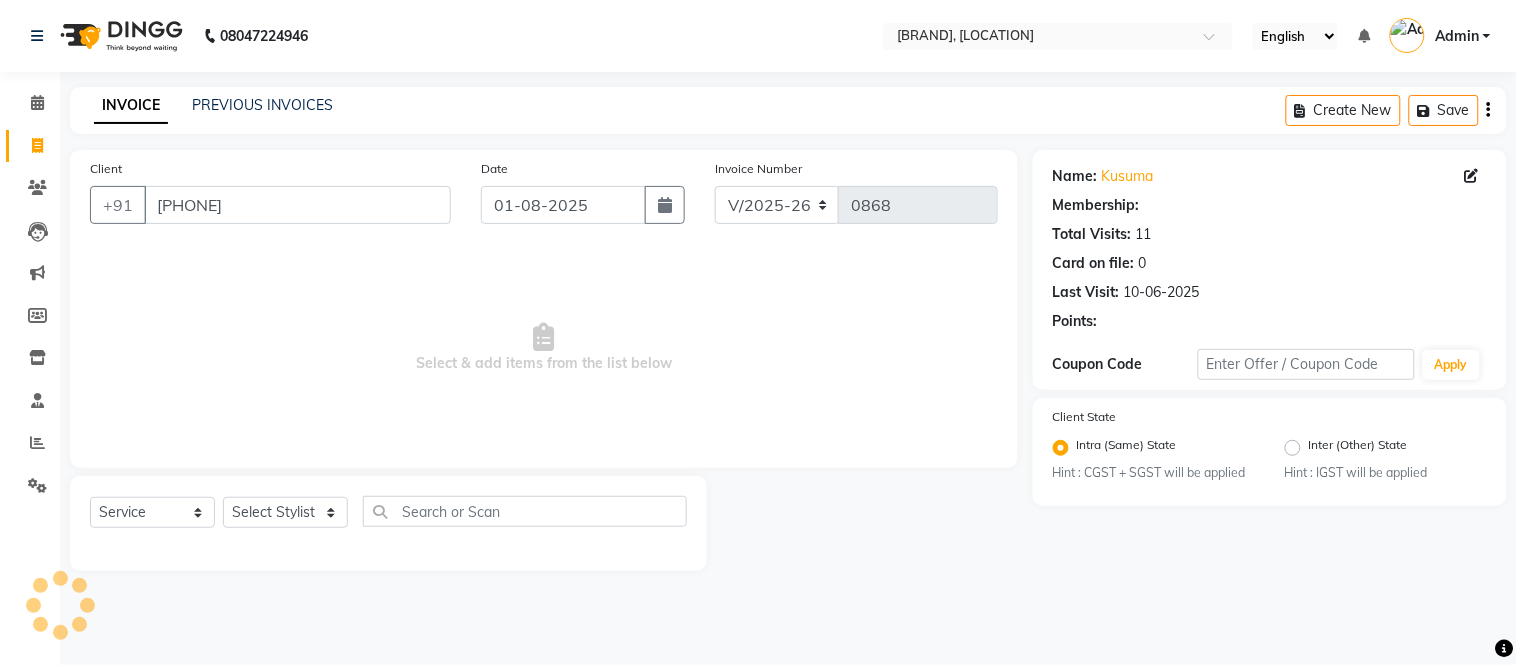 select on "1: Object" 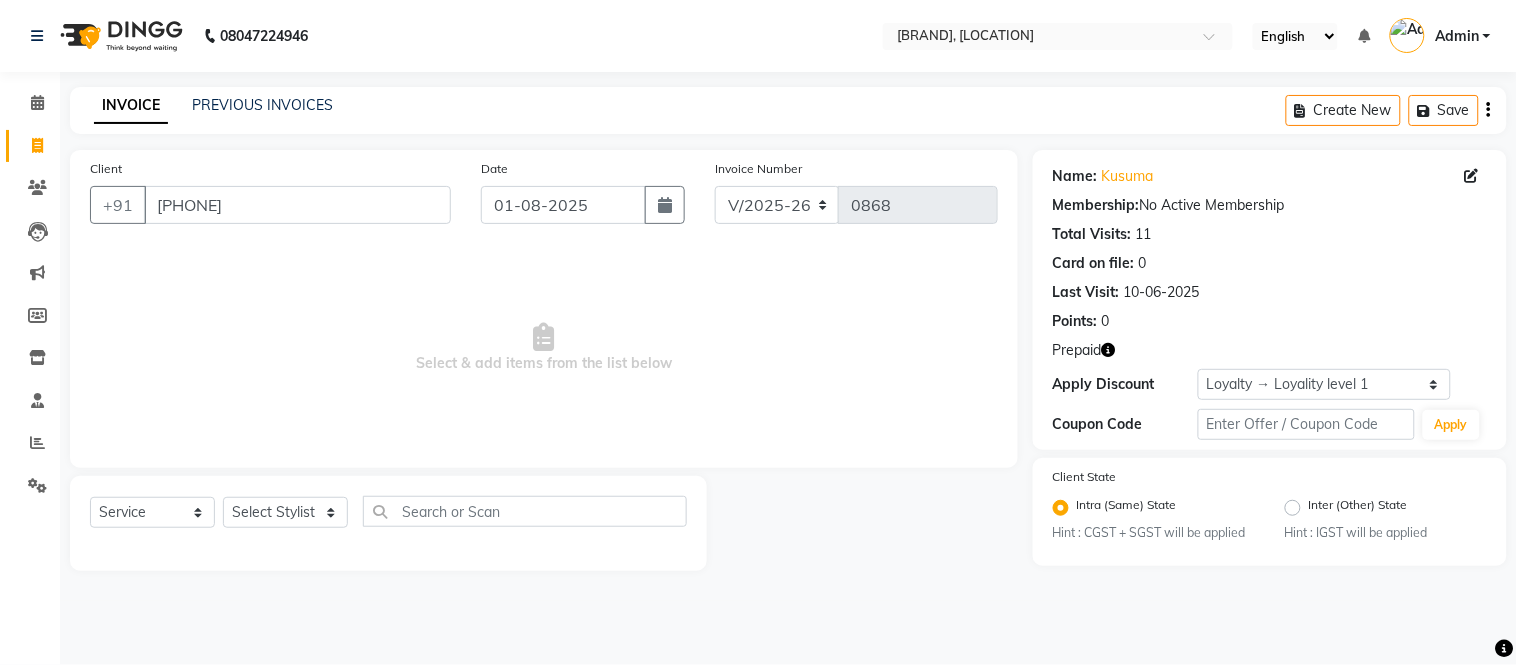 click 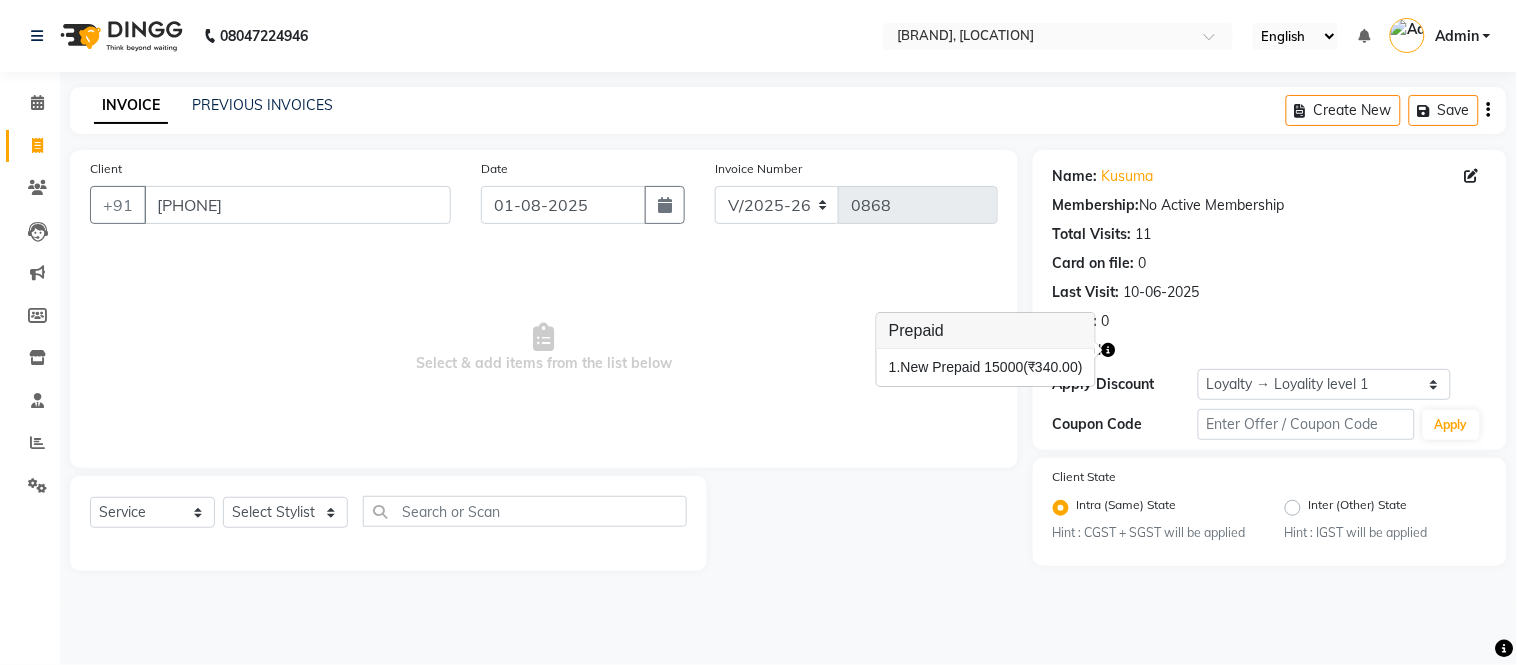 click on "Prepaid" 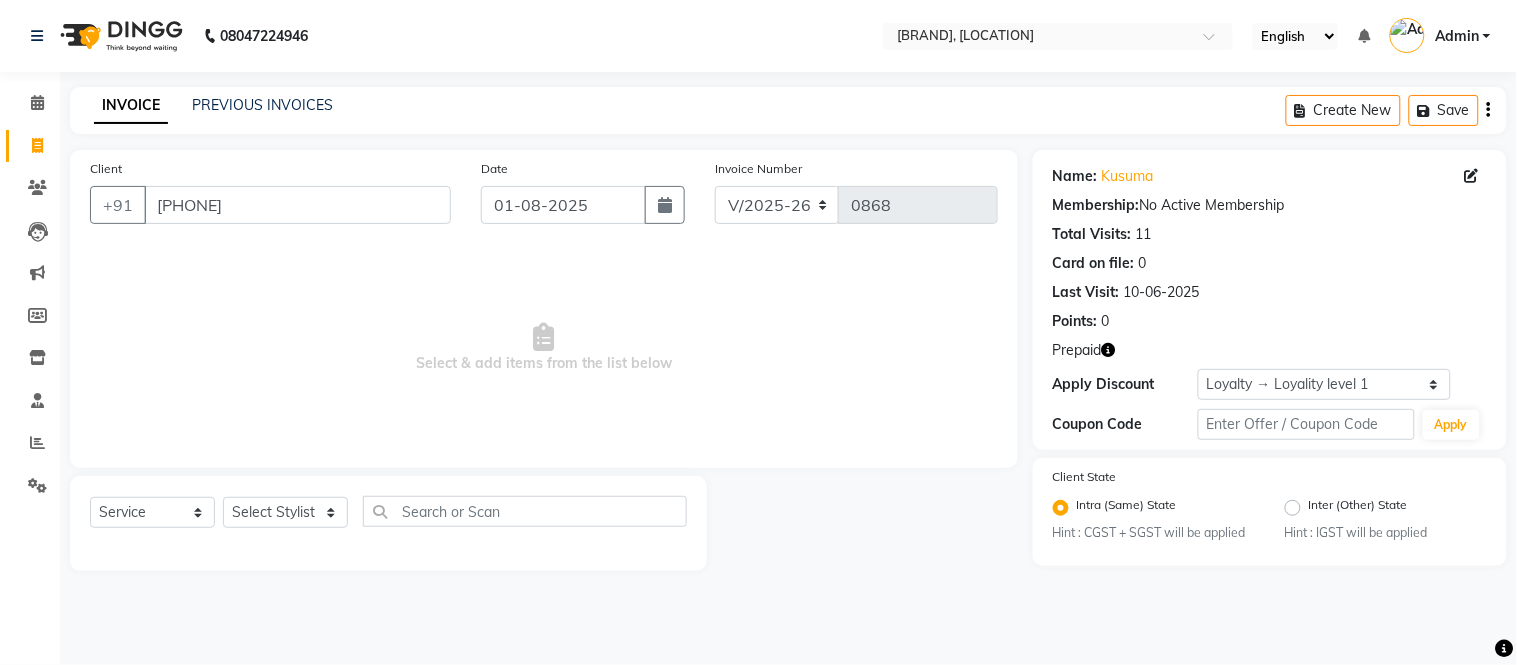 click on "Select & add items from the list below" at bounding box center [544, 348] 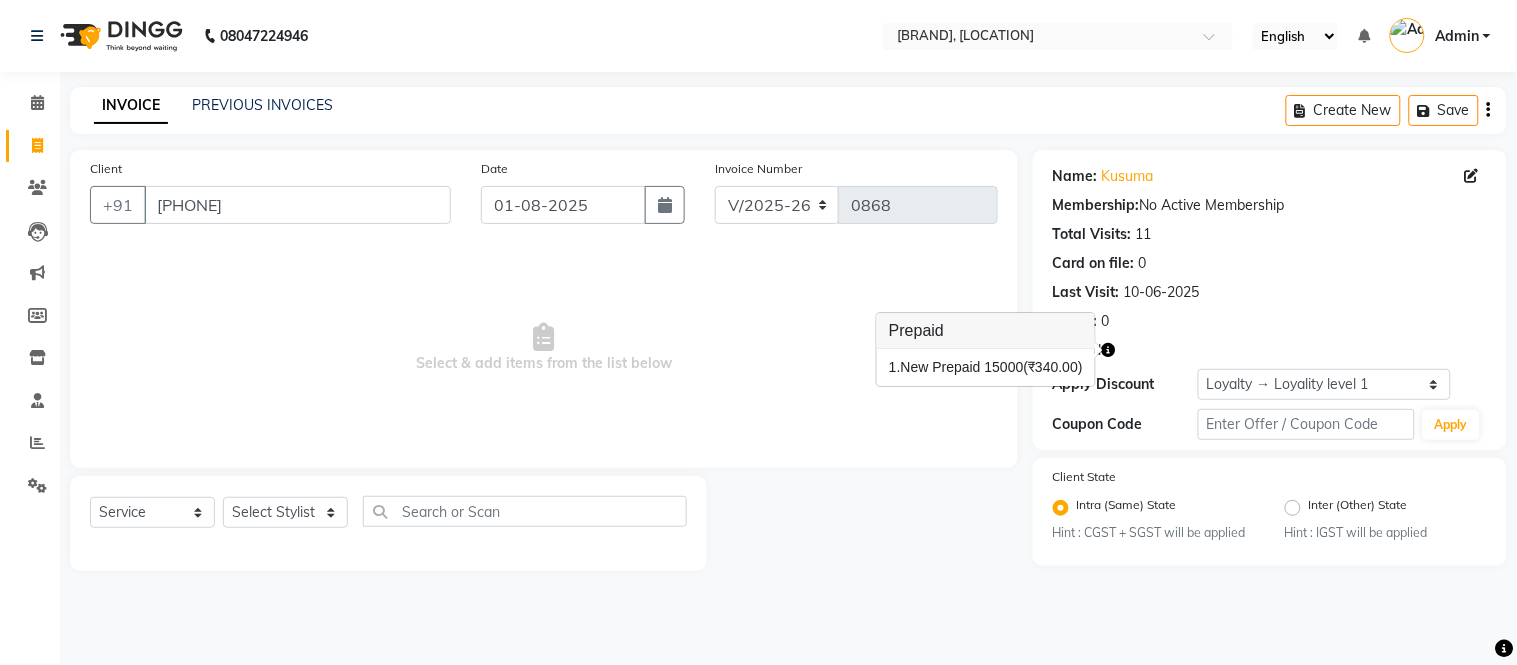 click 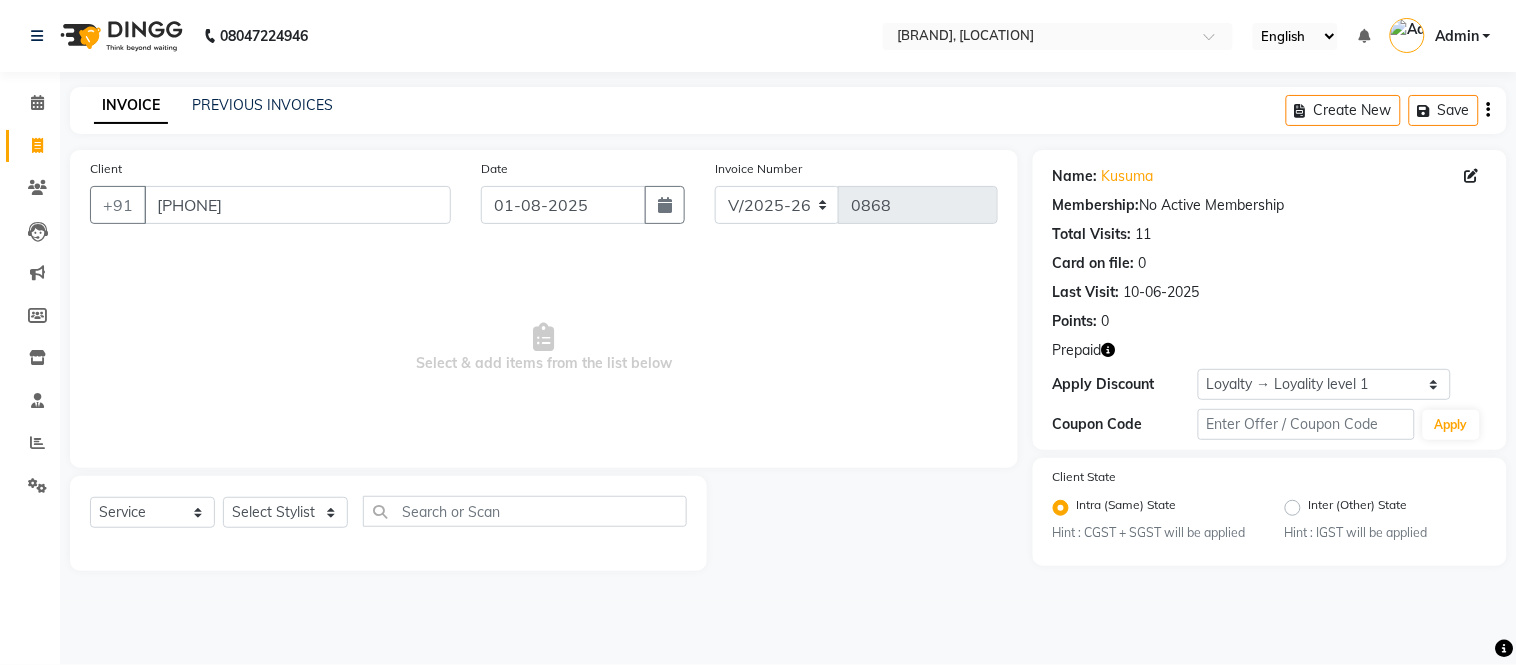 click on "Prepaid" 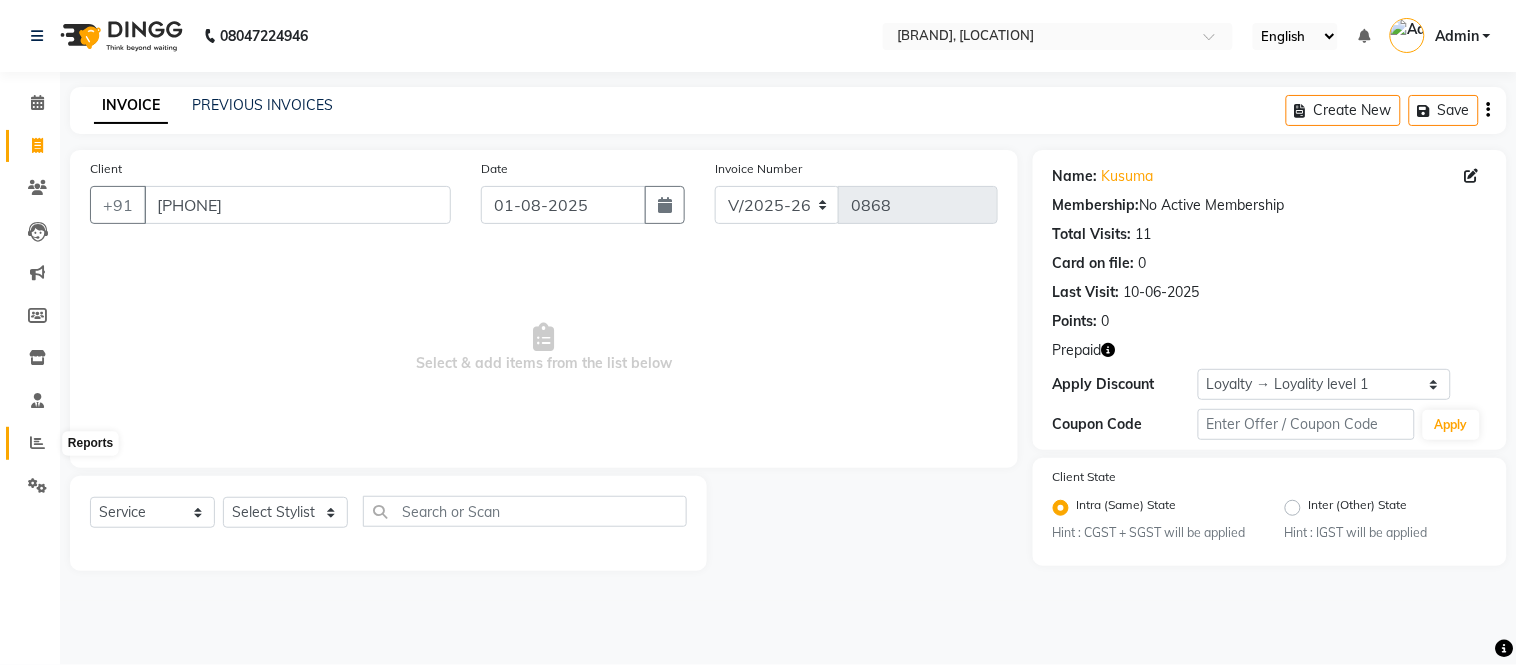 click 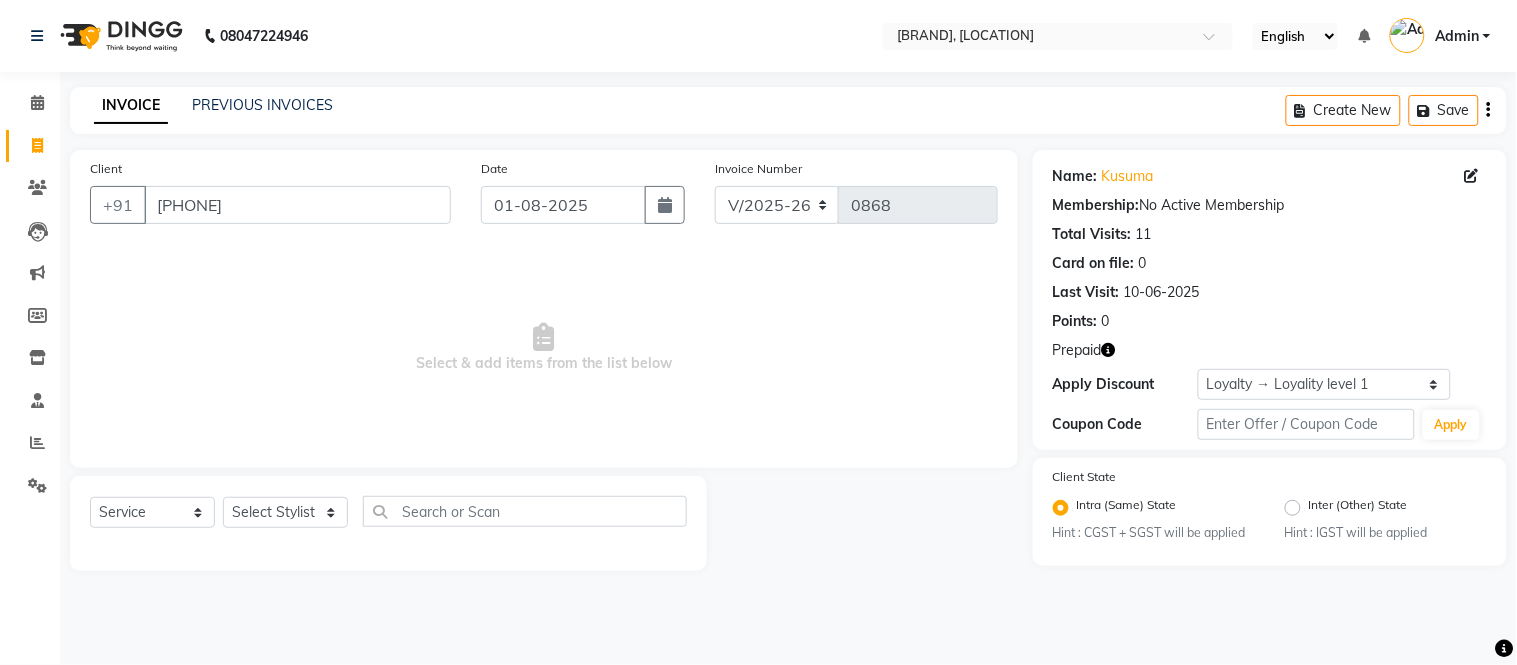 click 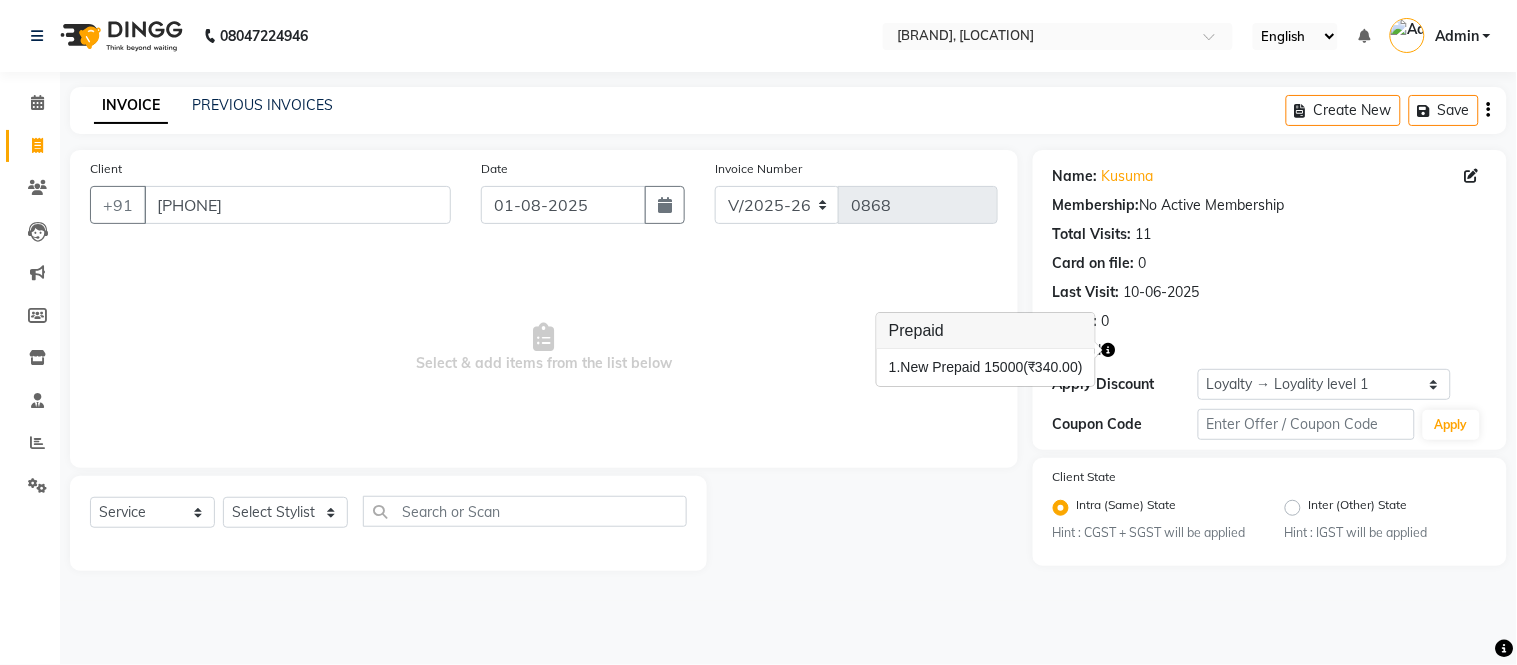 click on "Name: [LAST]  Membership:  No Active Membership  Total Visits:  [NUMBER] Card on file:  [NUMBER] Last Visit:   [DATE] Points:   [NUMBER]  Prepaid Apply Discount Select  Loyalty → Loyality level [NUMBER]  Coupon Code Apply" 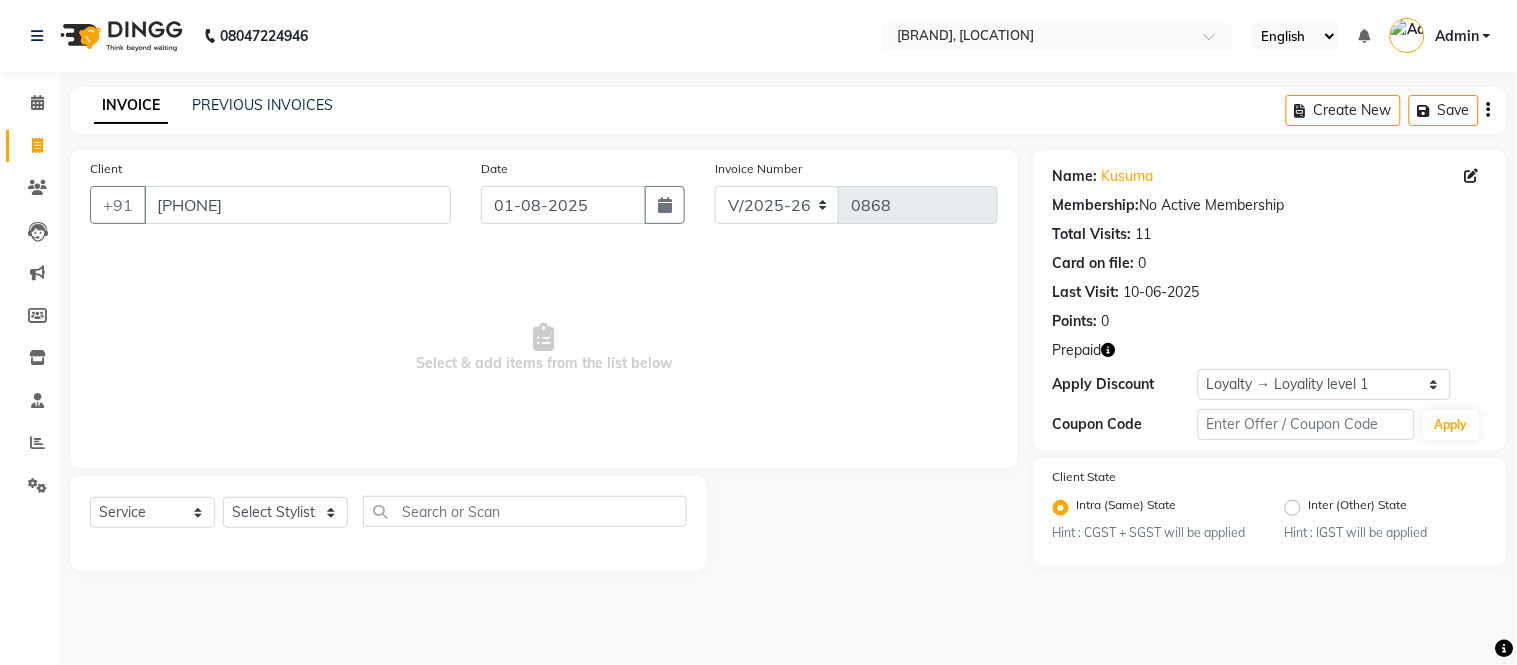 click 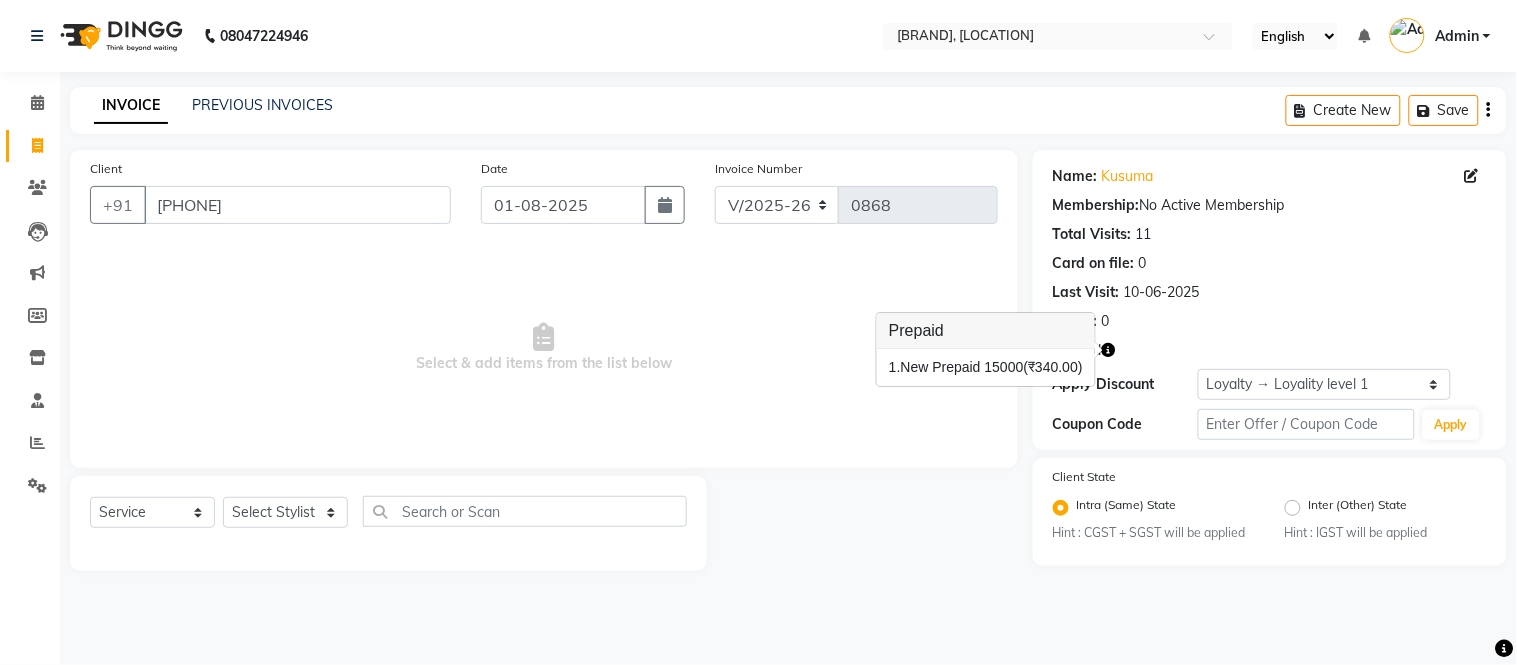 click on "Select & add items from the list below" at bounding box center [544, 348] 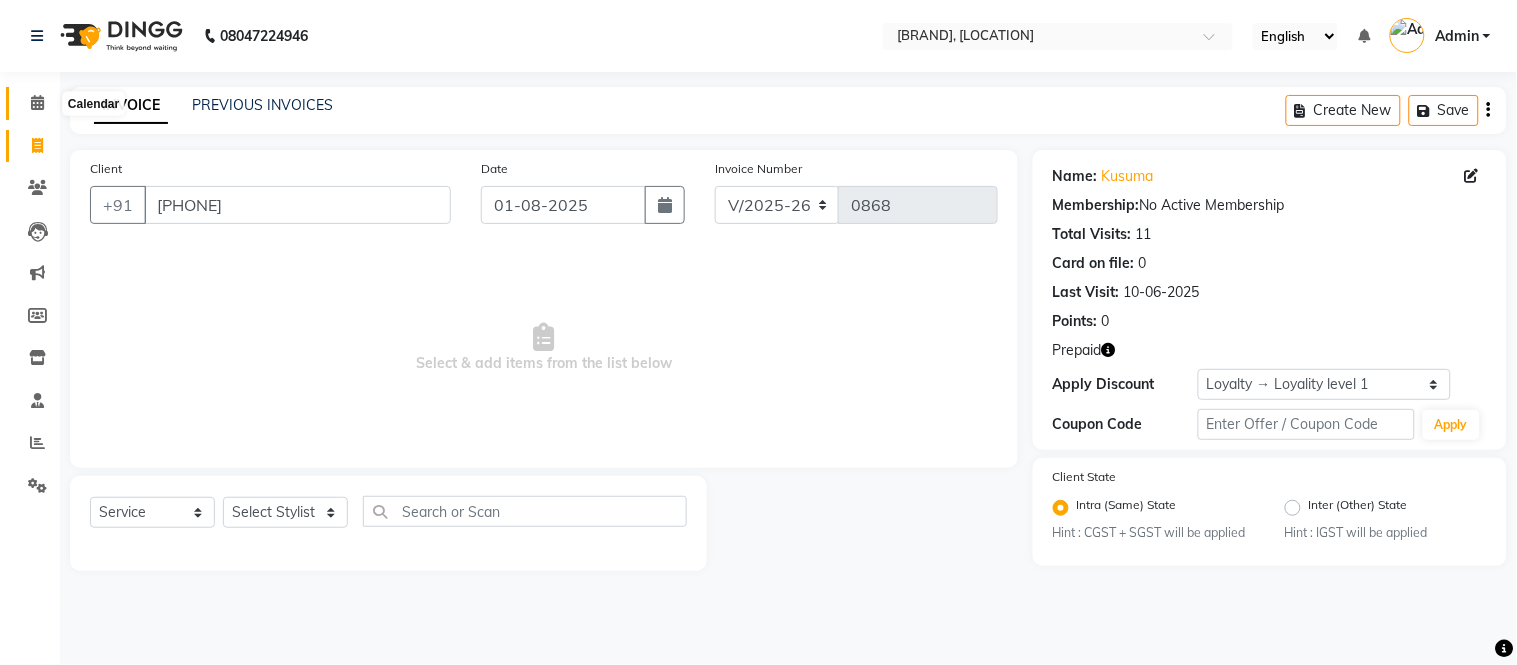 click 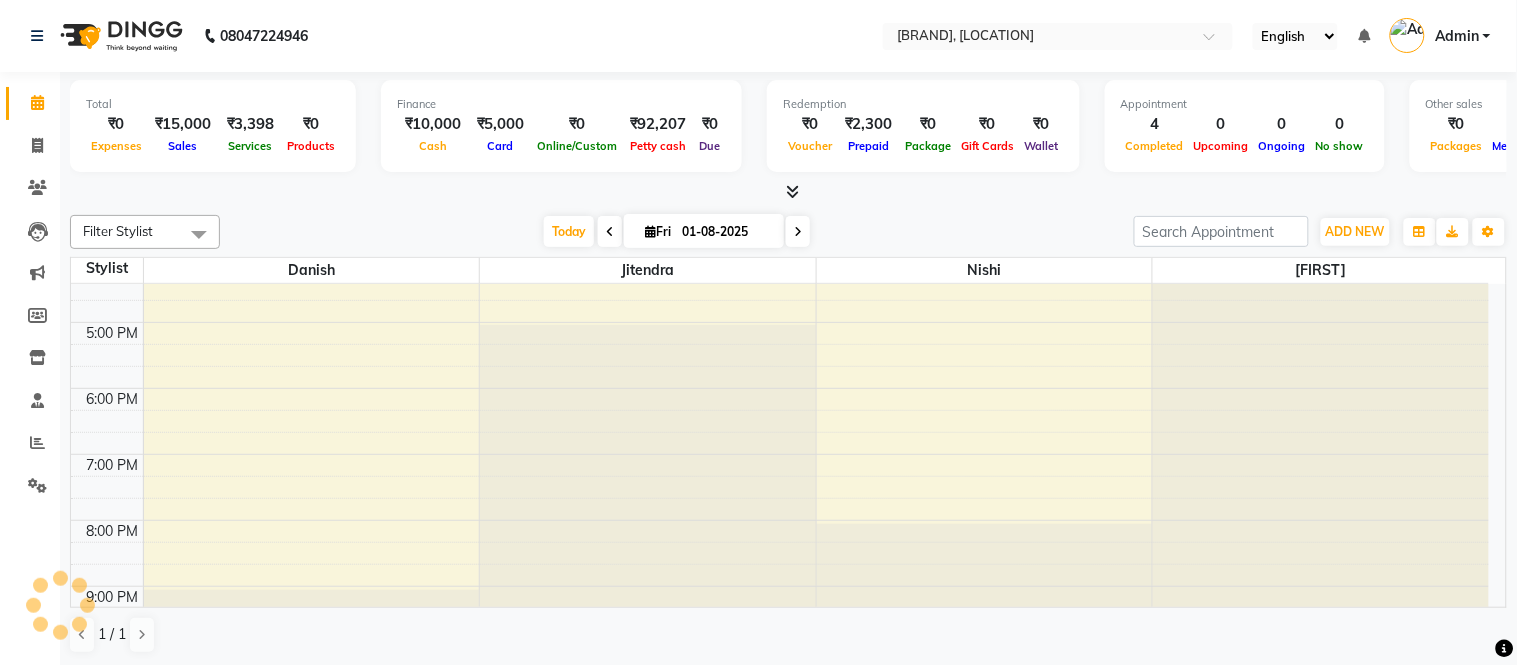scroll, scrollTop: 185, scrollLeft: 0, axis: vertical 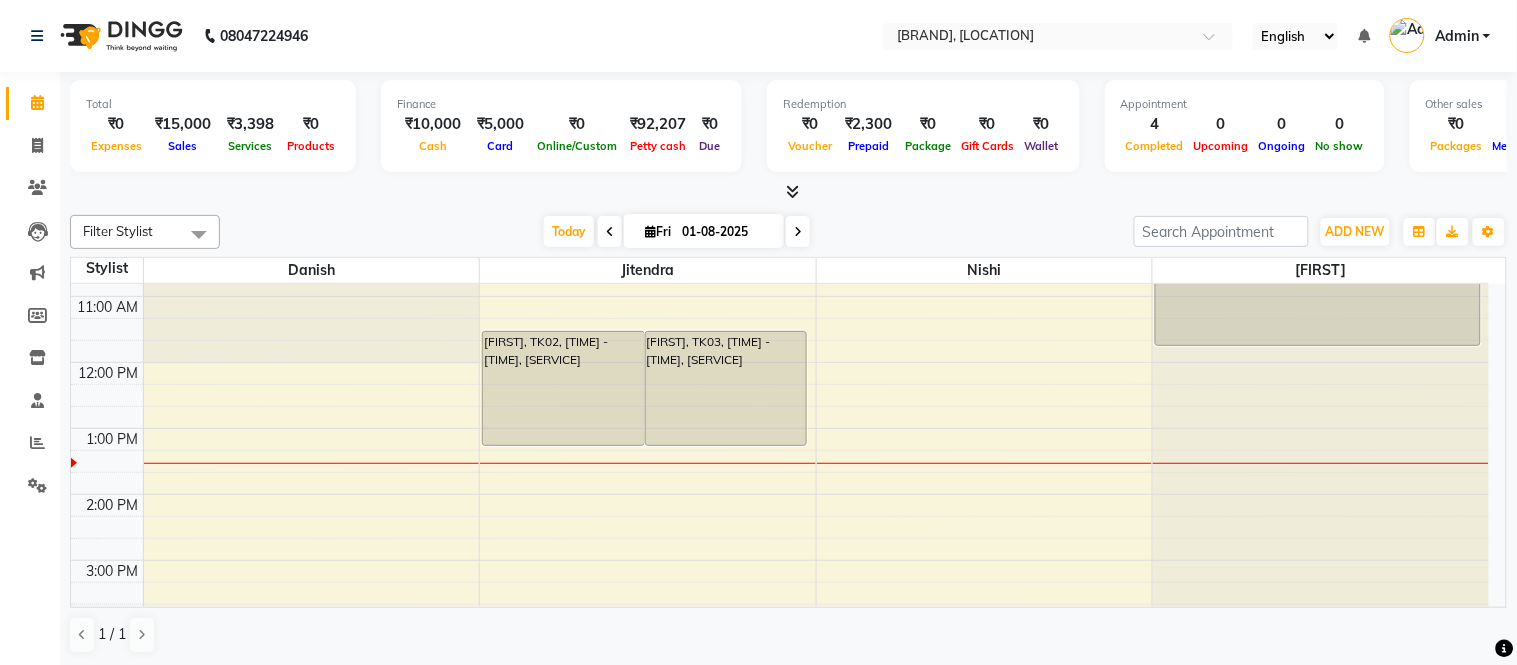 click on "[TIME] [TIME] [TIME] [TIME] [TIME] [TIME] [TIME] [TIME] [TIME] [TIME] [TIME] [TIME] [TIME] [TIME] [TIME]    [FIRST], TK02, [TIME] - [TIME], [SERVICE]    [FIRST], TK03, [TIME] - [TIME], [SERVICE]    [FIRST], TK01, [TIME] - [TIME], [SERVICE]    [FIRST], TK01, [TIME] - [TIME], [SERVICE]" at bounding box center [780, 560] 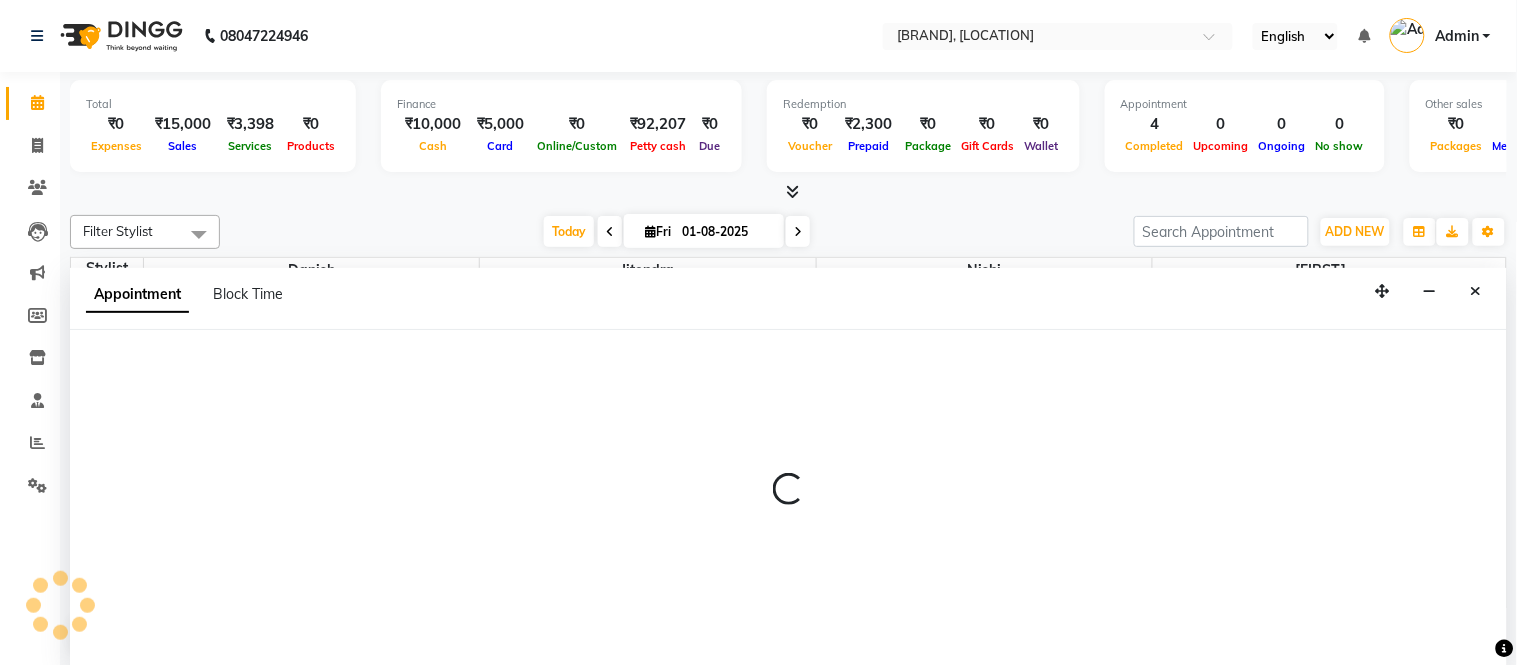 select on "57813" 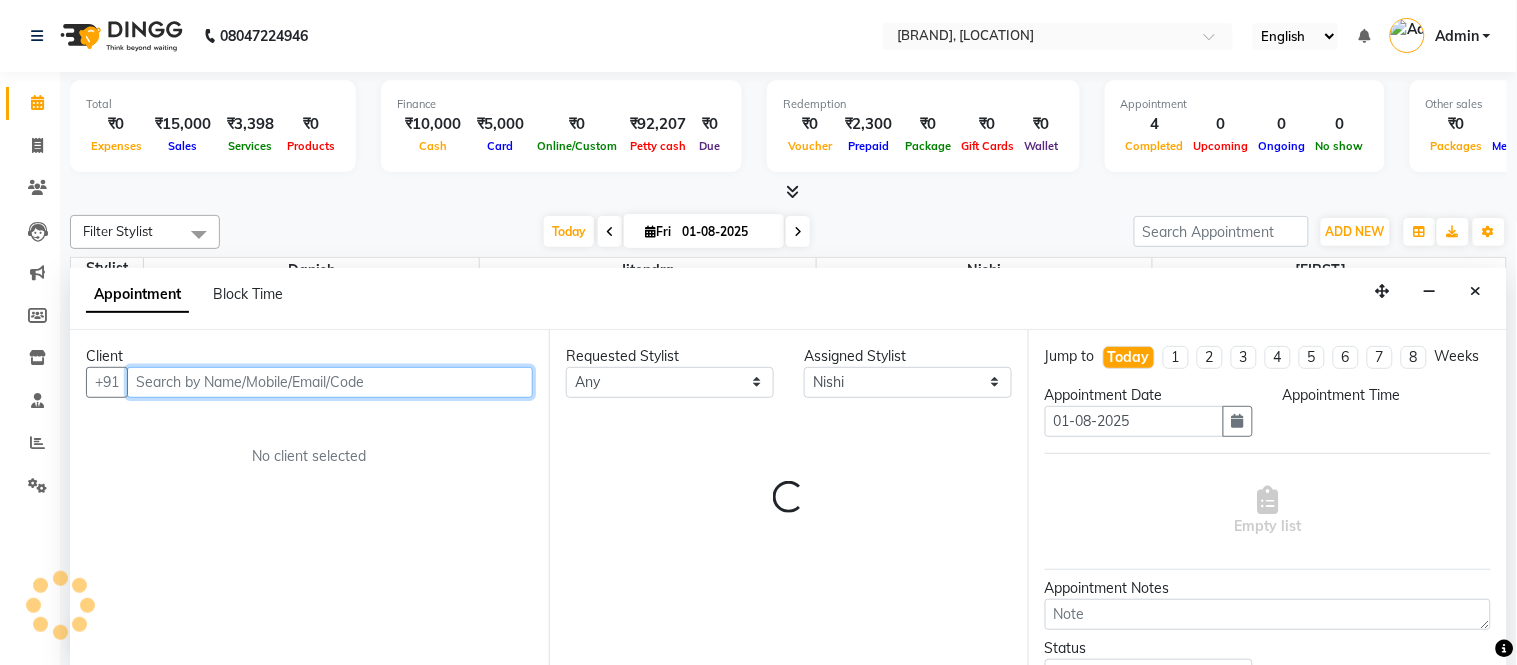 select on "840" 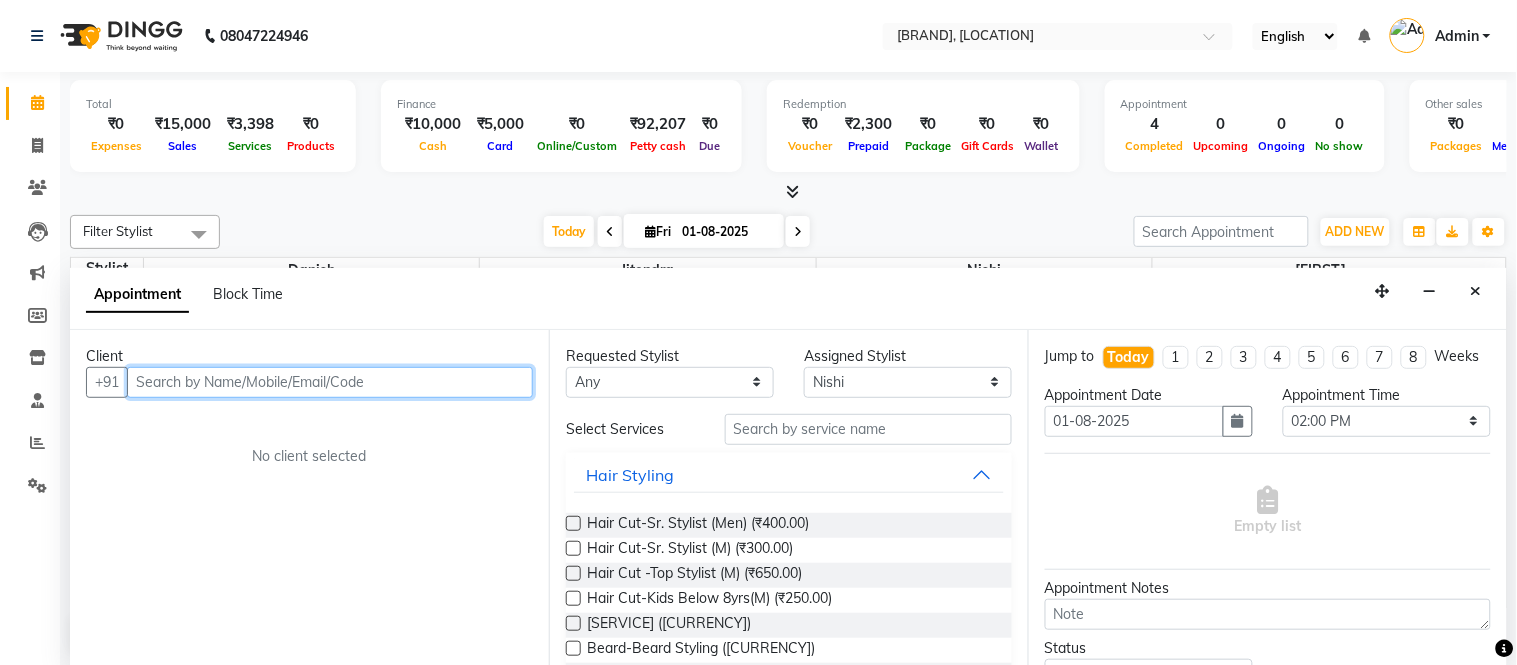 click at bounding box center (330, 382) 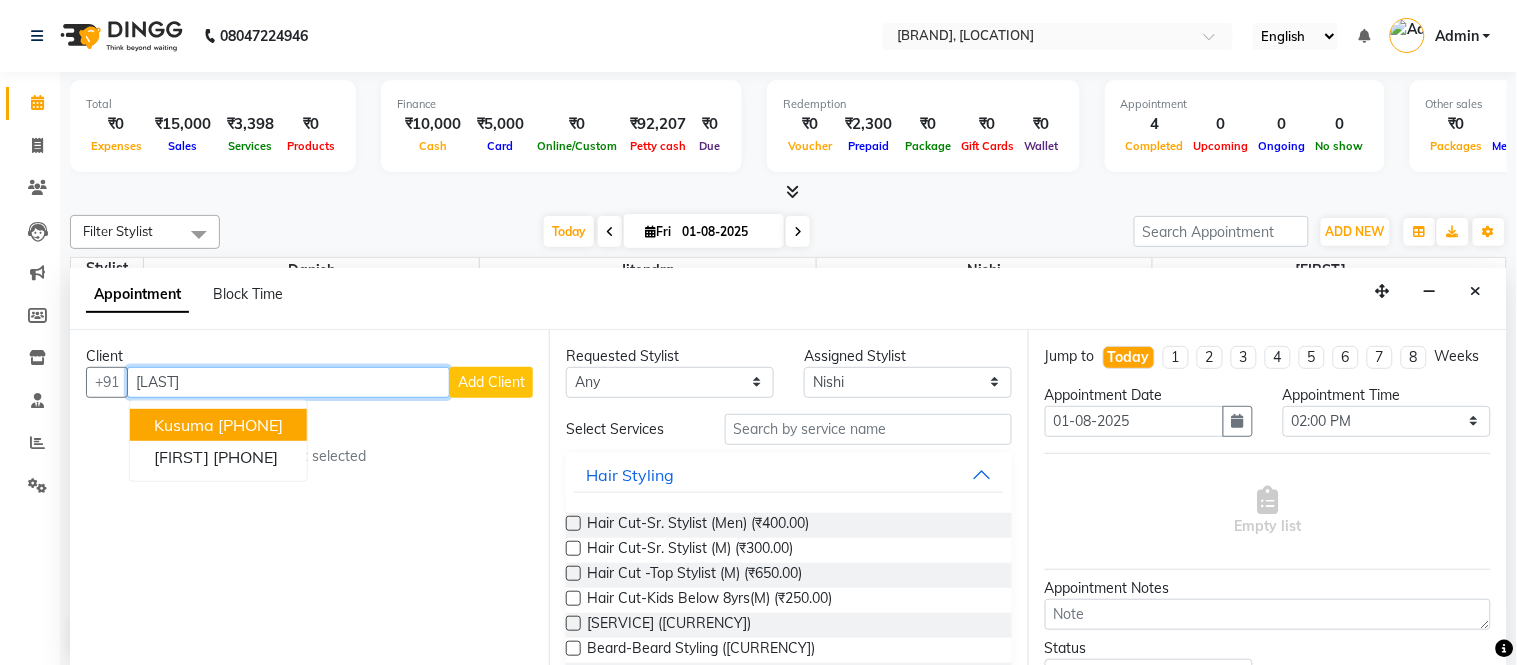 click on "[PHONE]" at bounding box center (250, 425) 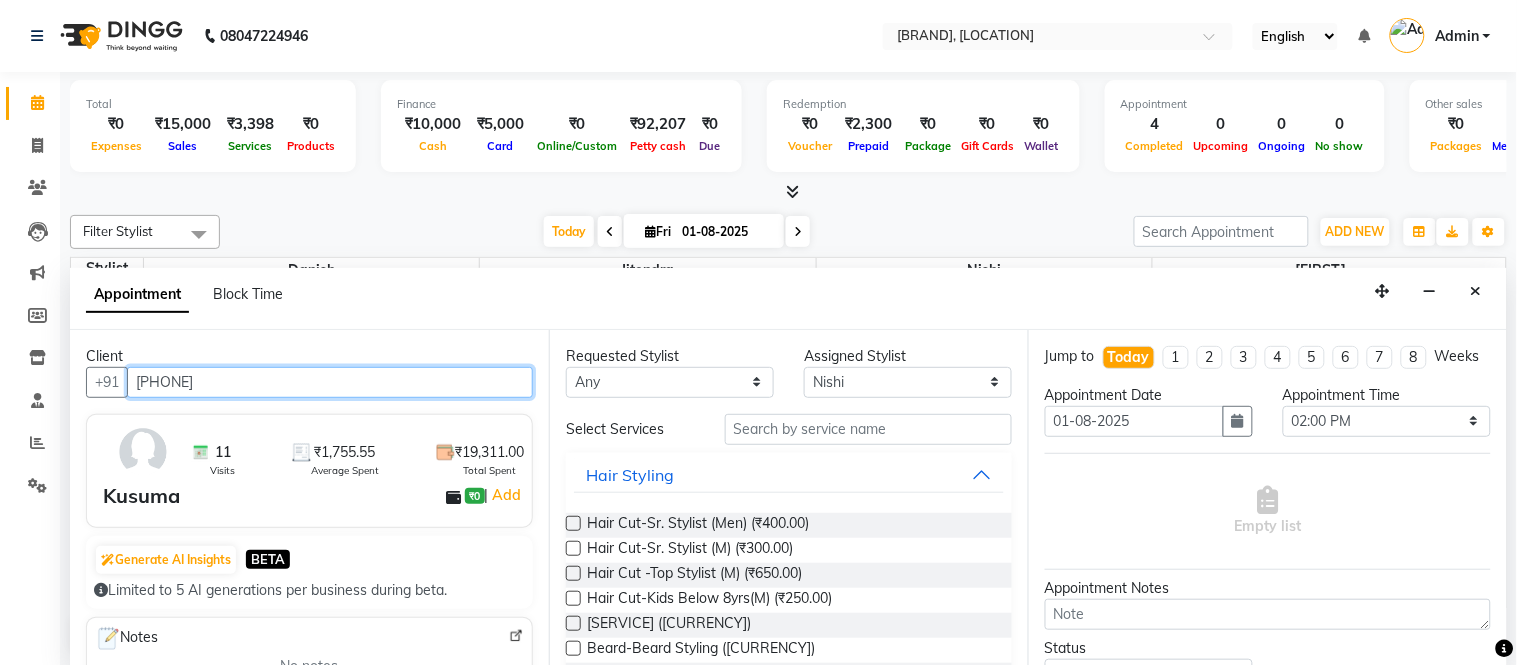 type on "[PHONE]" 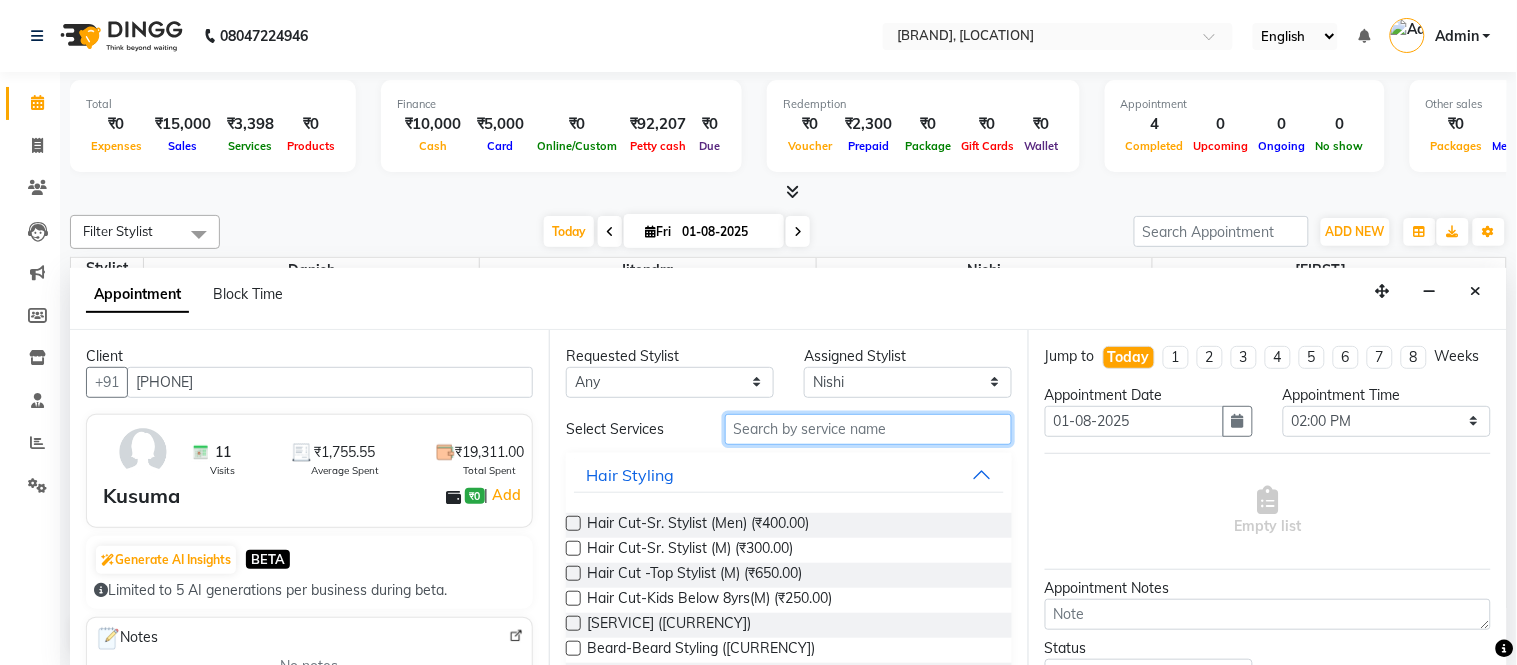 click at bounding box center [868, 429] 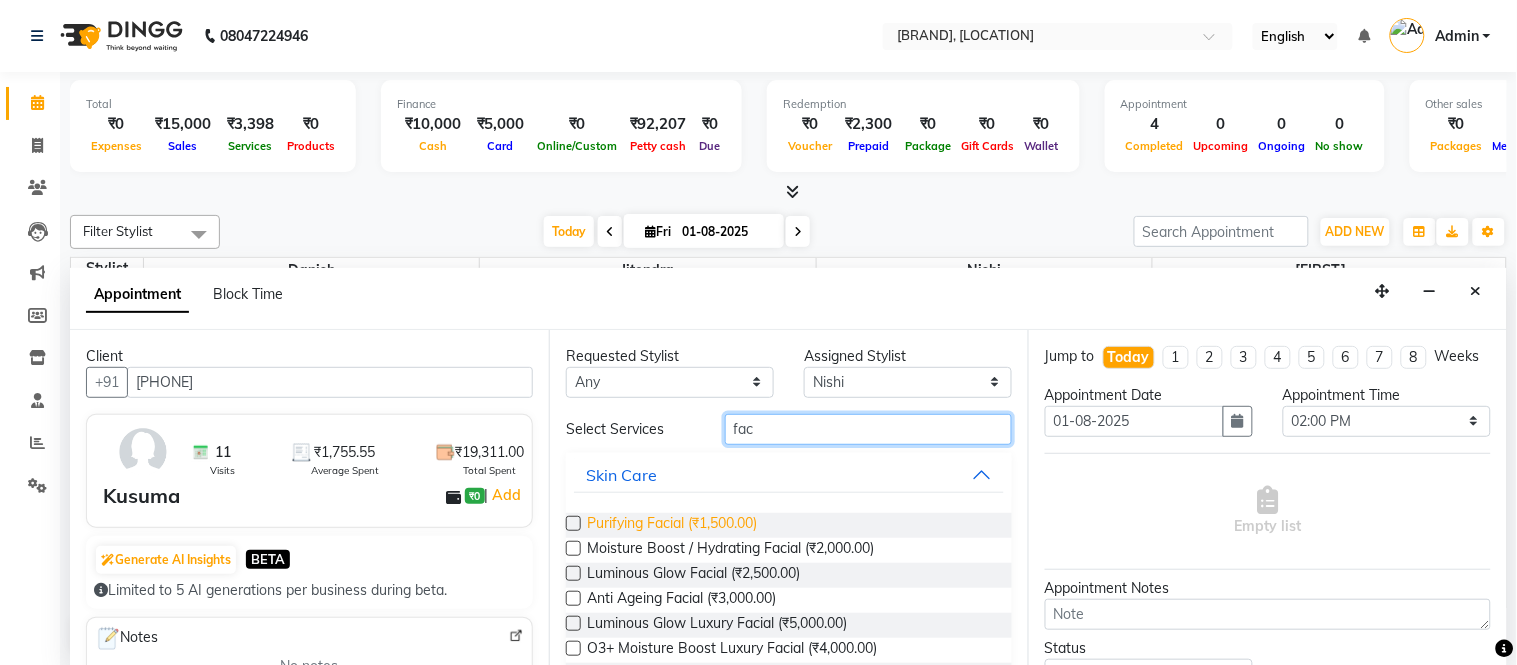 type on "fac" 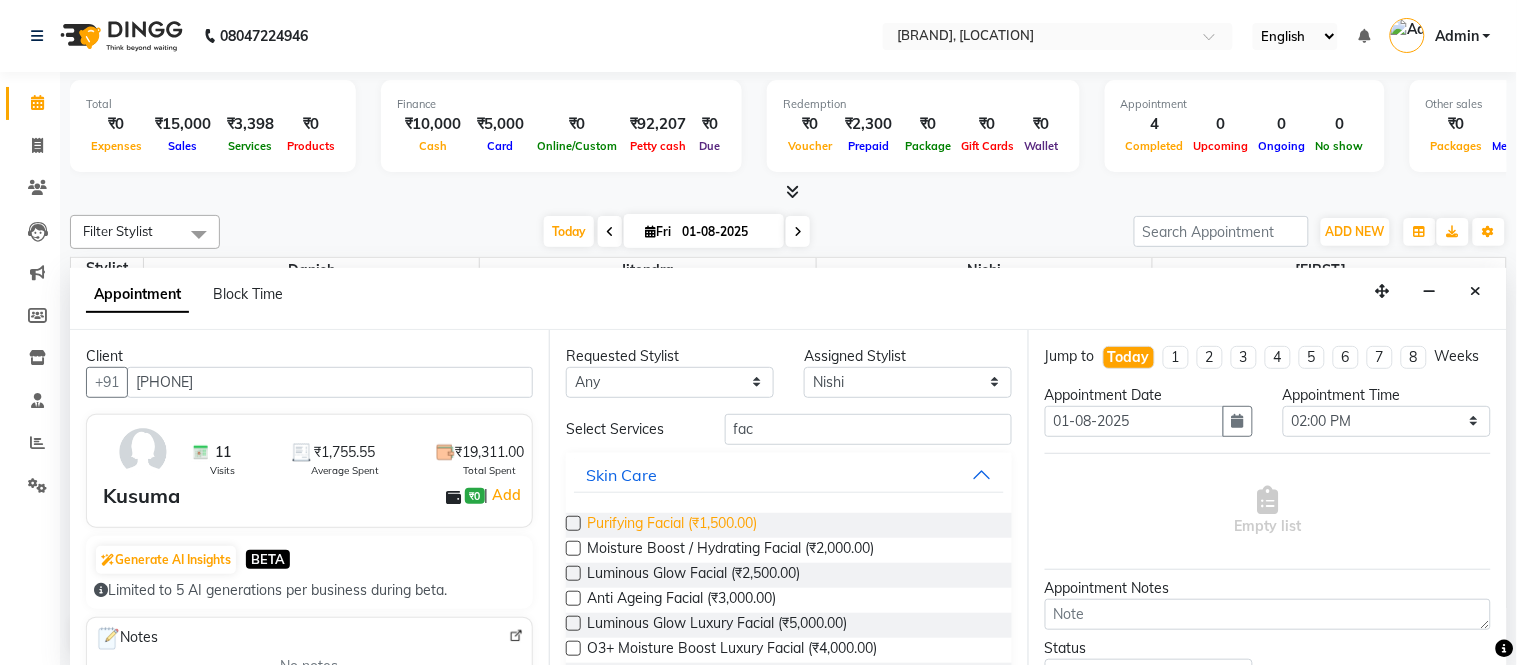 click on "Purifying Facial (₹1,500.00)" at bounding box center [672, 525] 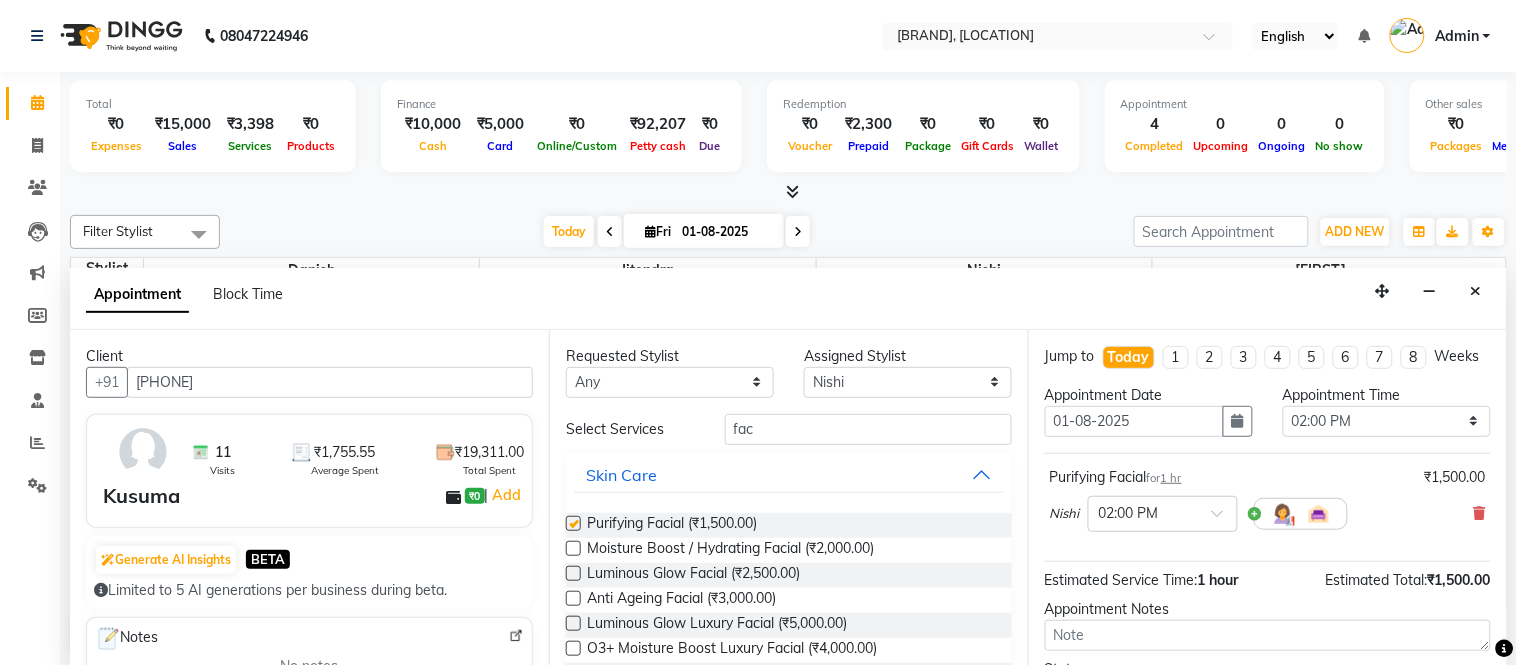 checkbox on "false" 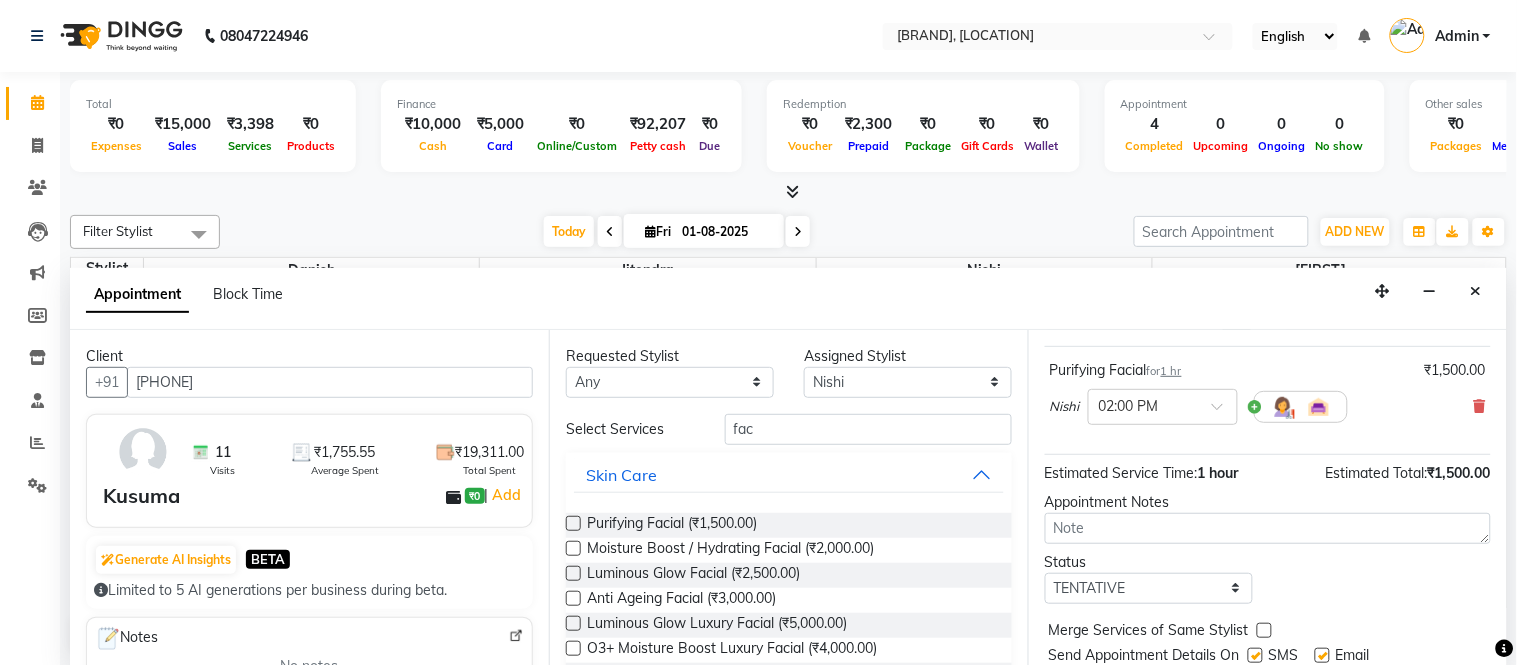 scroll, scrollTop: 188, scrollLeft: 0, axis: vertical 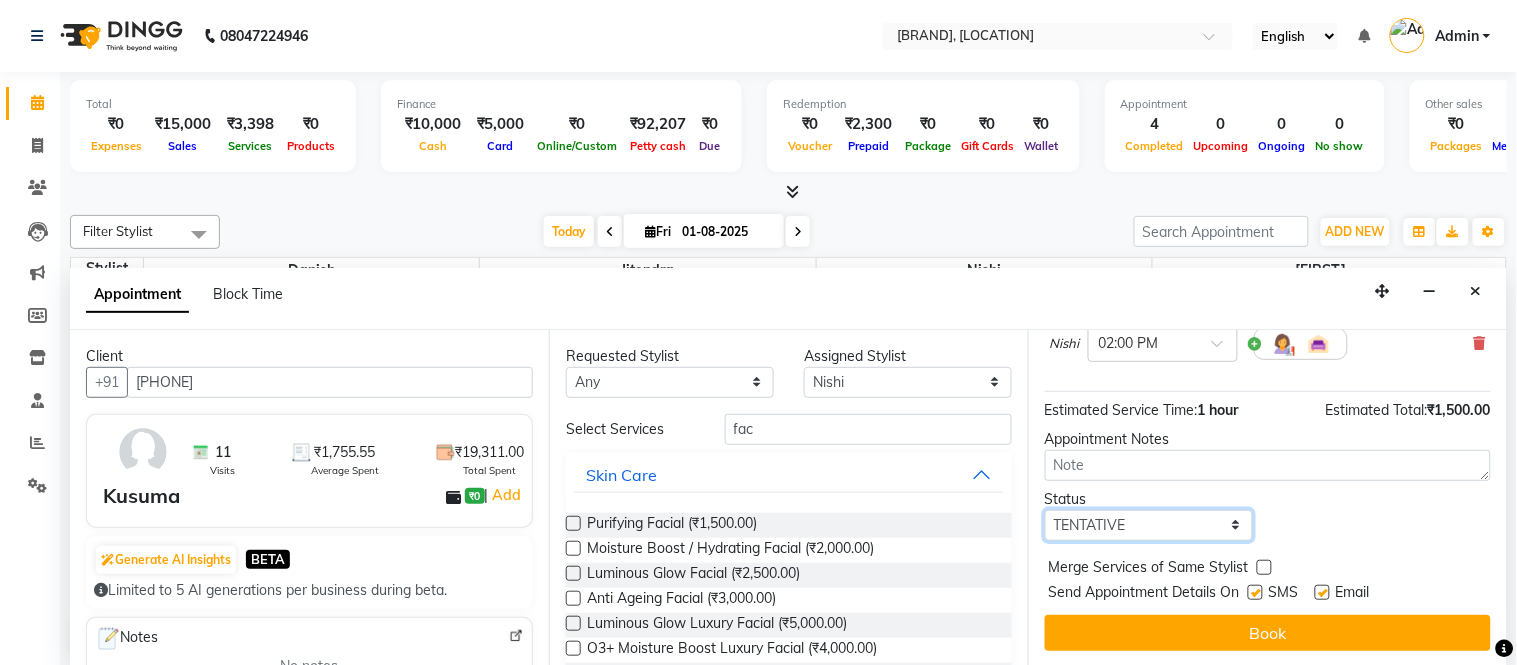 click on "Select TENTATIVE CONFIRM CHECK-IN UPCOMING" at bounding box center [1149, 525] 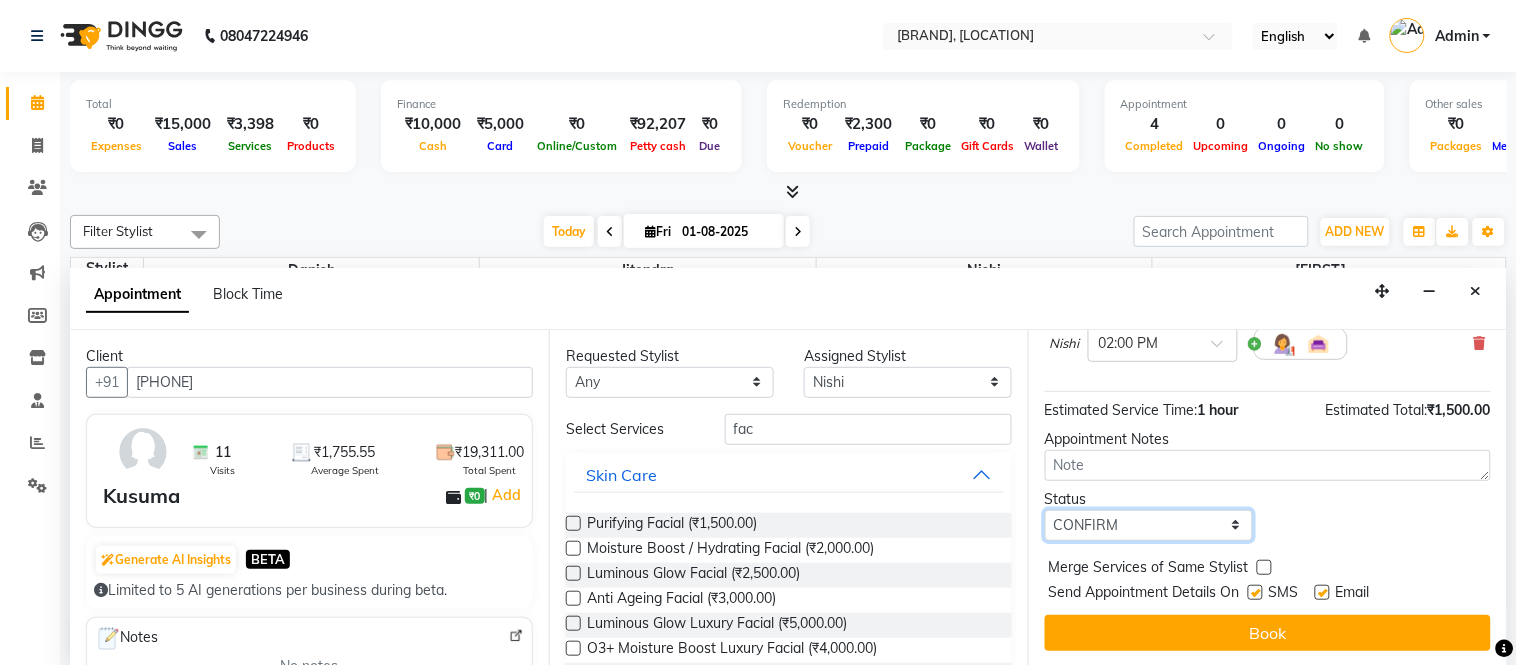 click on "Select TENTATIVE CONFIRM CHECK-IN UPCOMING" at bounding box center (1149, 525) 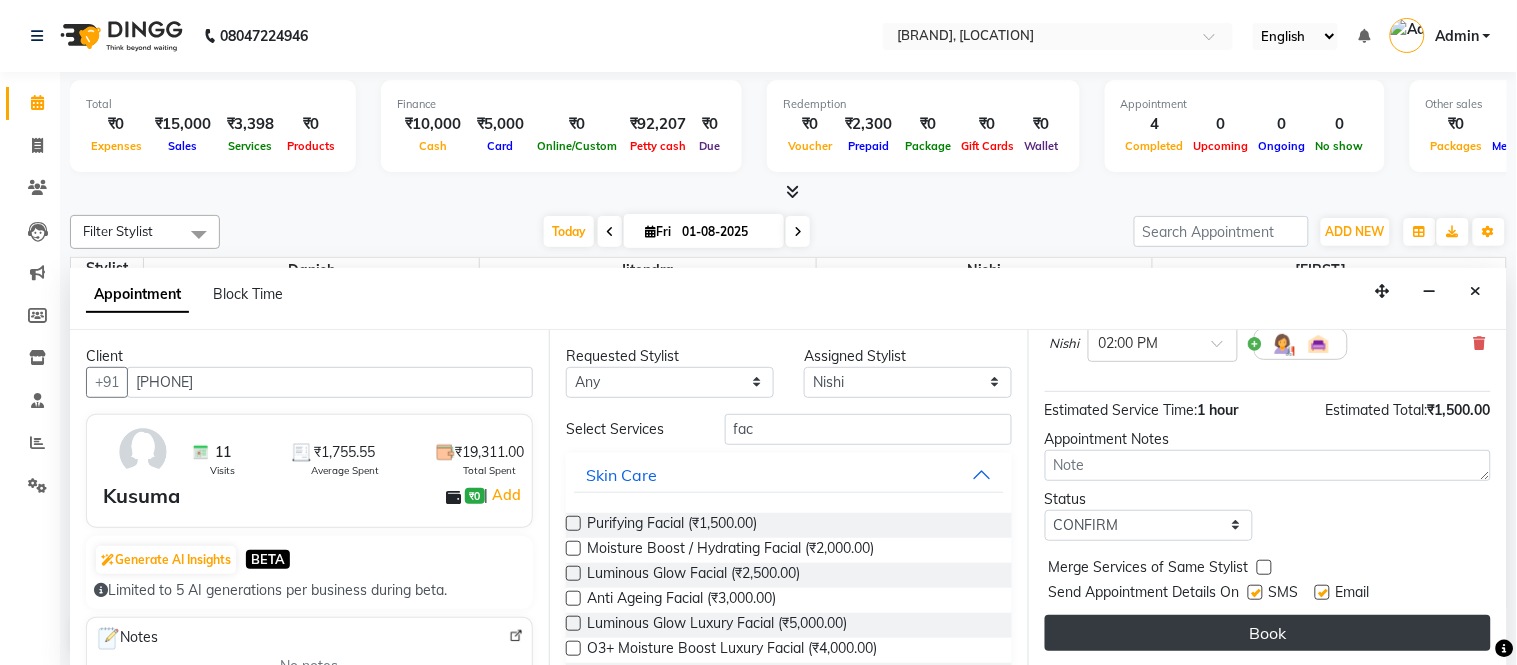 click on "Book" at bounding box center [1268, 633] 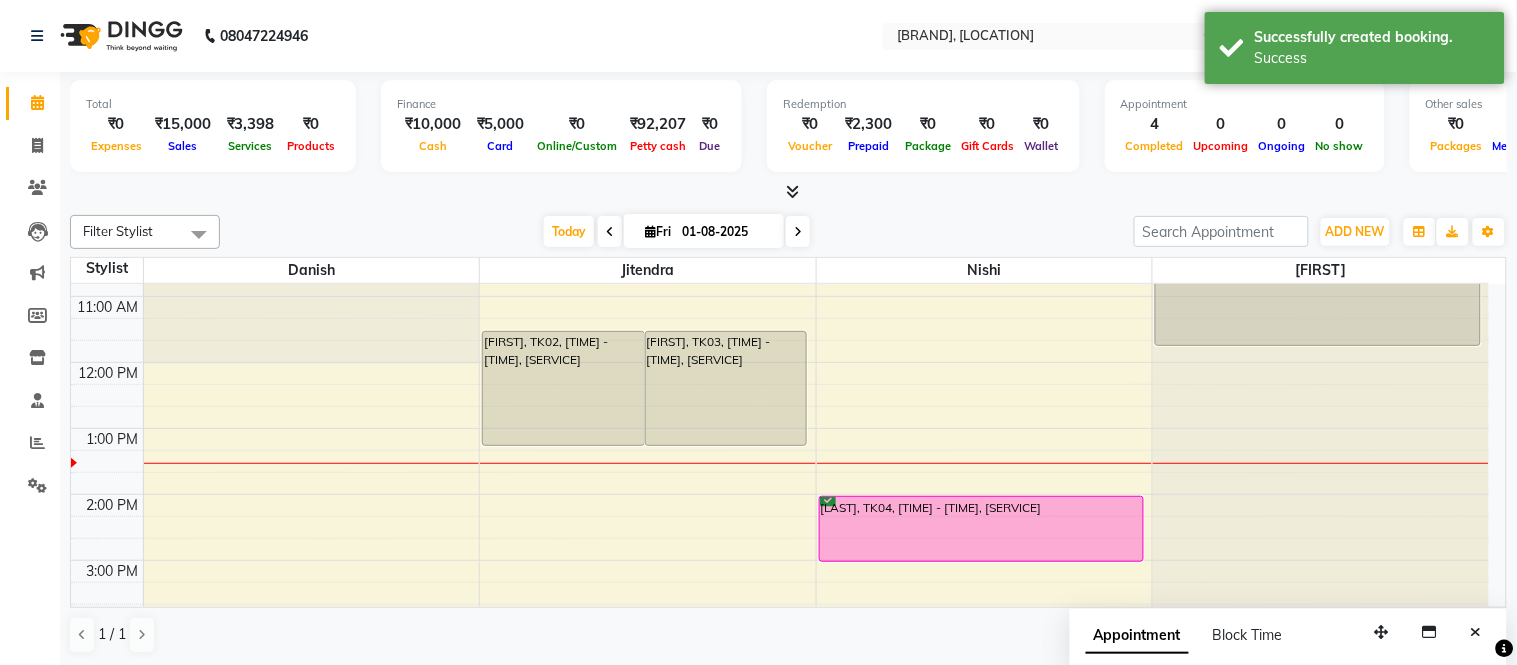 drag, startPoint x: 1003, startPoint y: 542, endPoint x: 936, endPoint y: 508, distance: 75.13322 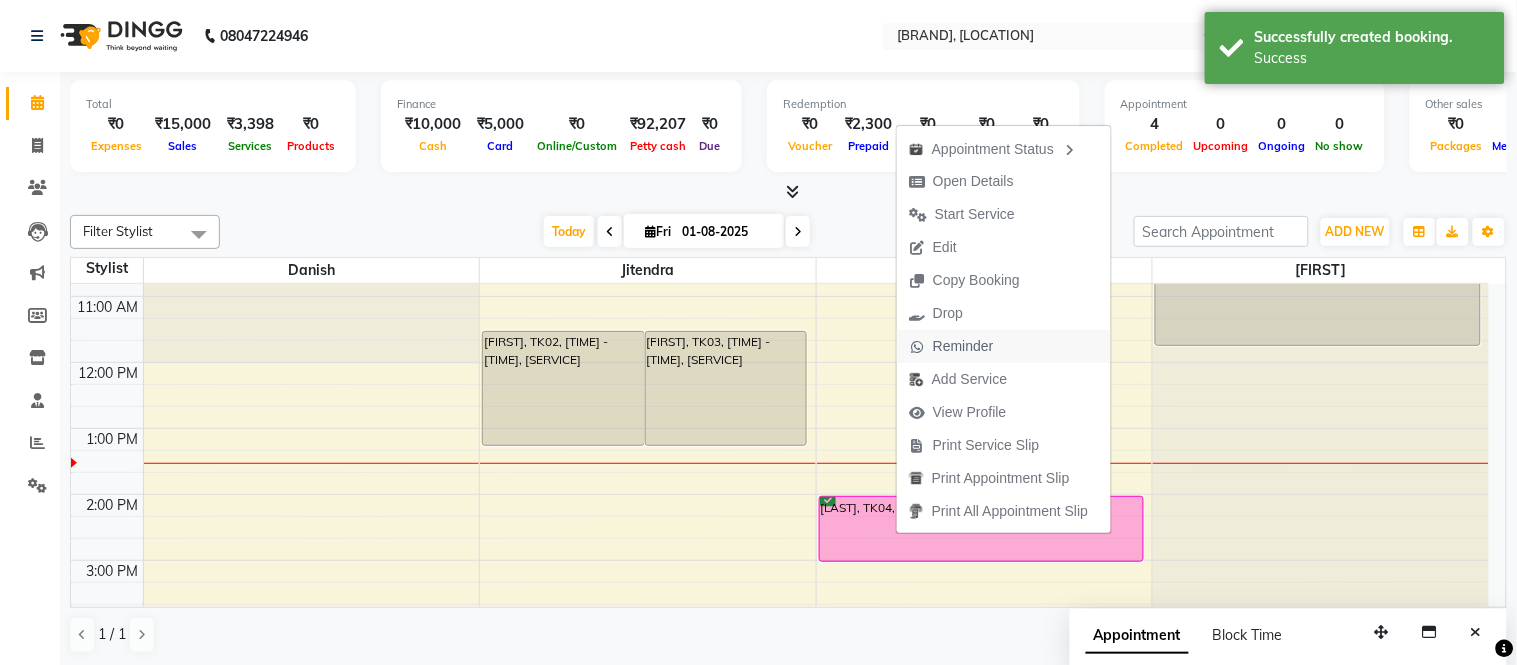 click on "Reminder" at bounding box center (951, 346) 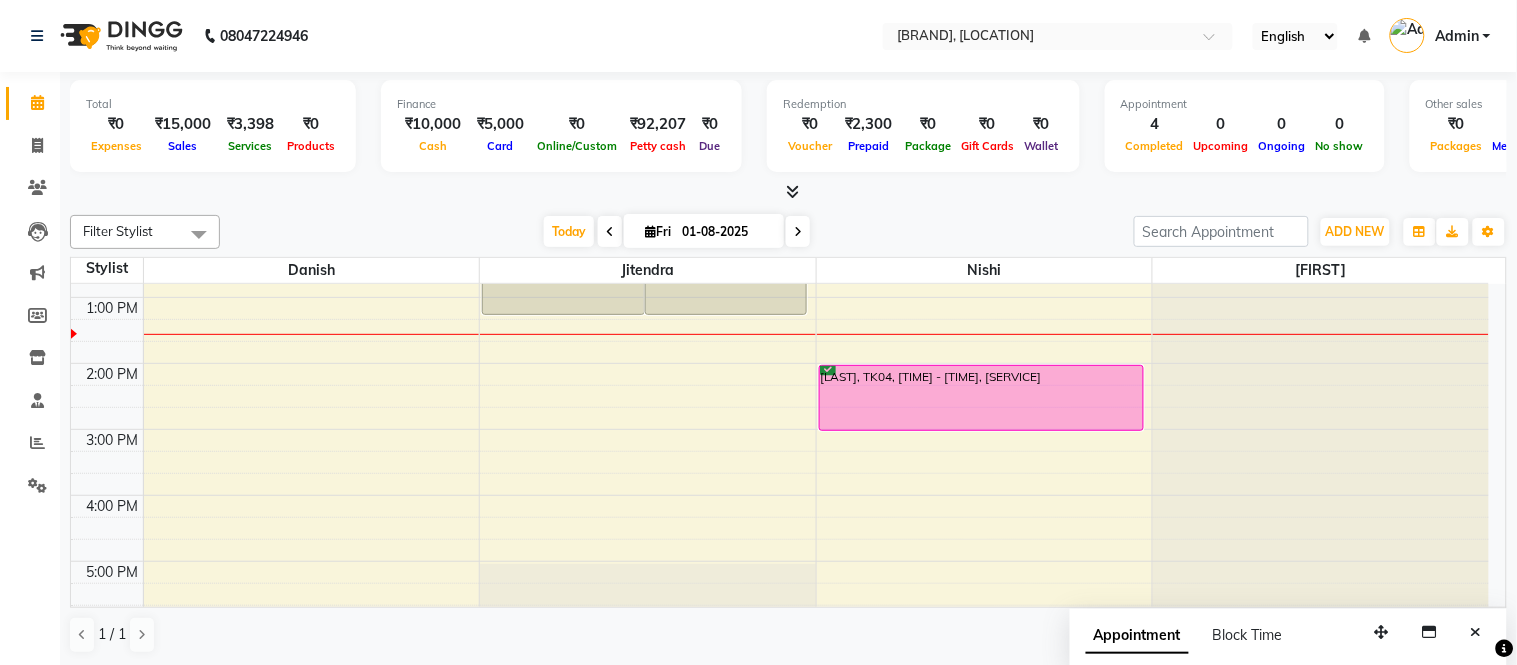 scroll, scrollTop: 370, scrollLeft: 0, axis: vertical 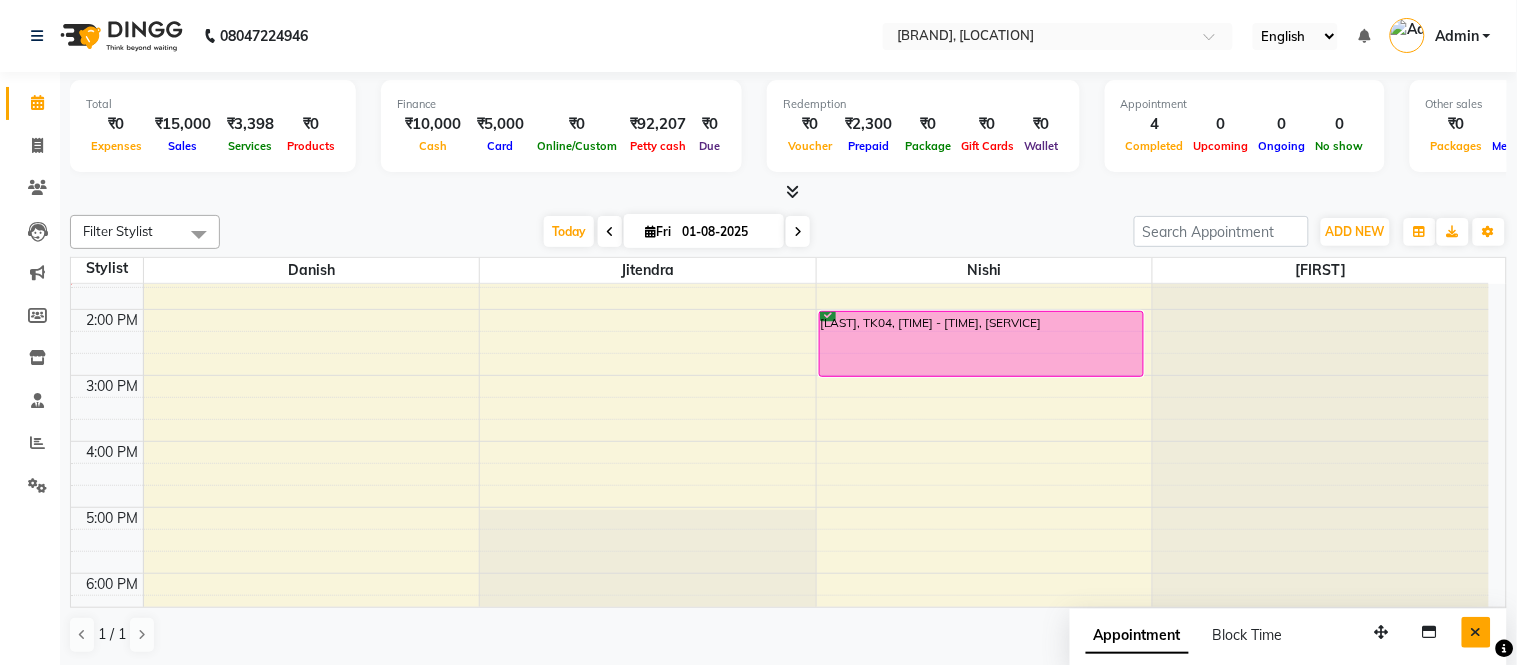 click at bounding box center (1476, 632) 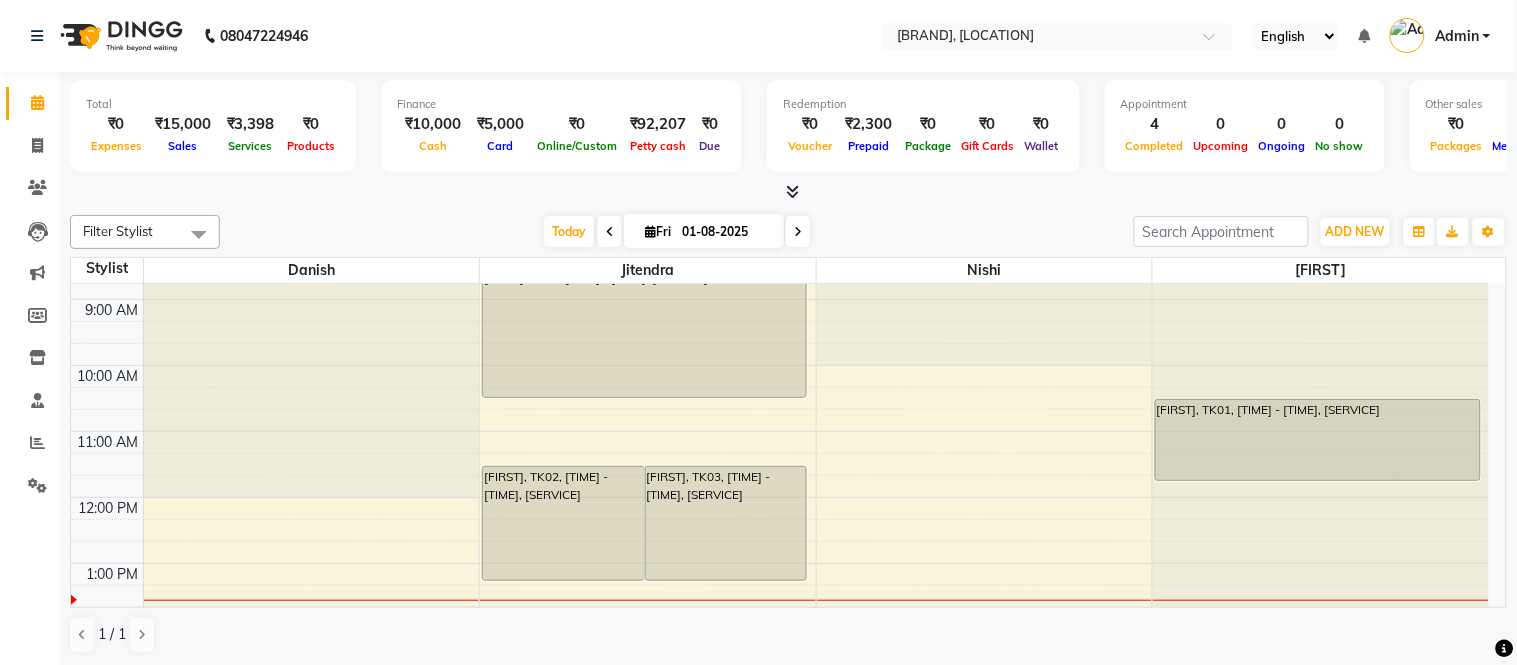 scroll, scrollTop: 0, scrollLeft: 0, axis: both 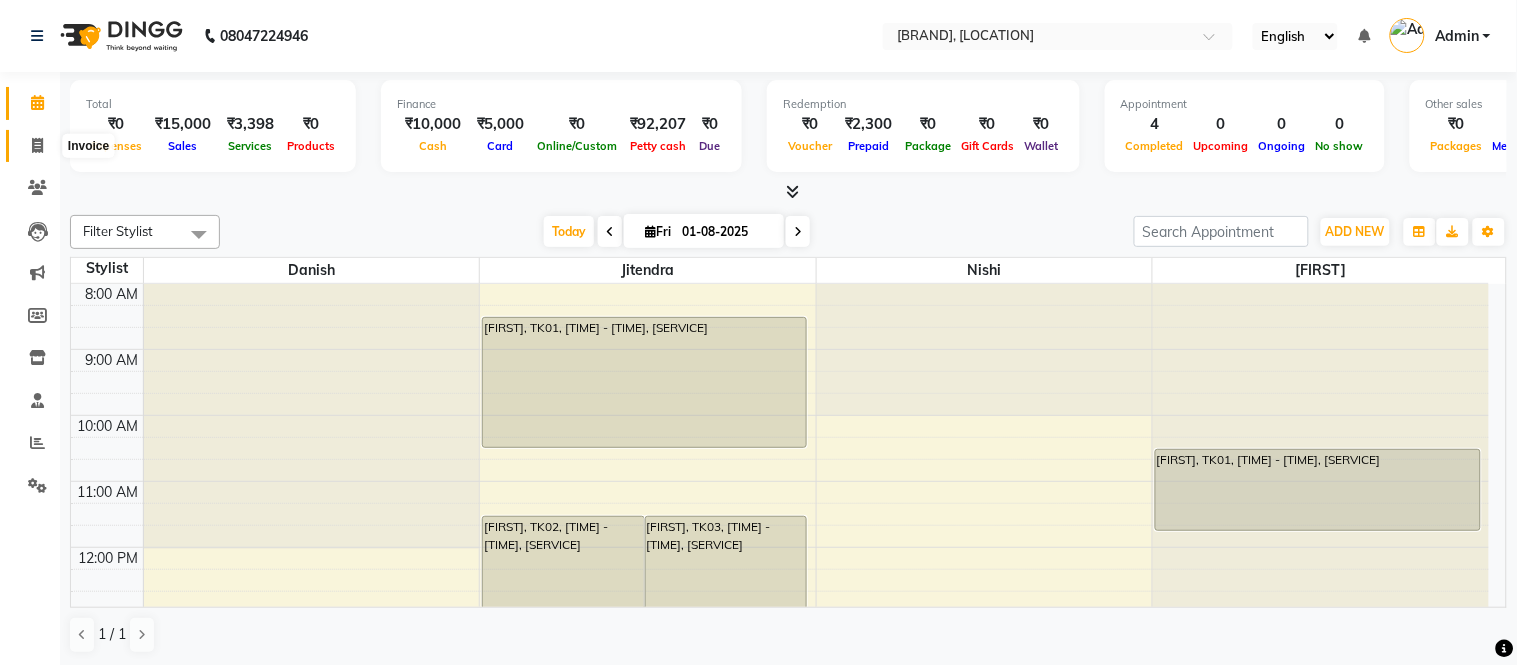 click 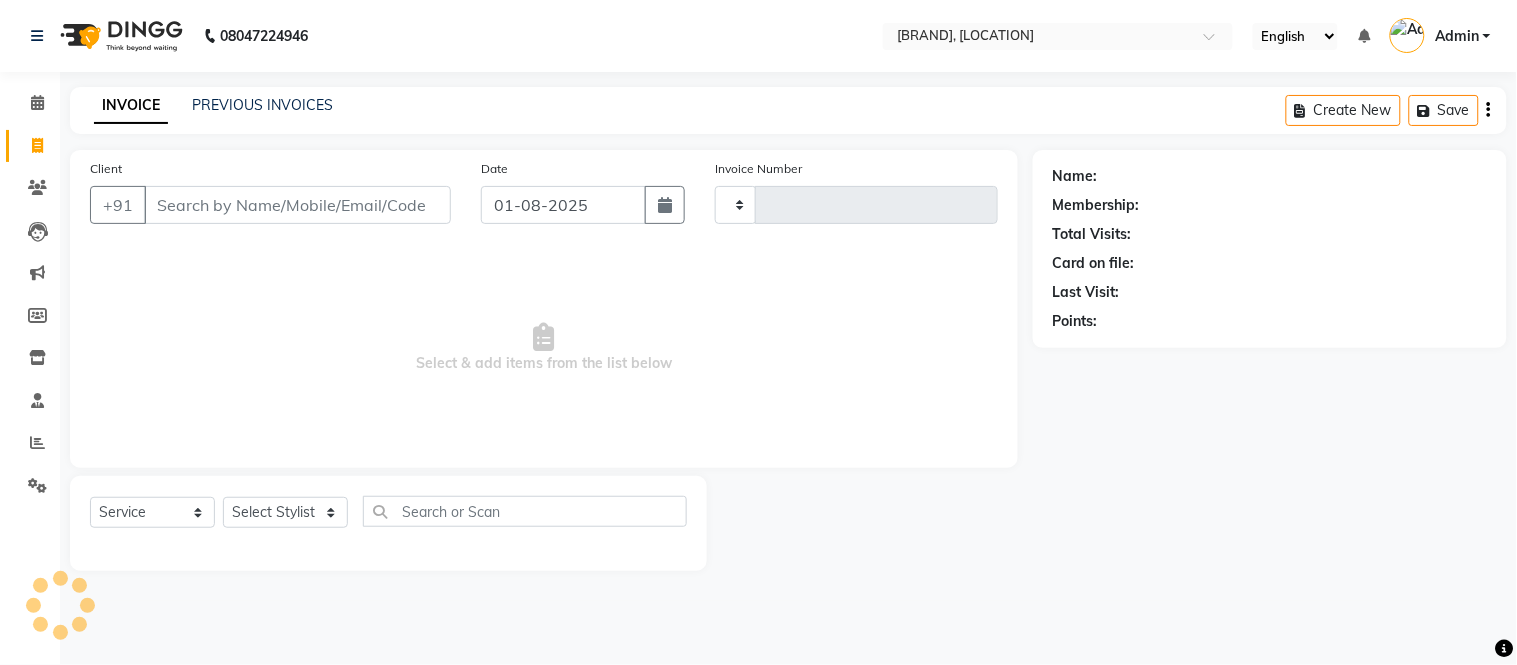 type on "0868" 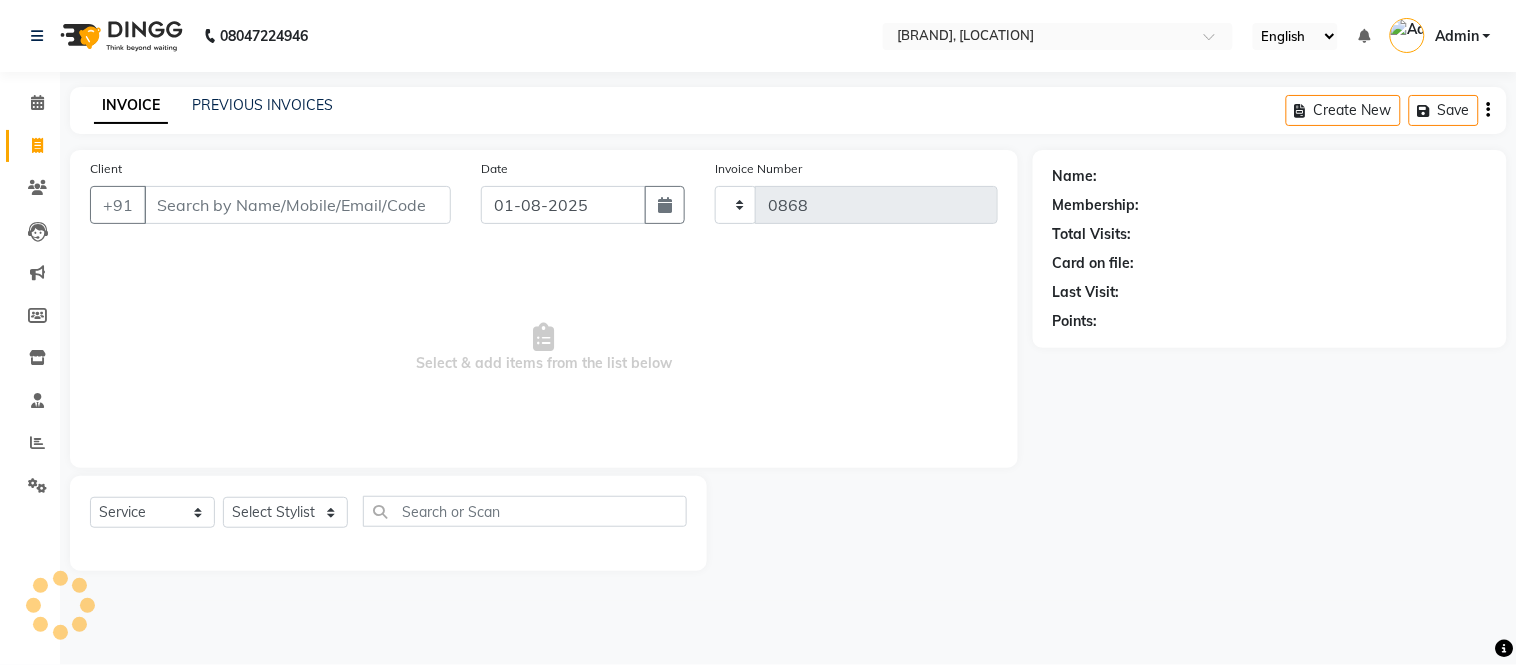 select on "7025" 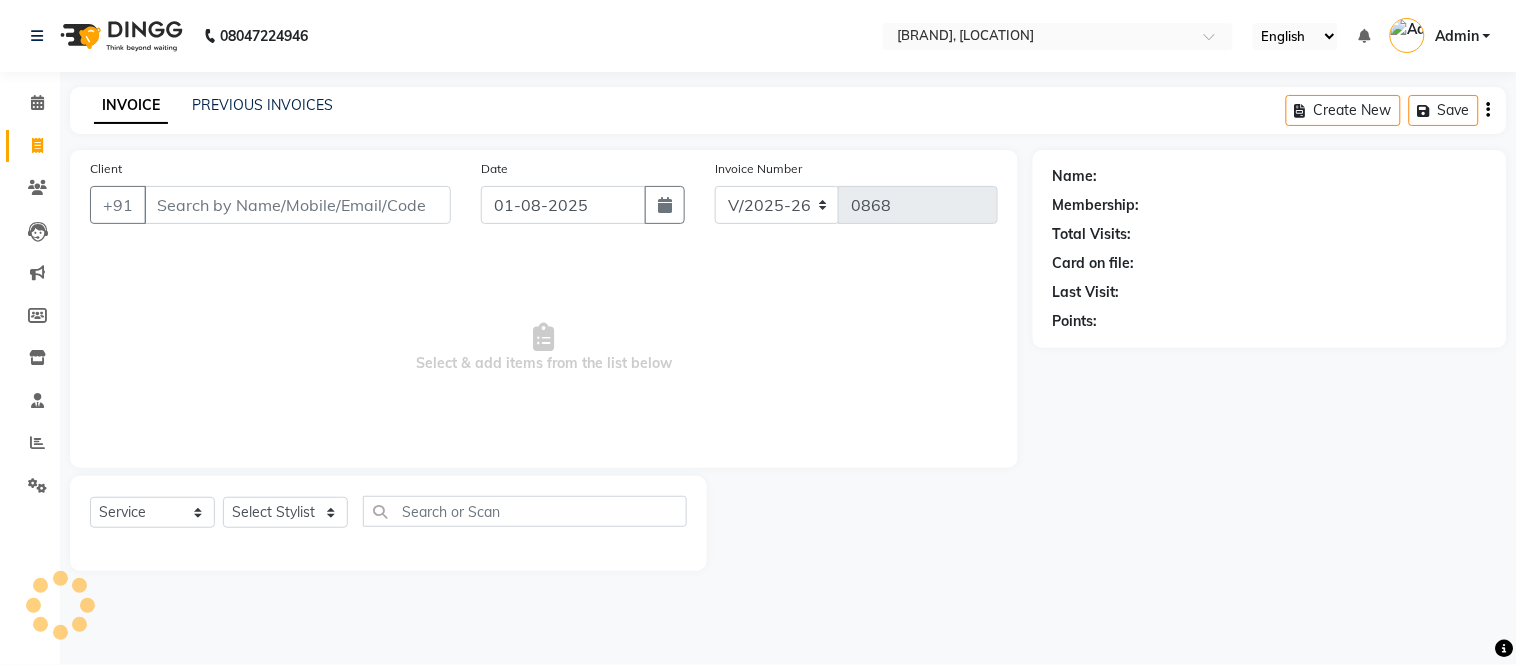 click on "Client" at bounding box center (297, 205) 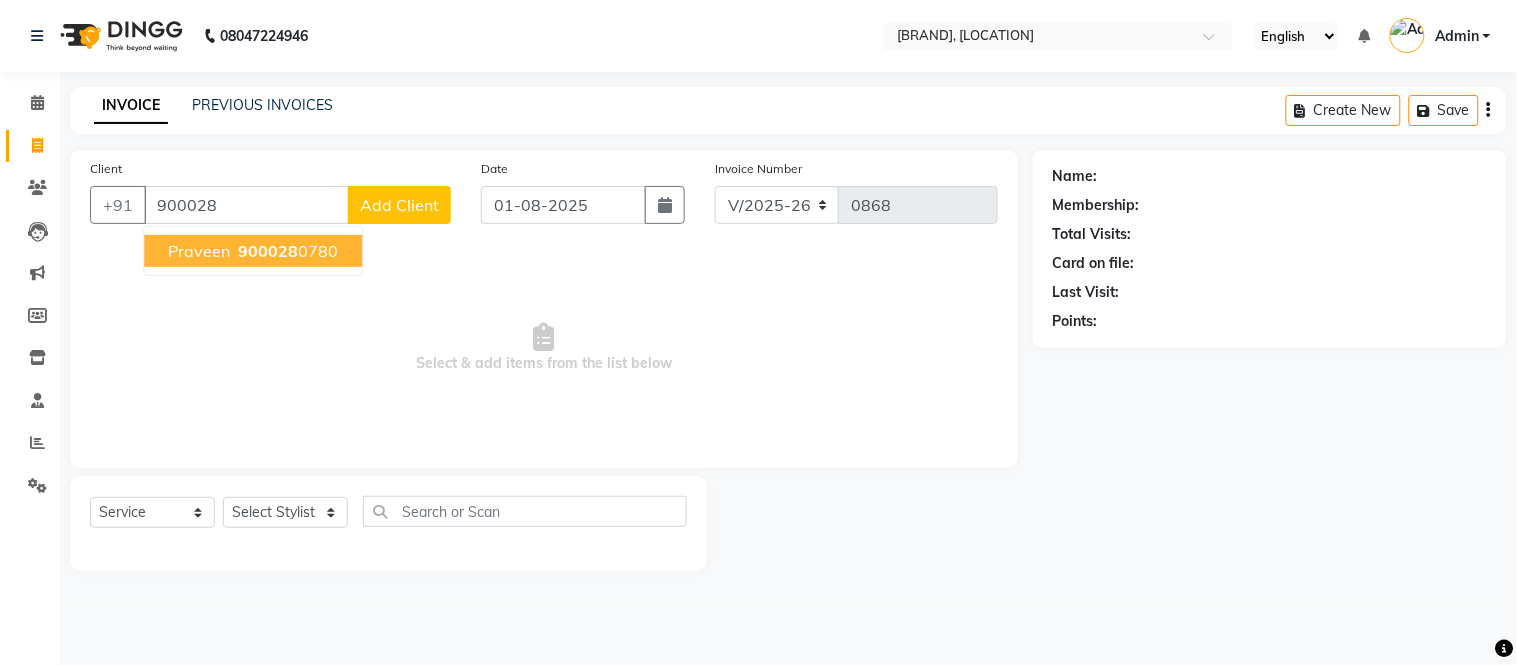 click on "900028" at bounding box center (268, 251) 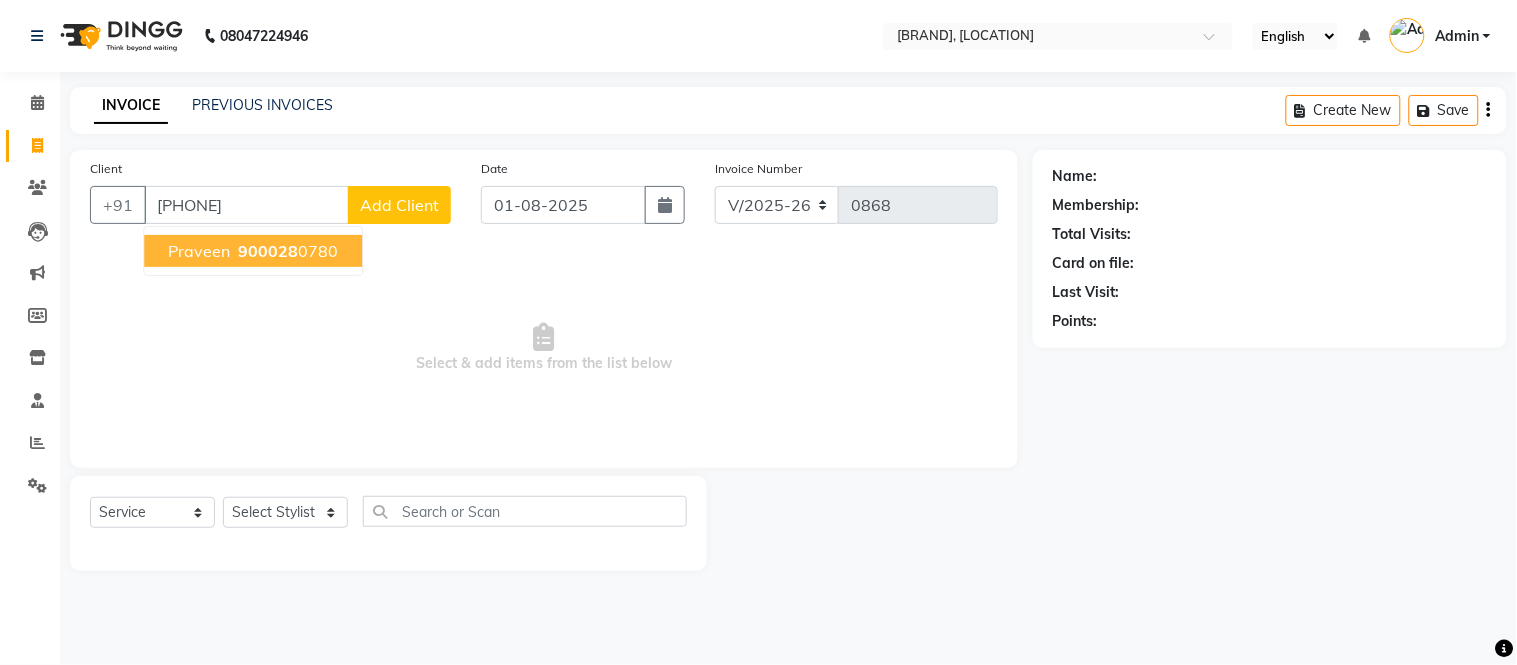type on "[PHONE]" 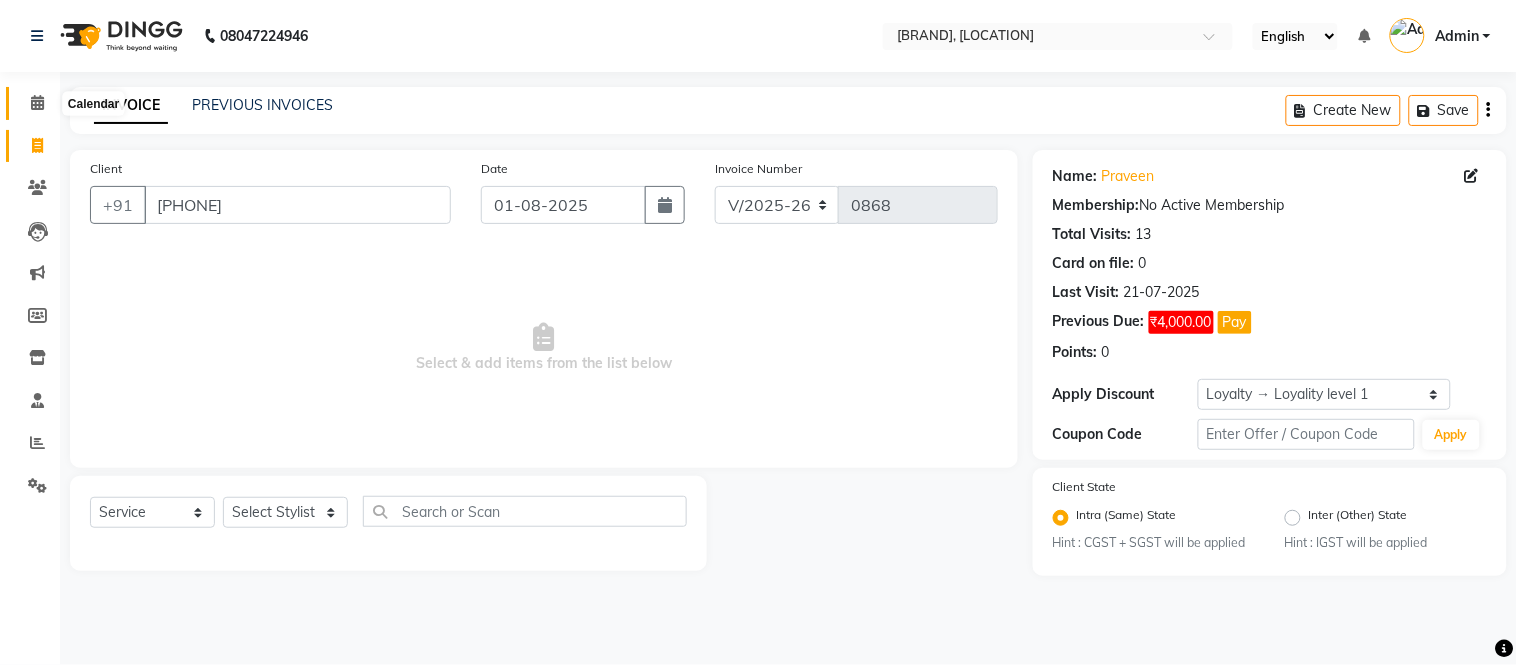 click 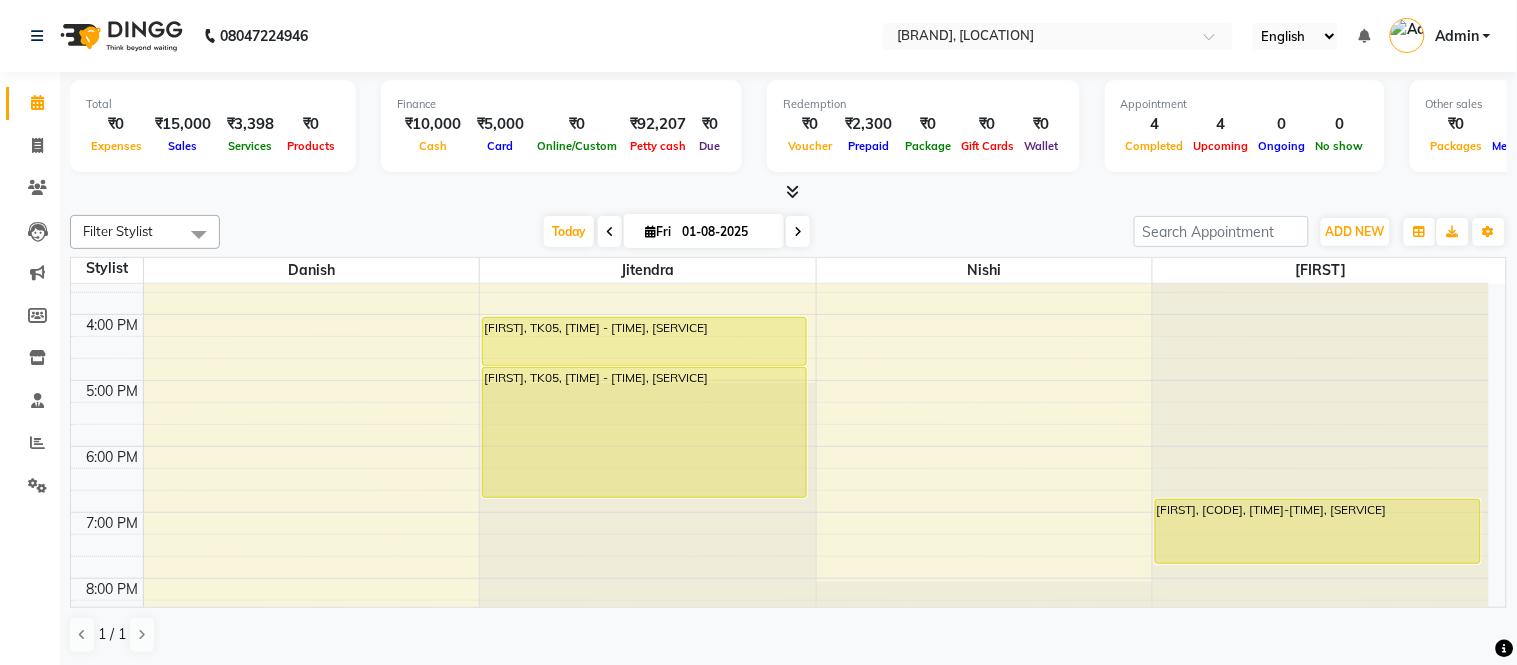scroll, scrollTop: 420, scrollLeft: 0, axis: vertical 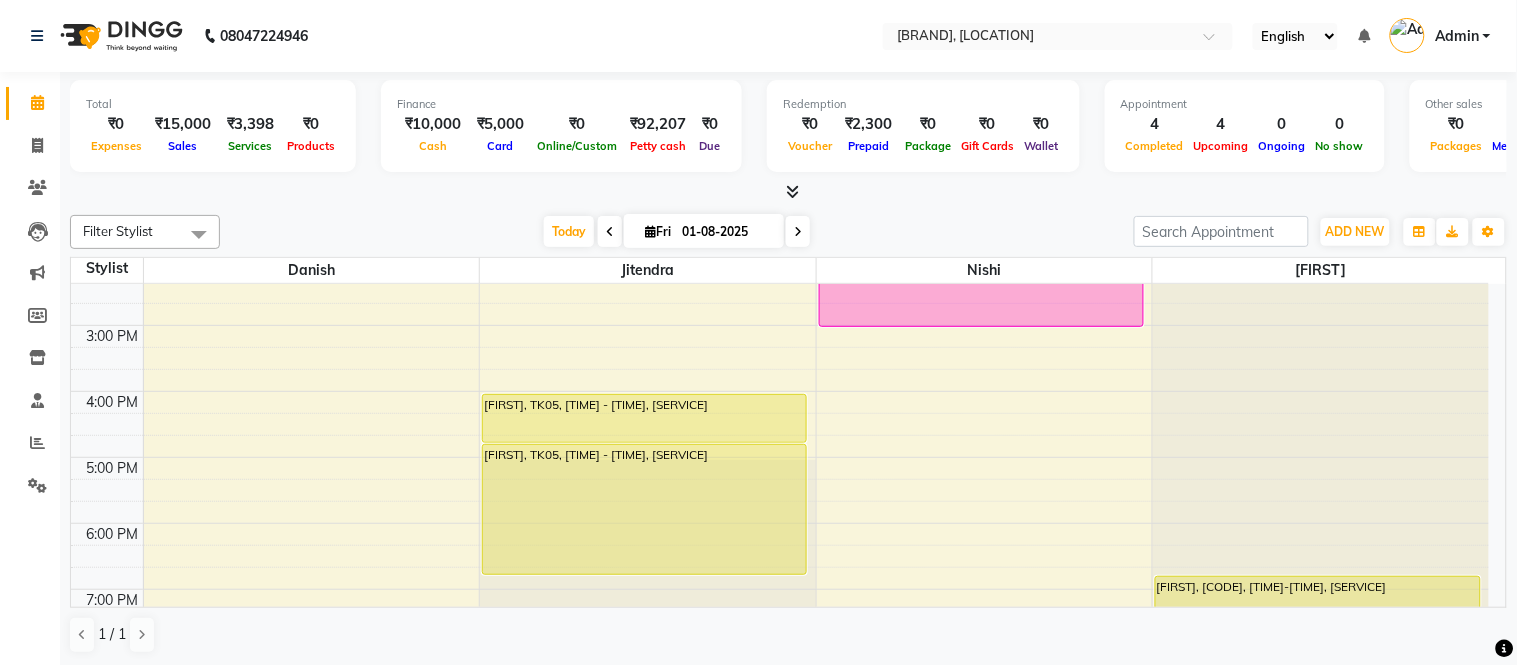 click on "[ID] × [BRAND] [LOCATION] [LANGUAGE] [LANGUAGE] [LANGUAGE] [LANGUAGE] [LANGUAGE] [LANGUAGE] [LANGUAGE] [LANGUAGE] Notifications nothing to show Admin Manage Profile Change Password Sign out  Version:[NUMBER]" 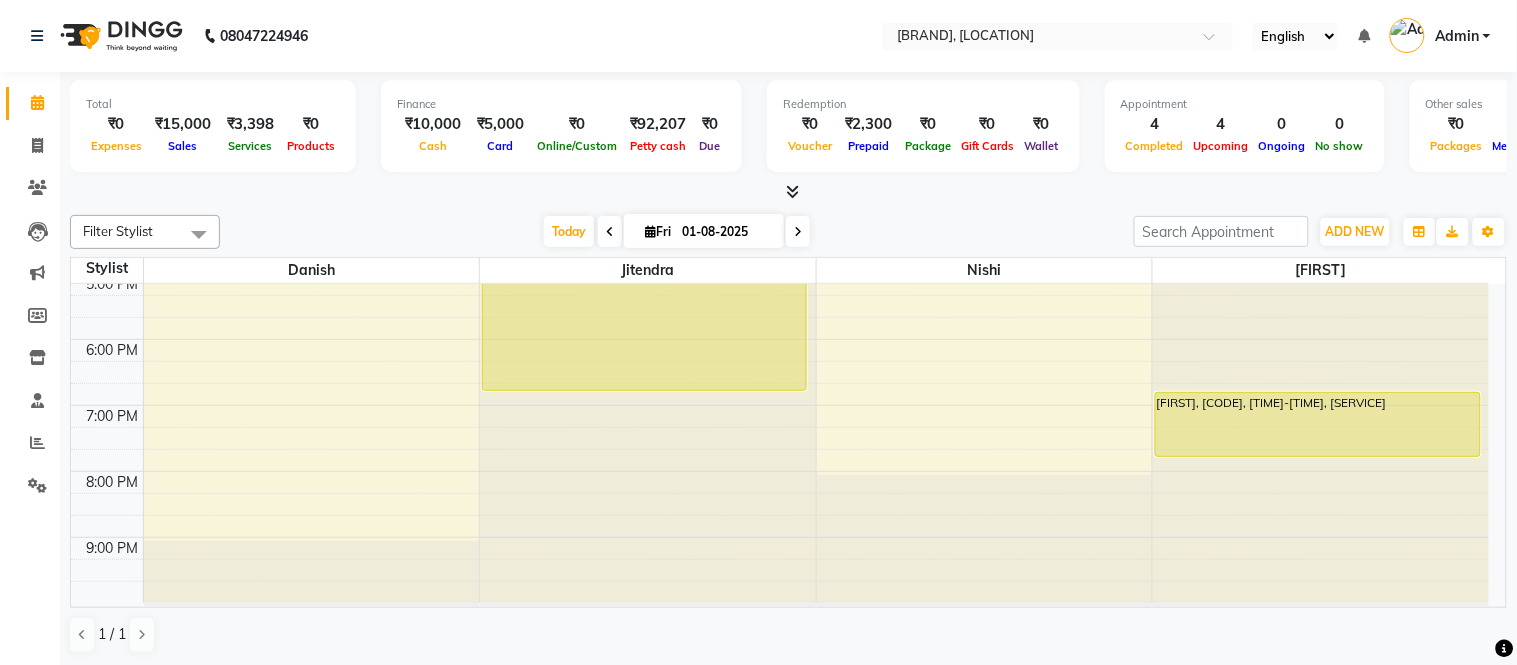 scroll, scrollTop: 418, scrollLeft: 0, axis: vertical 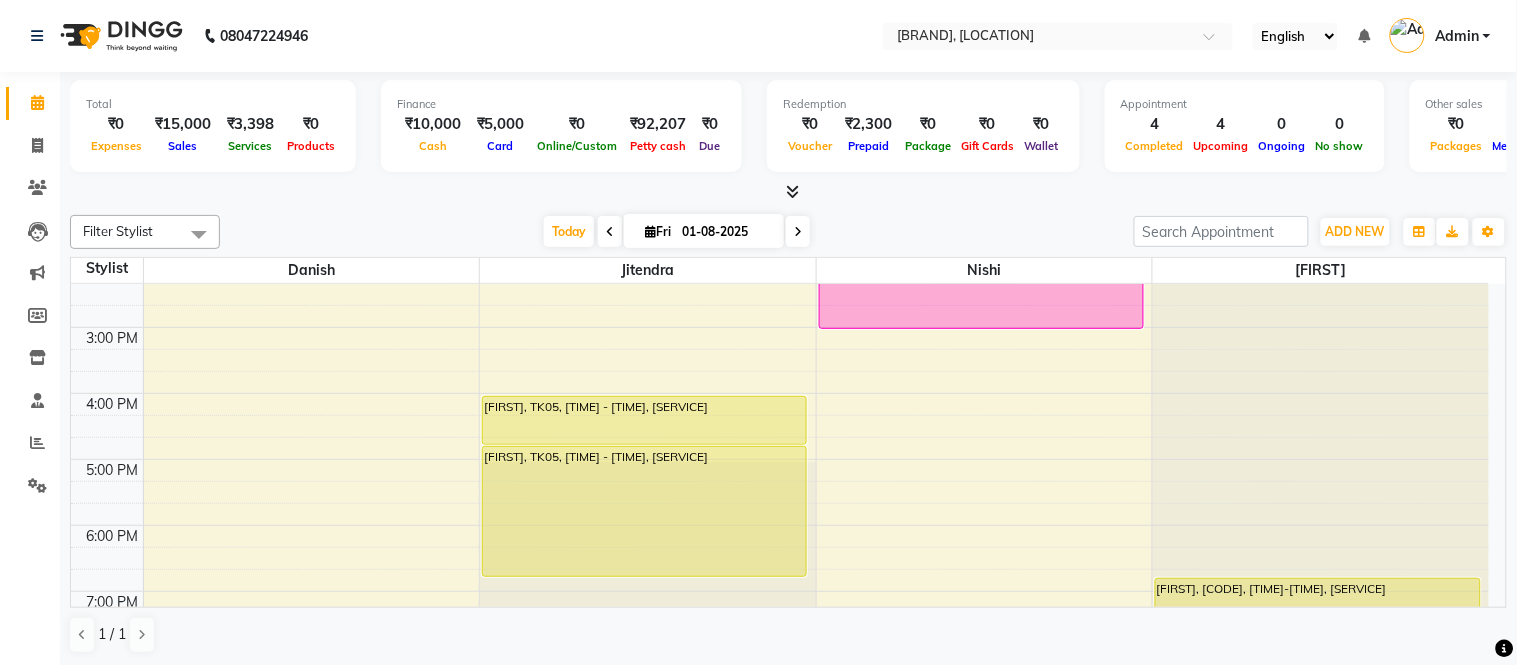 drag, startPoint x: 680, startPoint y: 415, endPoint x: 604, endPoint y: 416, distance: 76.00658 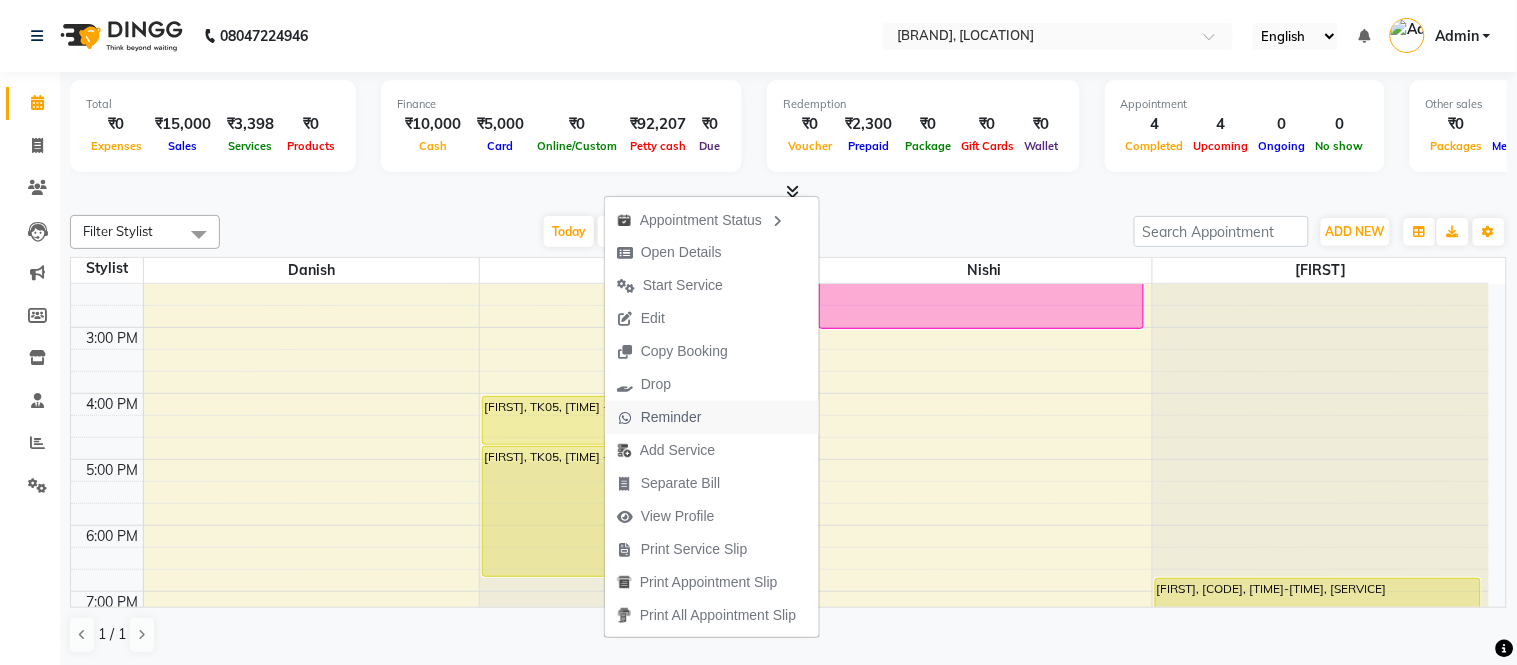 click on "Reminder" at bounding box center [659, 417] 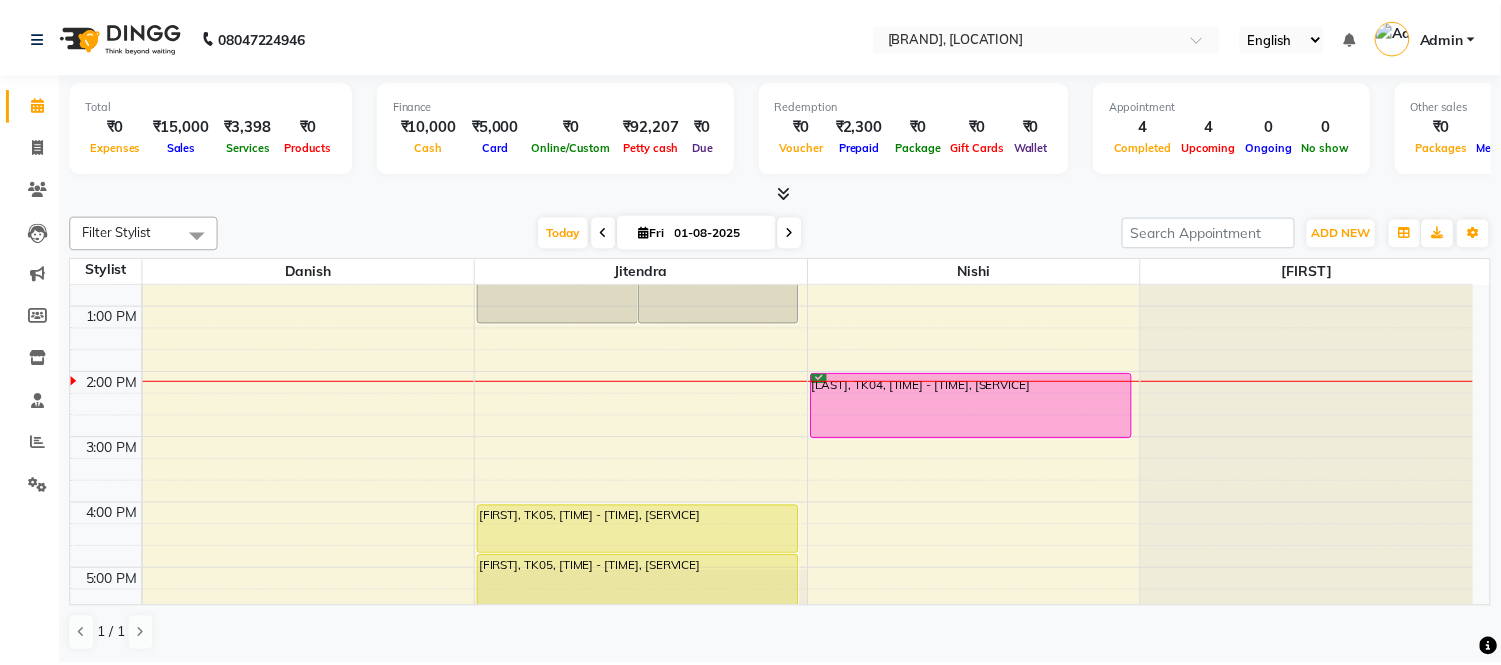 scroll, scrollTop: 234, scrollLeft: 0, axis: vertical 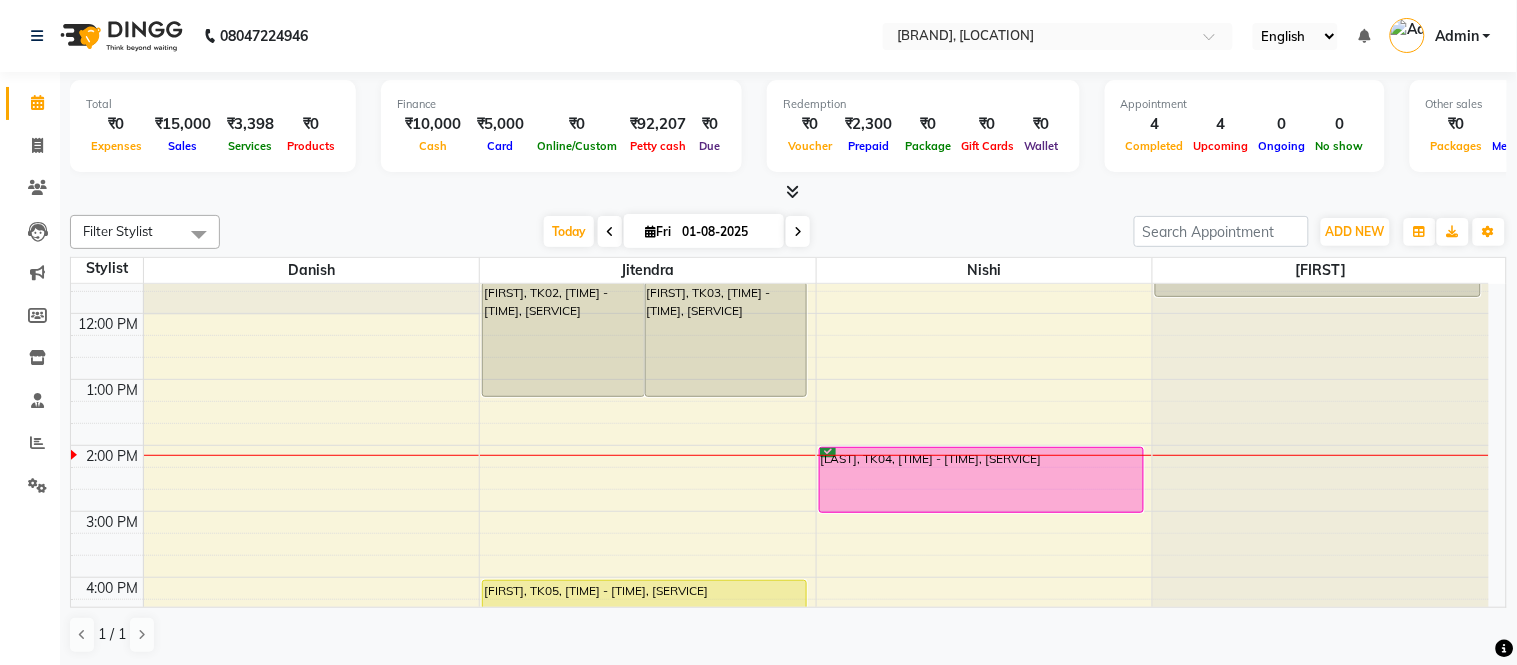 click on "[LAST], TK04, [TIME] - [TIME], [SERVICE]" at bounding box center (981, 480) 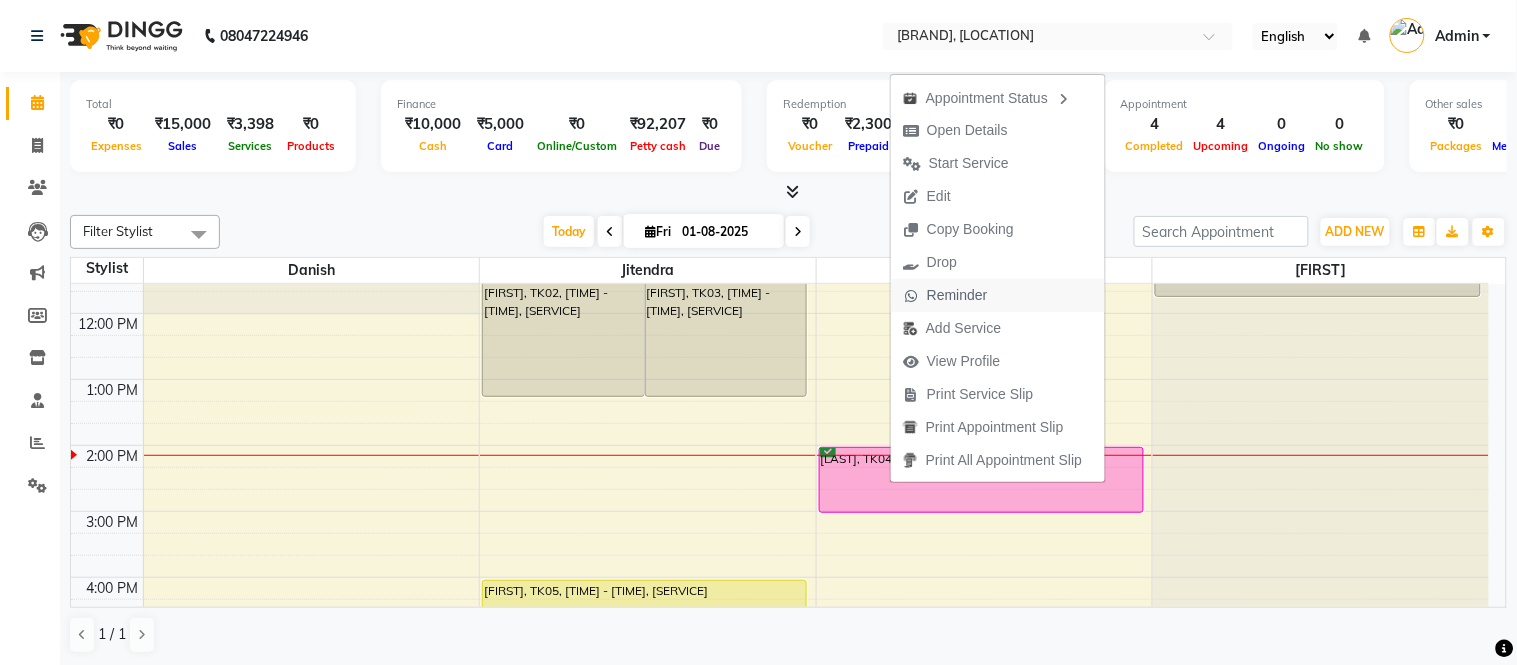 click on "Reminder" at bounding box center (957, 295) 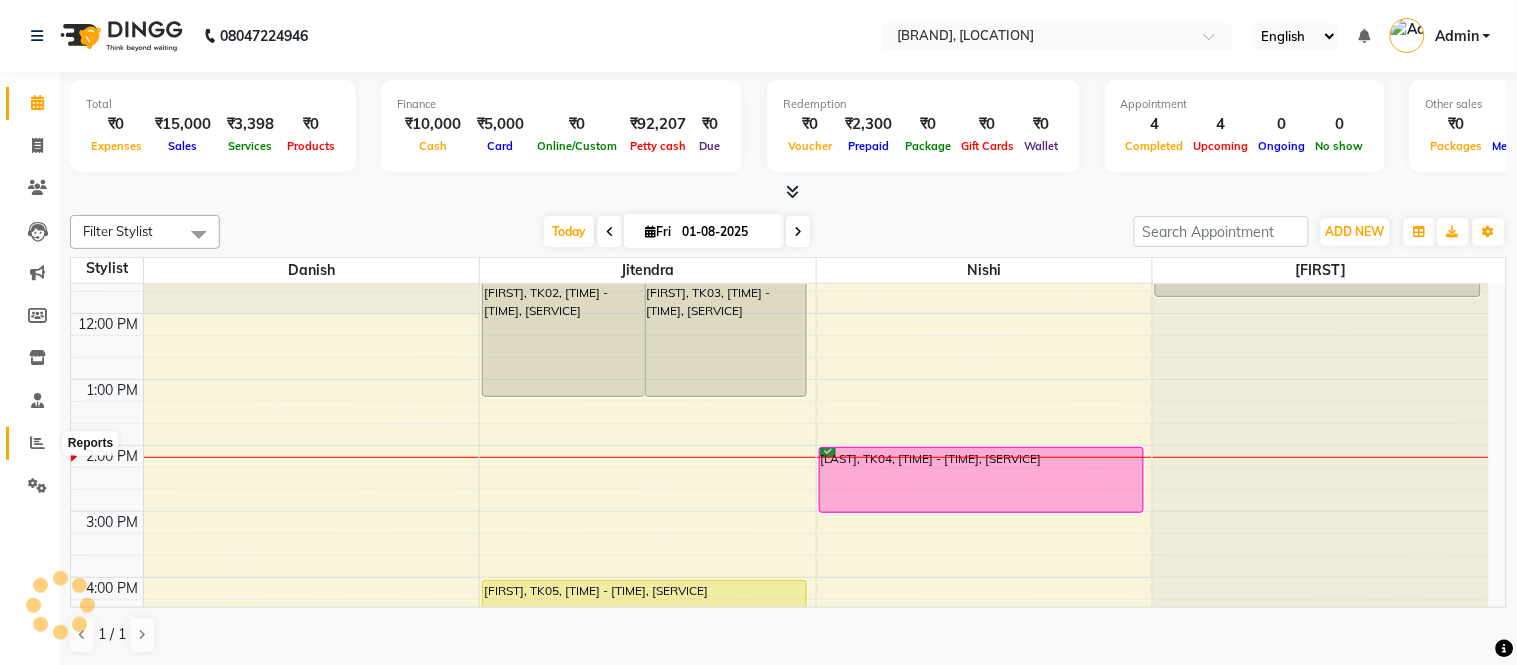 click 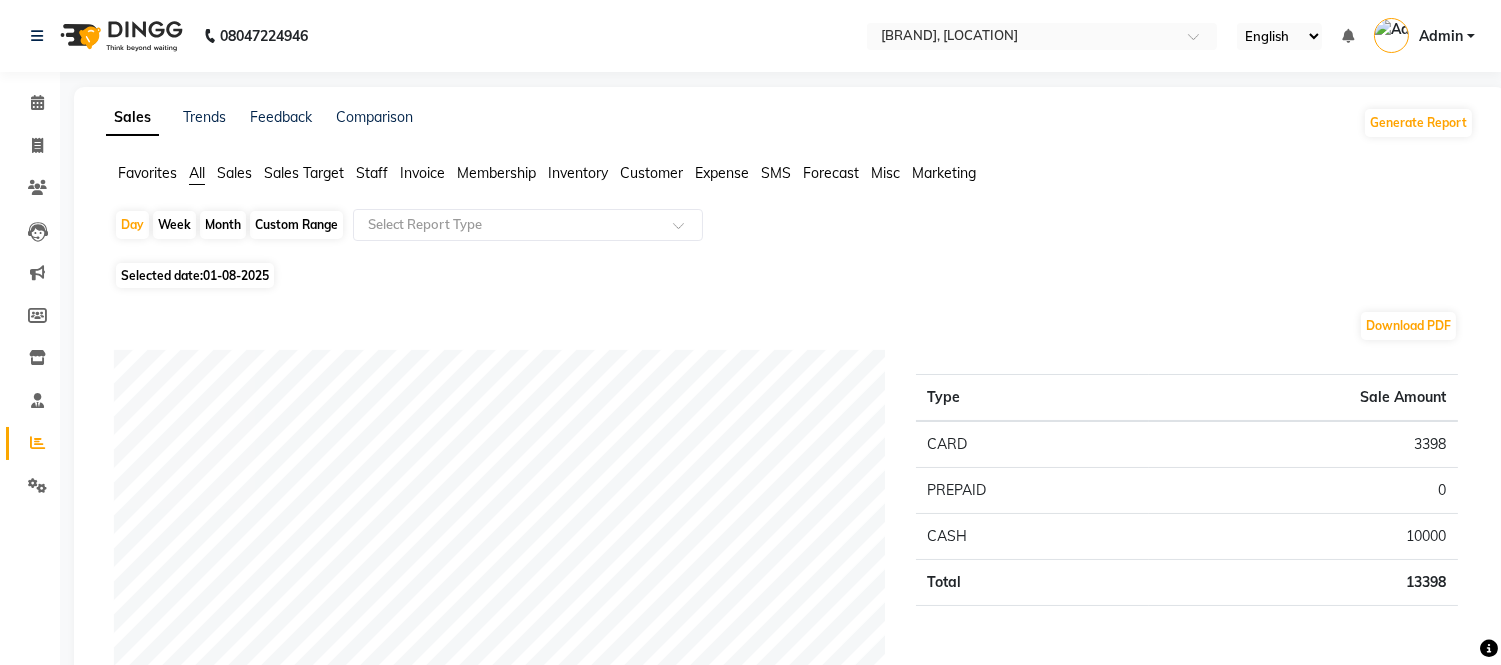 click on "Staff" 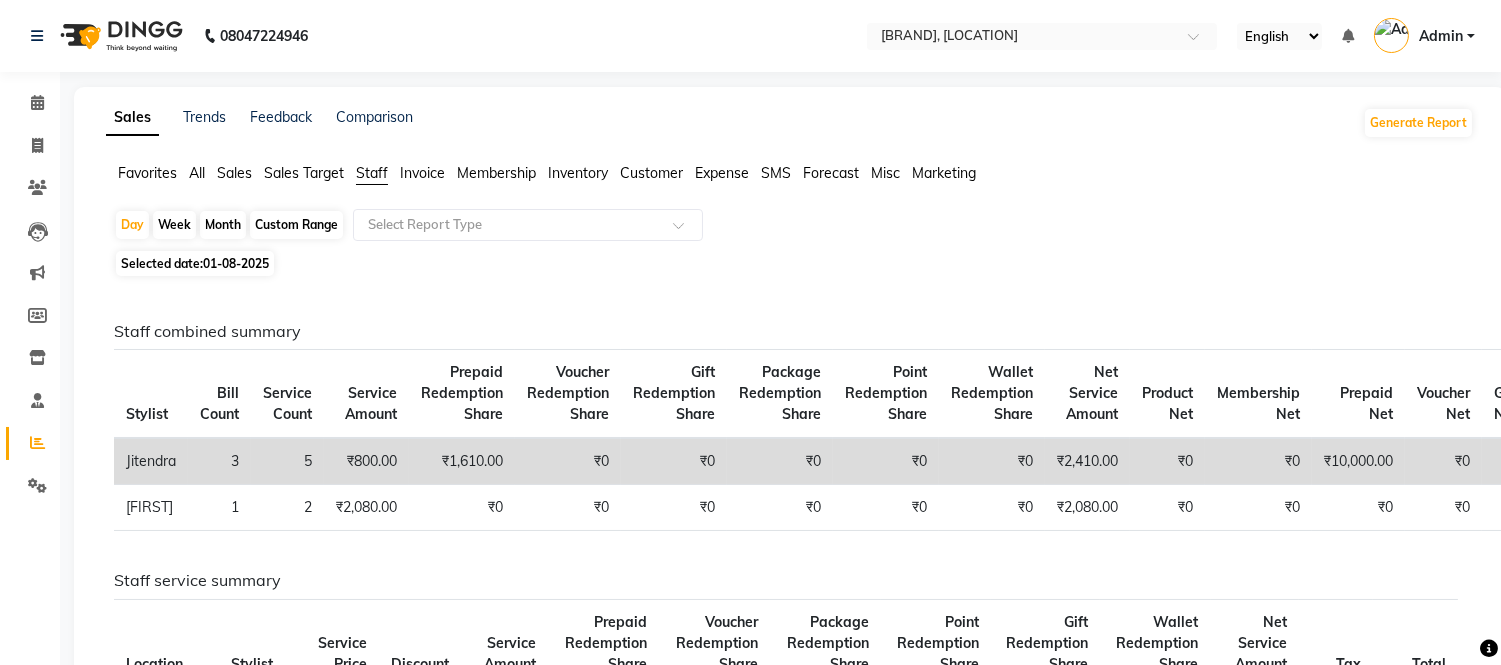 click on "Month" 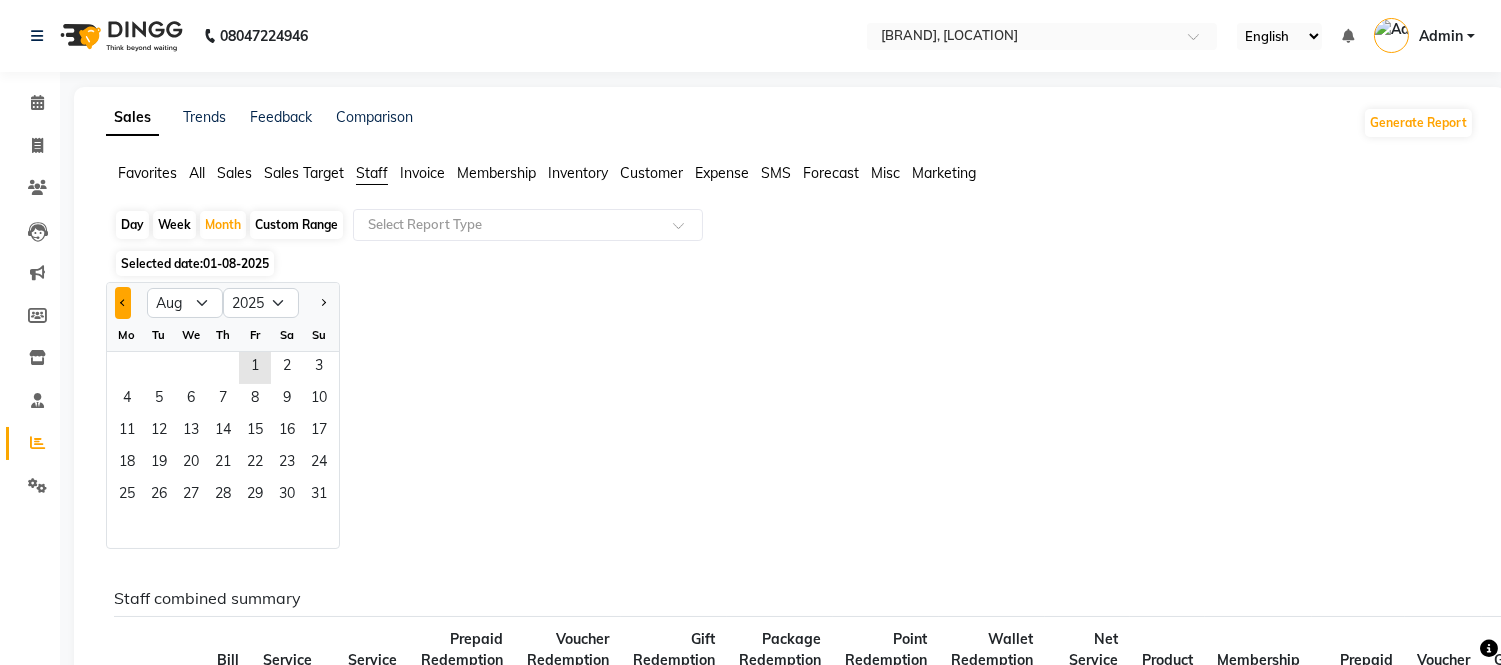 click 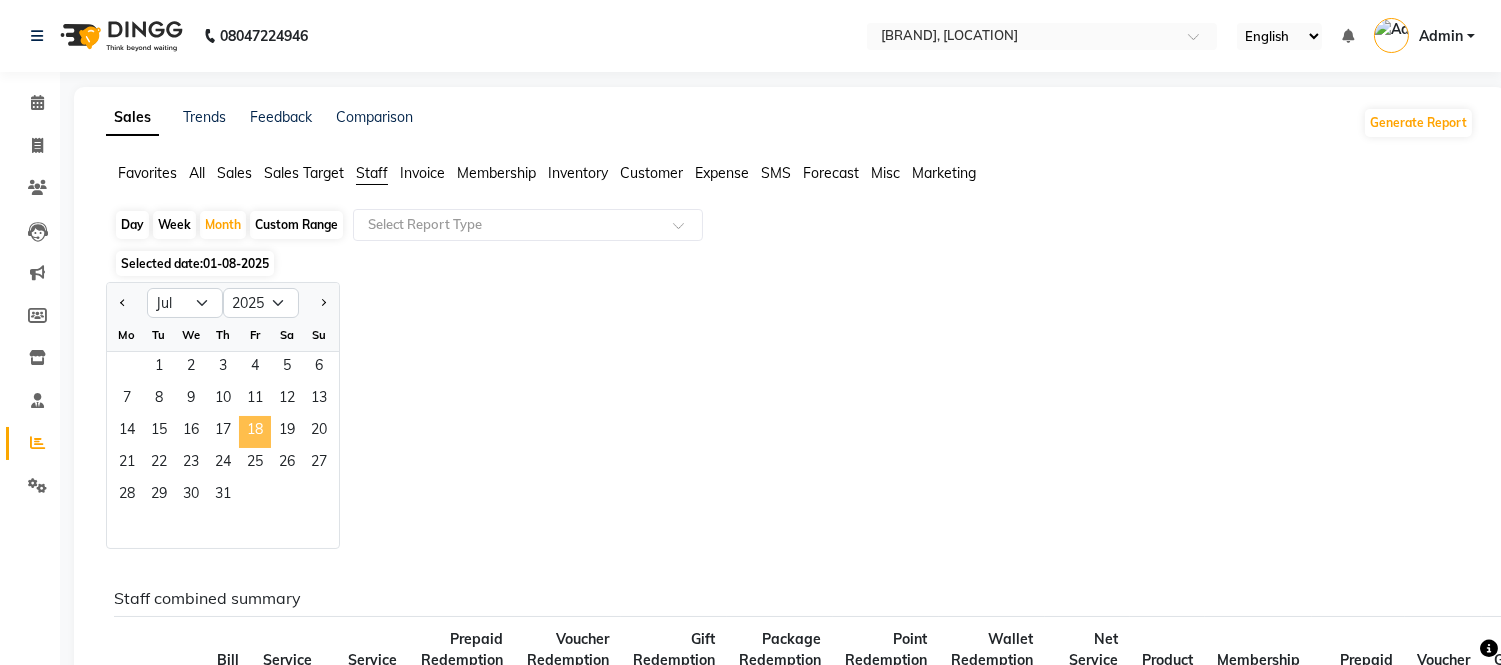 click on "18" 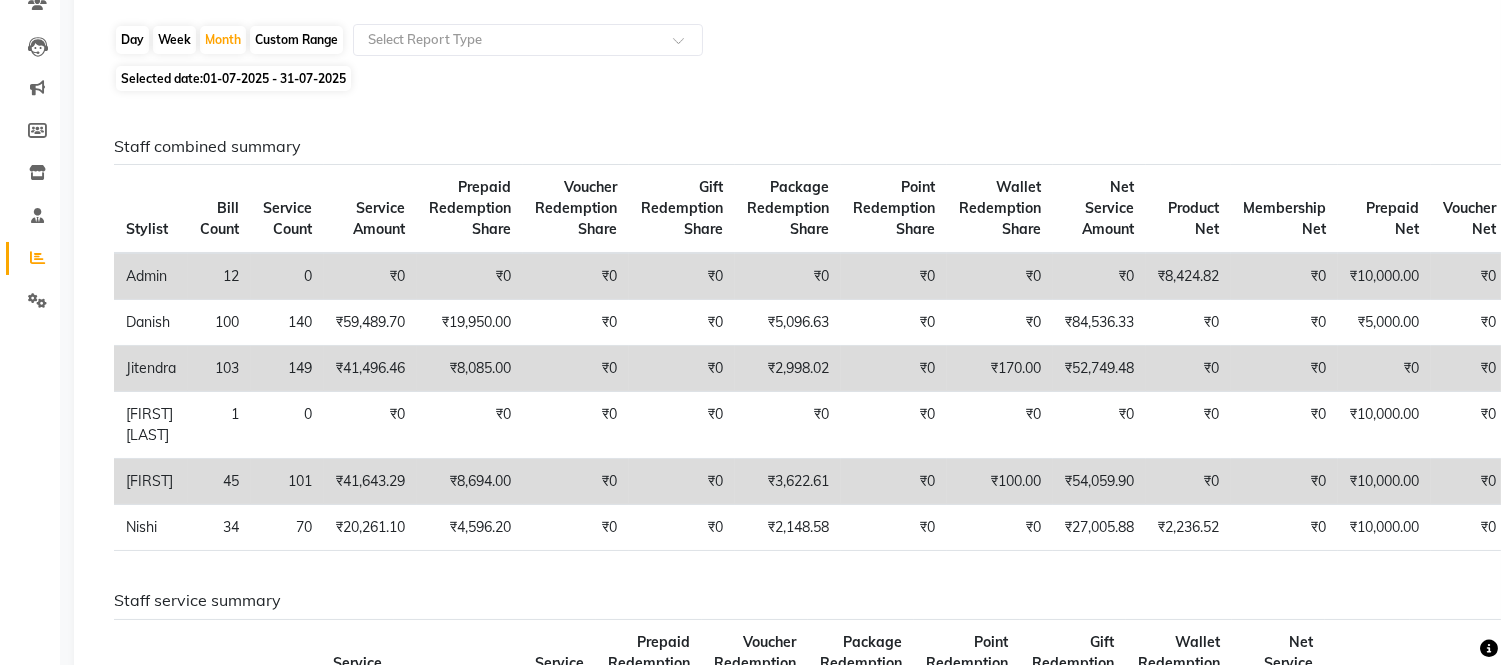 scroll, scrollTop: 0, scrollLeft: 0, axis: both 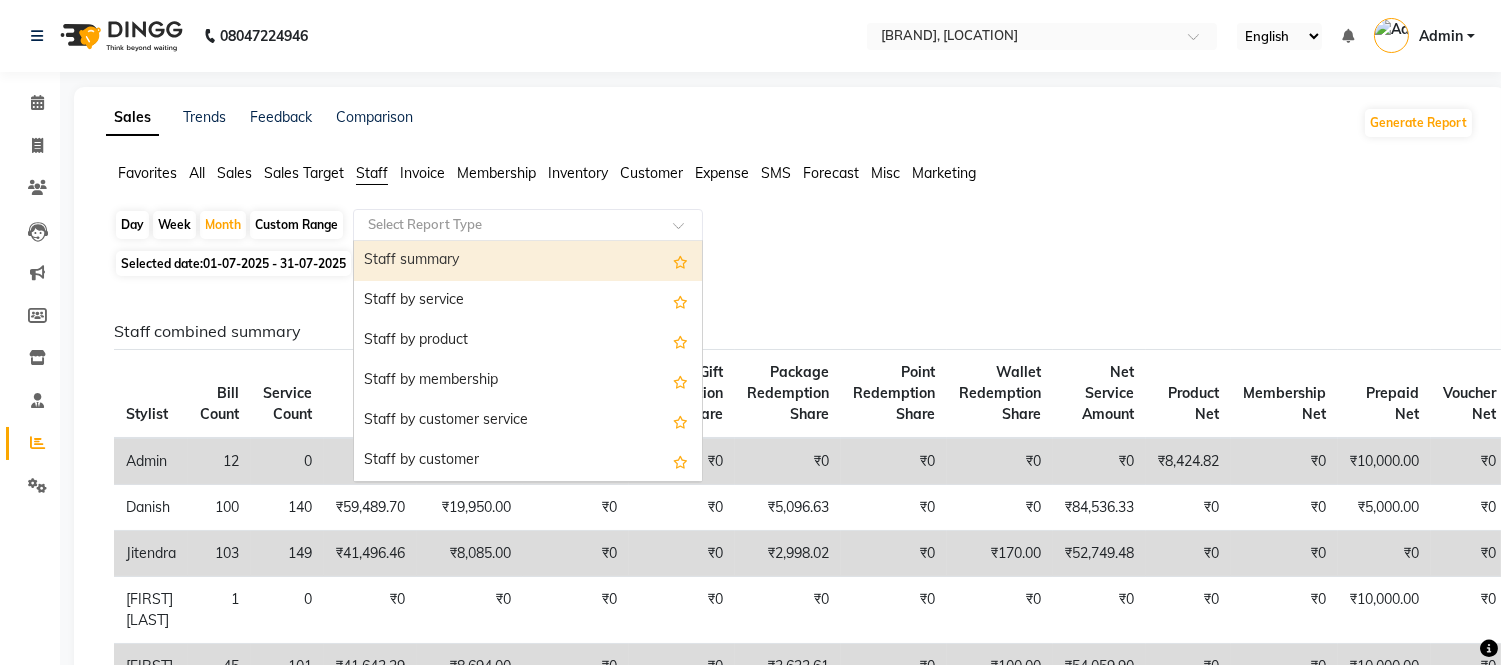 click 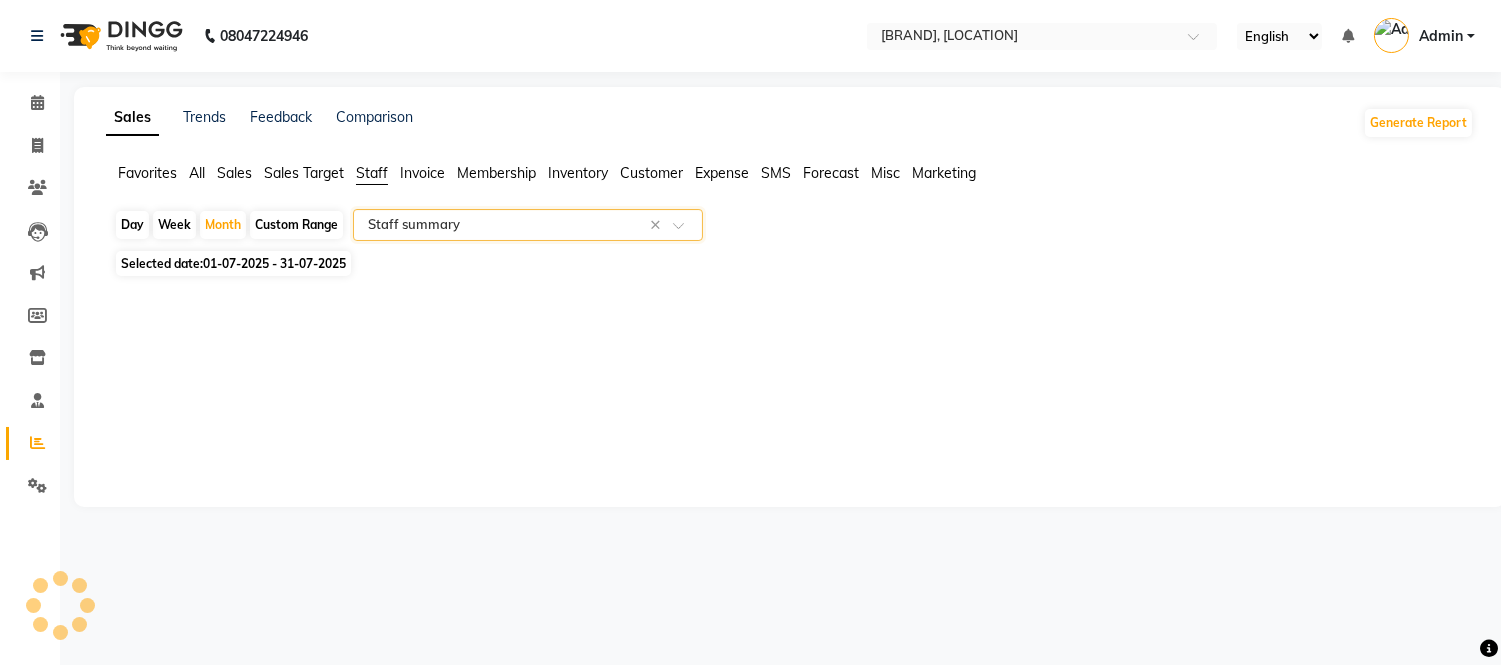select on "filtered_report" 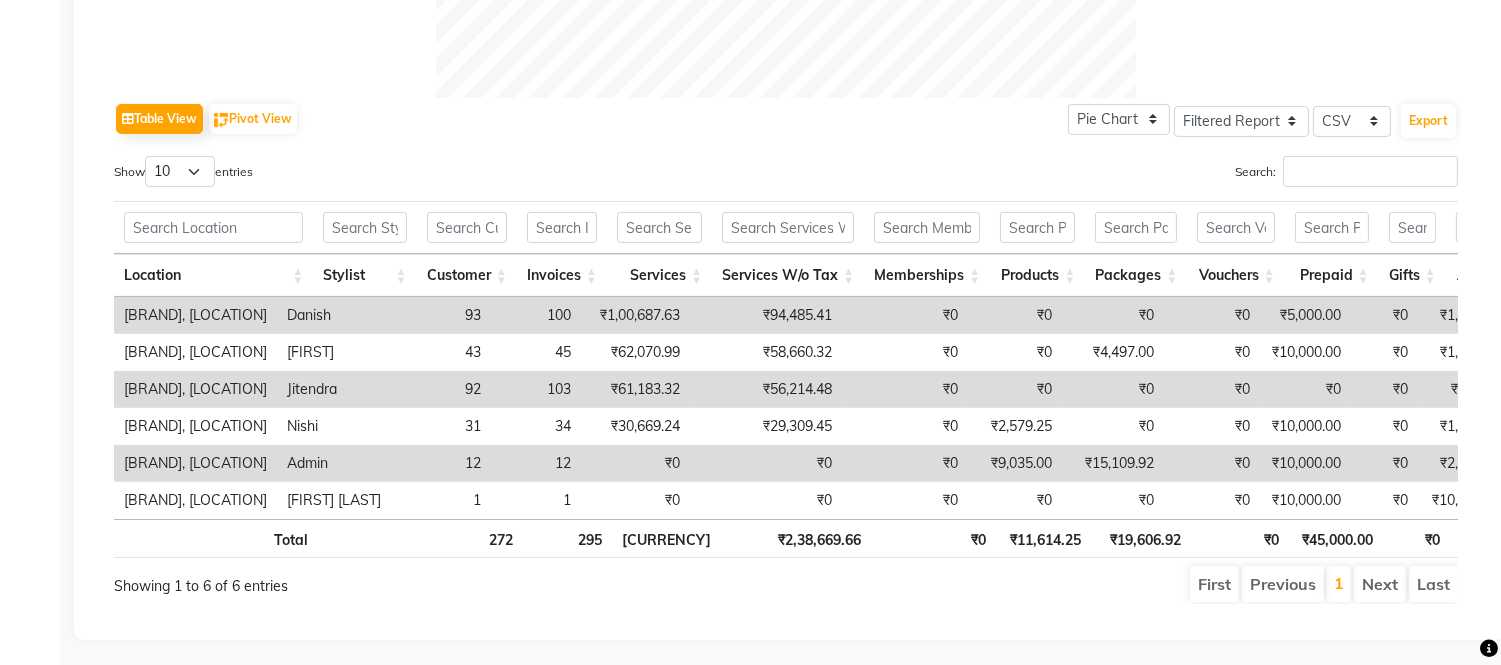 scroll, scrollTop: 925, scrollLeft: 0, axis: vertical 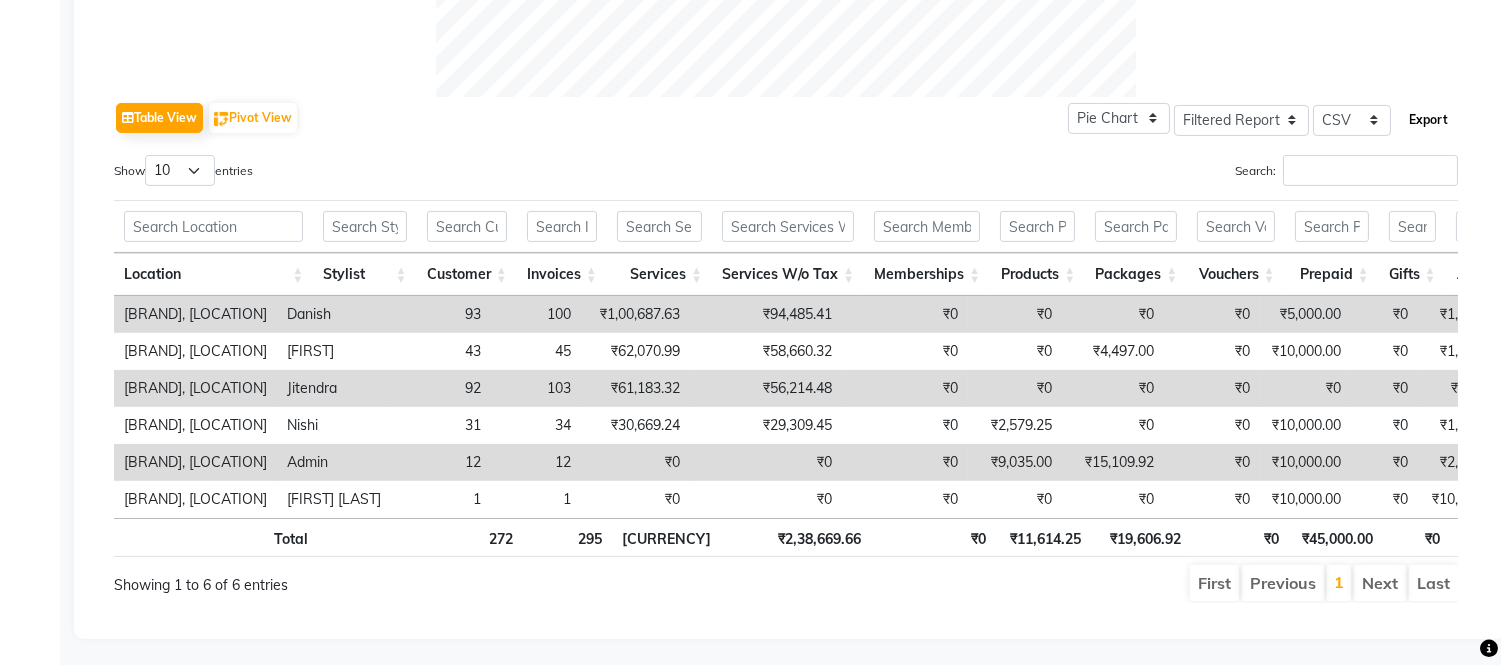 click on "Export" 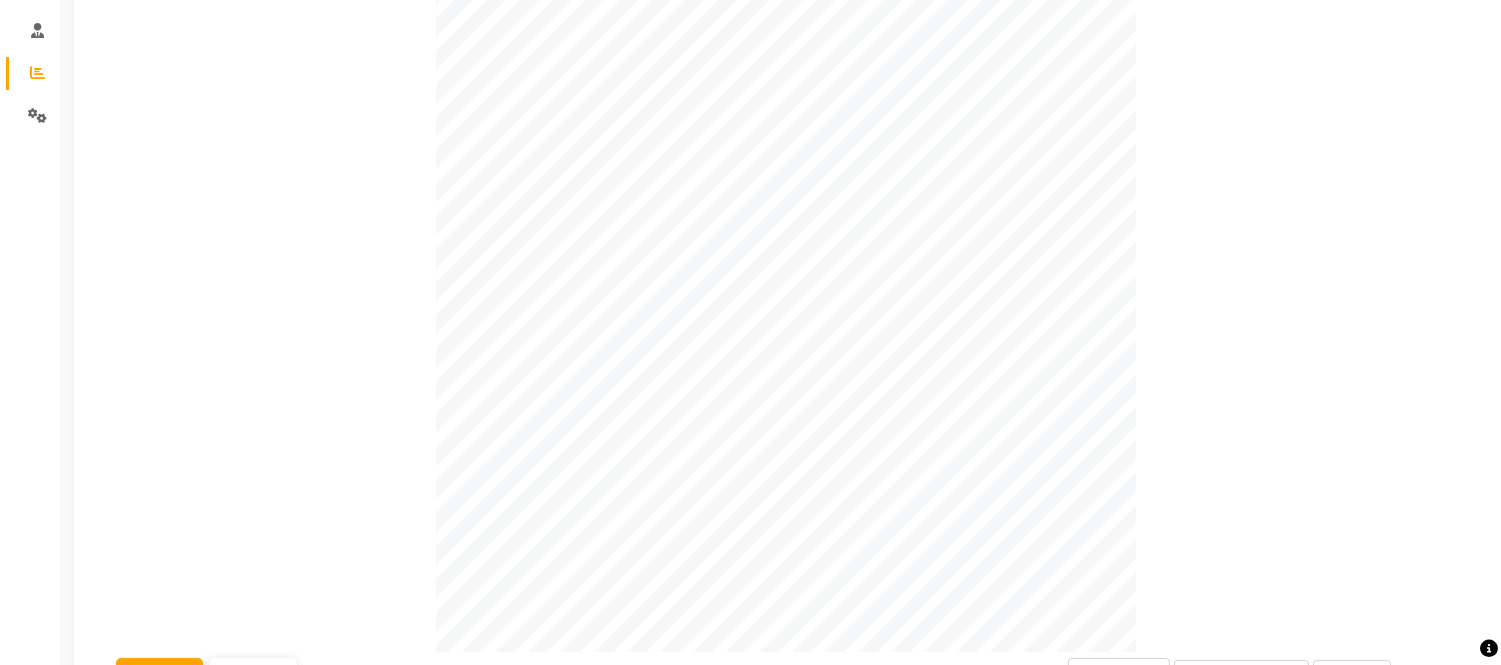 scroll, scrollTop: 0, scrollLeft: 0, axis: both 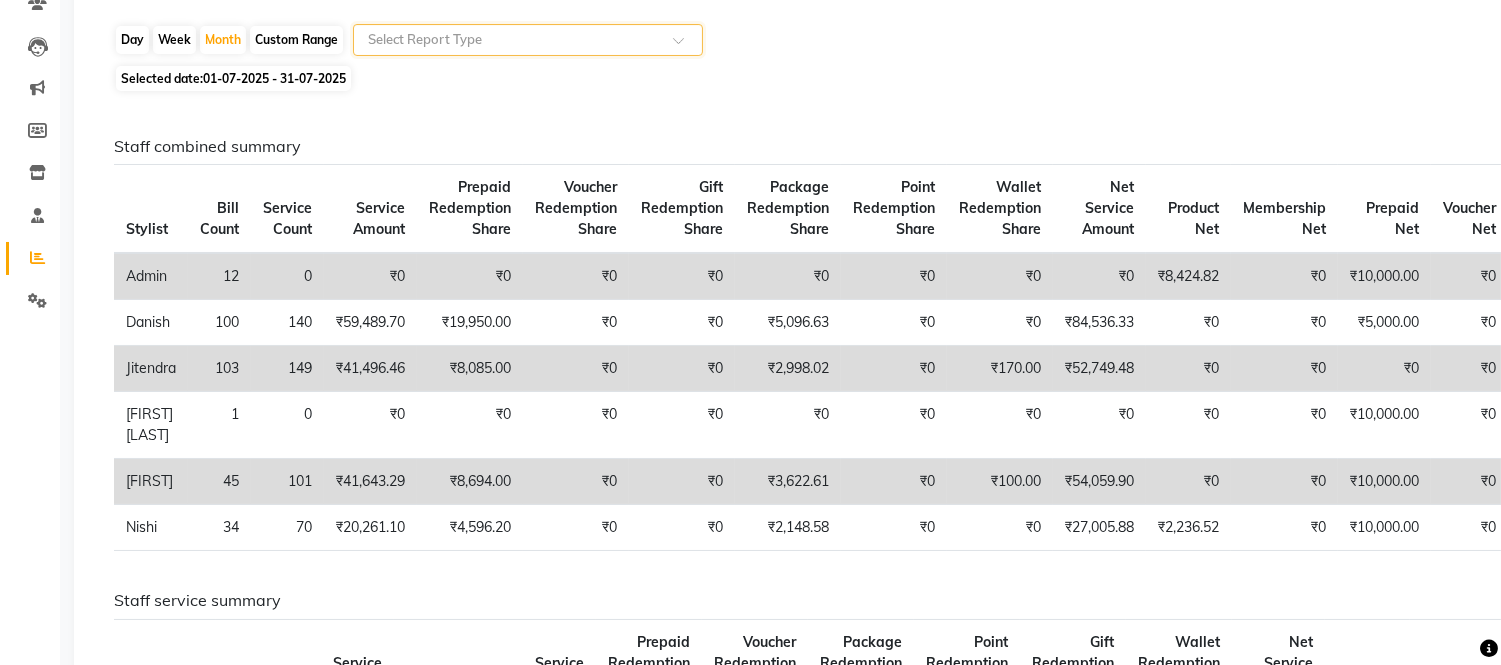 click on "Selected date:  [DATE] - [DATE]  Staff combined summary Stylist Bill Count Service Count Service Amount Prepaid Redemption Share Voucher Redemption Share Gift Redemption Share Package Redemption Share Point Redemption Share Wallet Redemption Share Net Service Amount Product Net Membership Net Prepaid Net Voucher Net Gift Net Package Net  Admin [NUMBER] [NUMBER] [CURRENCY] [CURRENCY] [CURRENCY] [CURRENCY] [CURRENCY] [CURRENCY] [CURRENCY] [CURRENCY] [CURRENCY] [CURRENCY] [CURRENCY] [CURRENCY] [CURRENCY]  Danish [NUMBER] [NUMBER] [CURRENCY] [CURRENCY] [CURRENCY] [CURRENCY] [CURRENCY] [CURRENCY] [CURRENCY] [CURRENCY] [CURRENCY] [CURRENCY] [CURRENCY] [CURRENCY] [CURRENCY]  Jitendra [NUMBER] [NUMBER] [CURRENCY] [CURRENCY] [CURRENCY] [CURRENCY] [CURRENCY] [CURRENCY] [CURRENCY] [CURRENCY] [CURRENCY] [CURRENCY] [CURRENCY] [CURRENCY] [CURRENCY]  K T Ramarao [NUMBER] [NUMBER] [CURRENCY] [CURRENCY] [CURRENCY] [CURRENCY] [CURRENCY] [CURRENCY] [CURRENCY] [CURRENCY] [CURRENCY] [CURRENCY] [CURRENCY] [CURRENCY] [CURRENCY]  Lalitha [NUMBER] [NUMBER] [CURRENCY] [CURRENCY] [CURRENCY] [CURRENCY] [CURRENCY] [CURRENCY] [CURRENCY] [CURRENCY] [CURRENCY] [CURRENCY] [CURRENCY] [CURRENCY] [CURRENCY]  Nishi [NUMBER] [NUMBER] [CURRENCY] [CURRENCY]" 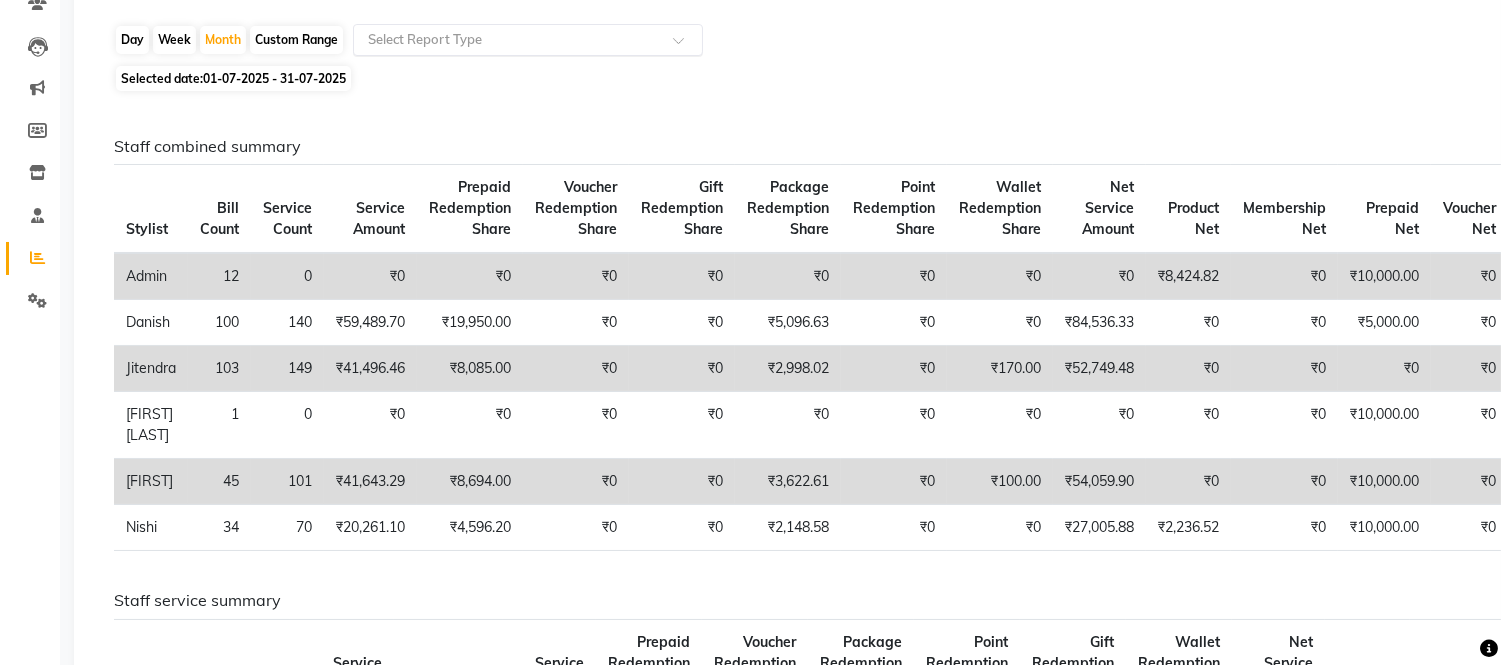 click on "Staff combined summary Stylist Bill Count Service Count Service Amount Prepaid Redemption Share Voucher Redemption Share Gift Redemption Share Package Redemption Share Point Redemption Share Wallet Redemption Share Net Service Amount Product Net Membership Net Prepaid Net Voucher Net Gift Net Package Net  Admin [NUMBER] [NUMBER] [CURRENCY] [CURRENCY] [CURRENCY] [CURRENCY] [CURRENCY] [CURRENCY] [CURRENCY] [CURRENCY] [CURRENCY] [CURRENCY] [CURRENCY] [CURRENCY] [CURRENCY]  Danish [NUMBER] [NUMBER] [CURRENCY] [CURRENCY] [CURRENCY] [CURRENCY] [CURRENCY] [CURRENCY] [CURRENCY] [CURRENCY] [CURRENCY] [CURRENCY] [CURRENCY] [CURRENCY] [CURRENCY]  Jitendra [NUMBER] [NUMBER] [CURRENCY] [CURRENCY] [CURRENCY] [CURRENCY] [CURRENCY] [CURRENCY] [CURRENCY] [CURRENCY] [CURRENCY] [CURRENCY] [CURRENCY] [CURRENCY] [CURRENCY]  K T Ramarao [NUMBER] [NUMBER] [CURRENCY] [CURRENCY] [CURRENCY] [CURRENCY] [CURRENCY] [CURRENCY] [CURRENCY] [CURRENCY] [CURRENCY] [CURRENCY] [CURRENCY] [CURRENCY] [CURRENCY]  Lalitha [NUMBER] [NUMBER] [CURRENCY] [CURRENCY] [CURRENCY] [CURRENCY] [CURRENCY] [CURRENCY] [CURRENCY] [CURRENCY] [CURRENCY] [CURRENCY] [CURRENCY] [CURRENCY] [CURRENCY]  Nishi [NUMBER] [NUMBER] [CURRENCY] [CURRENCY] [CURRENCY] [CURRENCY] [CURRENCY] [CURRENCY] [CURRENCY] [CURRENCY] [CURRENCY] [CURRENCY] [CURRENCY] [CURRENCY] [CURRENCY] Stylist" 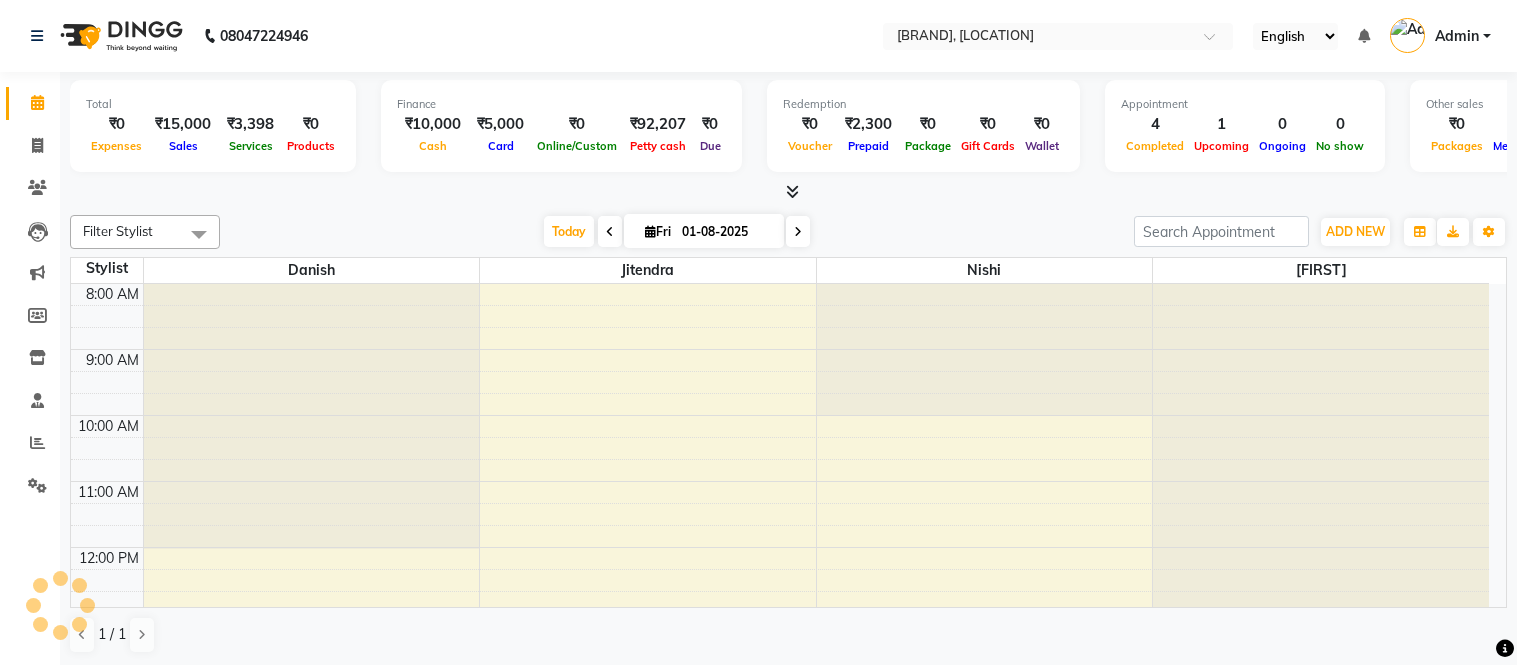 scroll, scrollTop: 0, scrollLeft: 0, axis: both 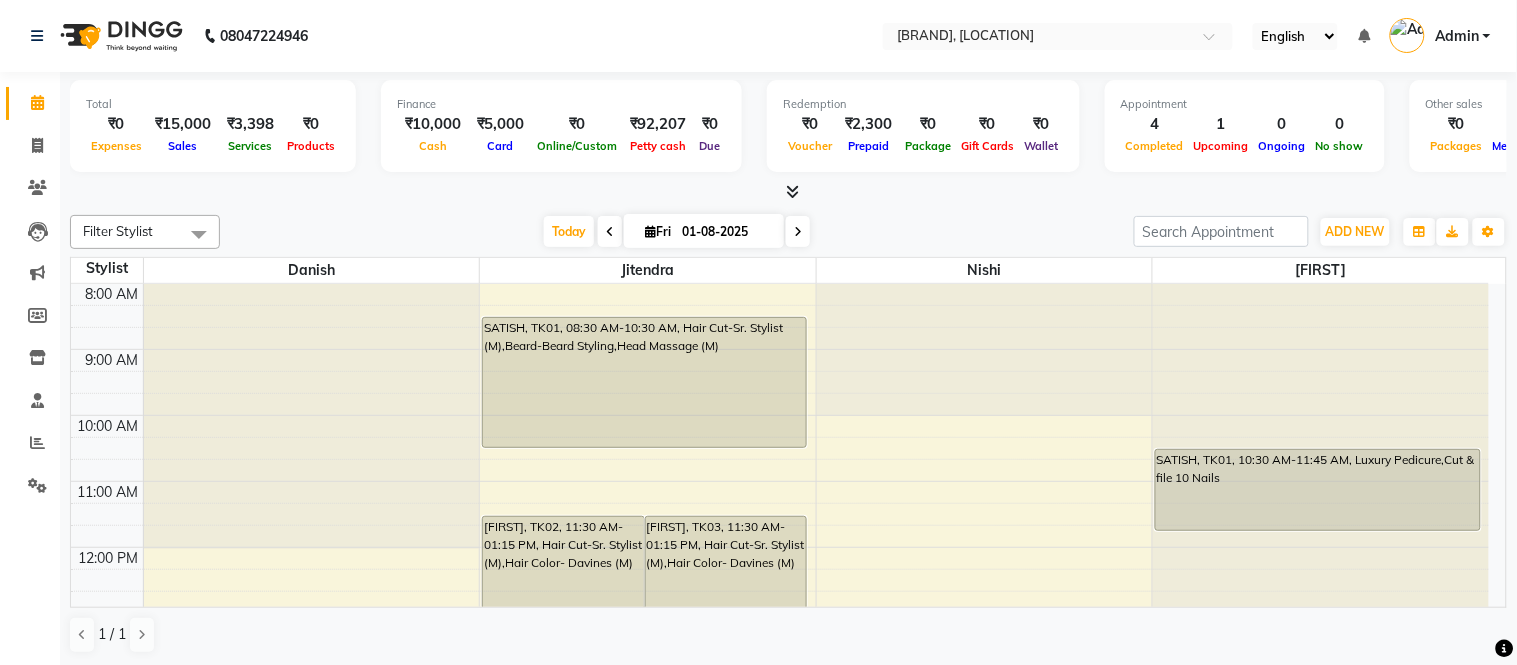 click on "Total  ₹0  Expenses ₹15,000  Sales ₹3,398  Services ₹0  Products Finance  ₹10,000  Cash ₹5,000  Card ₹0  Online/Custom ₹92,207 Petty cash ₹0 Due  Redemption  ₹0 Voucher ₹2,300 Prepaid ₹0 Package ₹0  Gift Cards ₹0  Wallet  Appointment  4 Completed 1 Upcoming 0 Ongoing 0 No show  Other sales  ₹0  Packages ₹0  Memberships ₹0  Vouchers ₹10,000  Prepaids ₹0  Gift Cards Filter Stylist Select All Danish Jitendra Lalitha Nishi Today  Fri 01-08-2025 Toggle Dropdown Add Appointment Add Invoice Add Expense Add Attendance Add Client Add Transaction Toggle Dropdown Add Appointment Add Invoice Add Expense Add Attendance Add Client ADD NEW Toggle Dropdown Add Appointment Add Invoice Add Expense Add Attendance Add Client Add Transaction Filter Stylist Select All Danish Jitendra Lalitha Nishi Group By  Staff View   Room View  View as Vertical  Vertical - Week View  Horizontal  Horizontal - Week View  List  Toggle Dropdown Calendar Settings Manage Tags   Arrange Stylists   Reset Stylists" 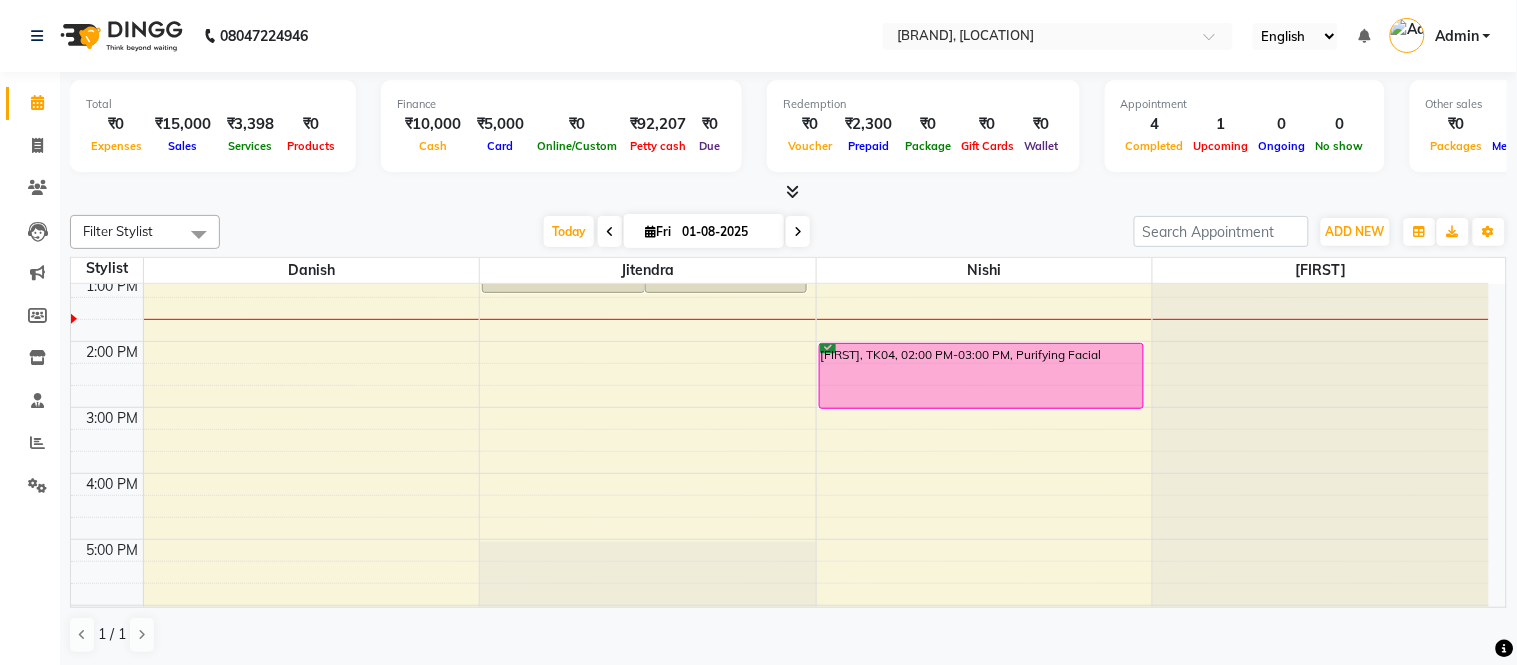 scroll, scrollTop: 418, scrollLeft: 0, axis: vertical 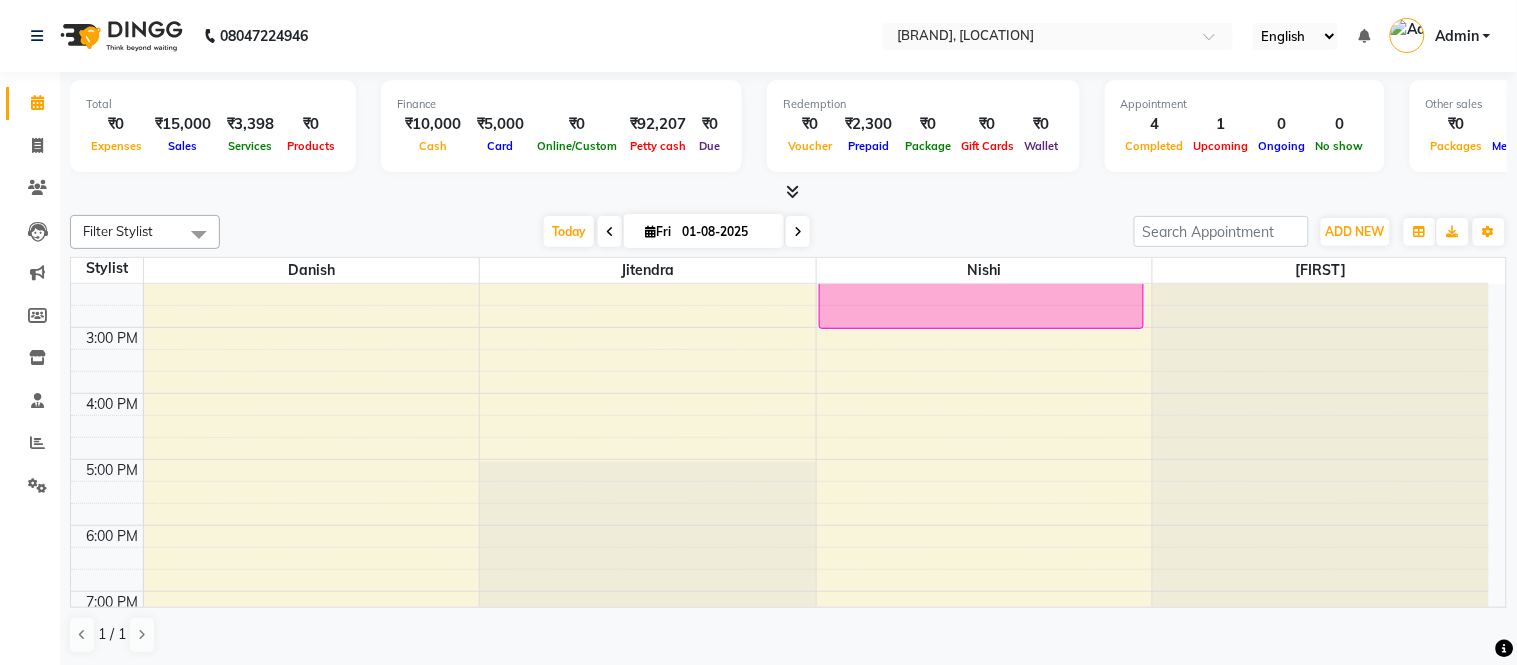 click at bounding box center (788, 192) 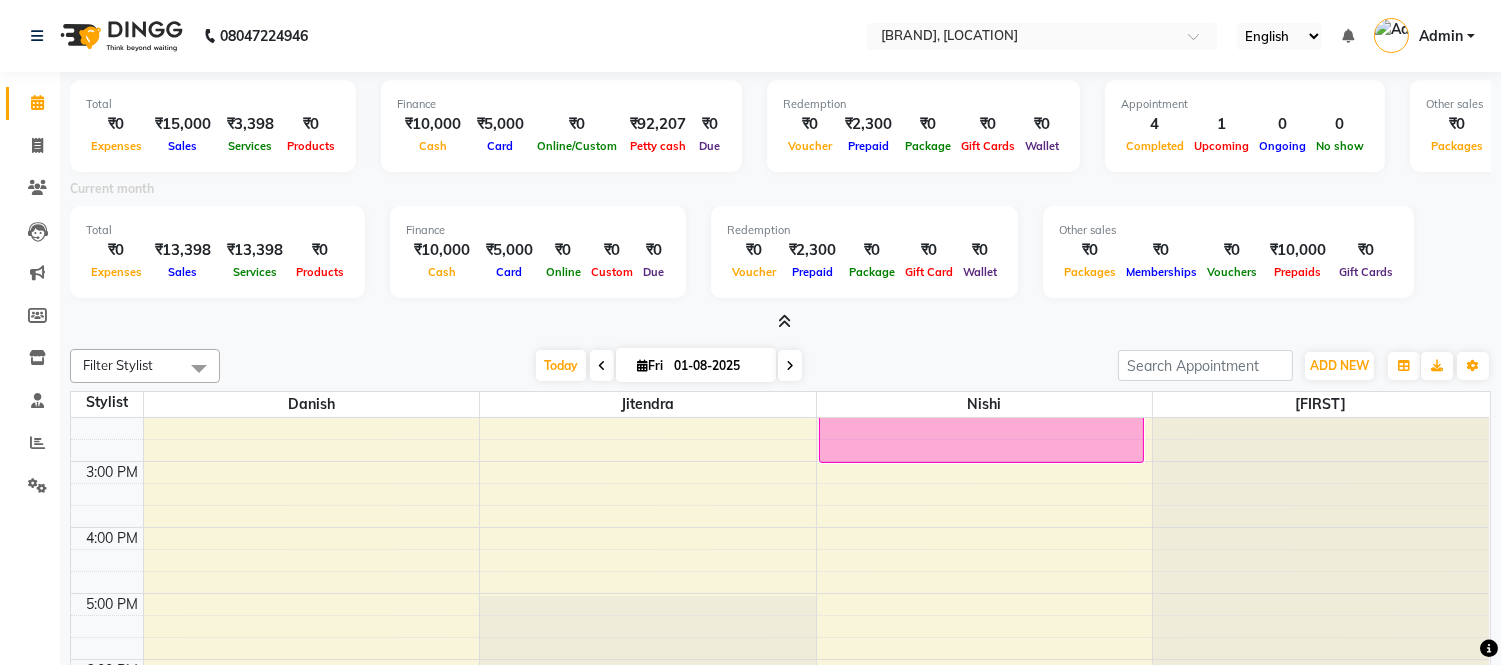 click at bounding box center [784, 321] 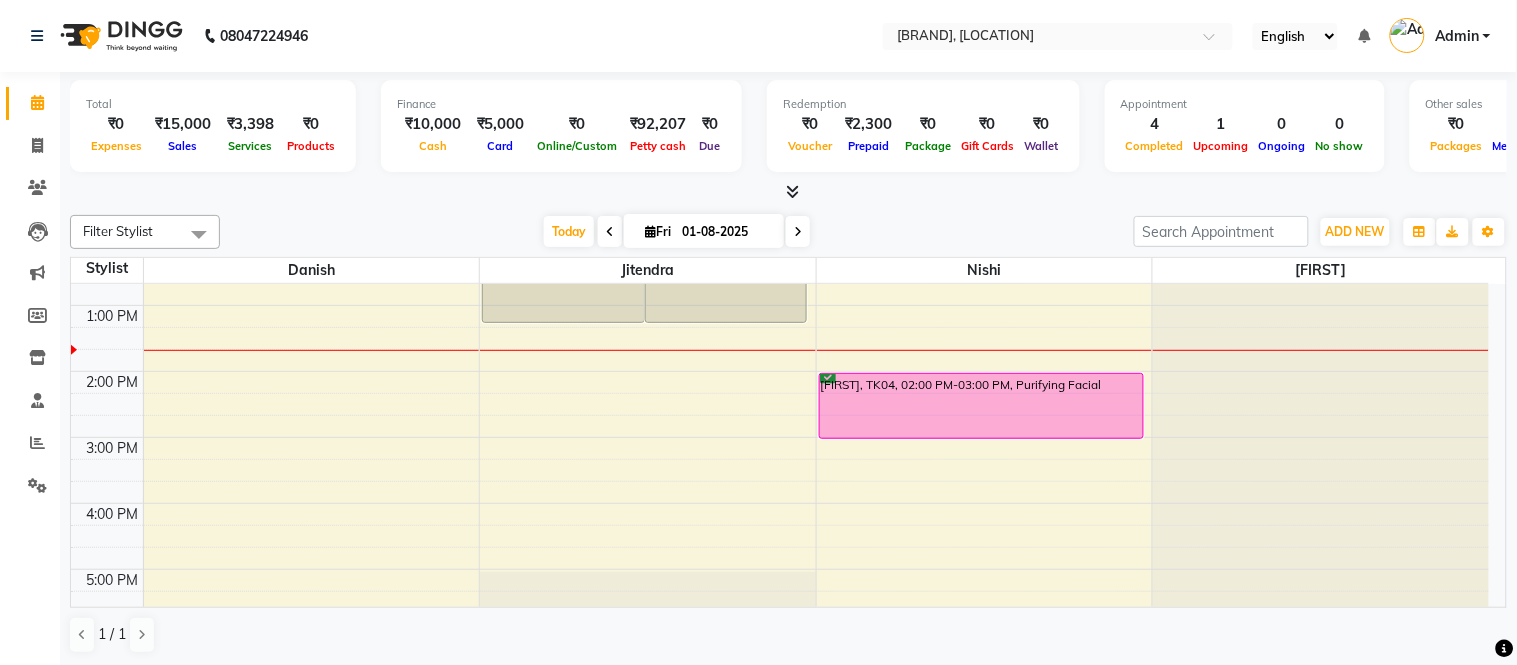 scroll, scrollTop: 418, scrollLeft: 0, axis: vertical 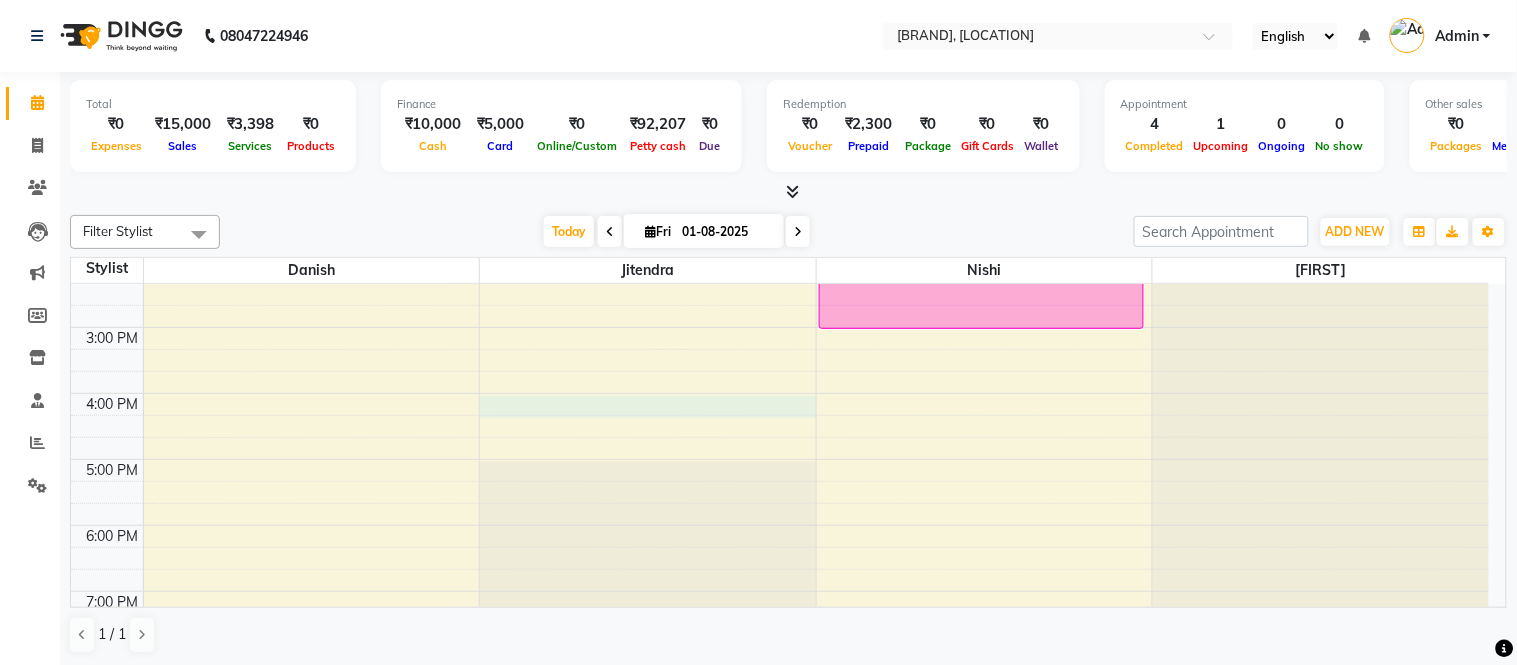click on "8:00 AM 9:00 AM 10:00 AM 11:00 AM 12:00 PM 1:00 PM 2:00 PM 3:00 PM 4:00 PM 5:00 PM 6:00 PM 7:00 PM 8:00 PM 9:00 PM    Rajesh, TK02, 11:30 AM-01:15 PM, Hair Cut-Sr. Stylist (M),Hair Color- Davines (M)    Rajesh, TK03, 11:30 AM-01:15 PM, Hair Cut-Sr. Stylist (M),Hair Color- Davines (M)    SATISH, TK01, 08:30 AM-10:30 AM, Hair Cut-Sr. Stylist (M),Beard-Beard Styling,Head Massage (M)     Kusuma, TK04, 02:00 PM-03:00 PM, Purifying Facial    SATISH, TK01, 10:30 AM-11:45 AM, Luxury Pedicure,Cut & file 10 Nails" at bounding box center (780, 327) 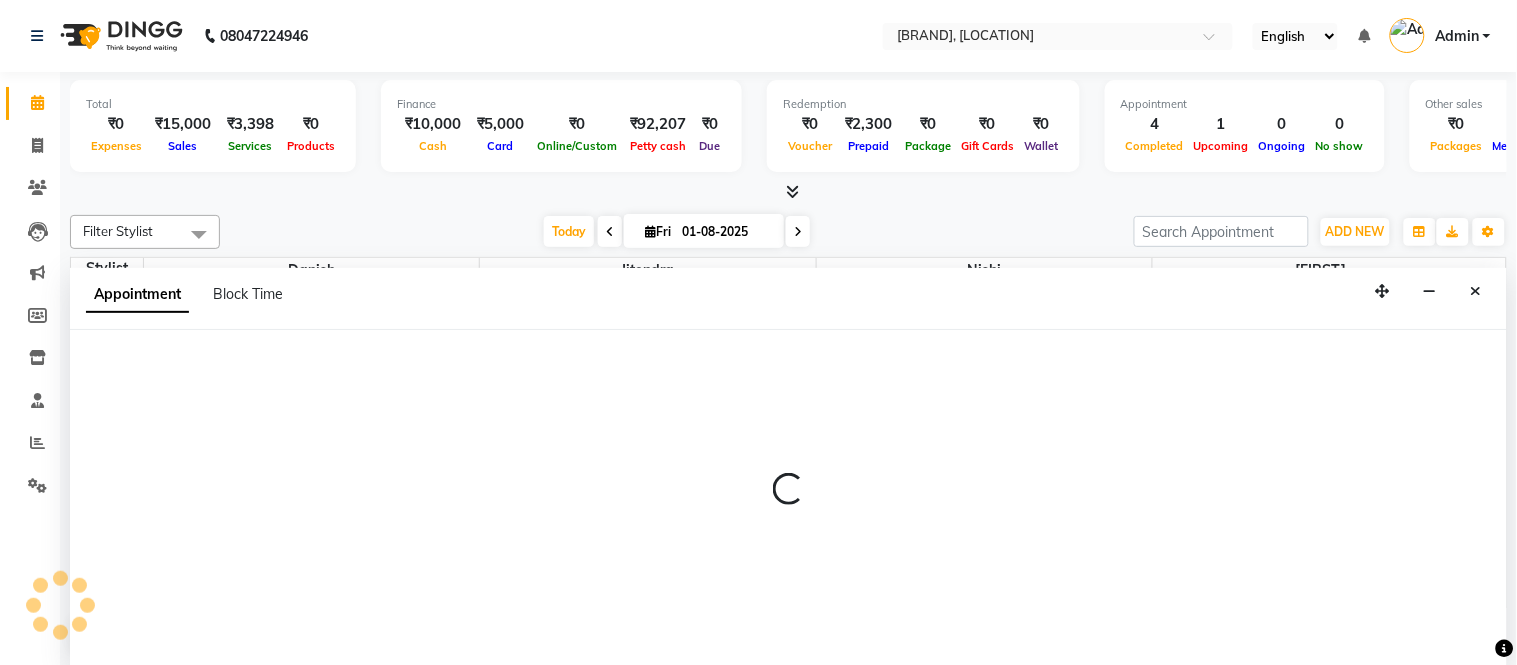 select on "57811" 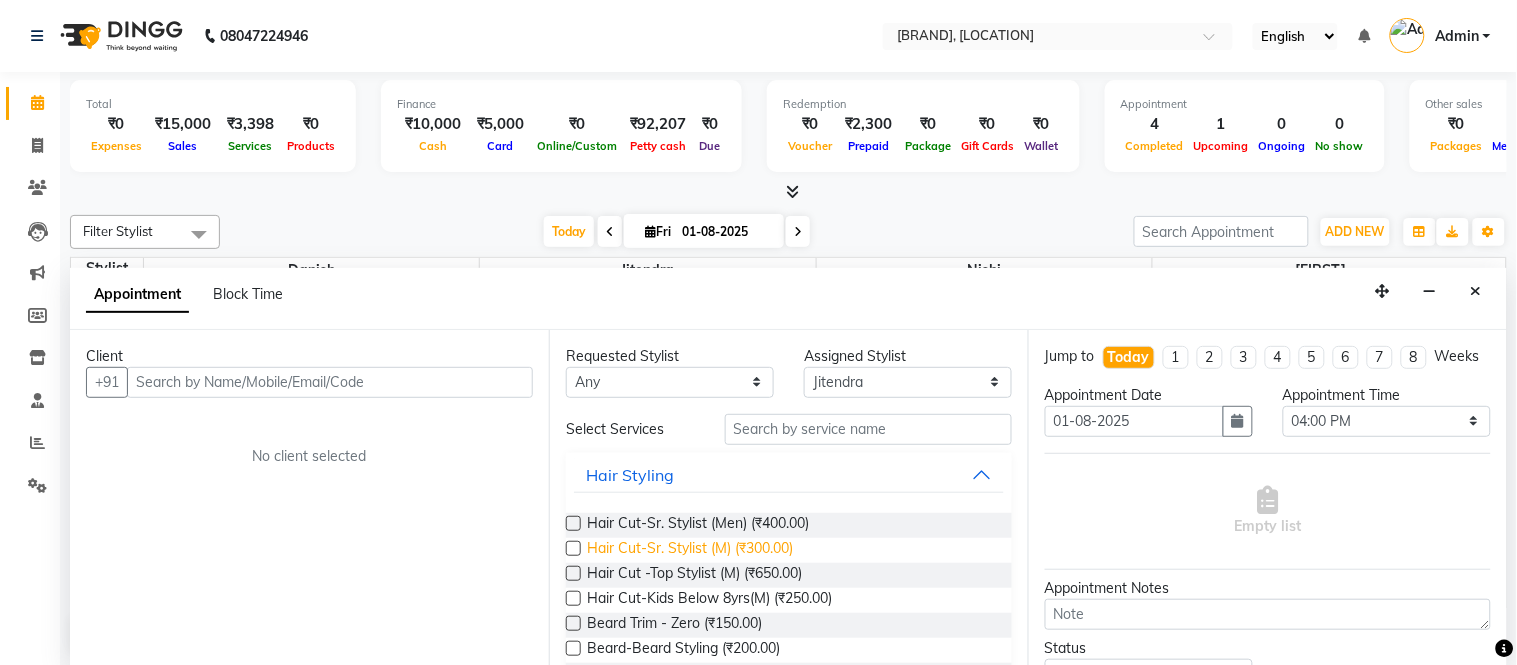click on "Hair Cut-Sr. Stylist (M) (₹300.00)" at bounding box center (690, 550) 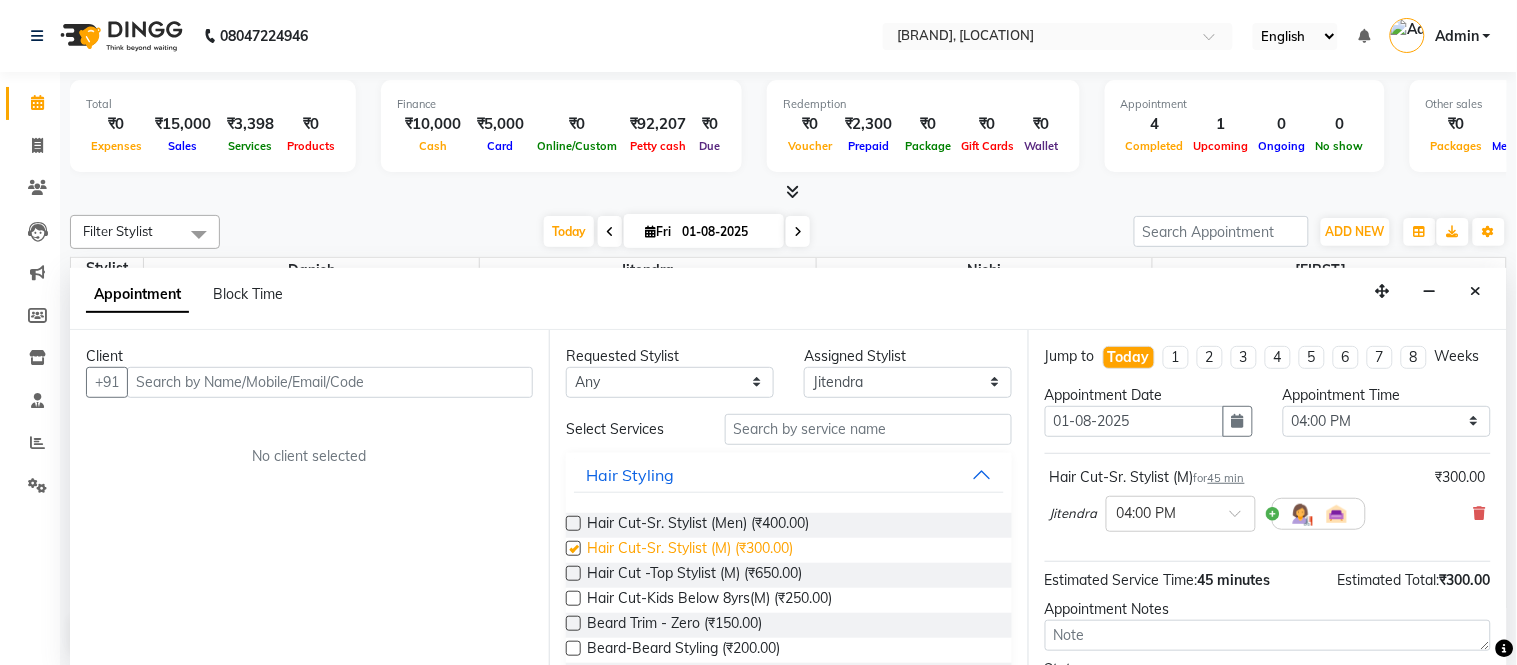 checkbox on "false" 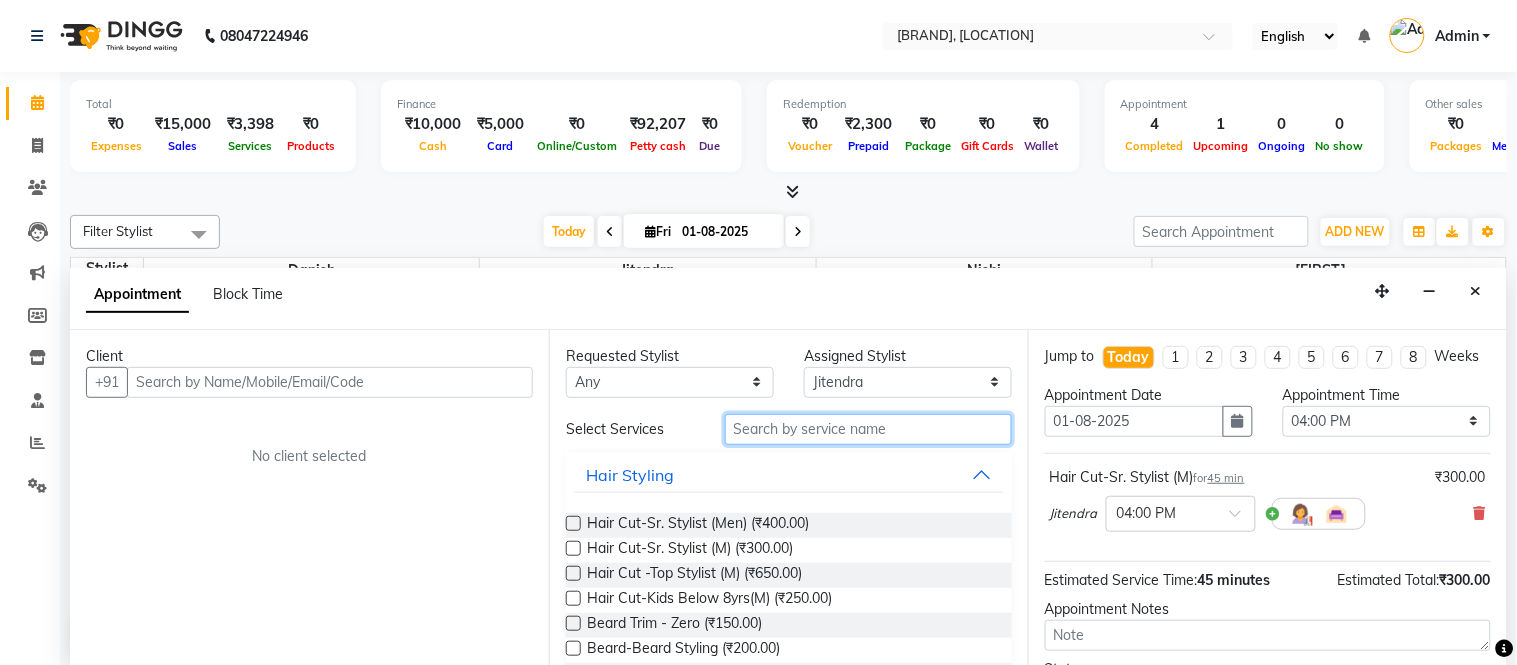 click at bounding box center [868, 429] 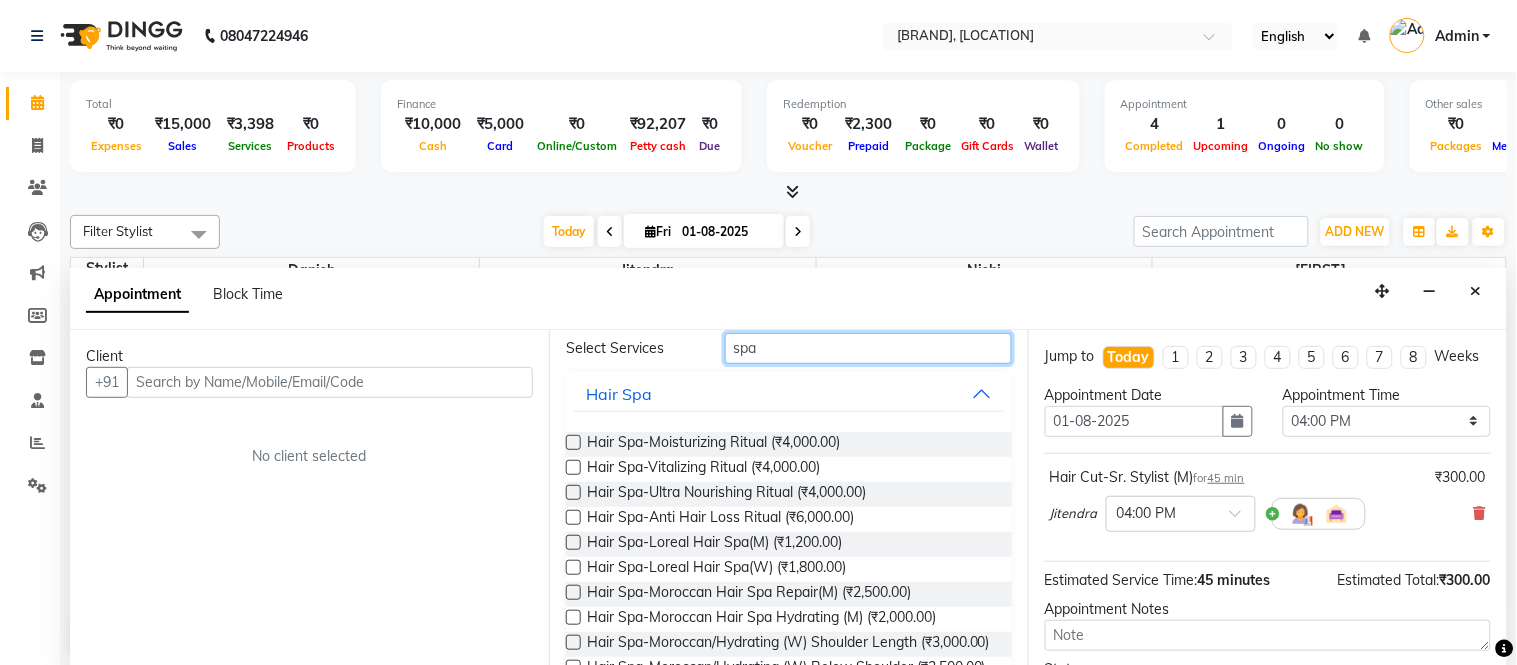 scroll, scrollTop: 113, scrollLeft: 0, axis: vertical 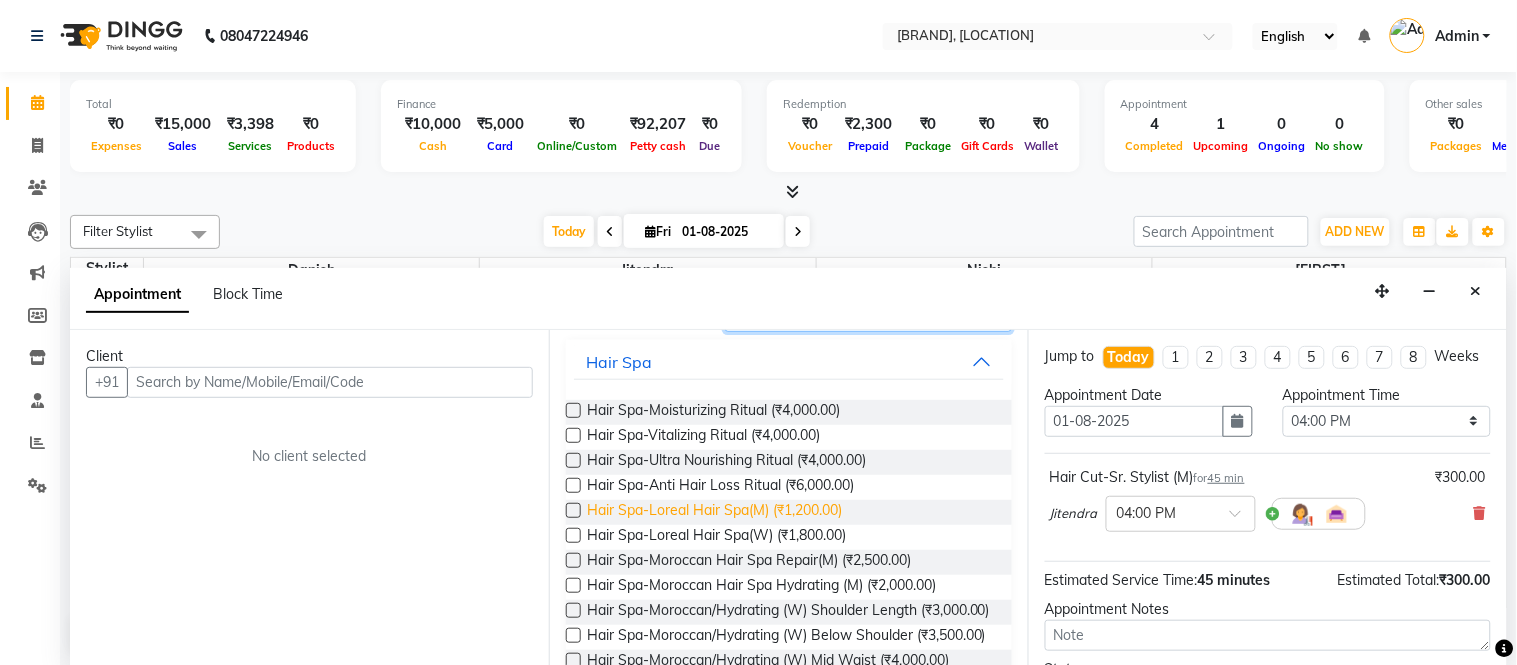 type on "spa" 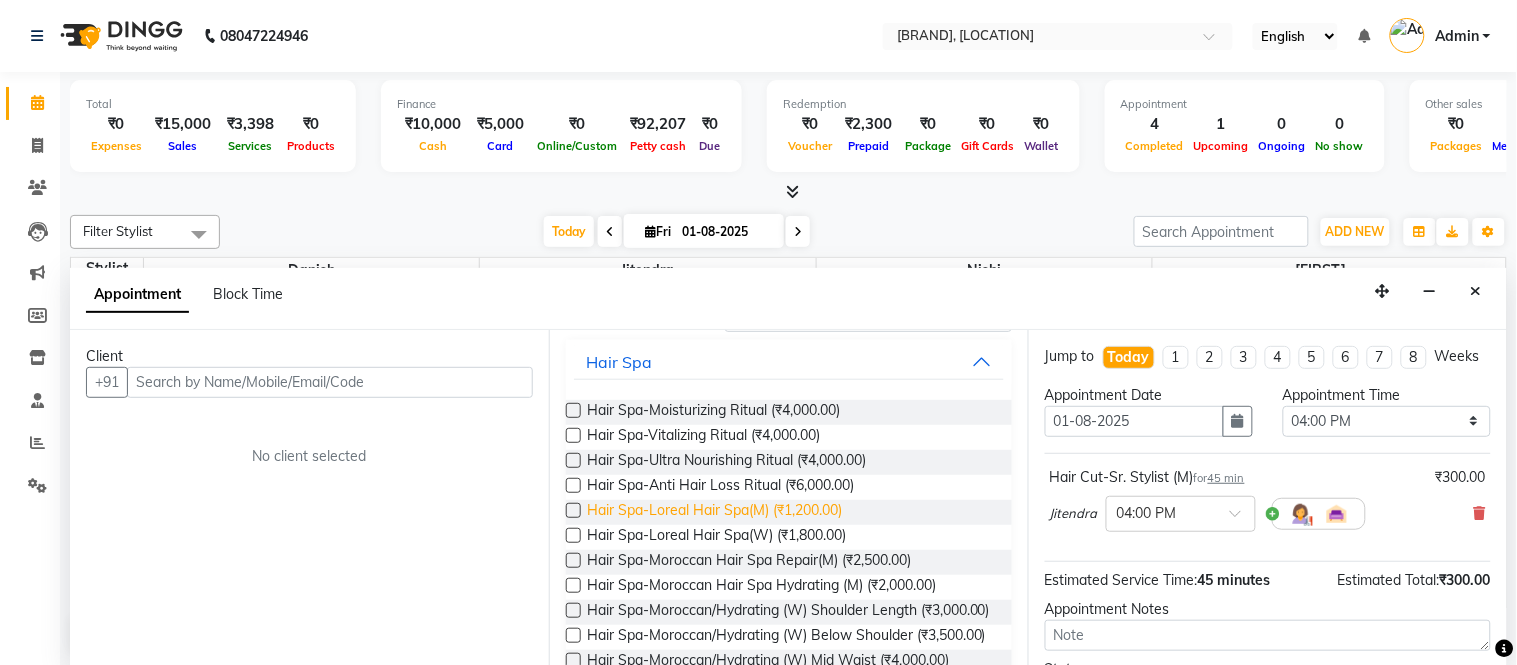click on "Hair Spa-Loreal Hair Spa(M) (₹1,200.00)" at bounding box center (714, 512) 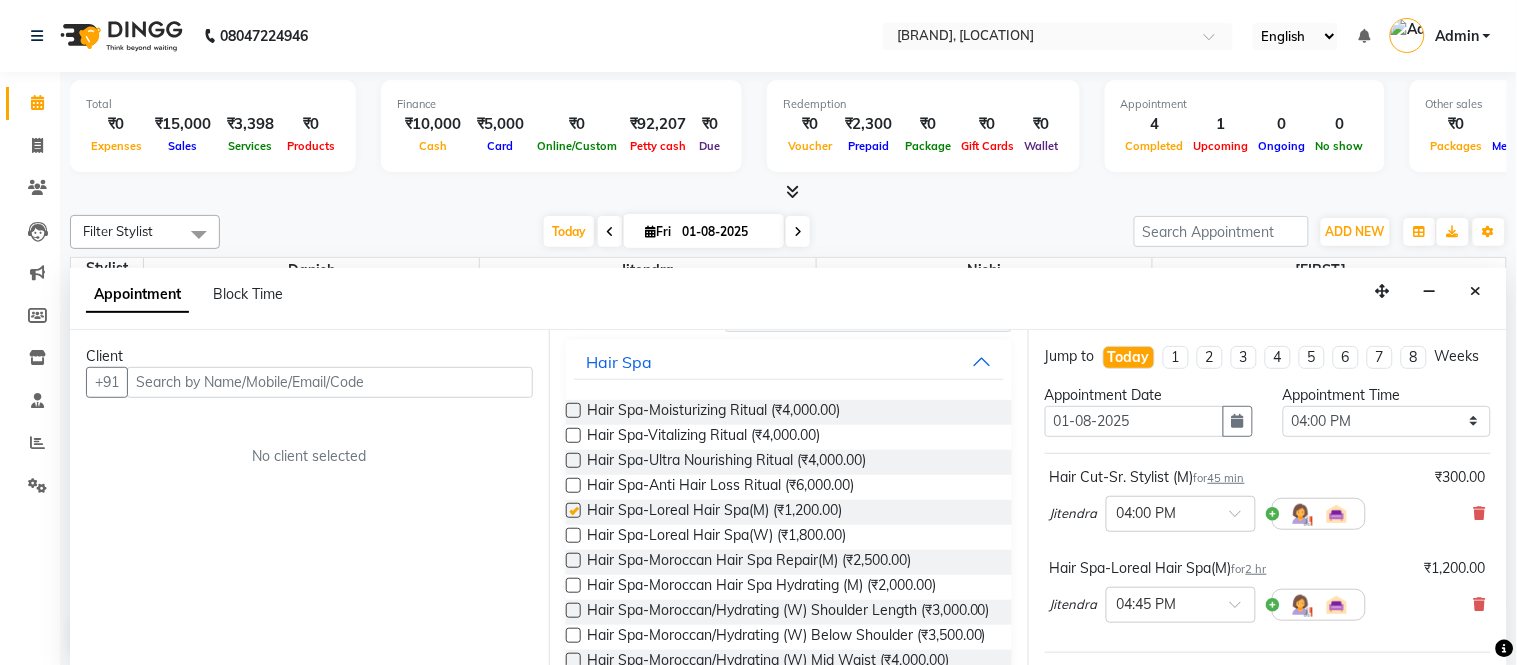 checkbox on "false" 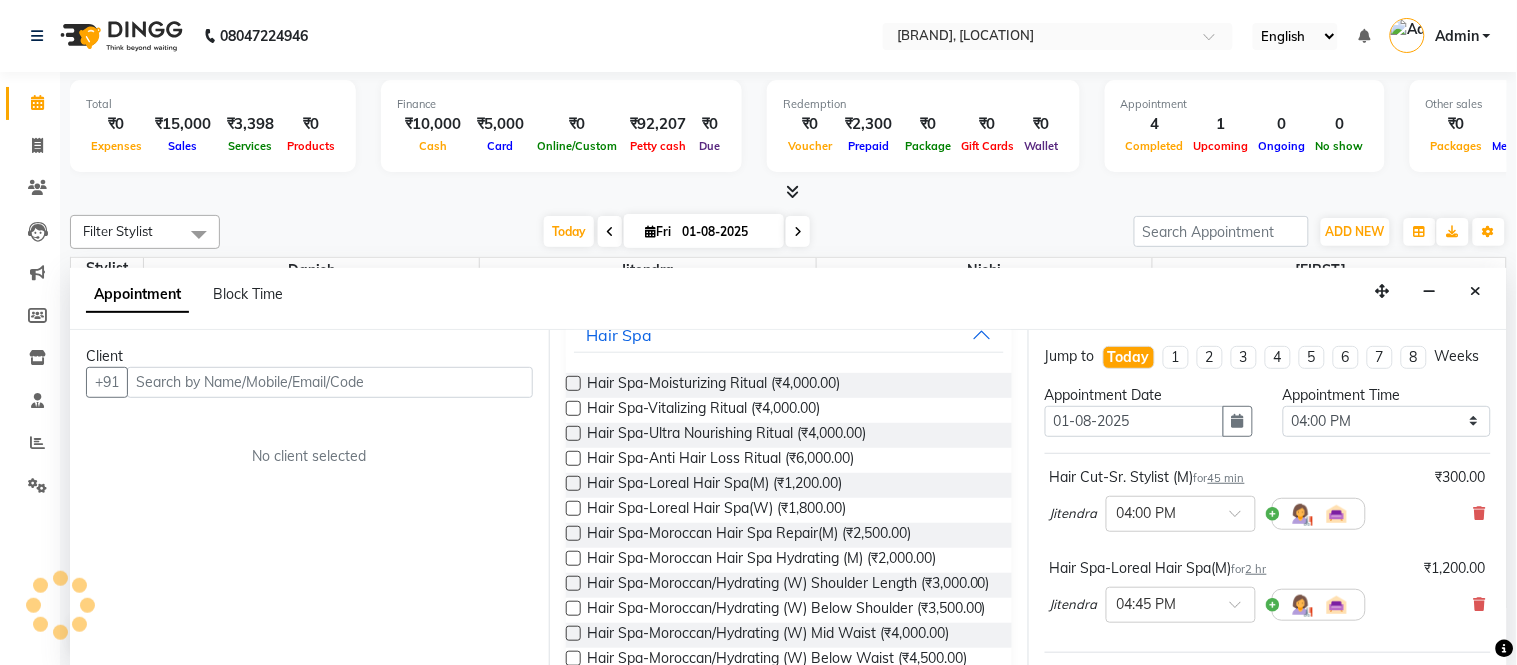 scroll, scrollTop: 0, scrollLeft: 0, axis: both 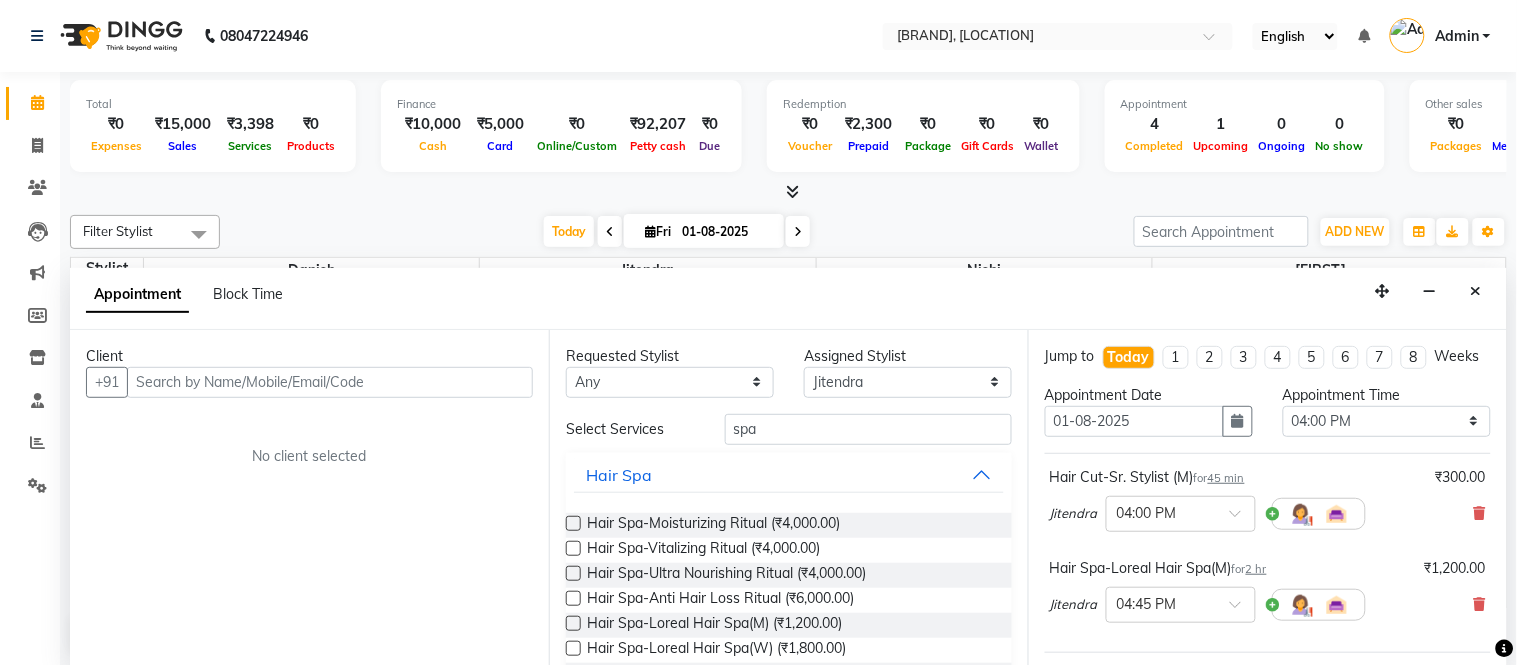click on "Requested Stylist Any Danish Jitendra Lalitha Nishi Assigned Stylist Select Danish Jitendra Lalitha Nishi Select Services spa    Hair Spa Hair Spa-Moisturizing Ritual (₹4,000.00) Hair Spa-Vitalizing Ritual (₹4,000.00) Hair Spa-Ultra Nourishing Ritual (₹4,000.00) Hair Spa-Anti Hair Loss Ritual (₹6,000.00) Hair Spa-Loreal Hair Spa(M) (₹1,200.00) Hair Spa-Loreal Hair Spa(W) (₹1,800.00) Hair Spa-Moroccan Hair Spa Repair(M) (₹2,500.00) Hair Spa-Moroccan Hair Spa Hydrating (M) (₹2,000.00) Hair Spa-Moroccan/Hydrating (W) Shoulder Length (₹3,000.00) Hair Spa-Moroccan/Hydrating (W) Below Shoulder (₹3,500.00) Hair Spa-Moroccan/Hydrating (W) Mid Waist (₹4,000.00) Hair Spa-Moroccan/Hydrating (W) Below Waist (₹4,500.00) Hair Spa-Moroccan/Repair (W) Shoulder Length (₹3,000.00) Hair Spa-Moroccan/Repair(W) Below Shoulder (₹3,500.00) Hair Spa-Moroccan/Repair(W) Mid Waist (₹4,000.00) Hair Spa-Moroccan/Repair (W) Below Waist (₹4,500.00) Hair Spa-Anti Dandruff Ritual (₹2,500.00)    Hand & Foot" at bounding box center (788, 498) 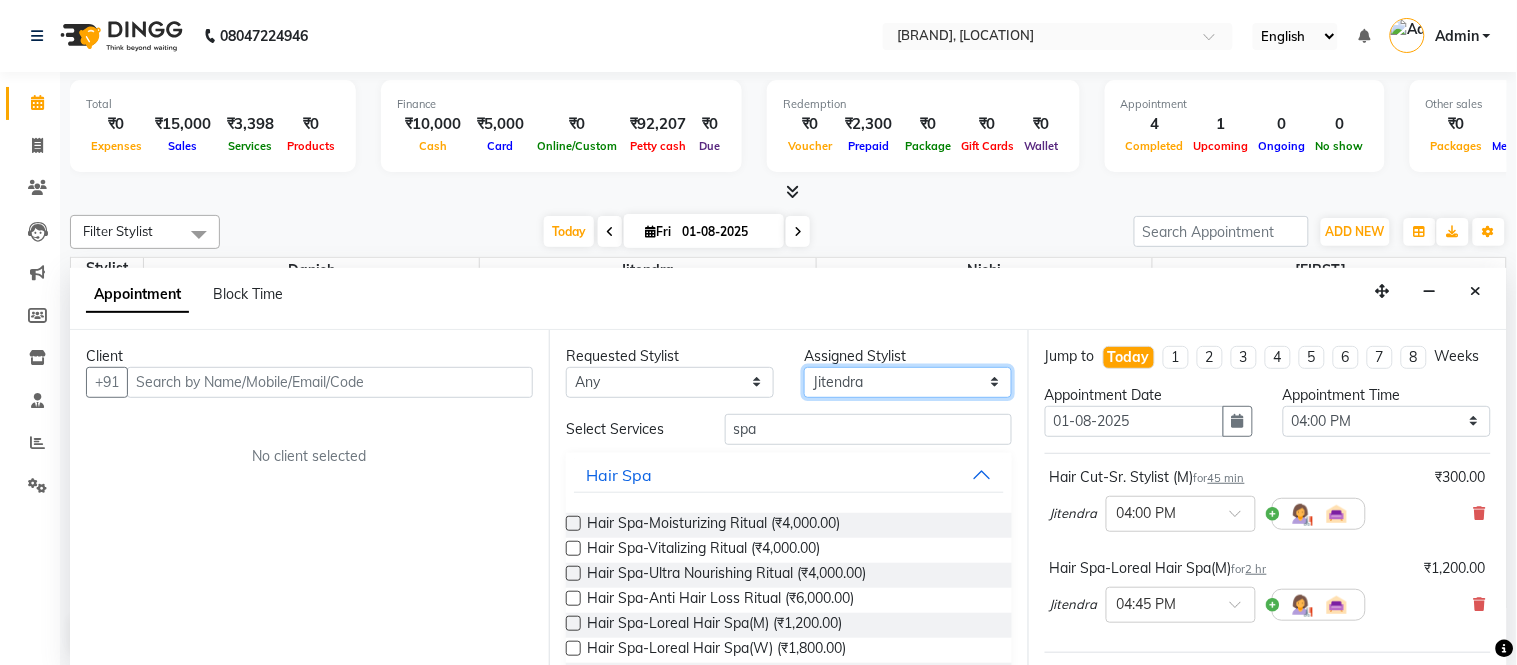 click on "Select Danish Jitendra Lalitha Nishi" at bounding box center [908, 382] 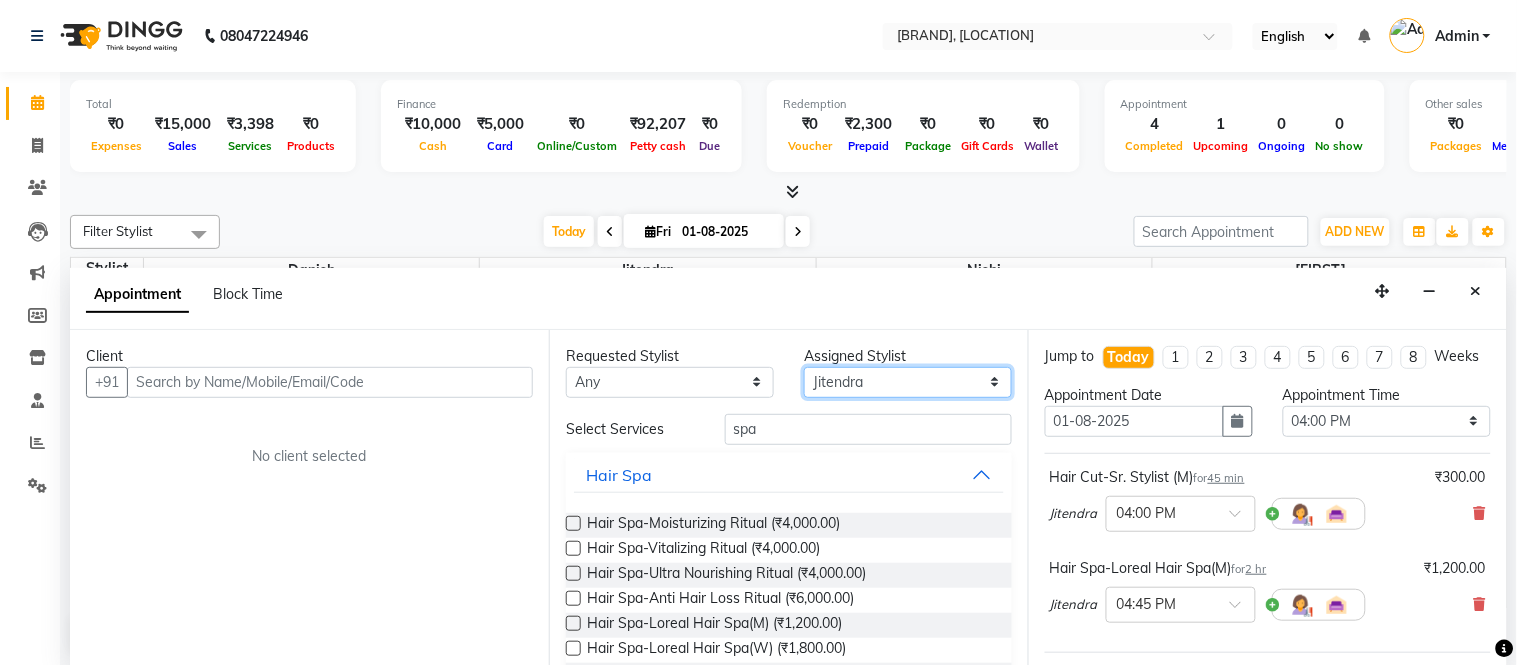 click on "Select Danish Jitendra Lalitha Nishi" at bounding box center [908, 382] 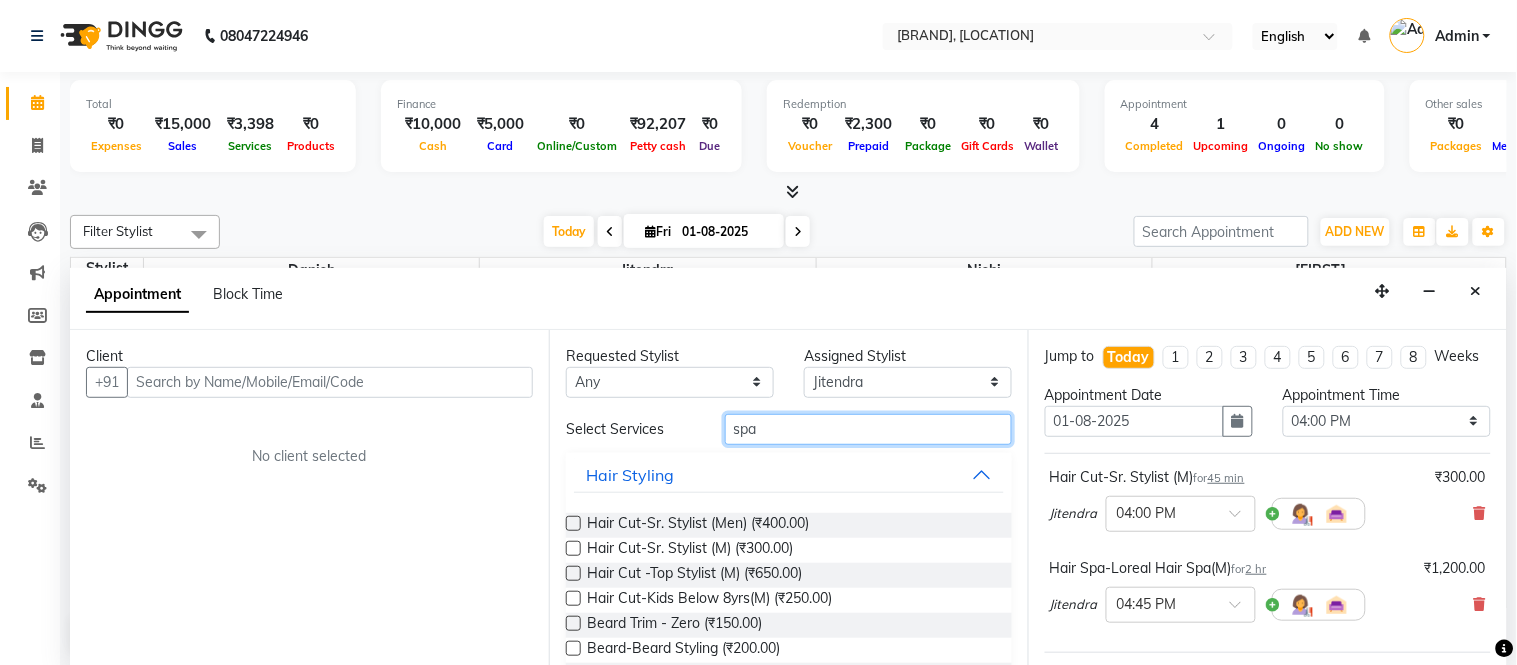 click on "spa" at bounding box center [868, 429] 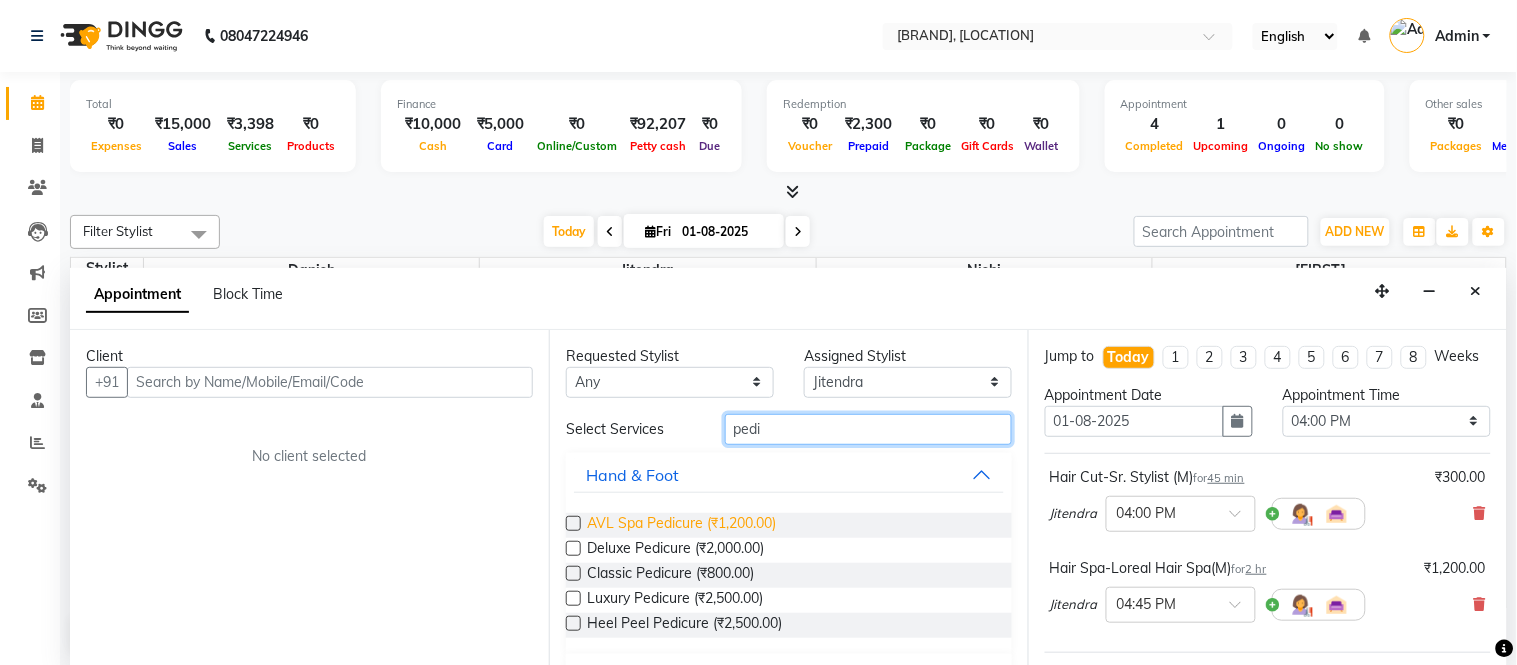 type on "pedi" 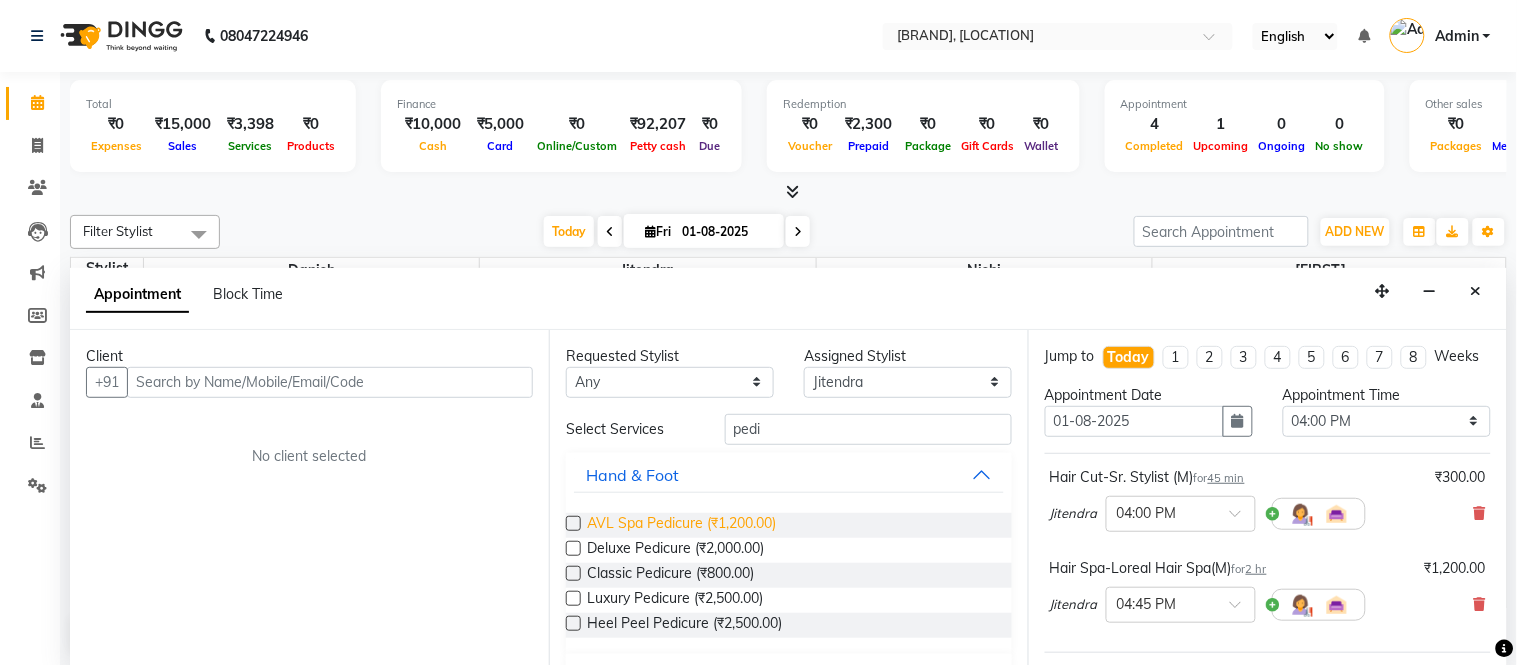 click on "AVL Spa Pedicure (₹1,200.00)" at bounding box center [681, 525] 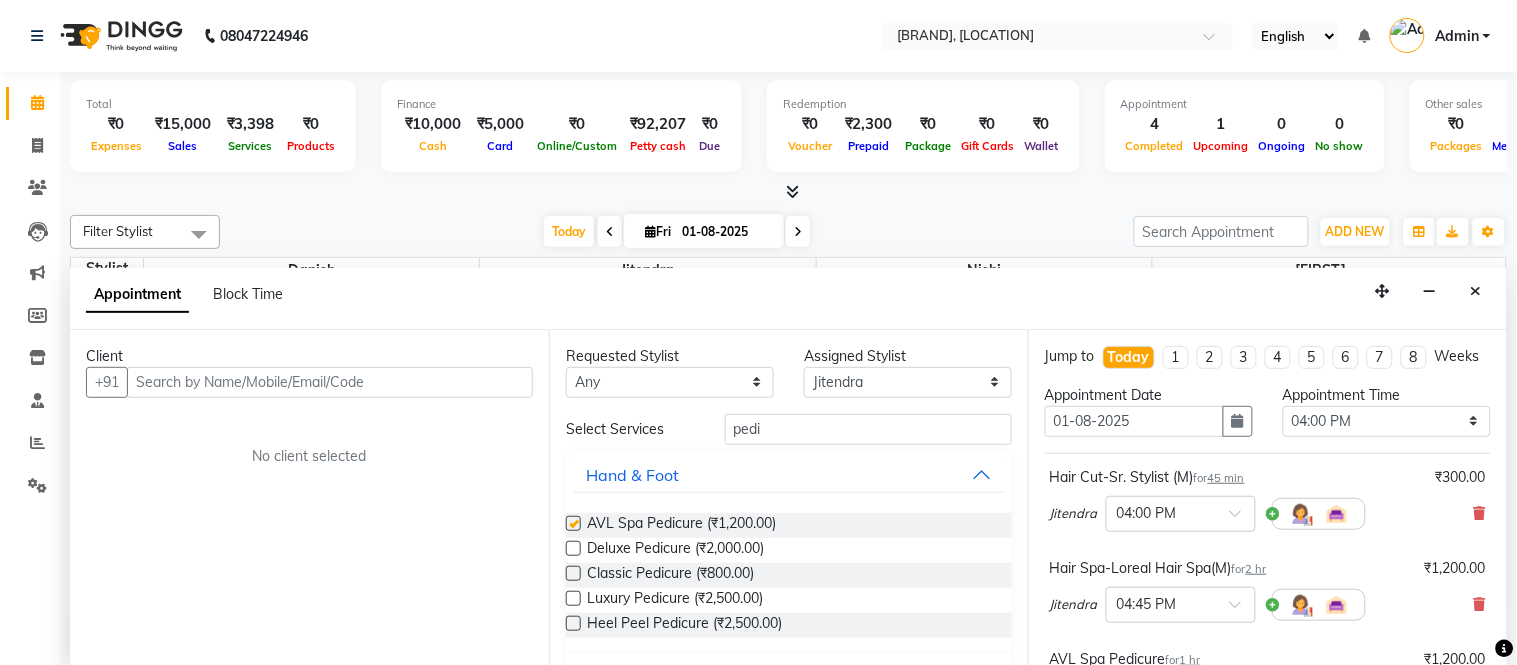 checkbox on "false" 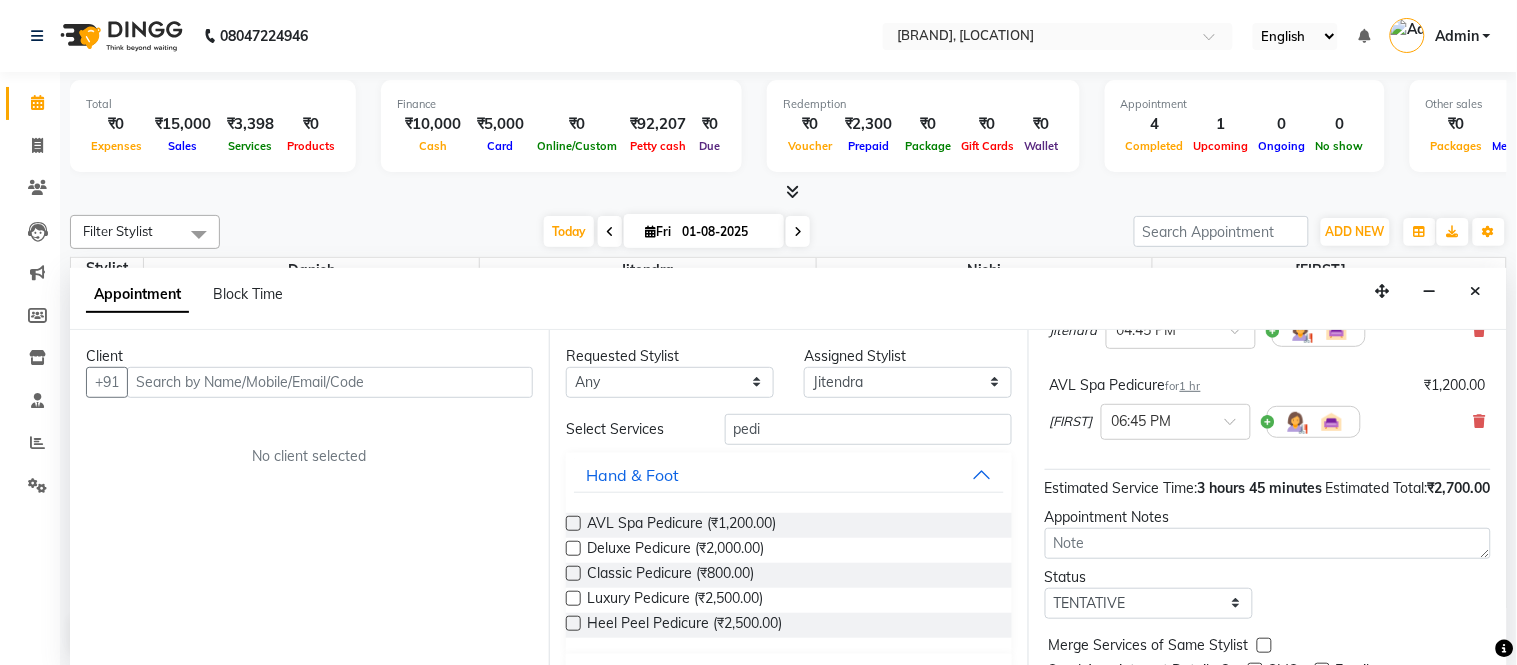 scroll, scrollTop: 24, scrollLeft: 0, axis: vertical 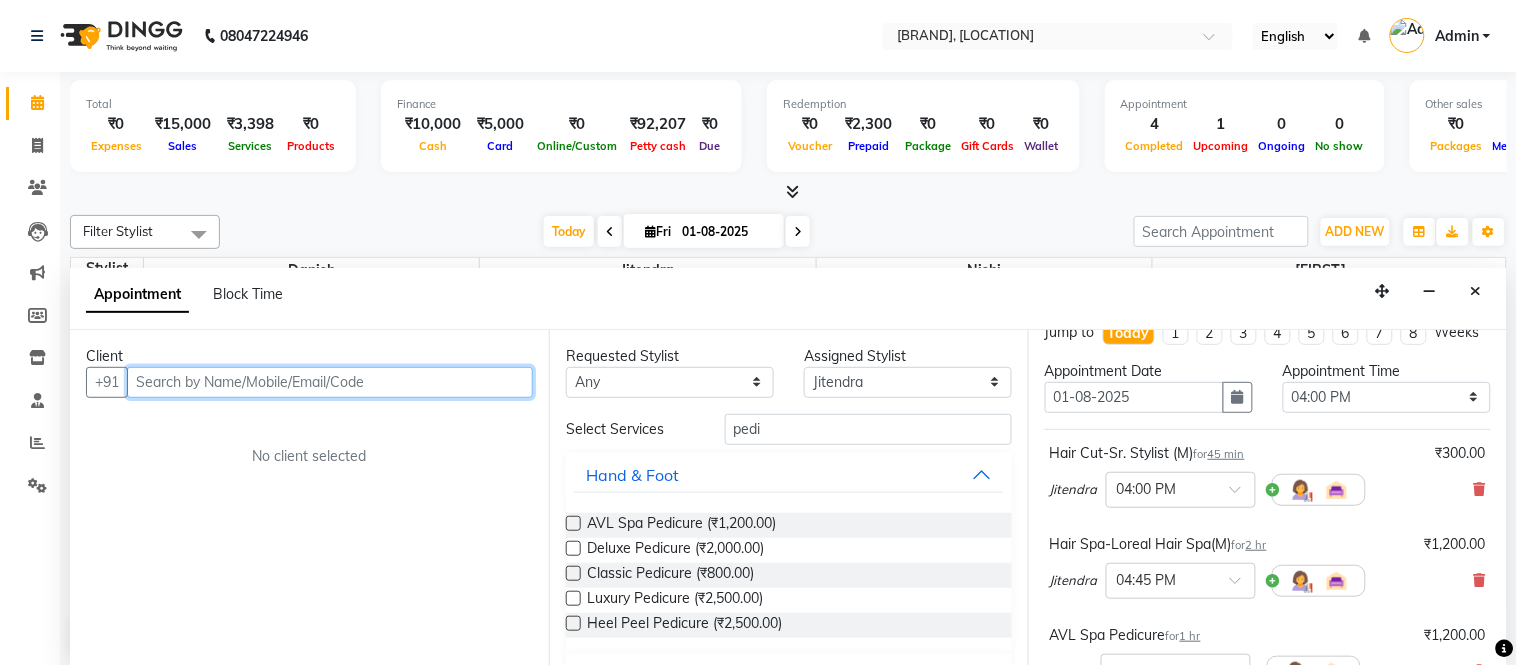 click at bounding box center (330, 382) 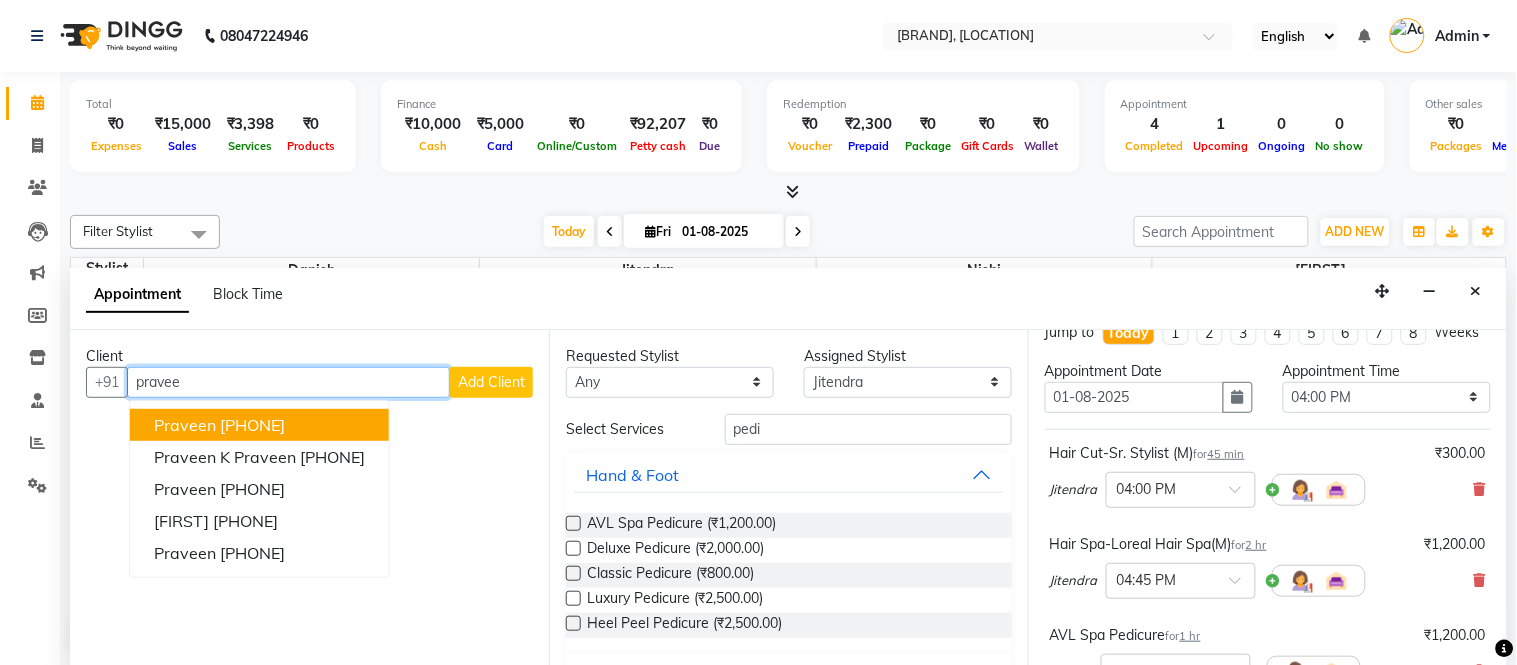 click on "Praveen  9000280780" at bounding box center (259, 425) 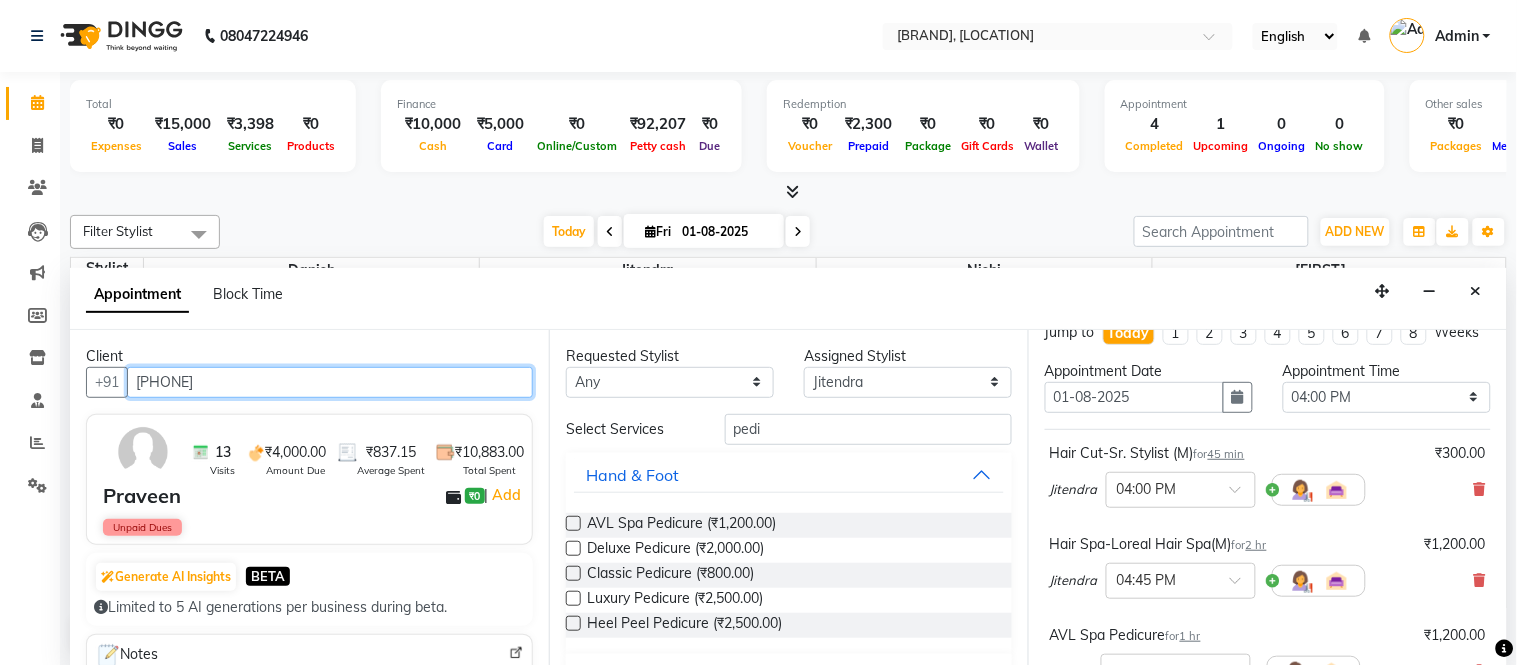 scroll, scrollTop: 45, scrollLeft: 0, axis: vertical 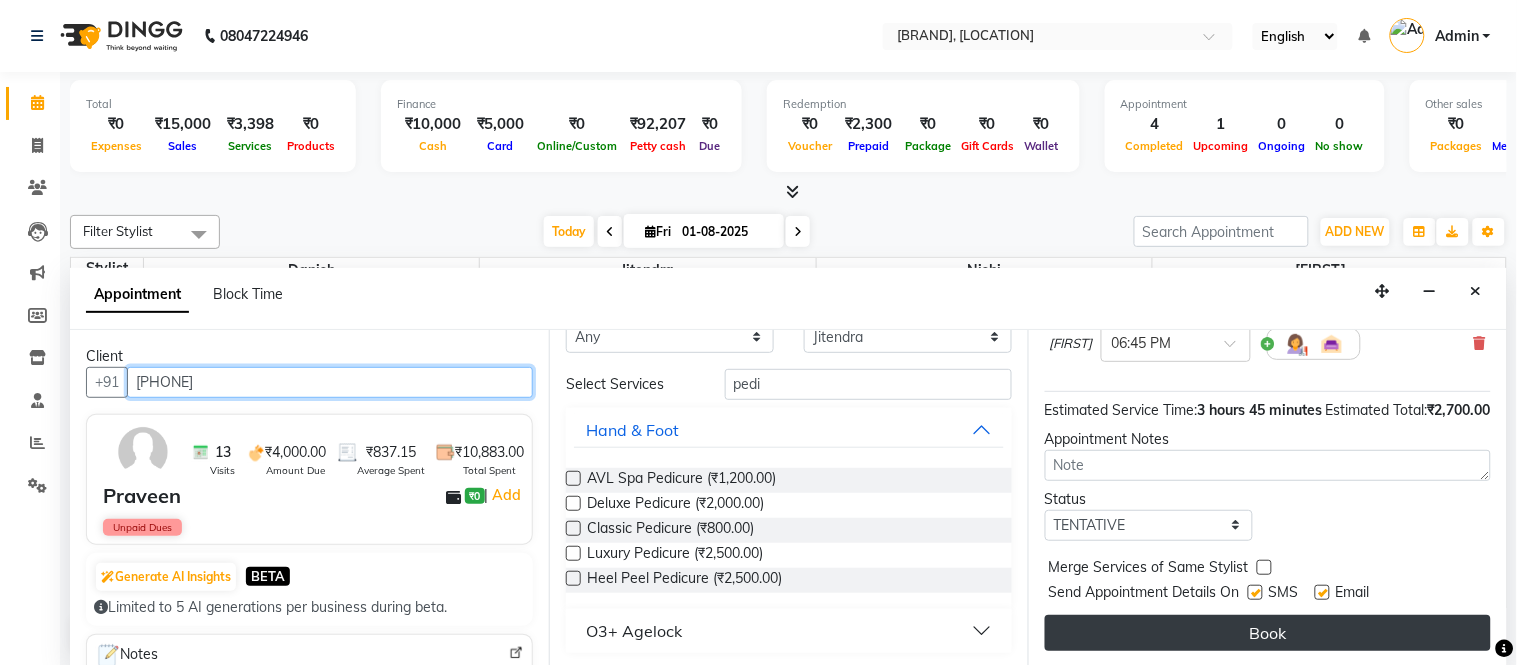type on "[PHONE]" 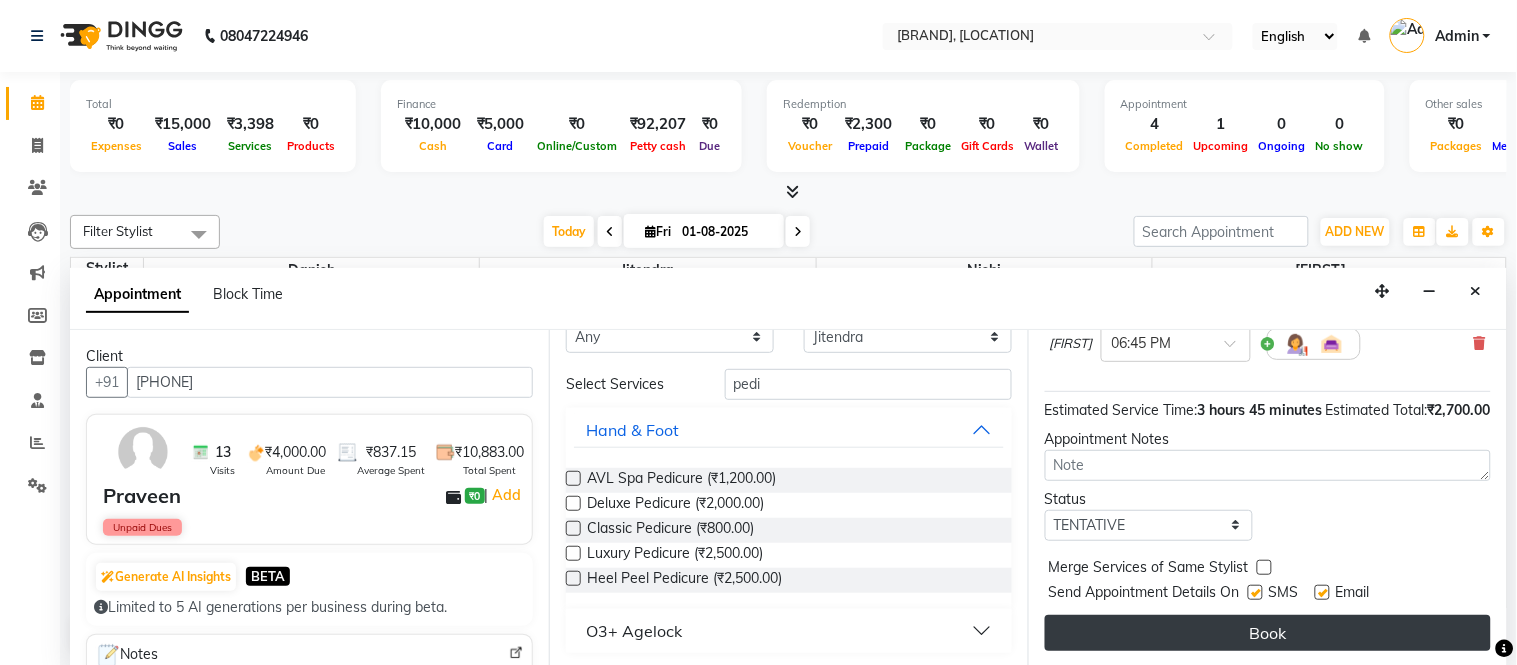 click on "Book" at bounding box center (1268, 633) 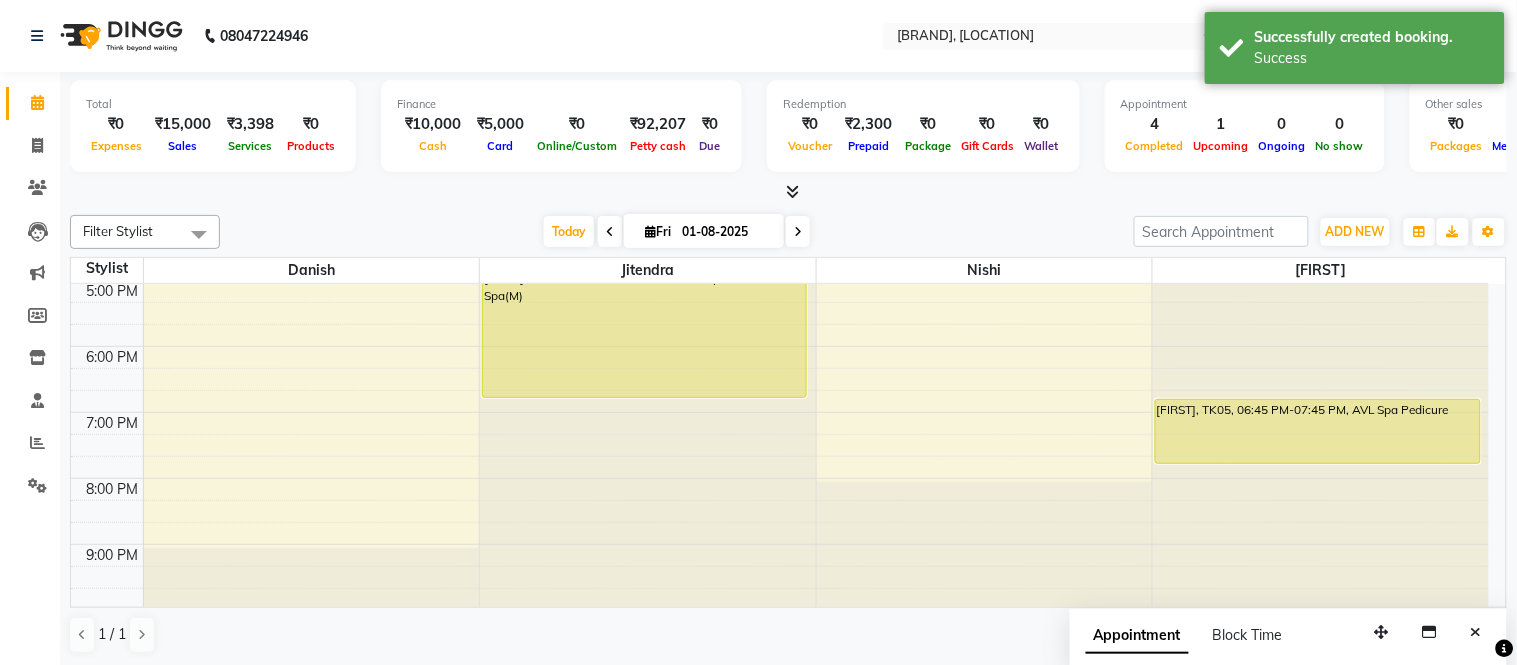 scroll, scrollTop: 604, scrollLeft: 0, axis: vertical 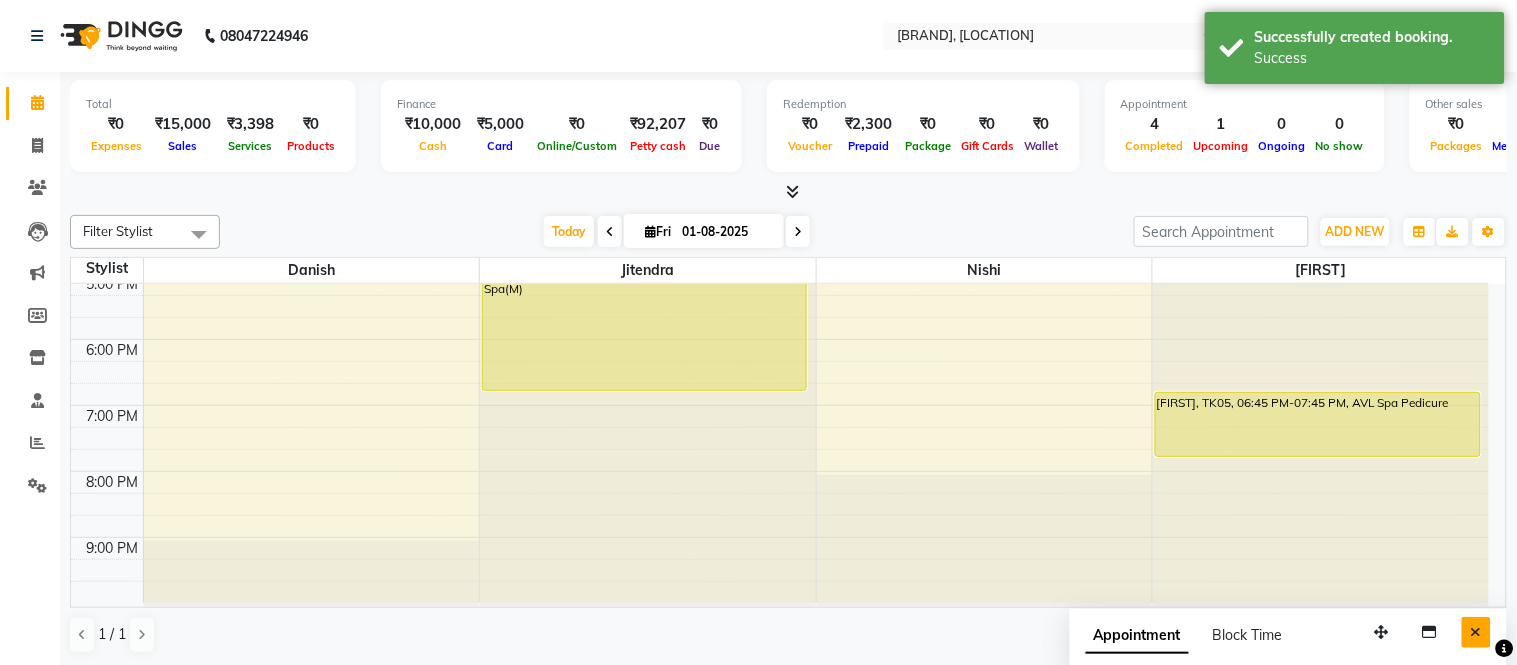 click at bounding box center (1476, 632) 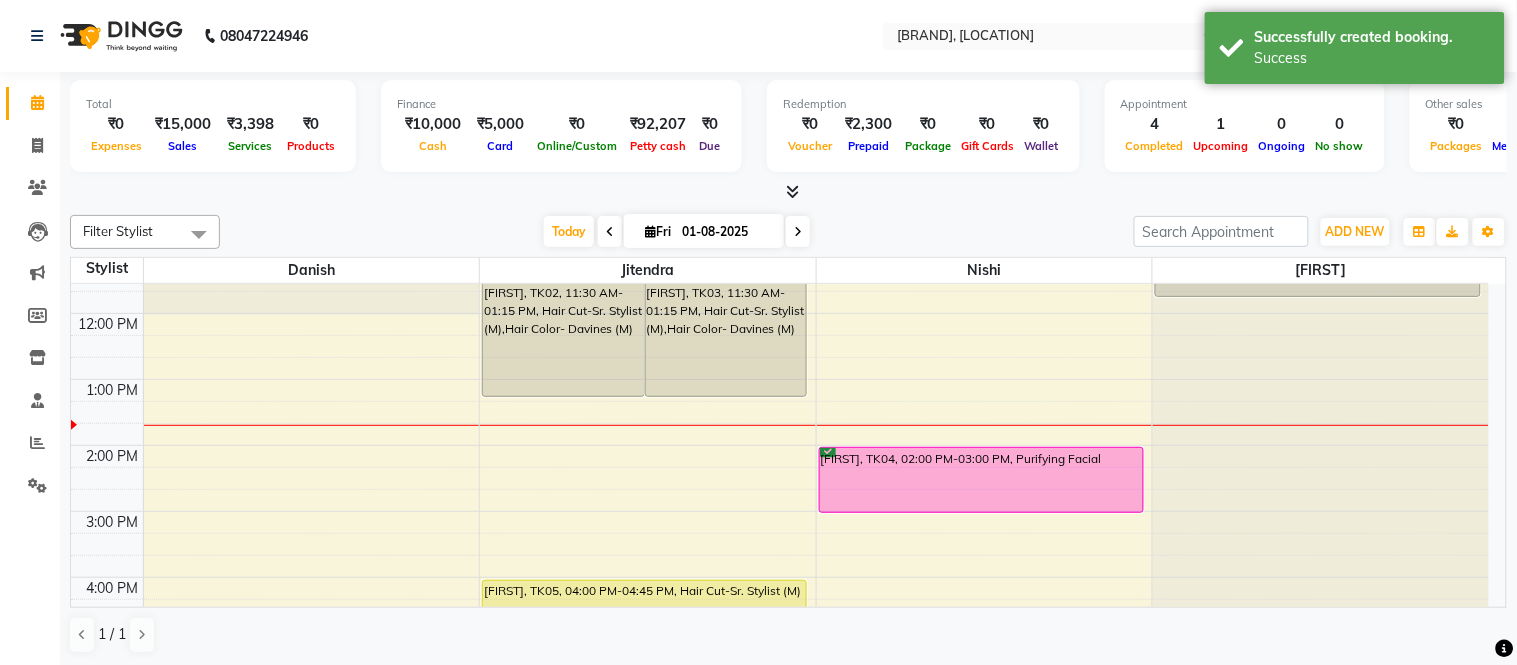 scroll, scrollTop: 418, scrollLeft: 0, axis: vertical 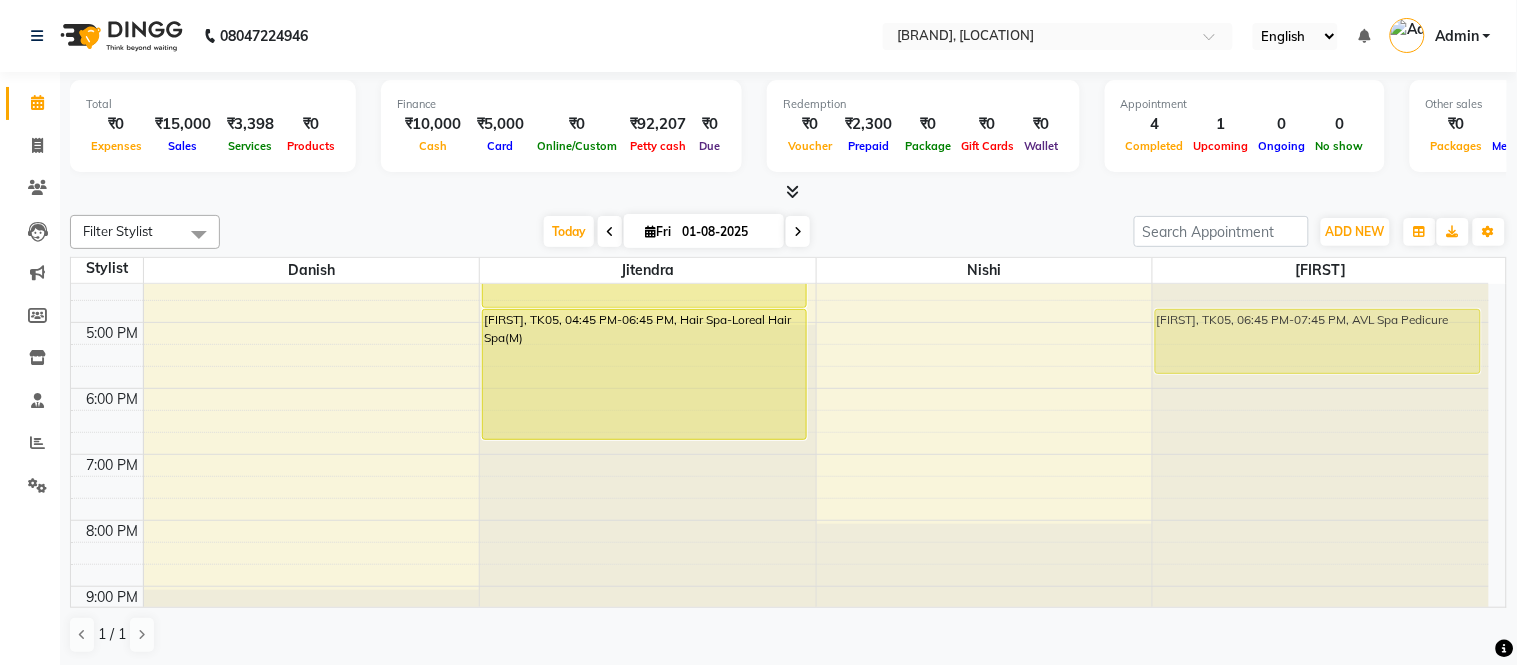 drag, startPoint x: 1281, startPoint y: 475, endPoint x: 1294, endPoint y: 334, distance: 141.59802 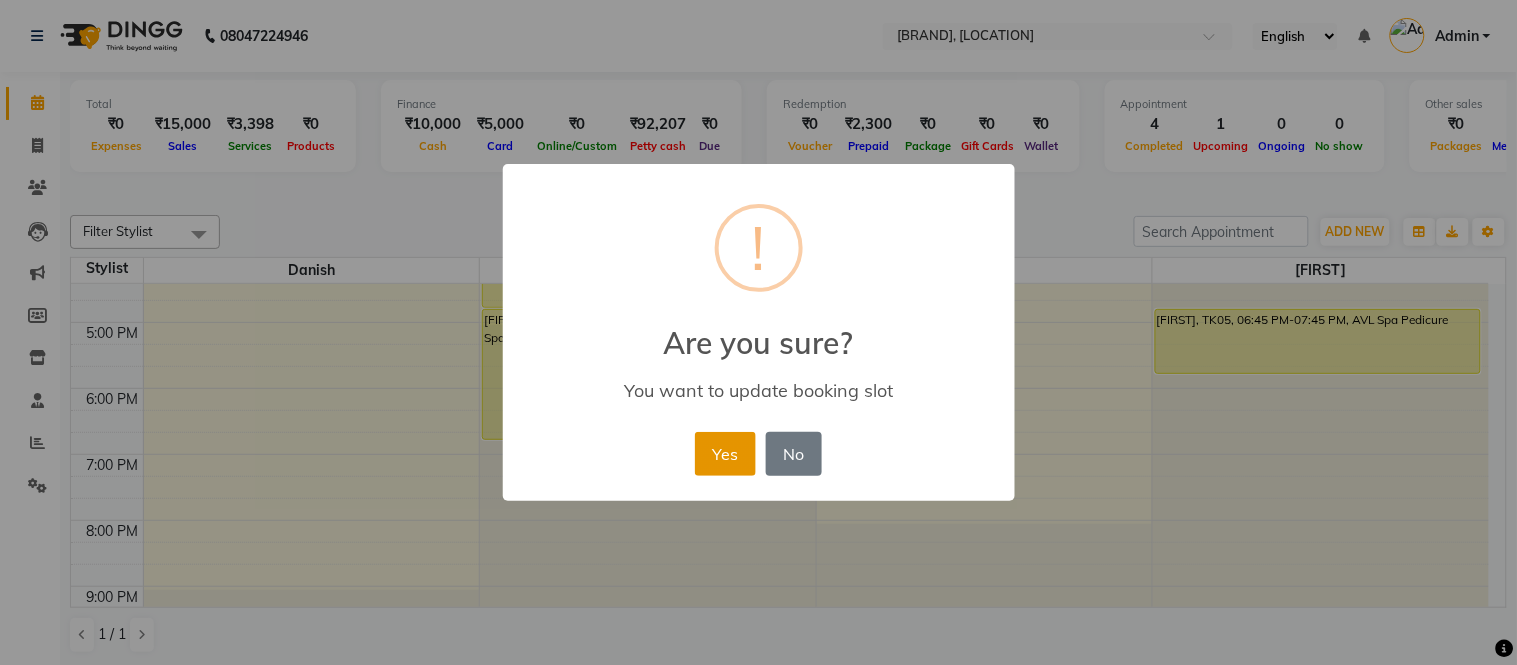 click on "Yes" at bounding box center (725, 454) 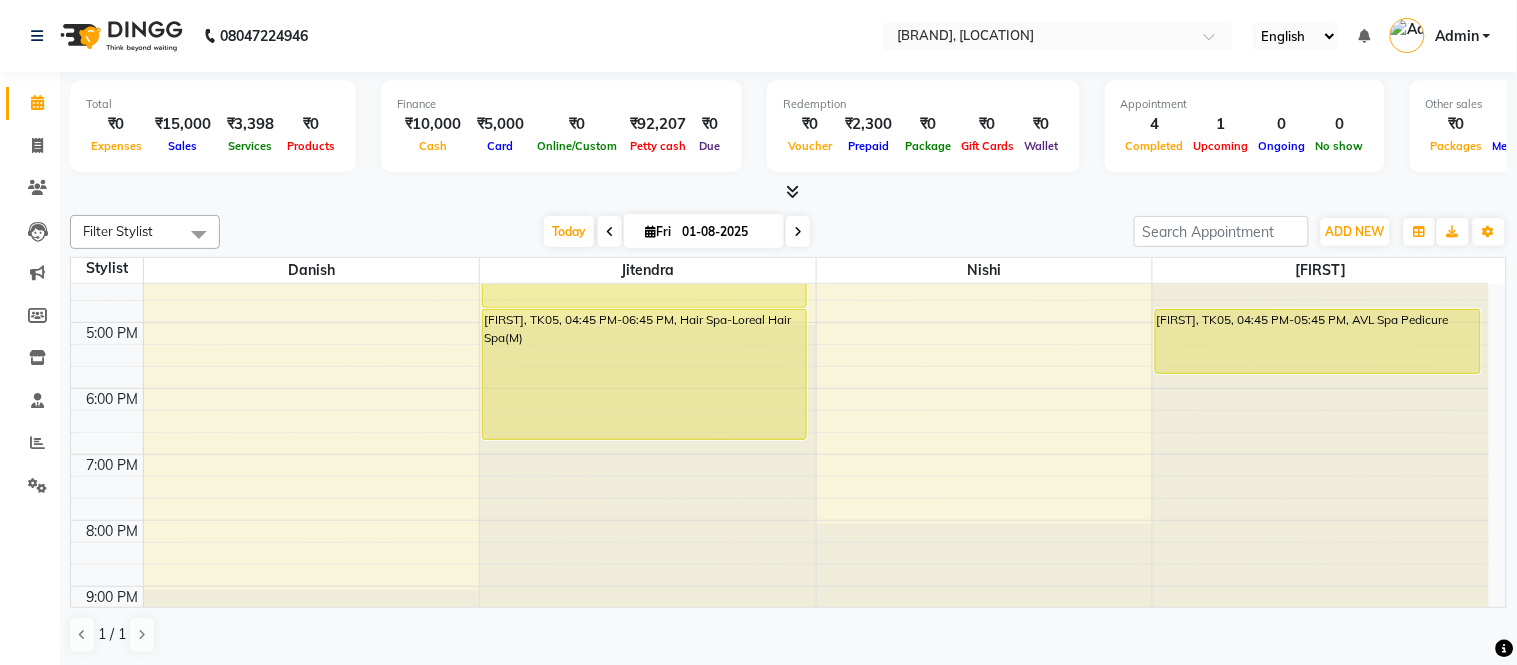 scroll, scrollTop: 370, scrollLeft: 0, axis: vertical 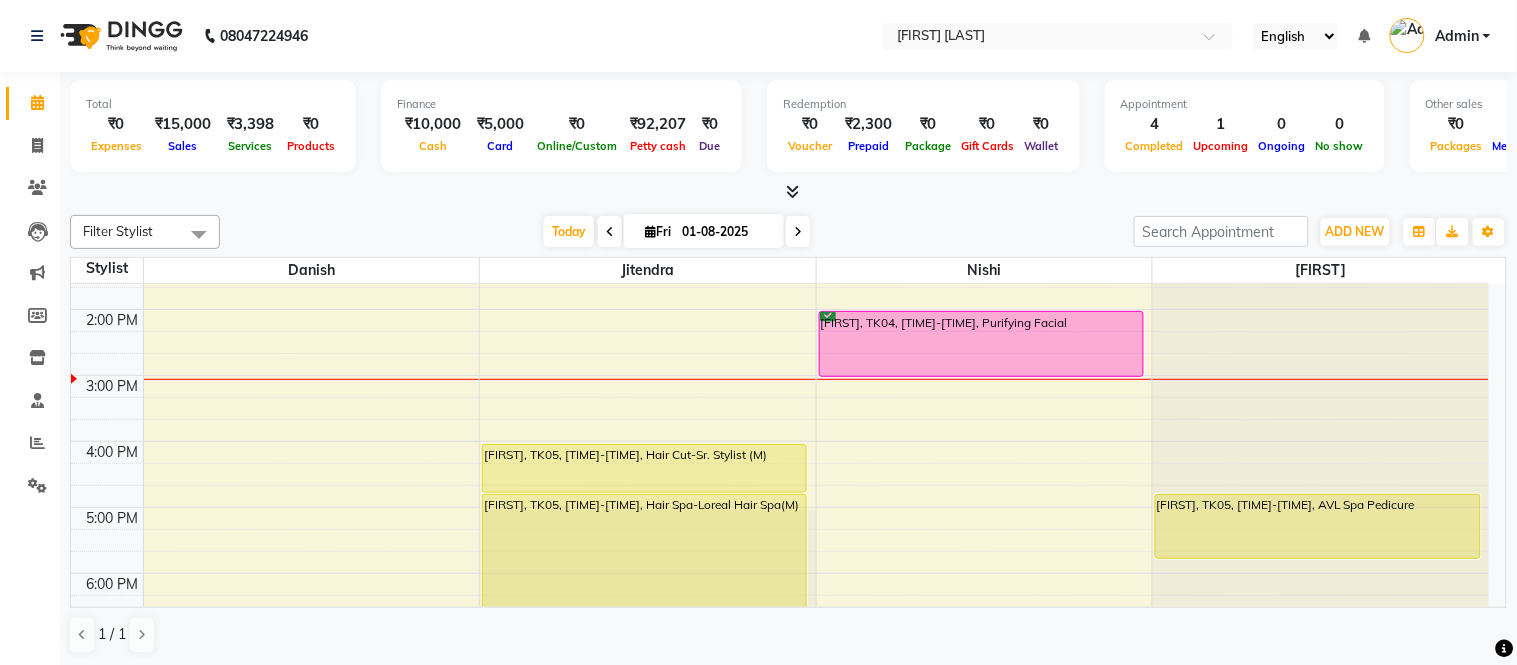 click on "[FIRST], TK04, [TIME]-[TIME], Purifying Facial" at bounding box center [981, 344] 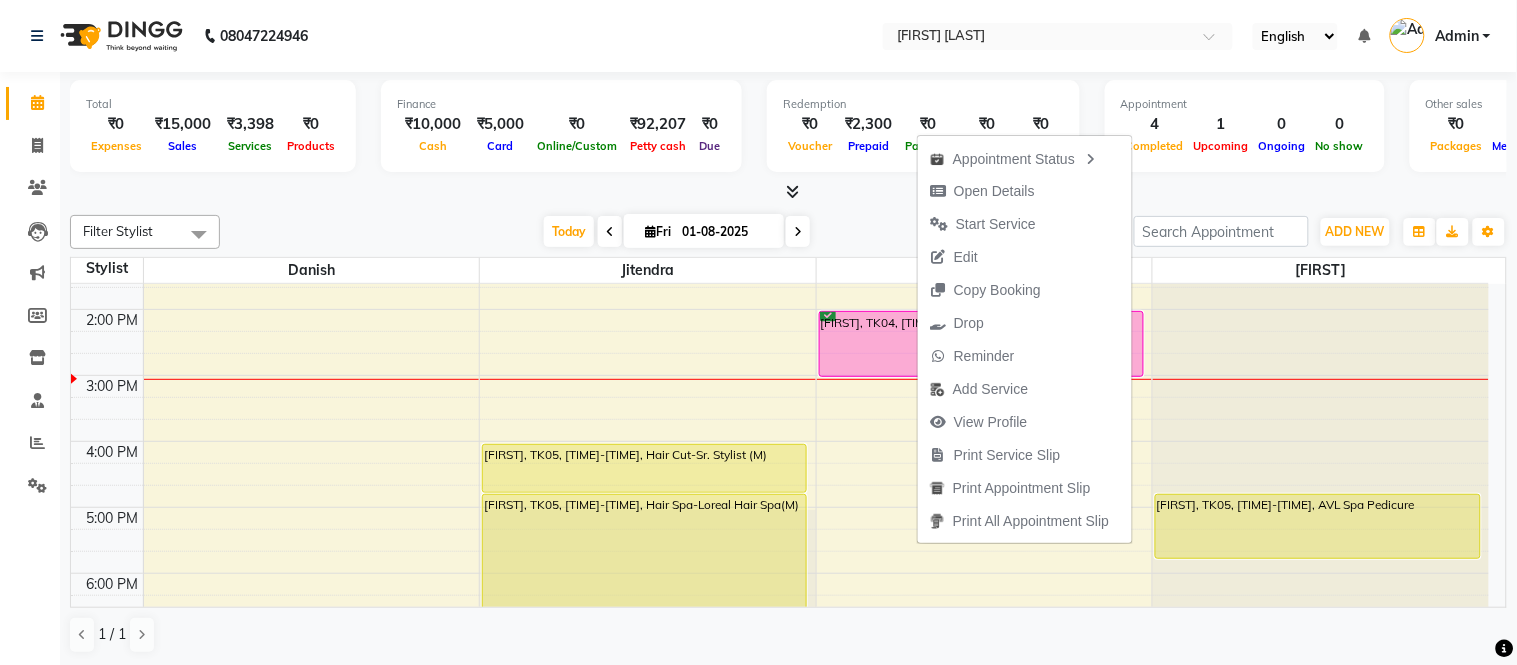 click on "[FIRST], TK04, [TIME]-[TIME], Purifying Facial" at bounding box center [981, 344] 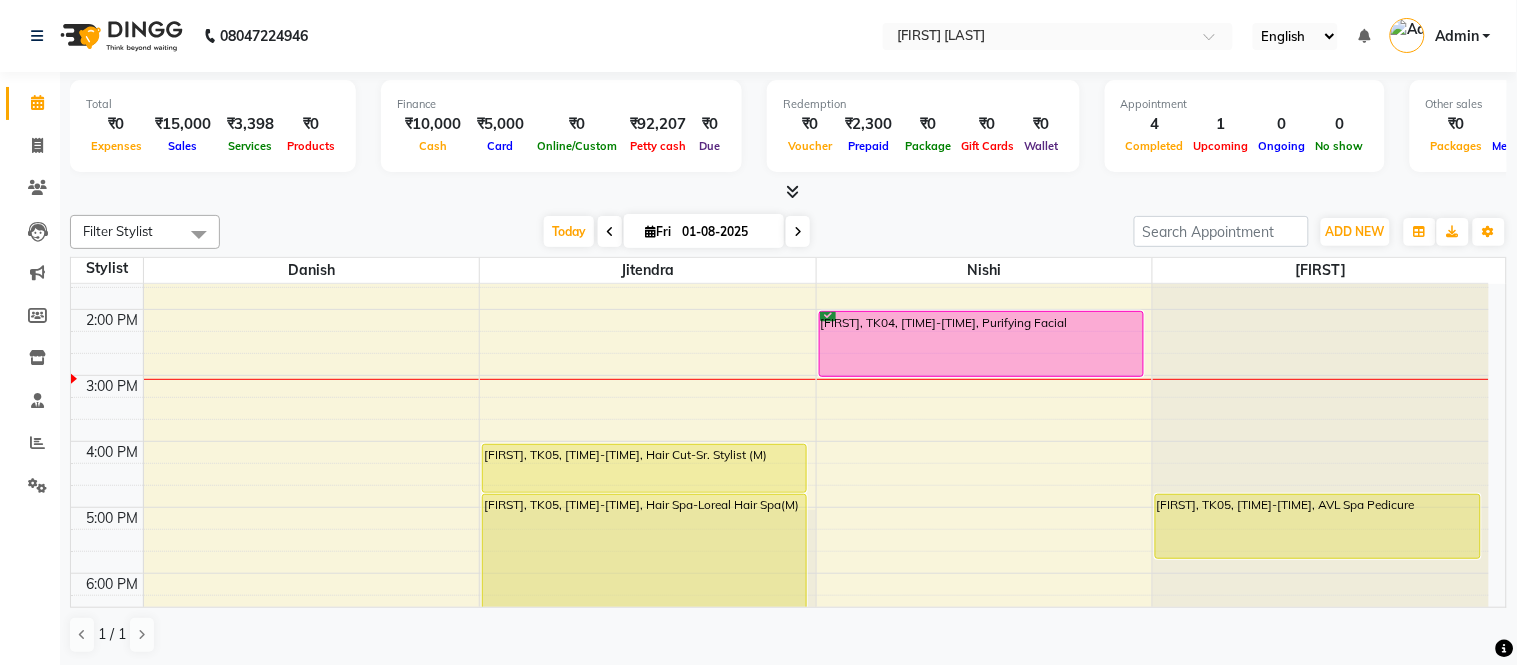 drag, startPoint x: 853, startPoint y: 355, endPoint x: 818, endPoint y: 337, distance: 39.357338 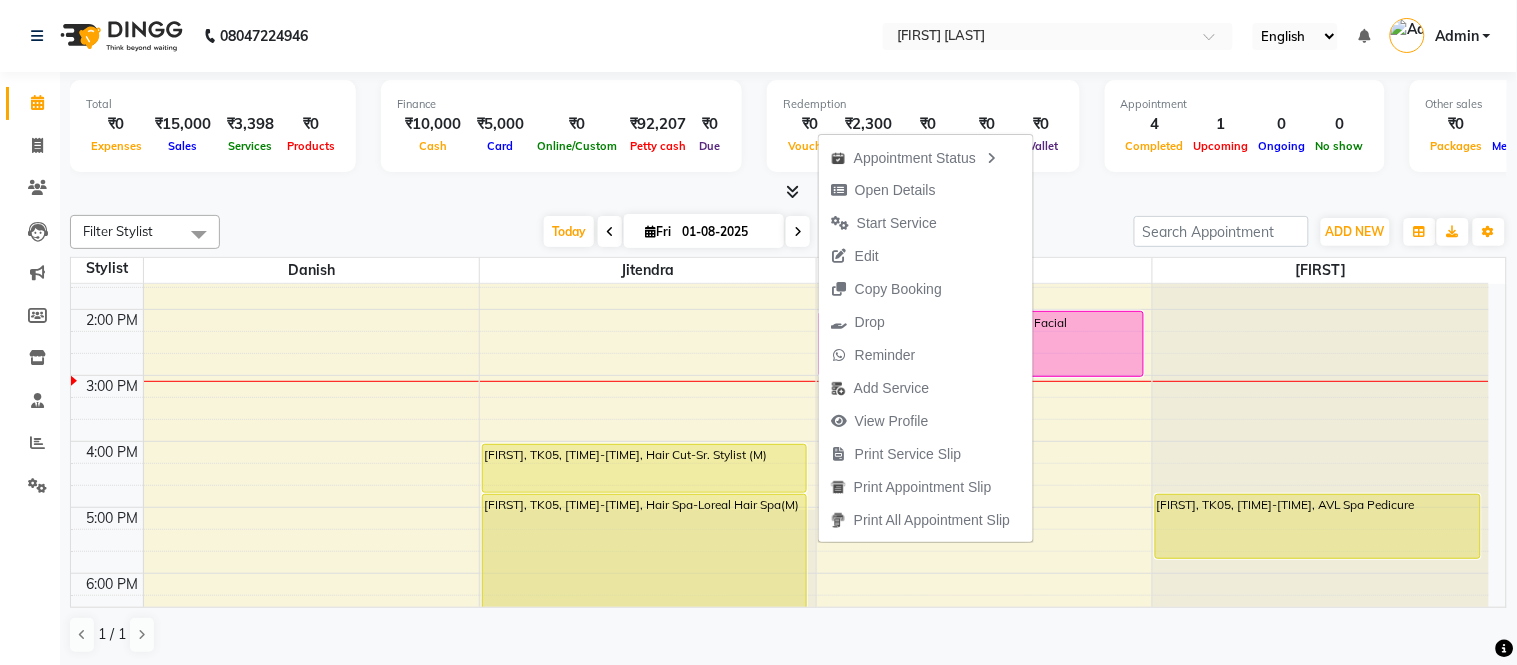 click on "1 / 1" at bounding box center [788, 635] 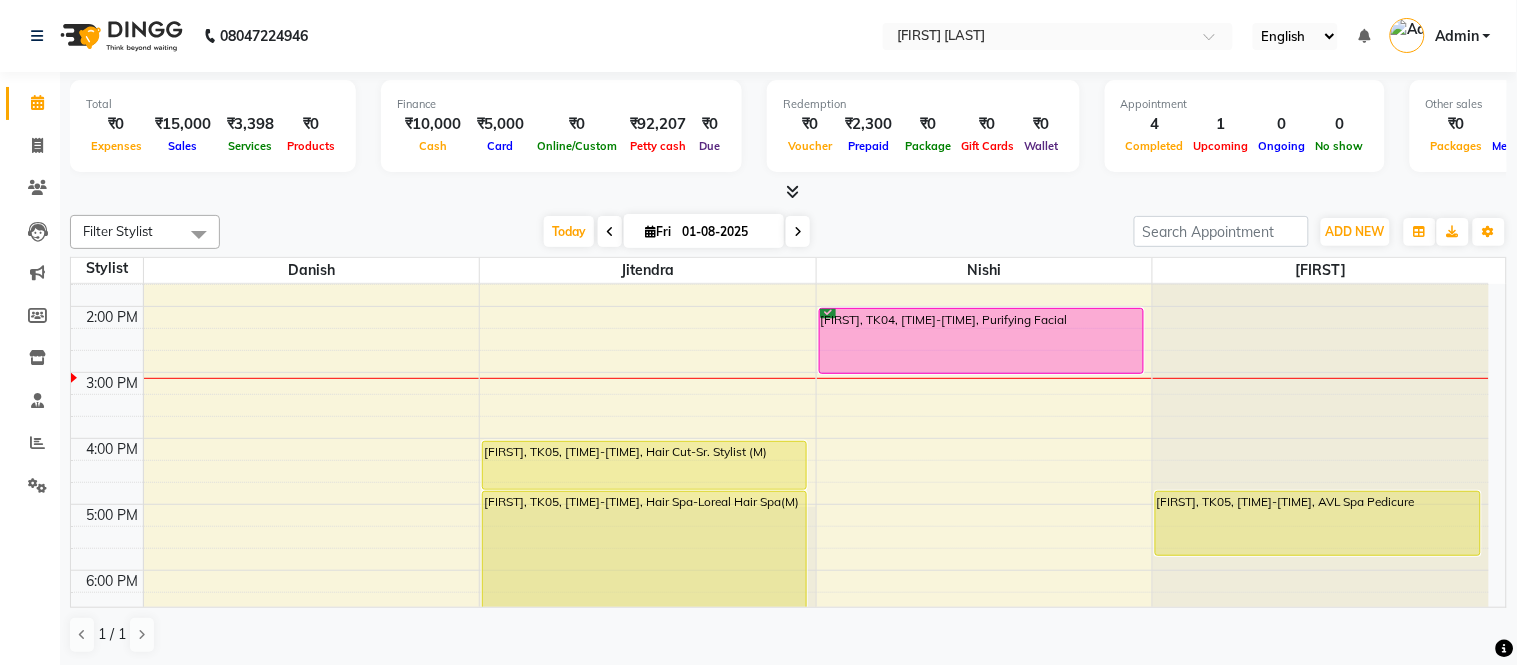 scroll, scrollTop: 235, scrollLeft: 0, axis: vertical 